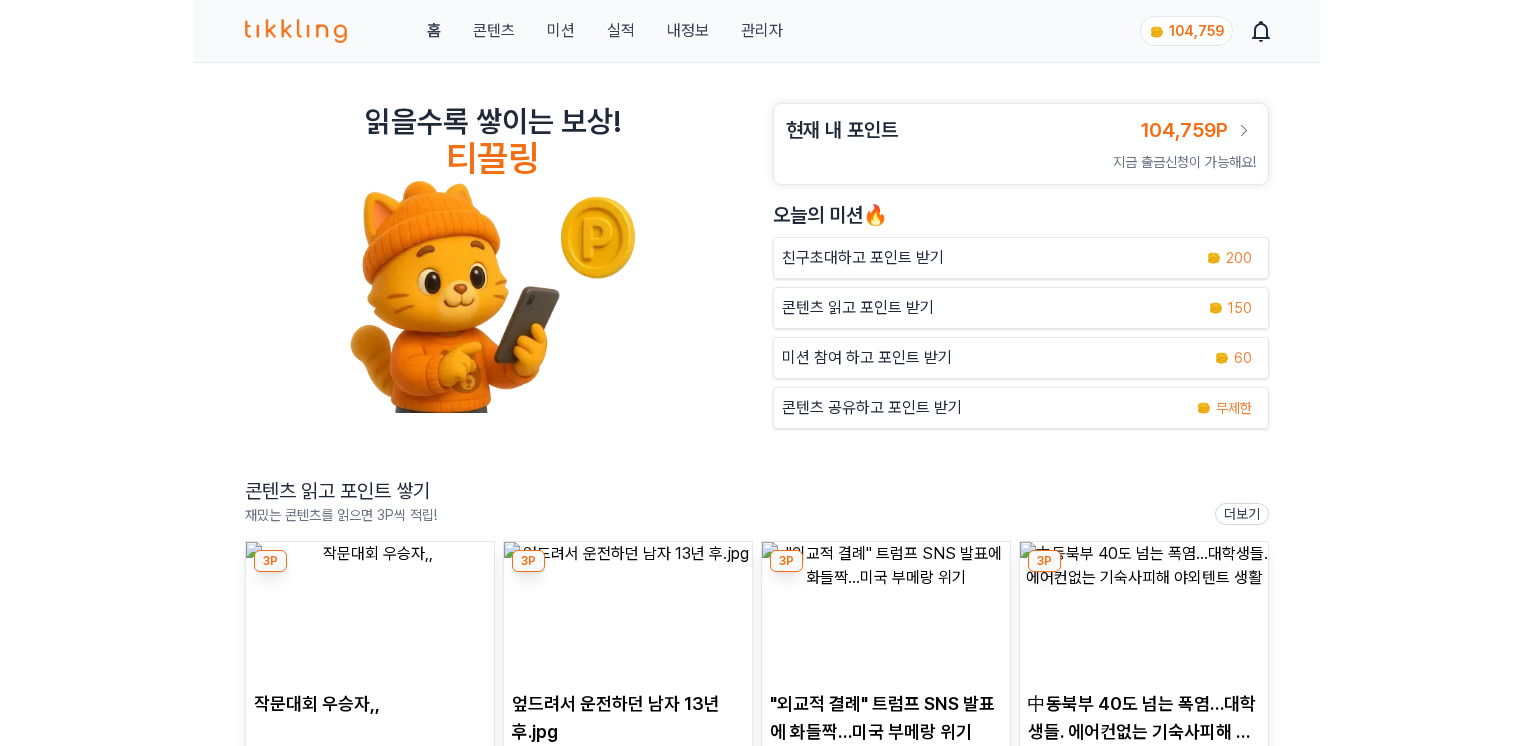 scroll, scrollTop: 0, scrollLeft: 0, axis: both 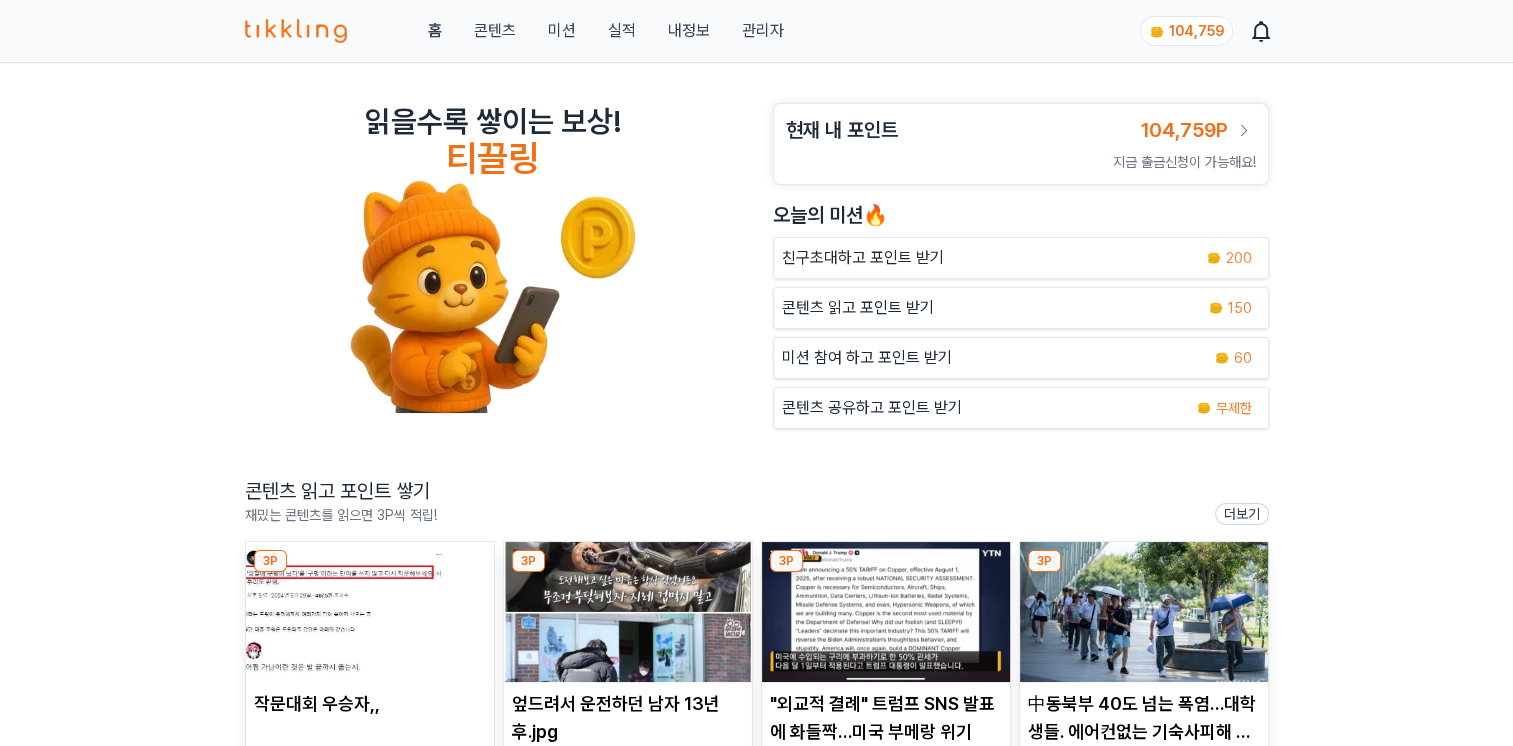 click on "관리자" at bounding box center [762, 31] 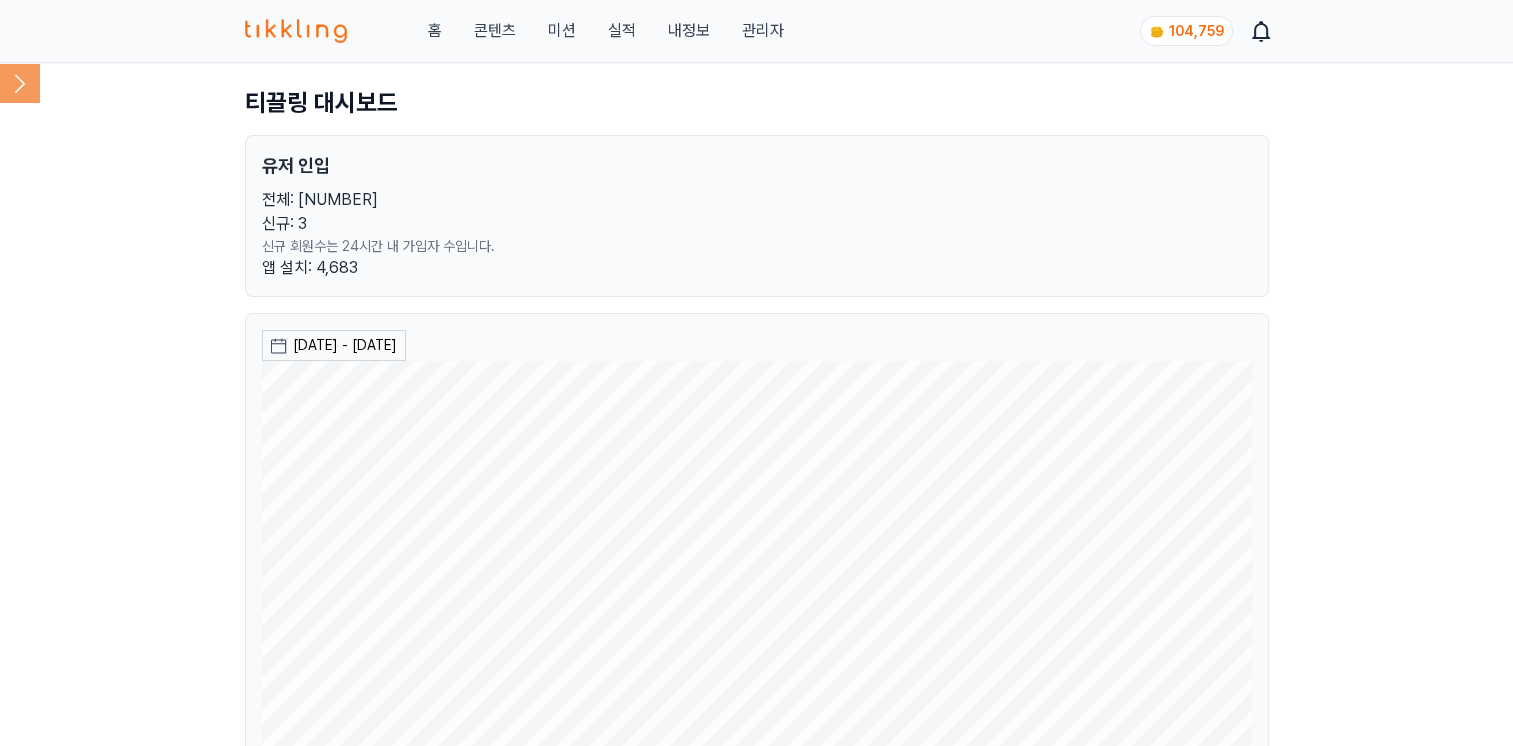 click on "조회기간 오늘 어제 콘텐츠 유저 총 [NUMBER]명 유저명 뷰카운트 포인트 권은희 62 150 남아일언 99 150 형은정 60 150 하루나 61 150 김정희(율리) 67 150 독서실 63 150 아리솔 / 황 영용 70 150 Park 97 150 문춘표 66 150 尹錫興 54 135 전체 146 중 1 - 10 < 1 2 3 4 5 > 미션 유저 총 [NUMBER]명 유저명 미션 완료 횟수 최재윤 10 형은정 8 尹錫興 8 정병수 7 아리솔 / 황 영용 7 박성진 7 자야" at bounding box center [756, 1253] 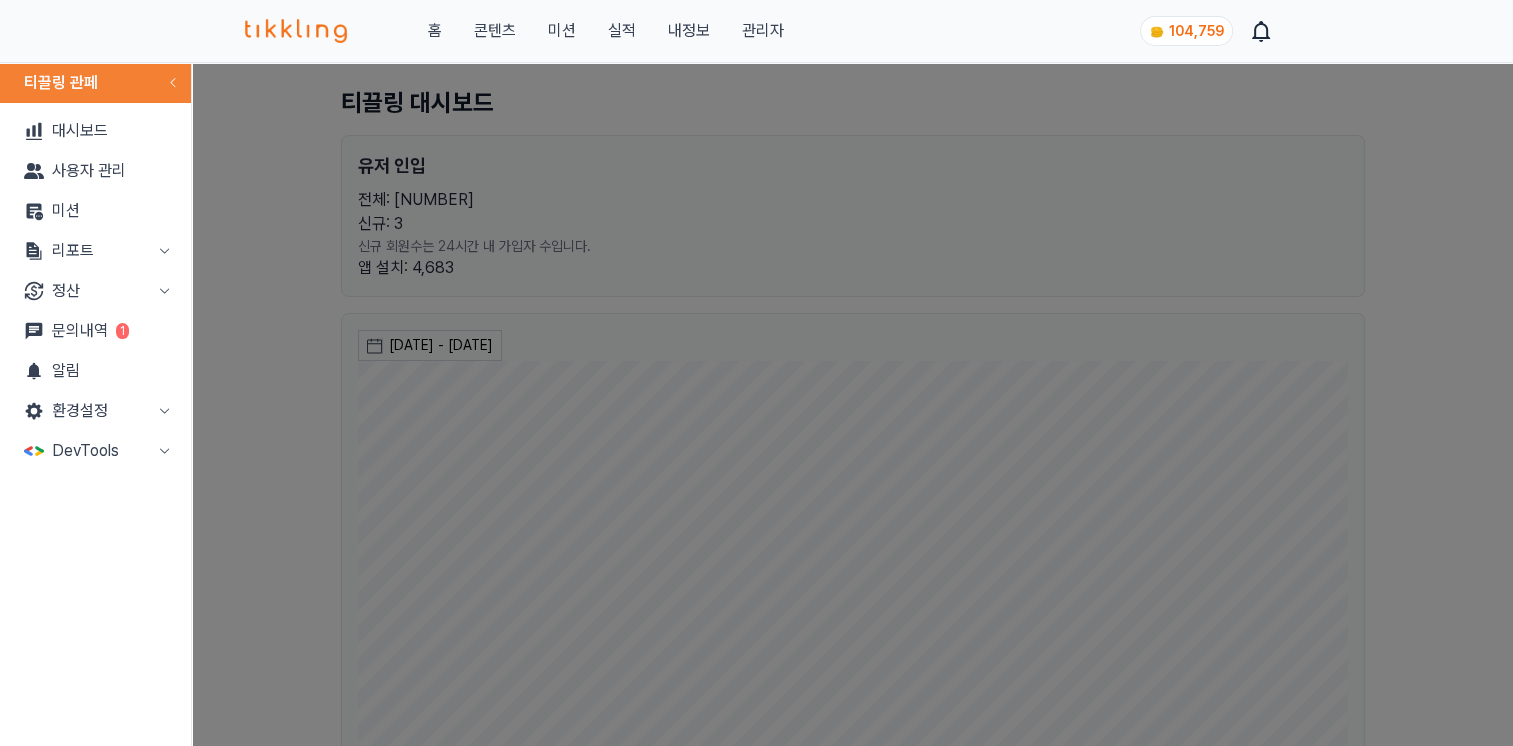 click on "문의내역  1" at bounding box center (95, 331) 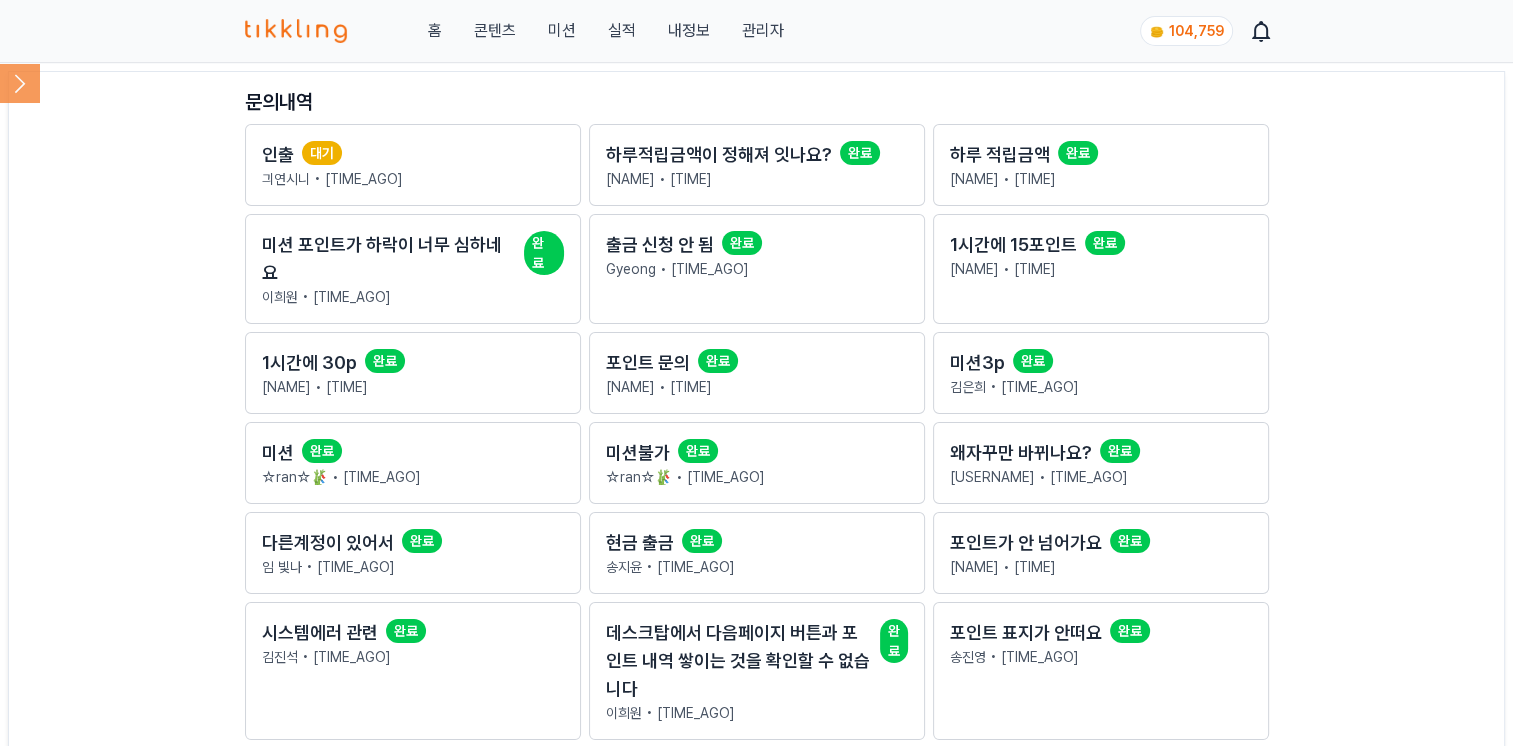 click on "인출 대기" at bounding box center [413, 155] 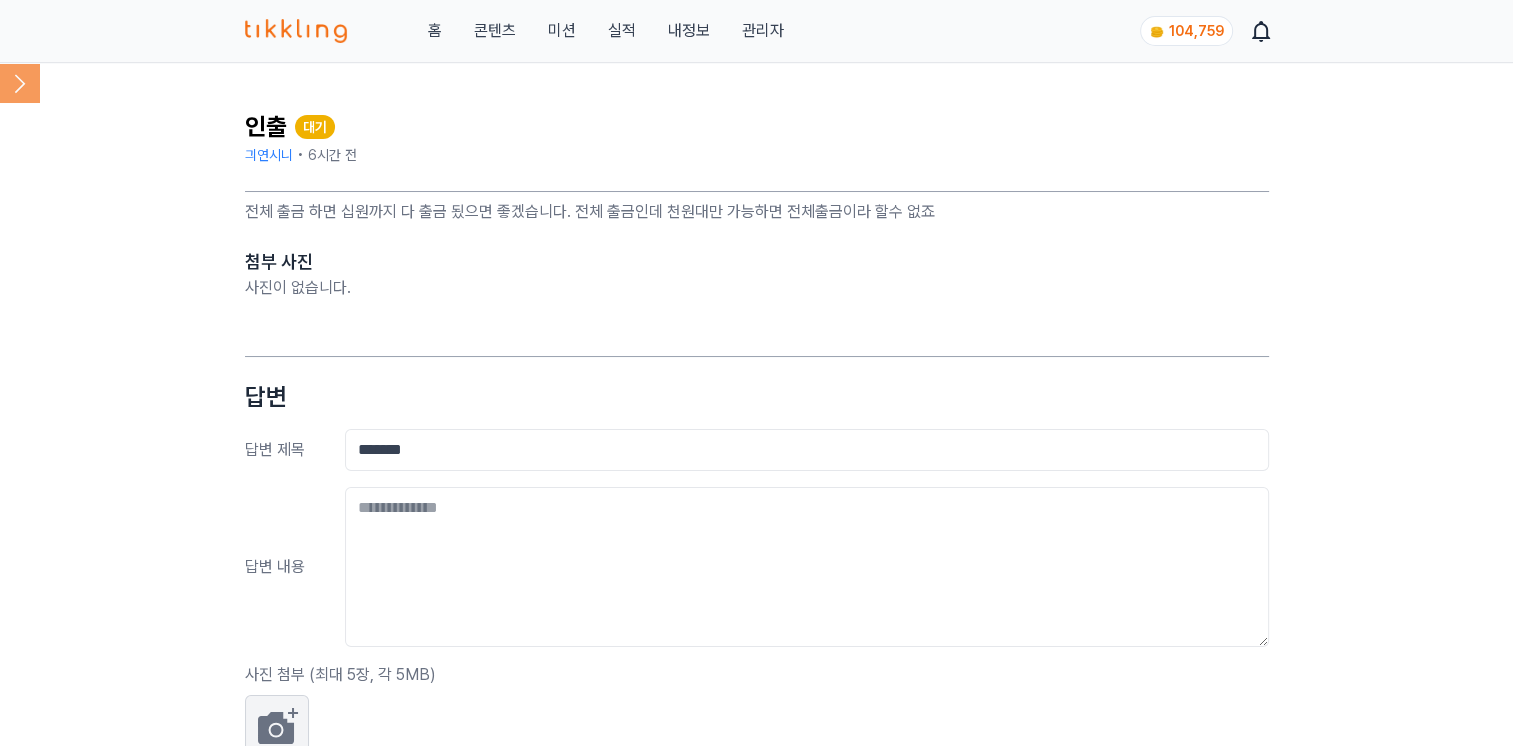 click on "전체 출금 하면
십원까지 다 출금 됬으면 좋겠습니다.
전체 출금인데
천원대만 가능하면 전체출금이라 할수 없죠" at bounding box center [757, 212] 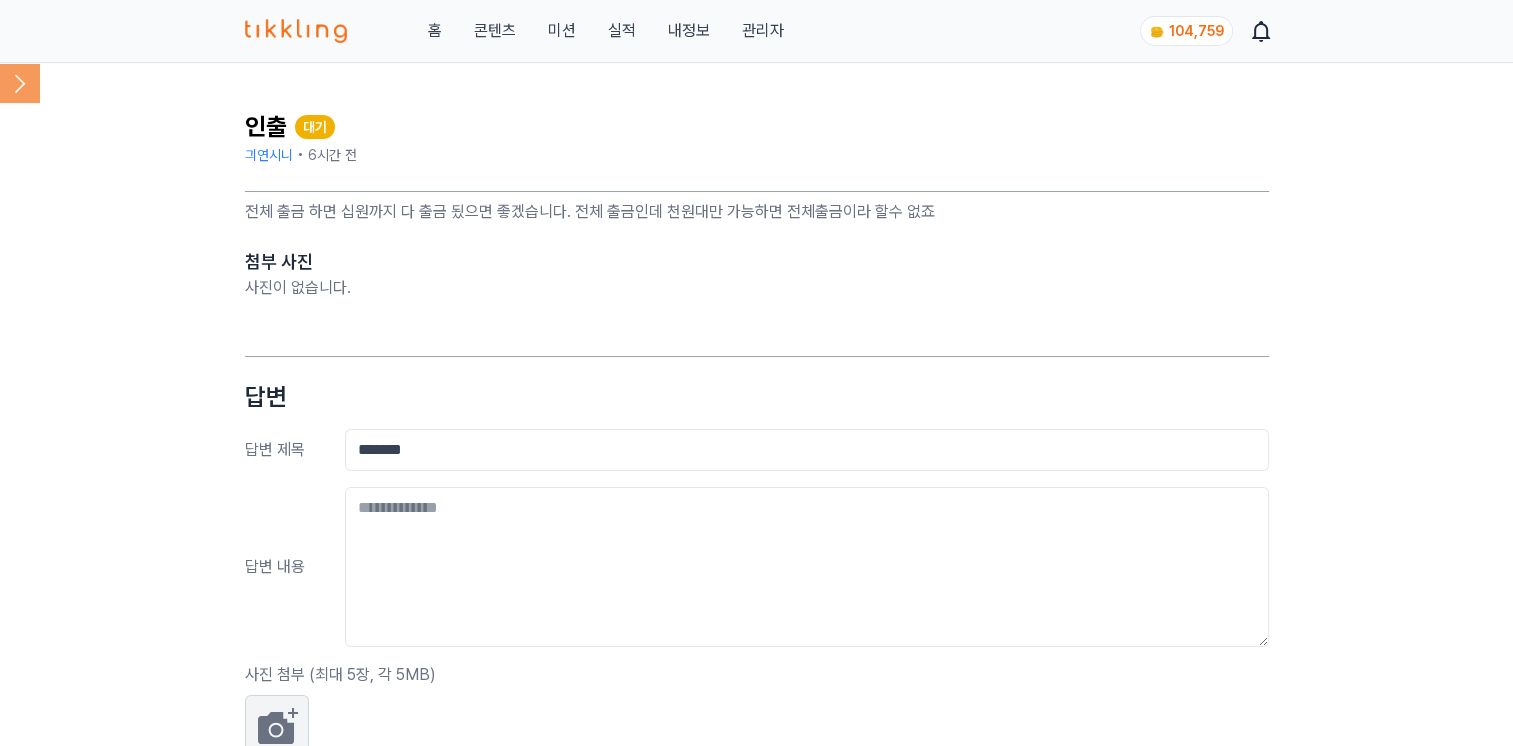 drag, startPoint x: 264, startPoint y: 206, endPoint x: 549, endPoint y: 224, distance: 285.56784 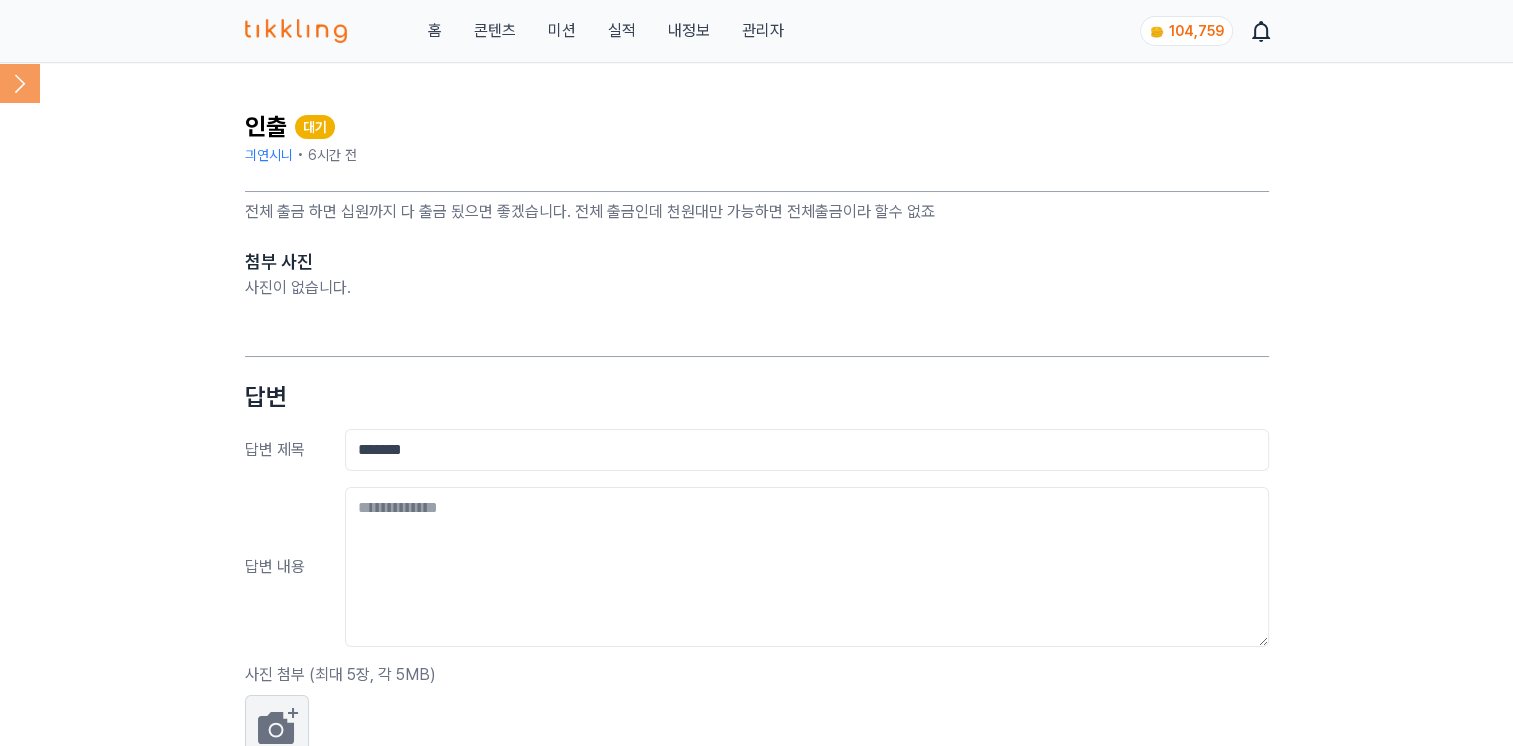 click on "인출 대기 긔연시니 • [TIME_AGO] 전체 출금 하면
십원까지 다 출금 됬으면 좋겠습니다.
전체 출금인데
천원대만 가능하면 전체출금이라 할수 없죠
첨부 사진 사진이 없습니다. 답변 답변 제목 ******* 답변 내용 사진 첨부 (최대 5장, 각 5MB) 답변 전송" at bounding box center (757, 465) 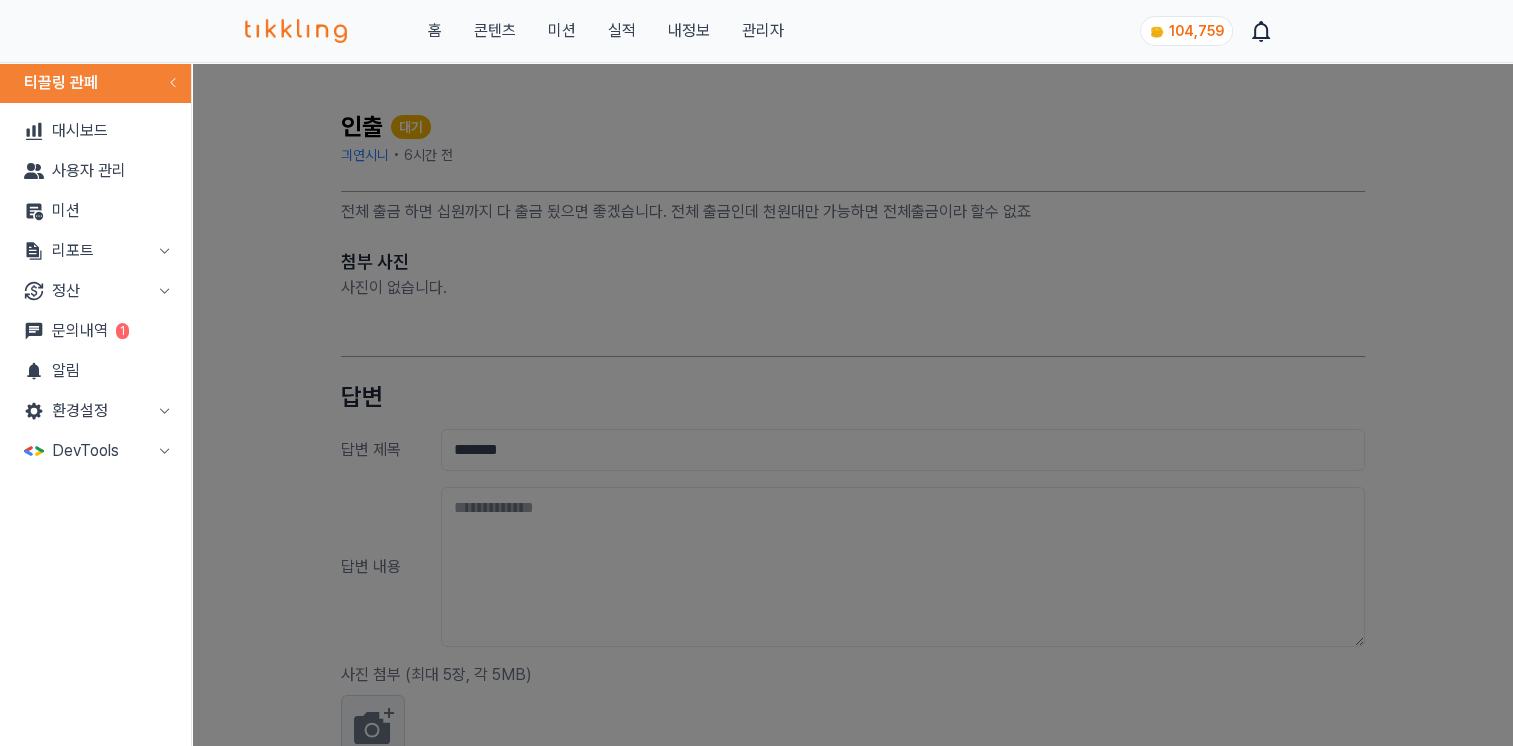 click on "대시보드" at bounding box center (95, 131) 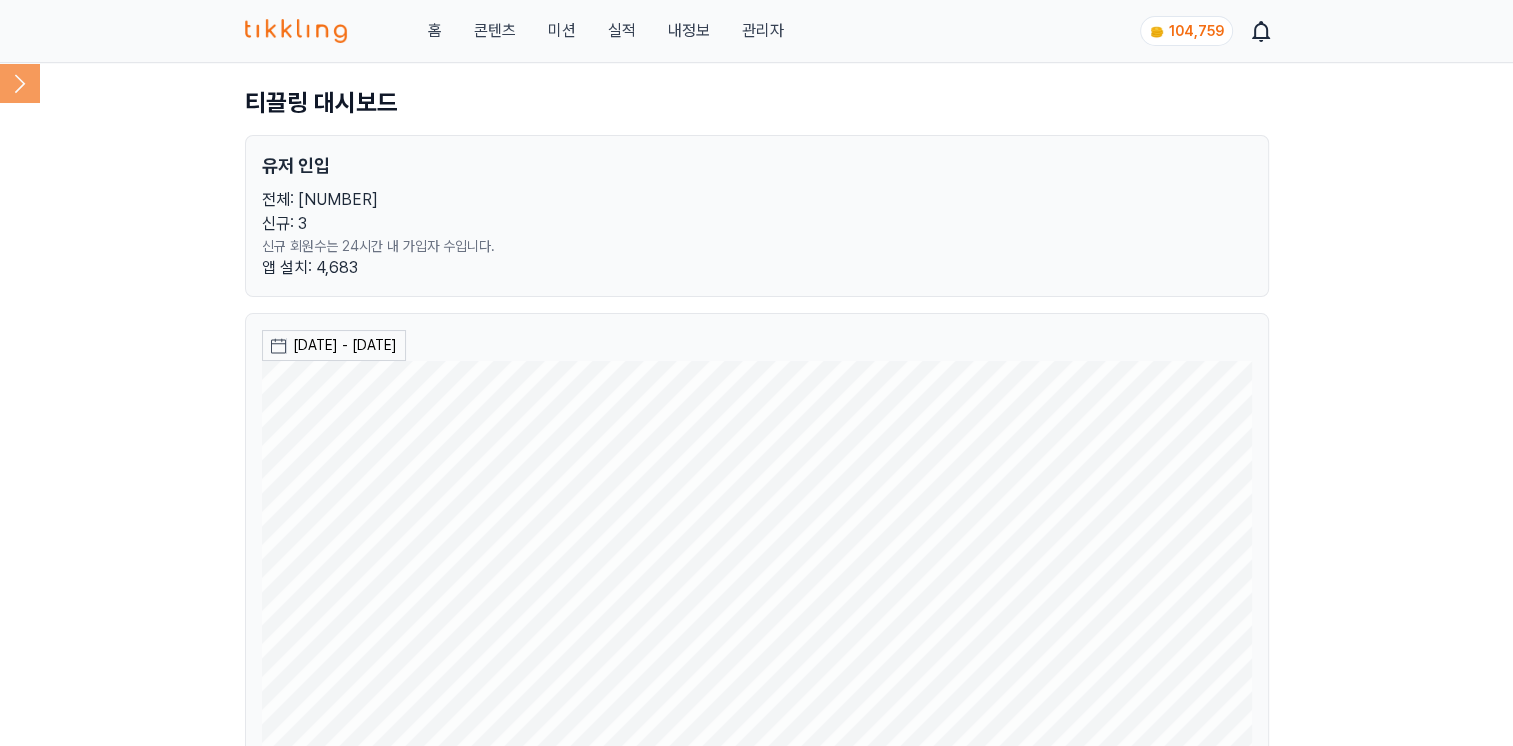 click 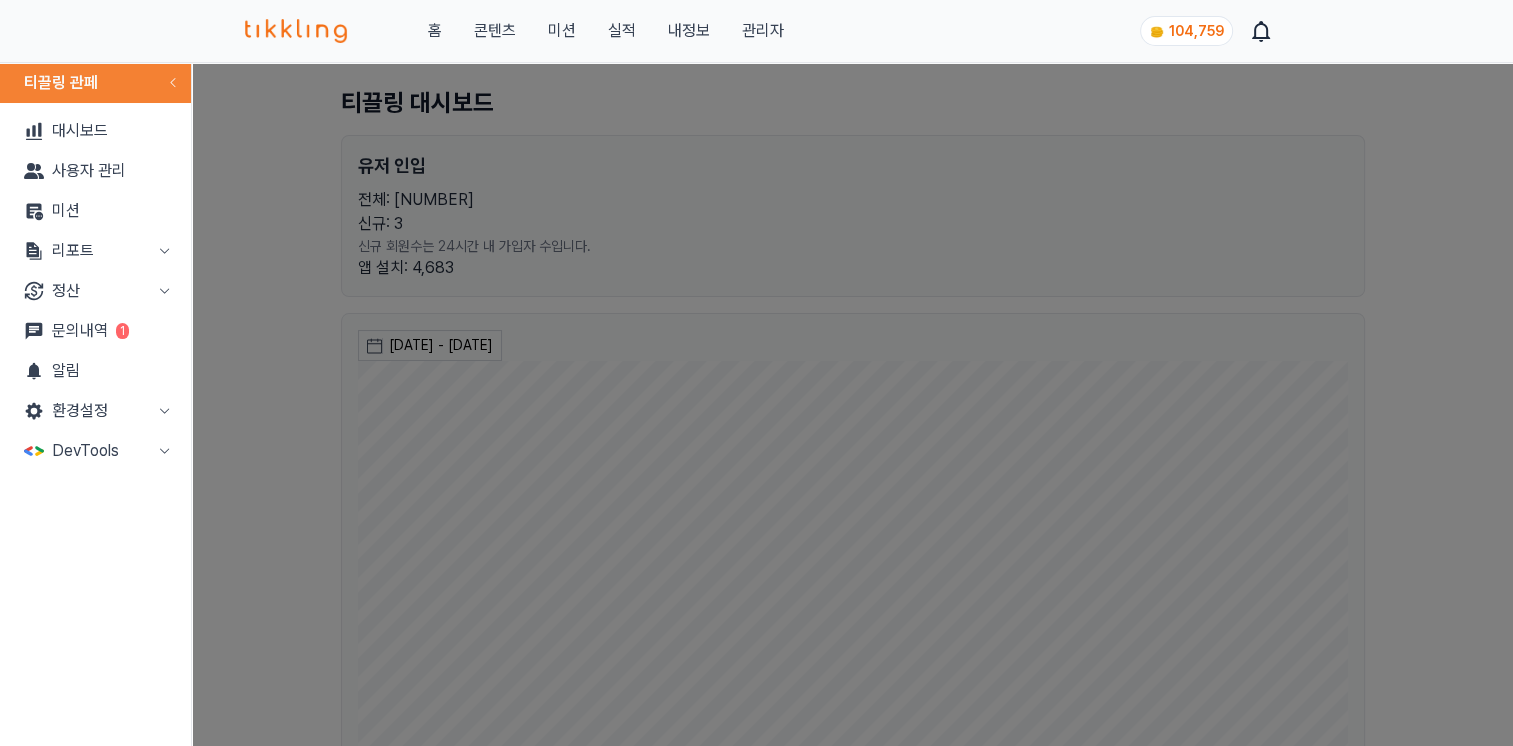 click on "리포트" at bounding box center (95, 251) 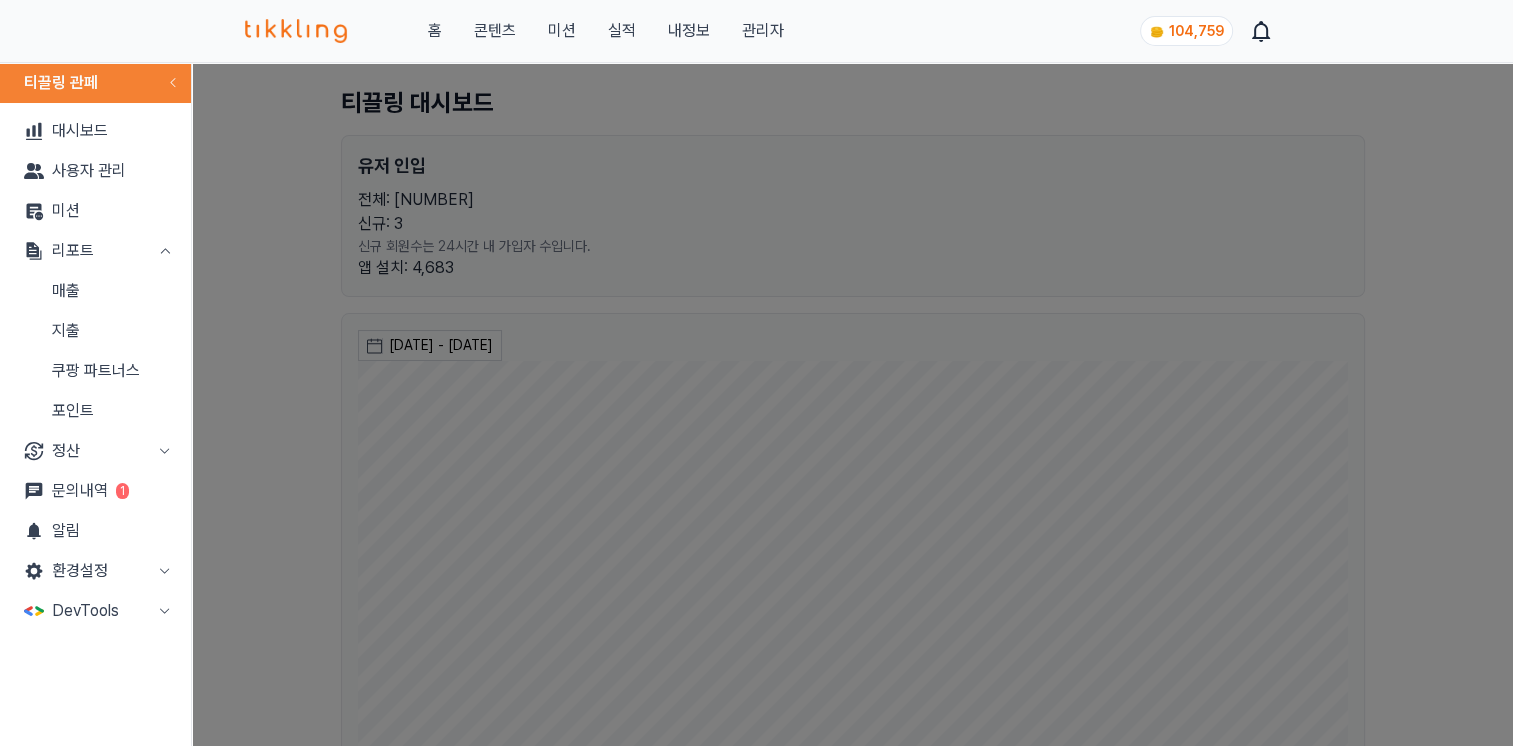 click on "매출" at bounding box center (95, 291) 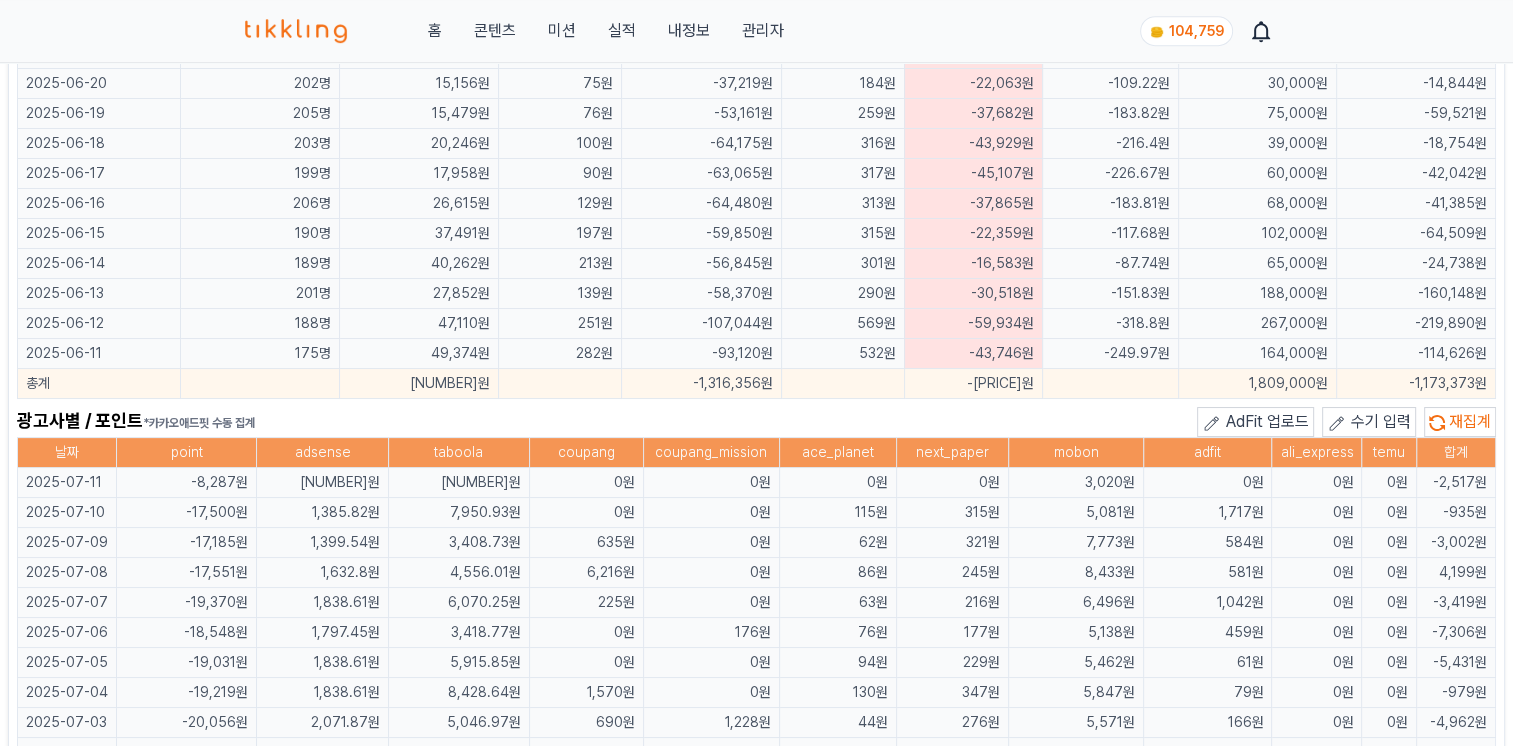 scroll, scrollTop: 1100, scrollLeft: 0, axis: vertical 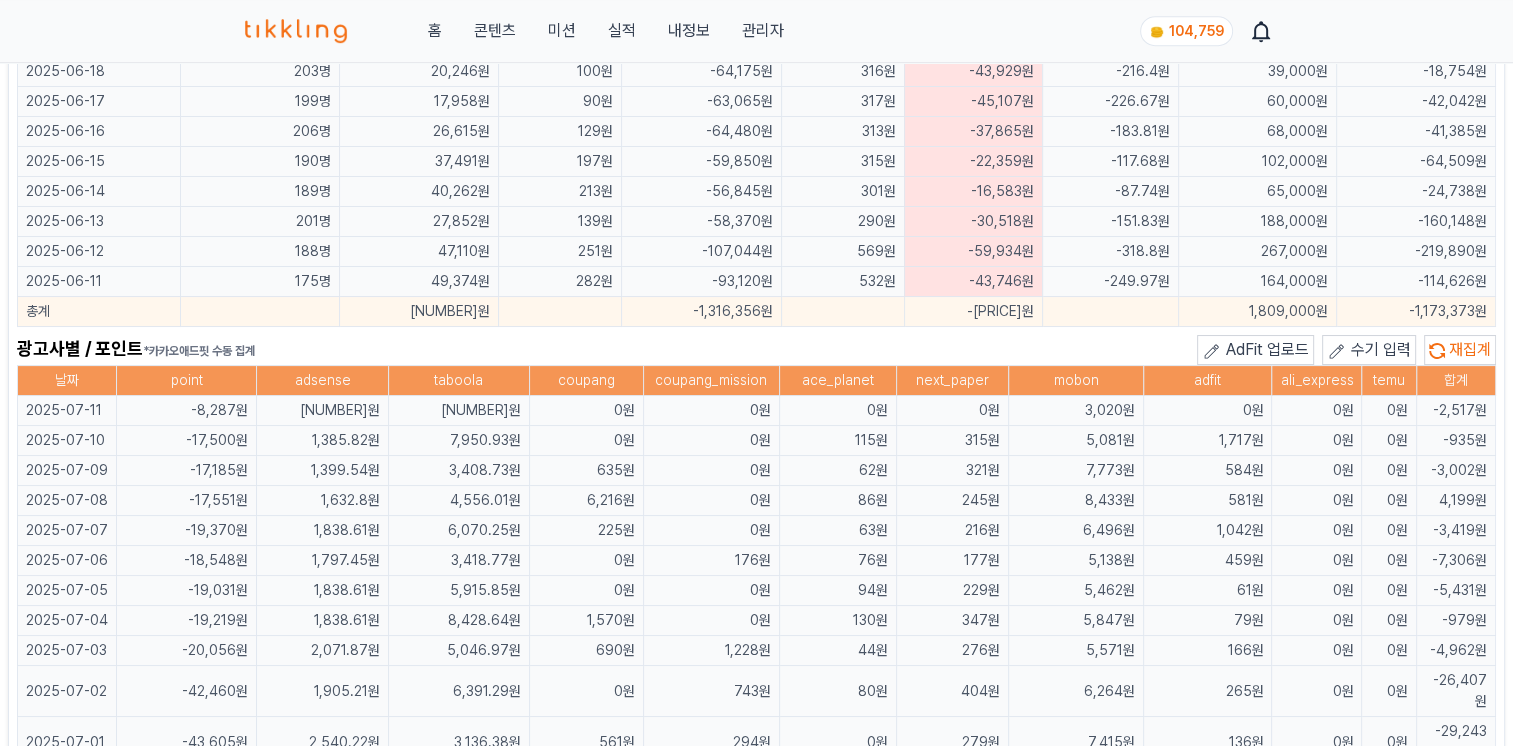 click on "수기 입력" at bounding box center [1381, 349] 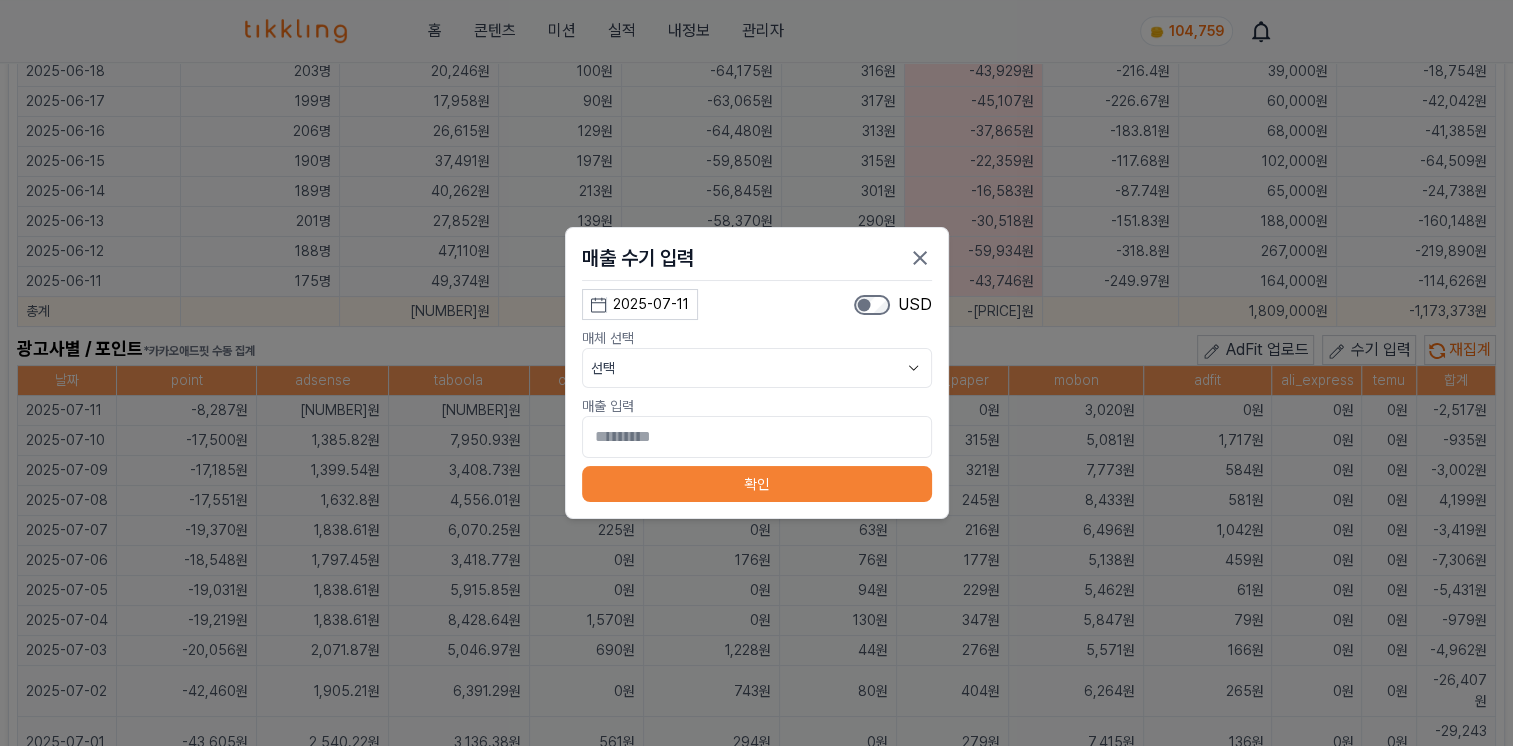 type 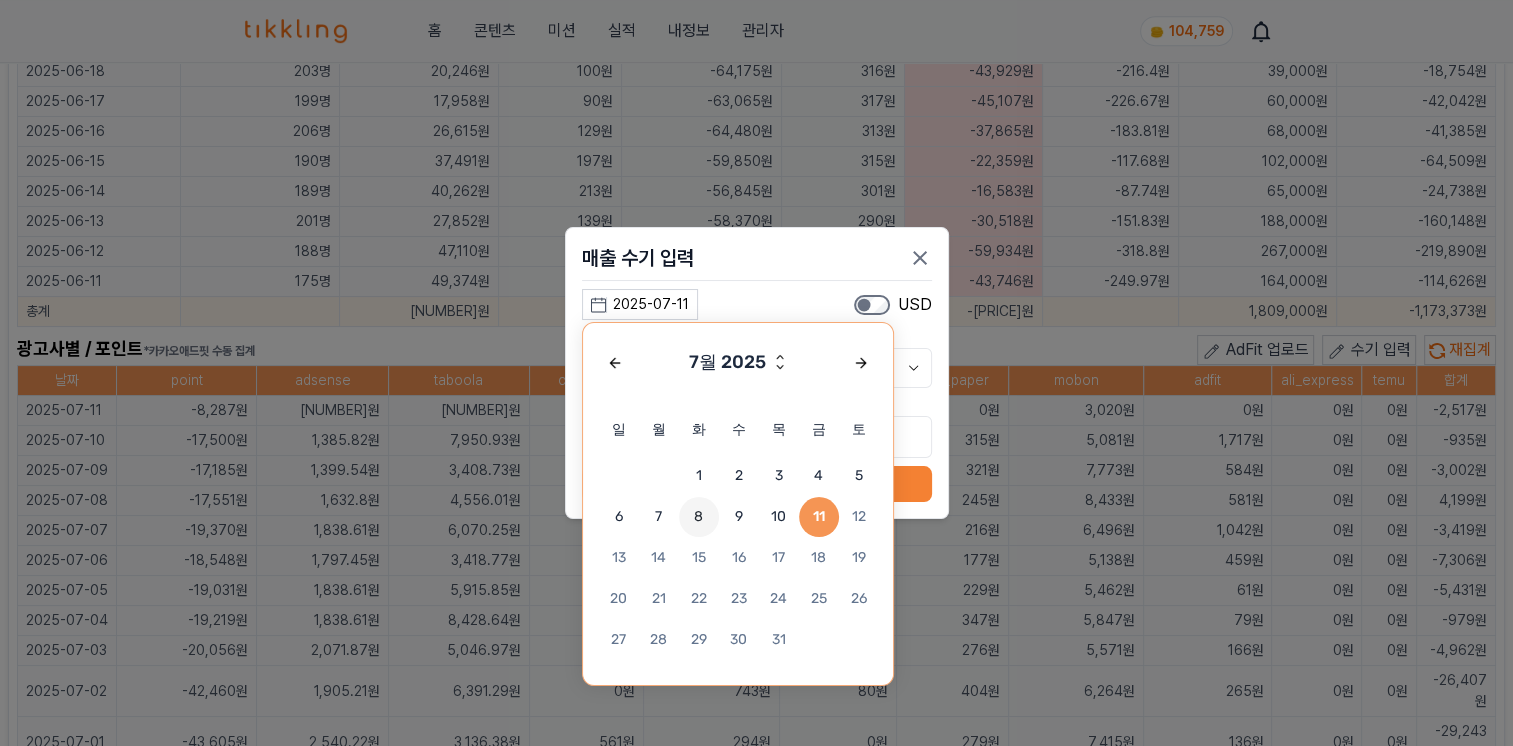 click on "8" at bounding box center (699, 517) 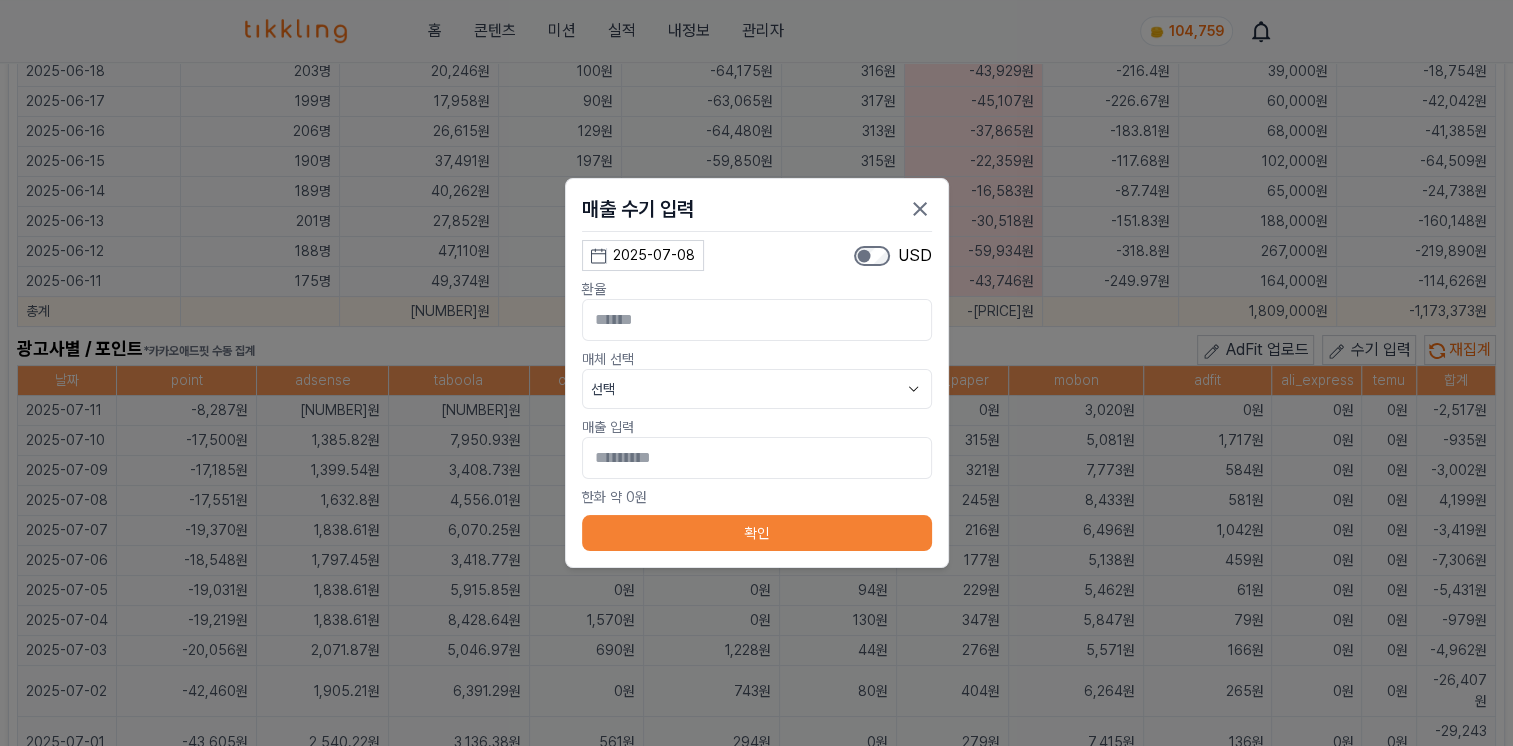 click on "선택" at bounding box center [757, 389] 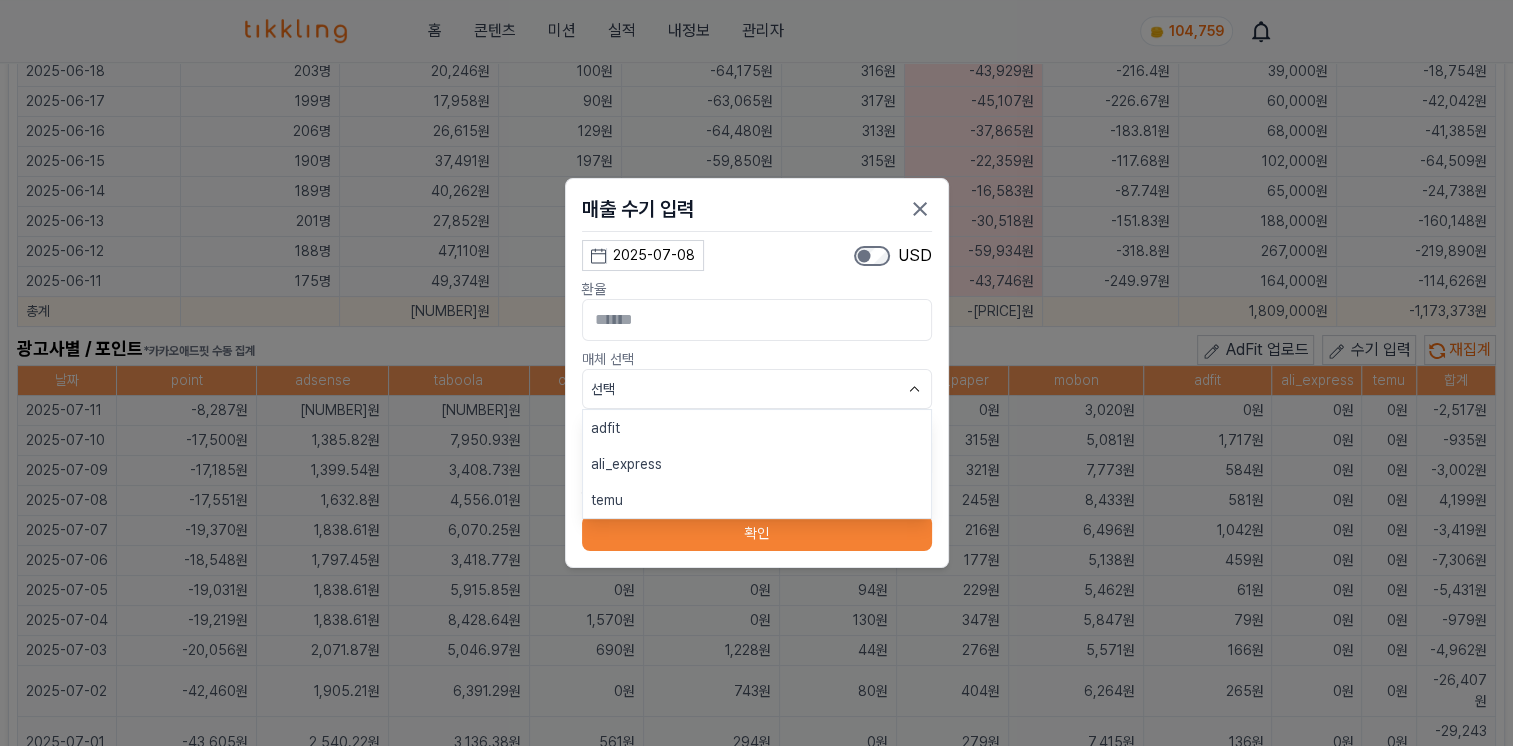 click on "ali_express" at bounding box center (757, 464) 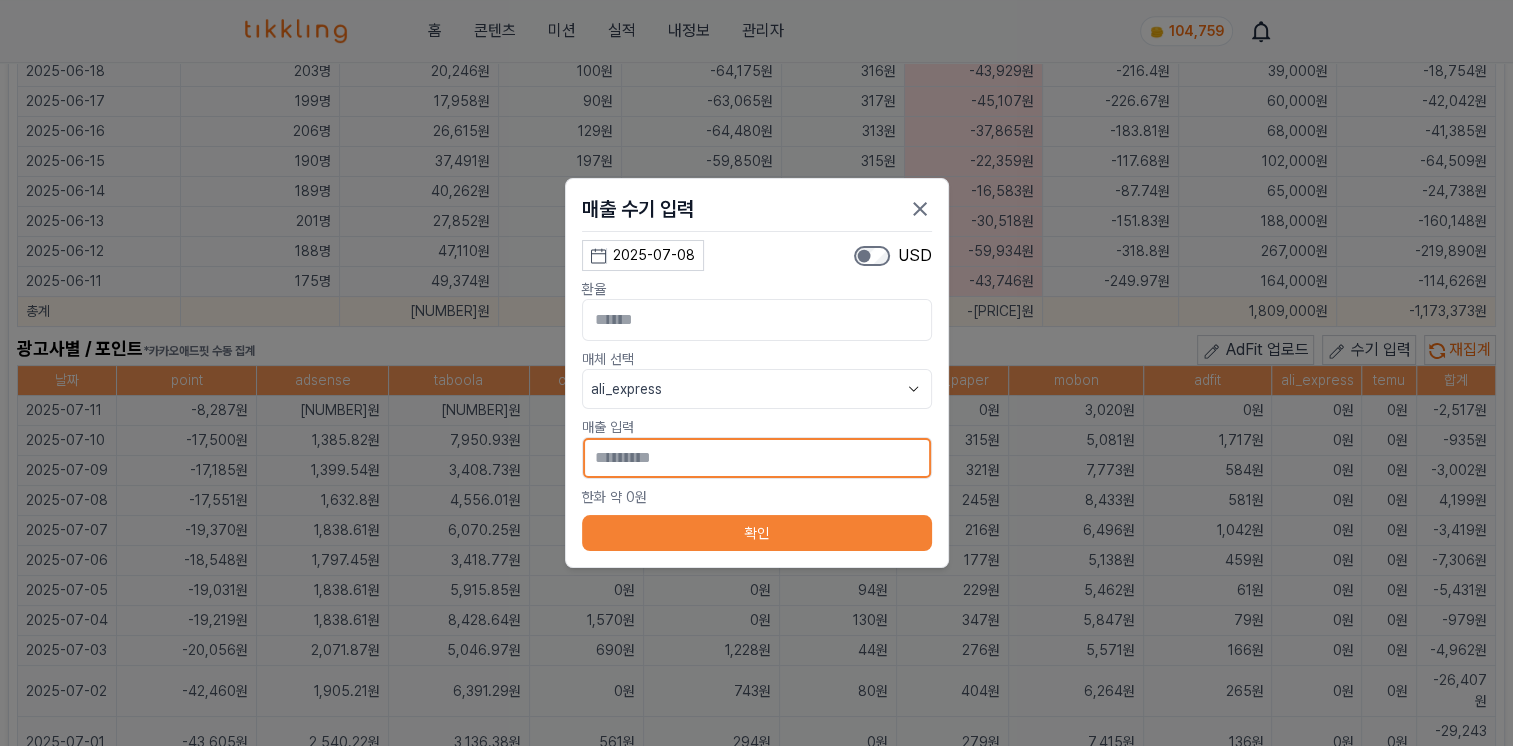 click on "*" at bounding box center (757, 458) 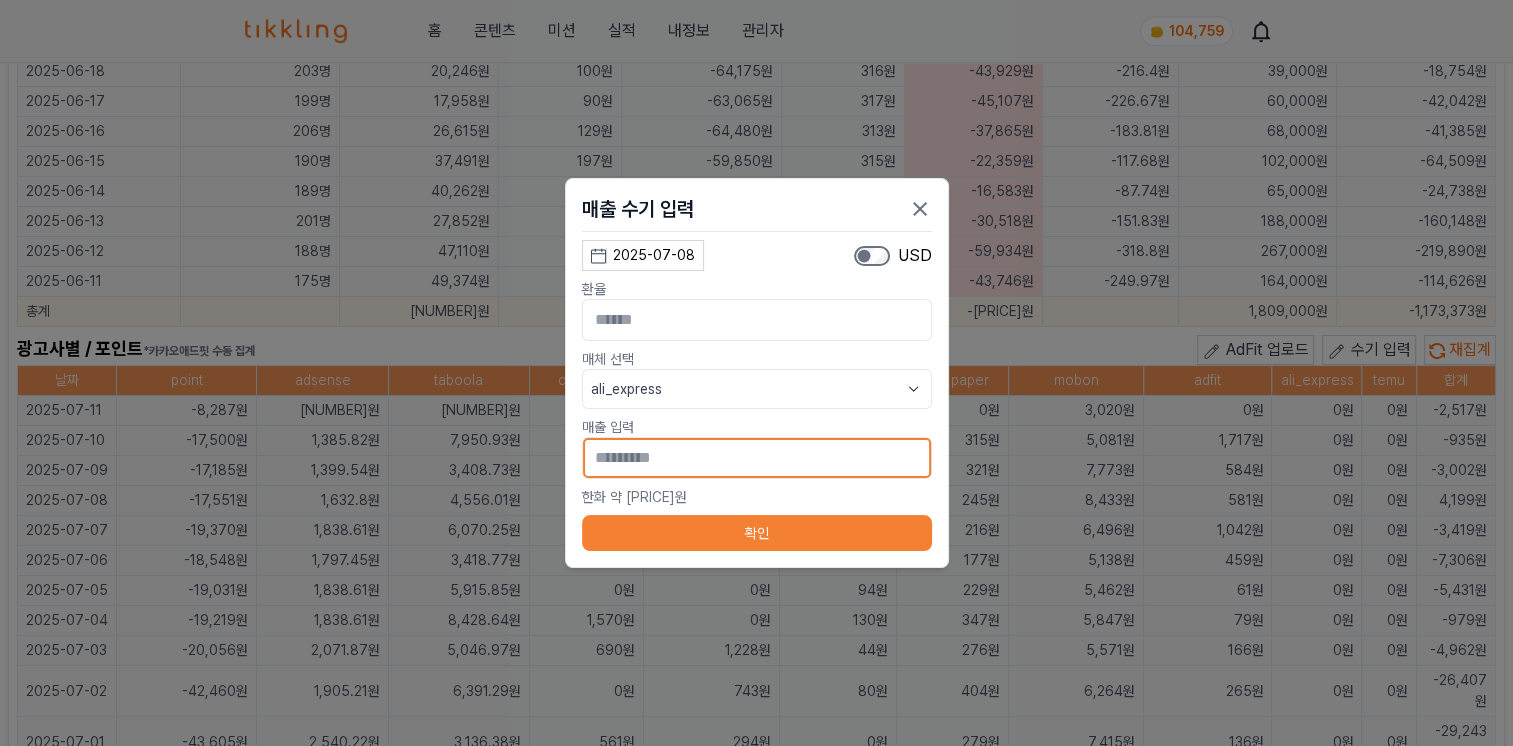 type on "[MASKED]" 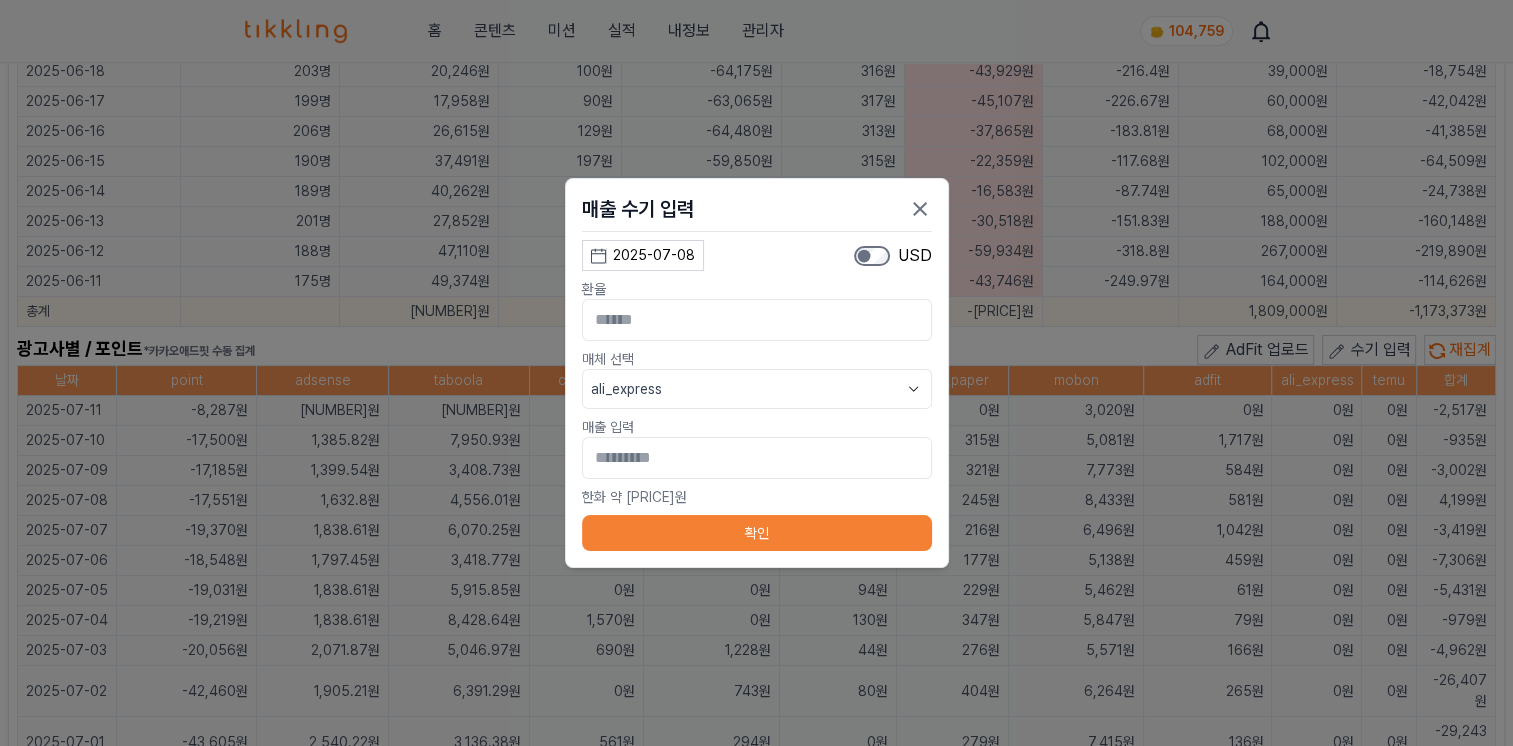 click on "확인" at bounding box center [757, 533] 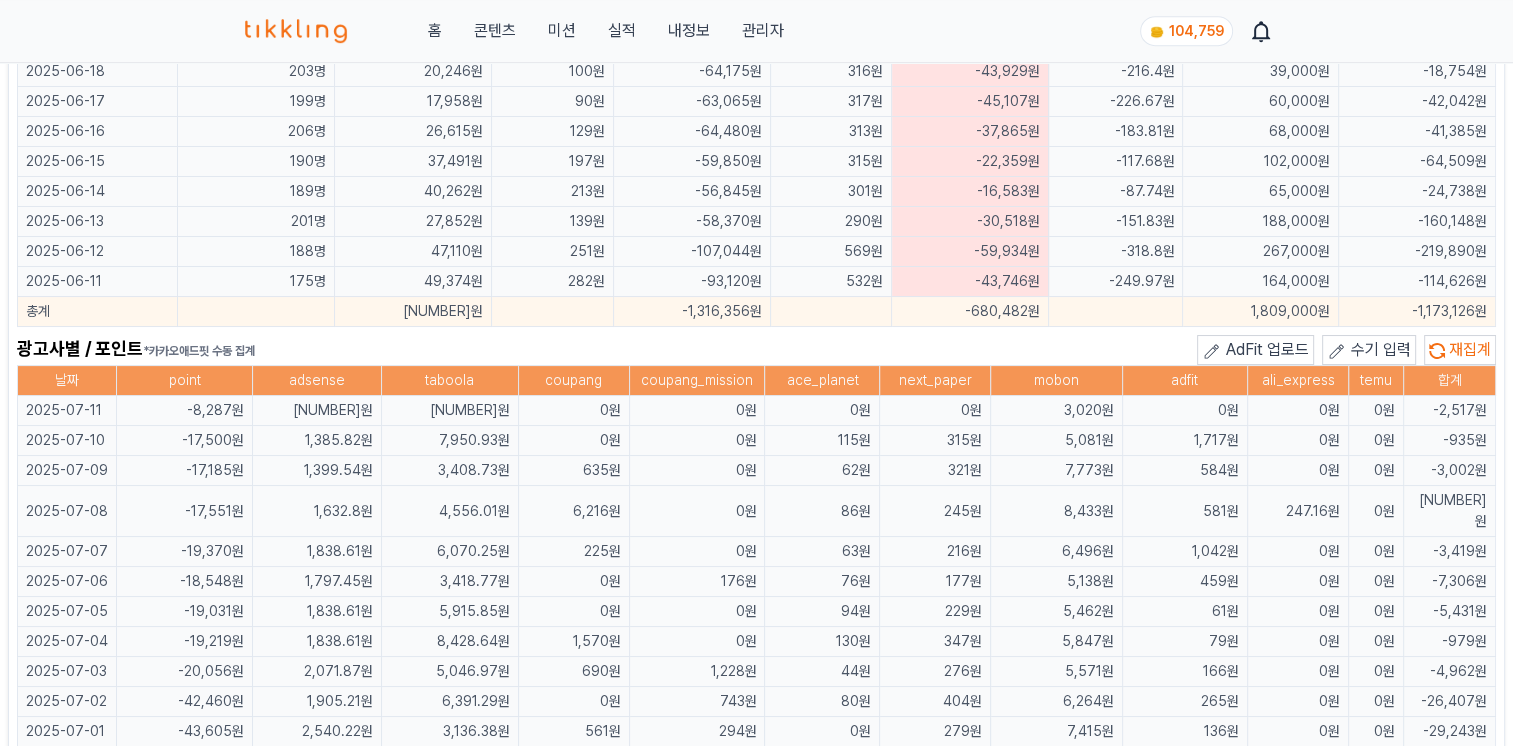 click on "수기 입력" at bounding box center (1381, 349) 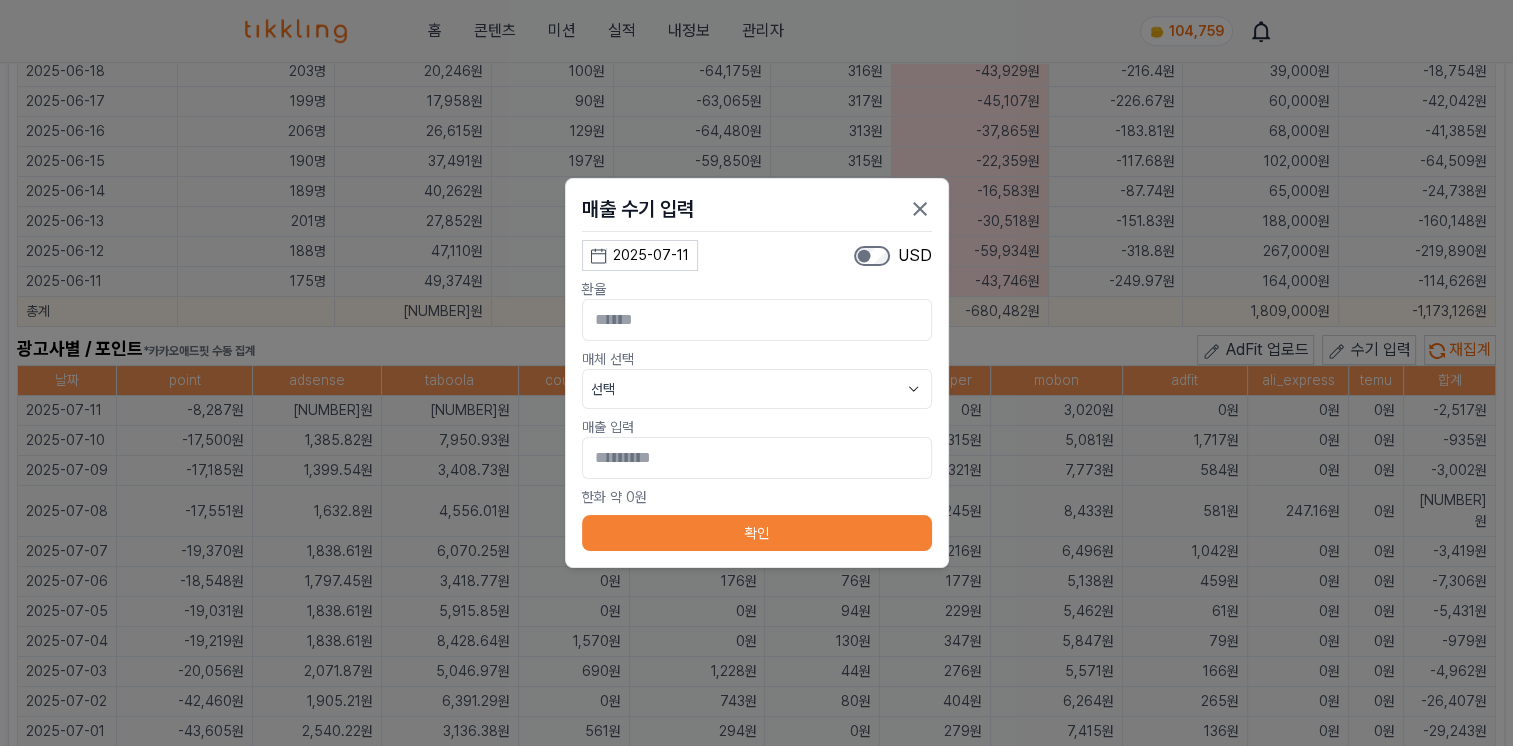 click on "2025-07-11" at bounding box center [651, 255] 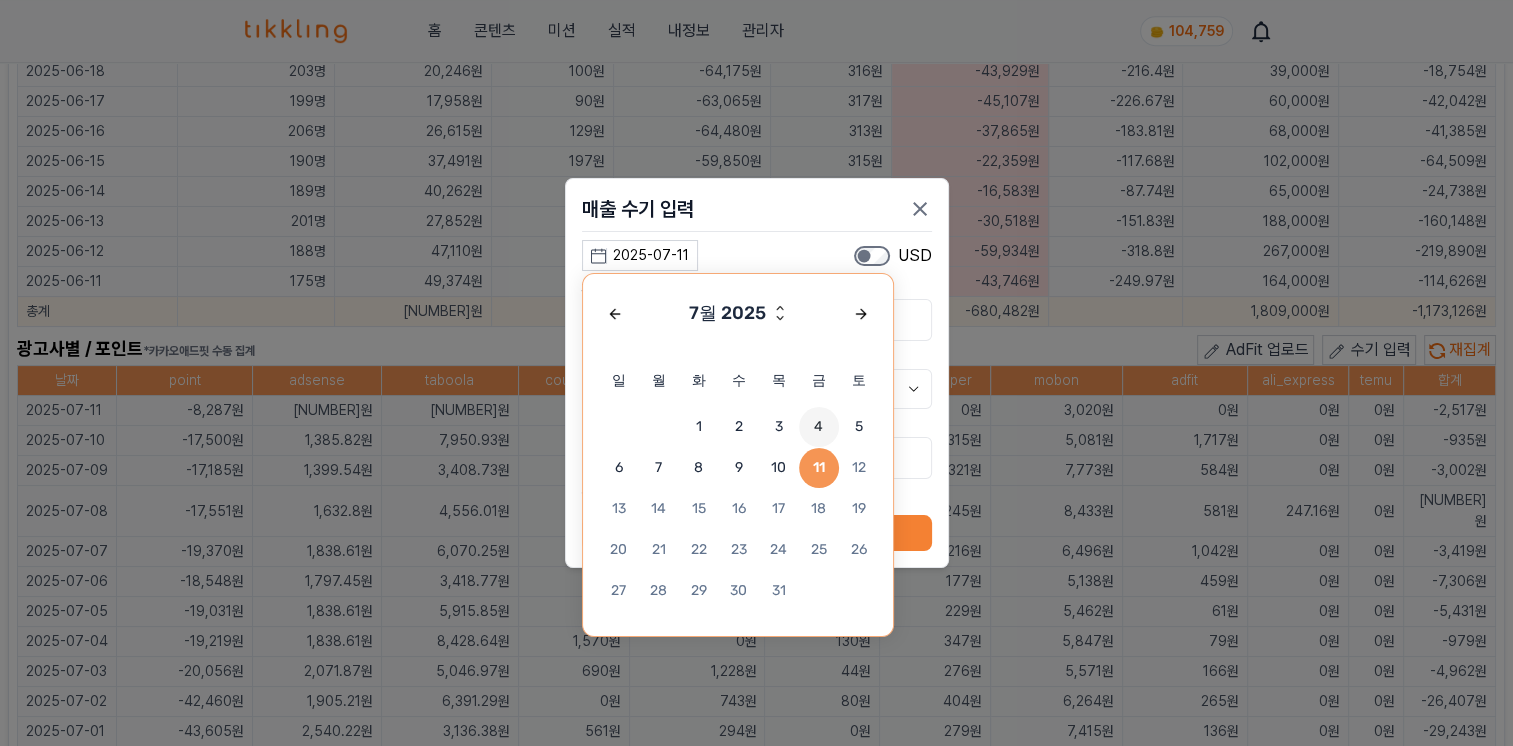 click on "4" at bounding box center (819, 427) 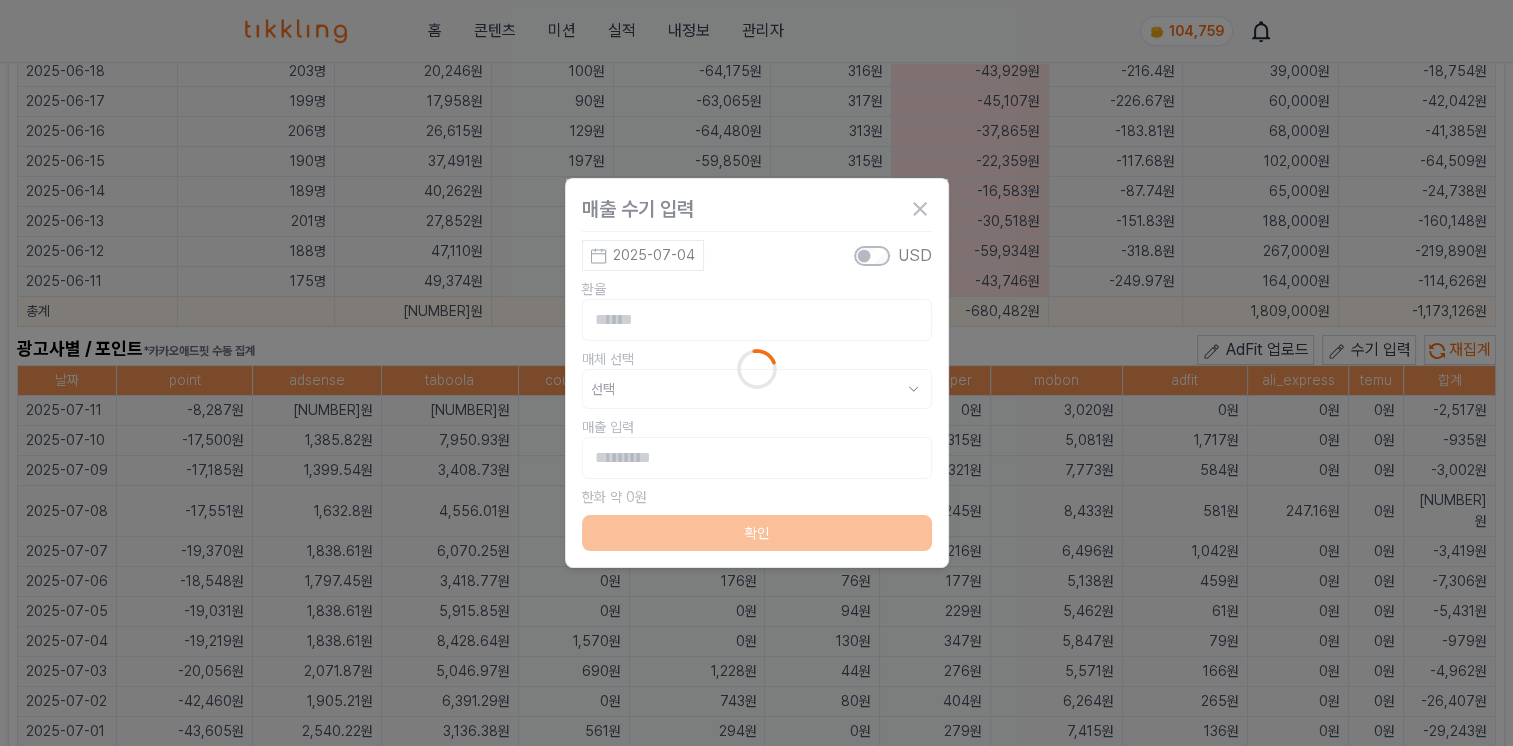 type on "**********" 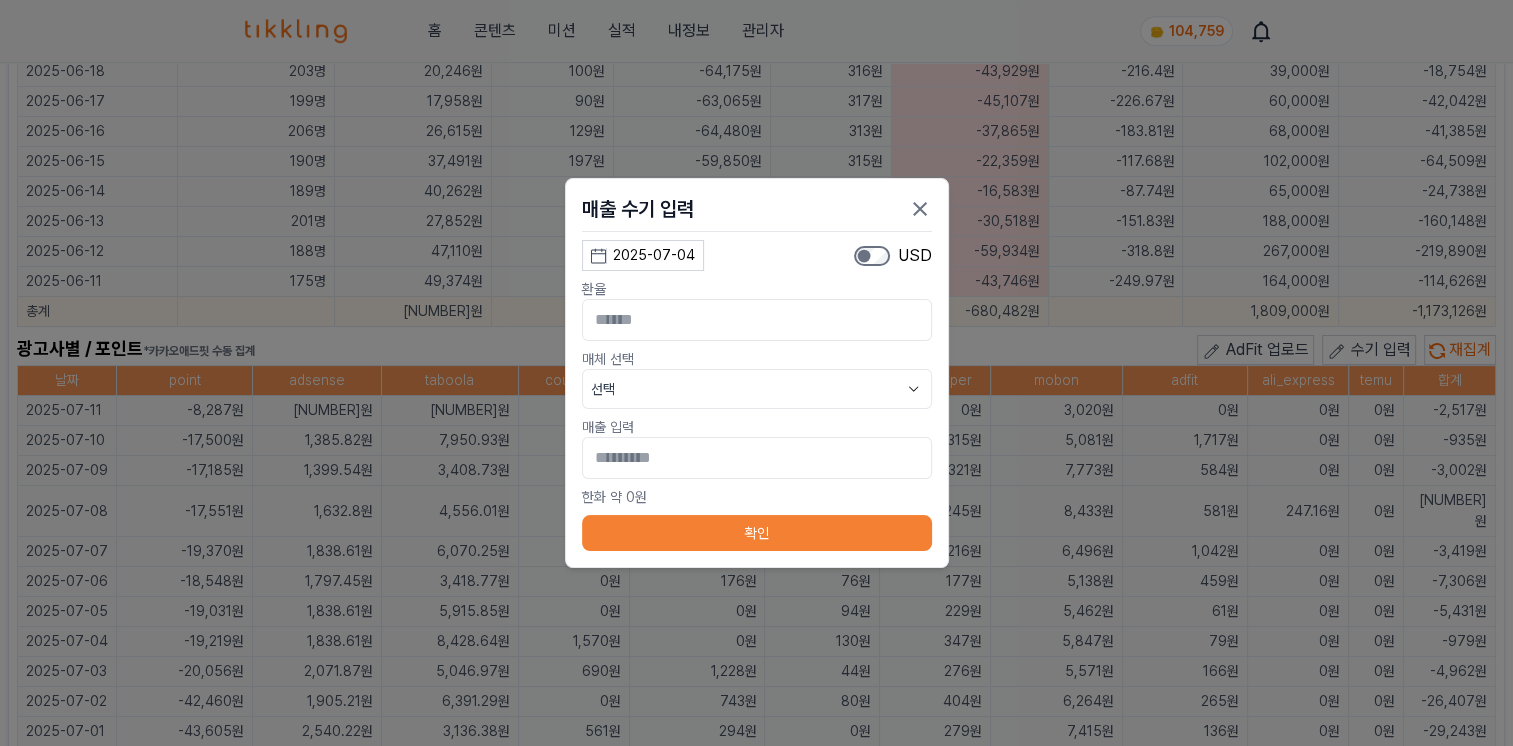 click on "선택" at bounding box center (757, 389) 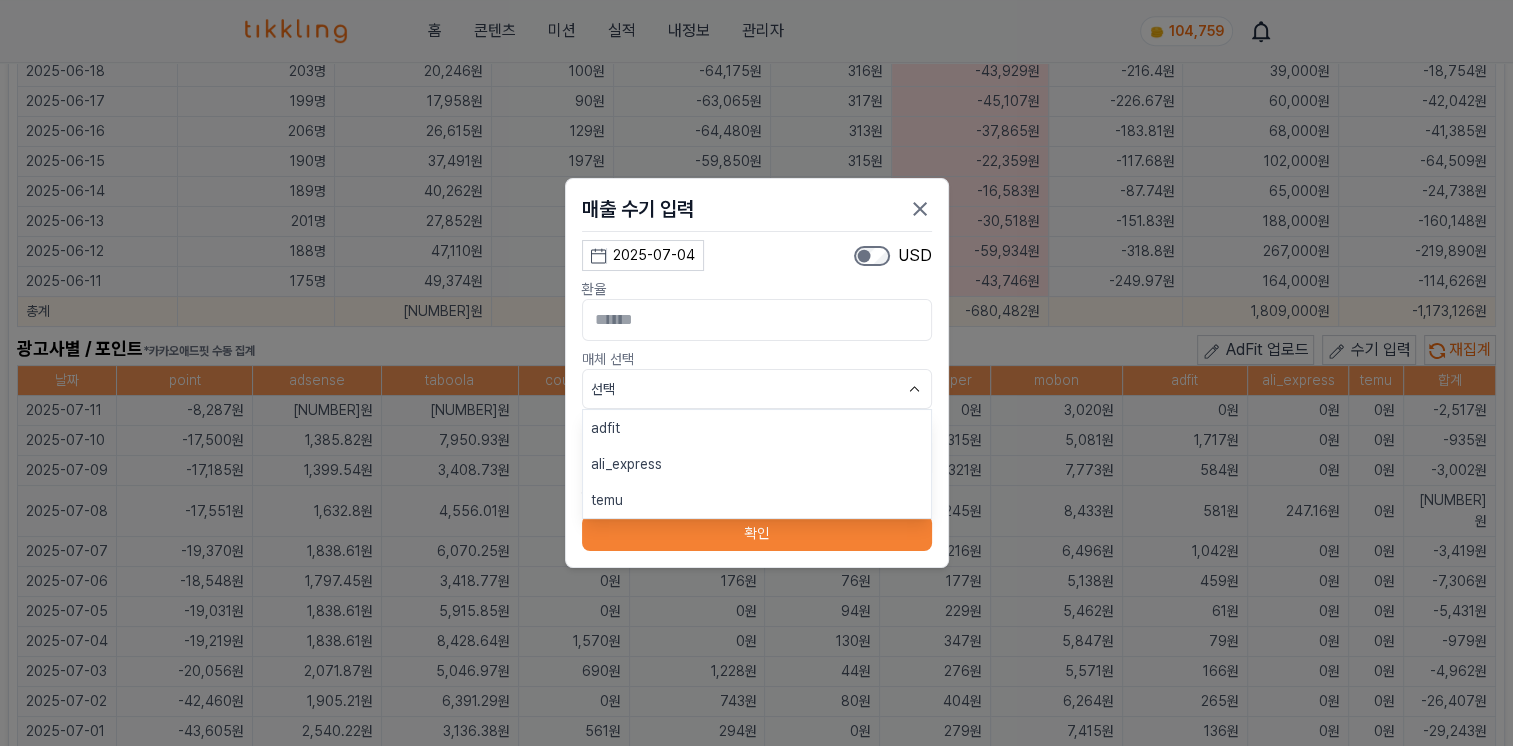 drag, startPoint x: 713, startPoint y: 414, endPoint x: 708, endPoint y: 451, distance: 37.336308 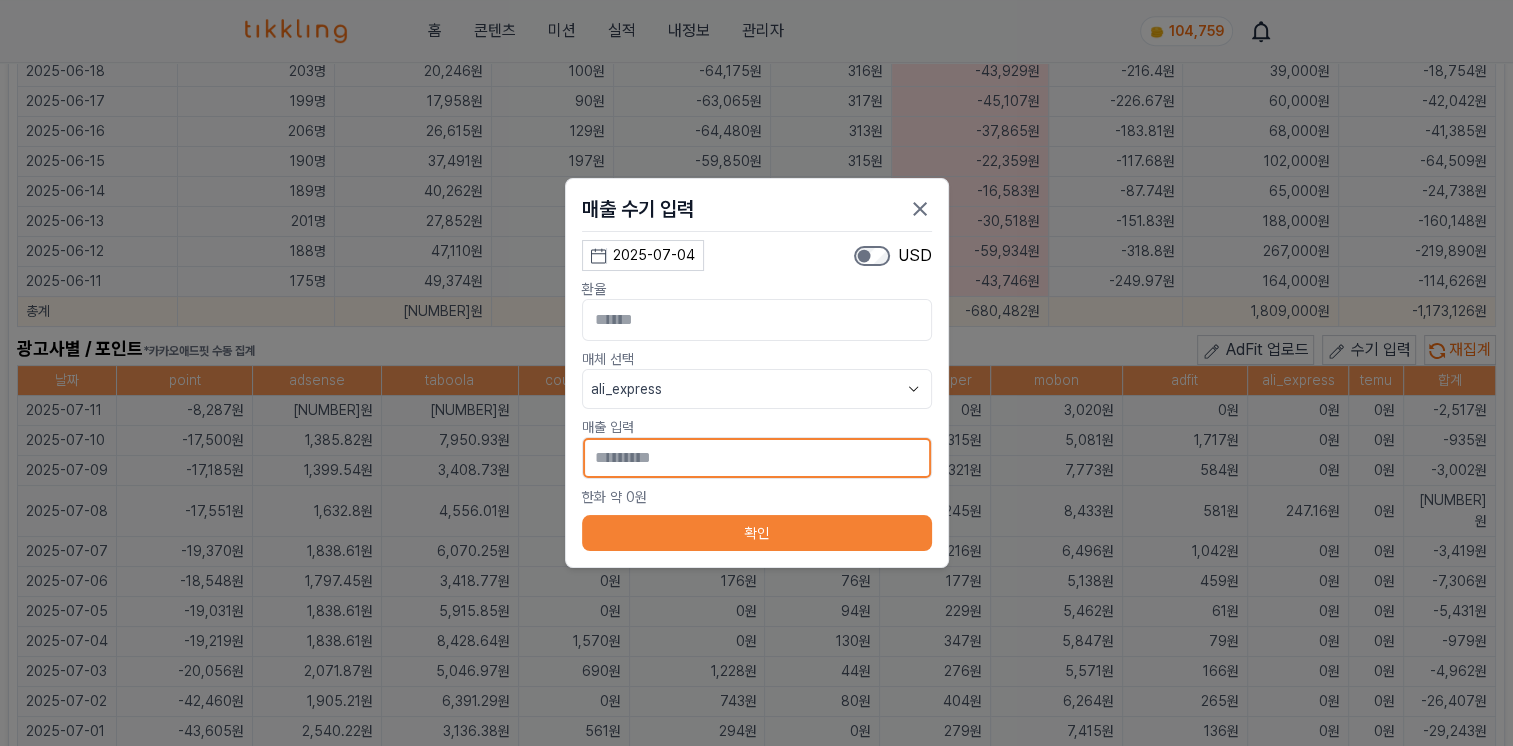 click on "*" at bounding box center [757, 458] 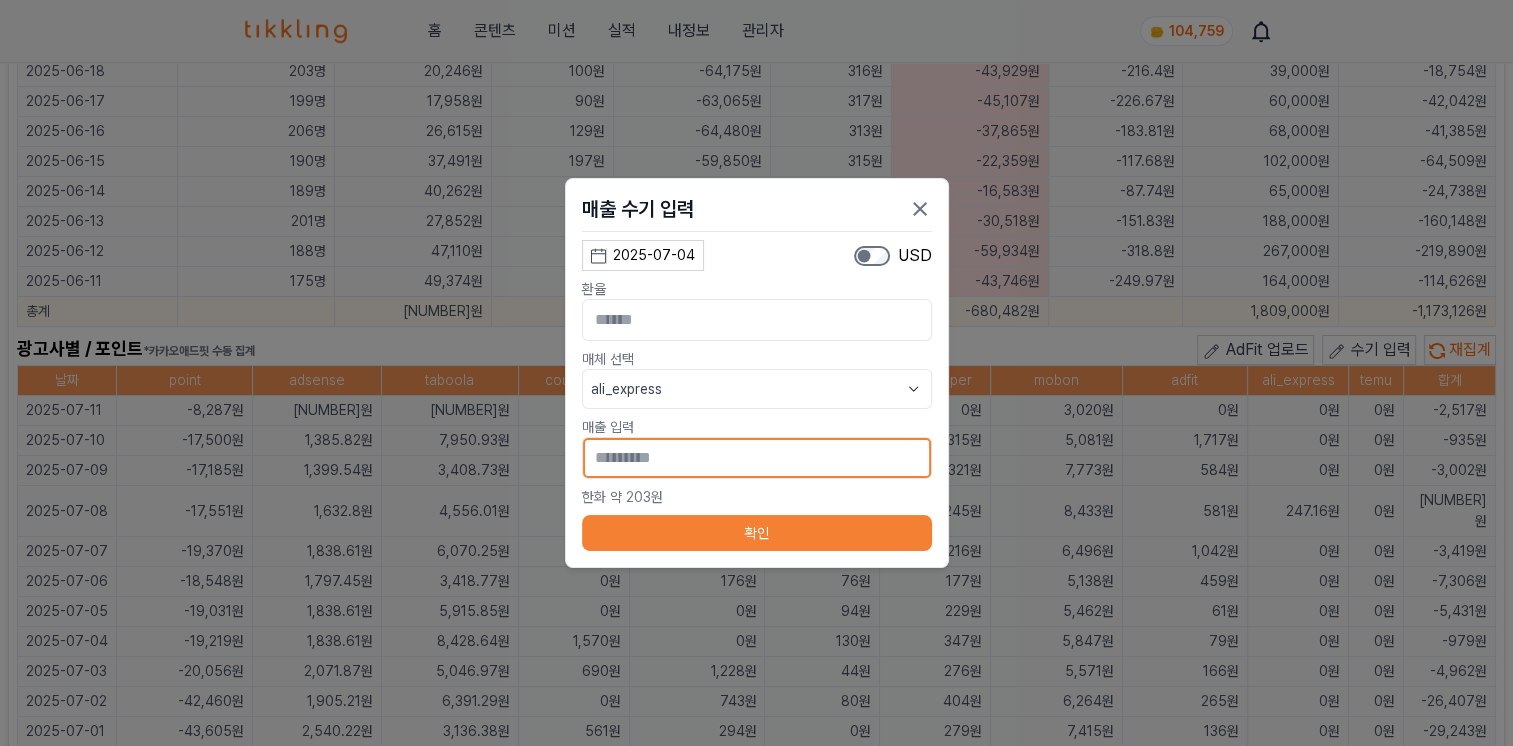 type on "[MASKED]" 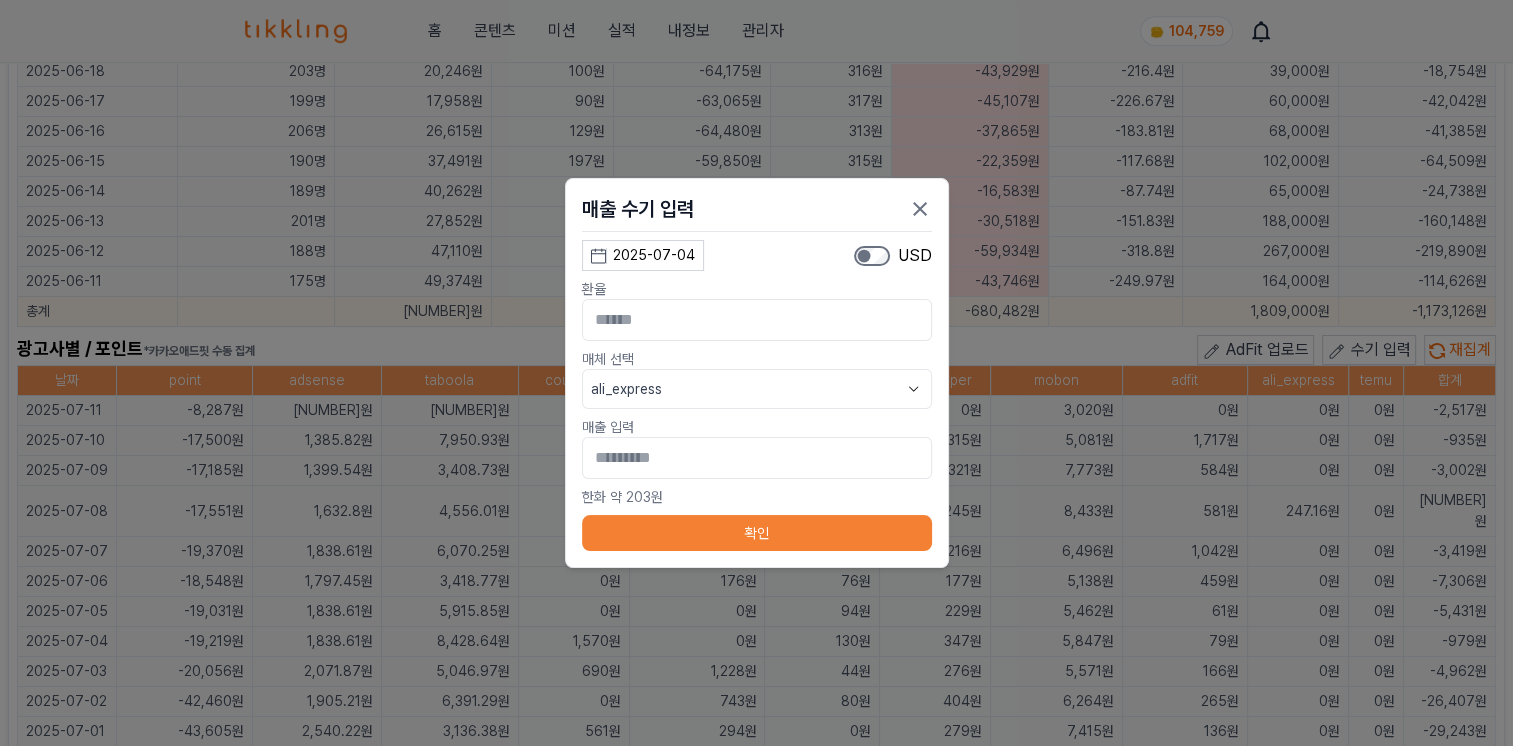click on "확인" at bounding box center (757, 533) 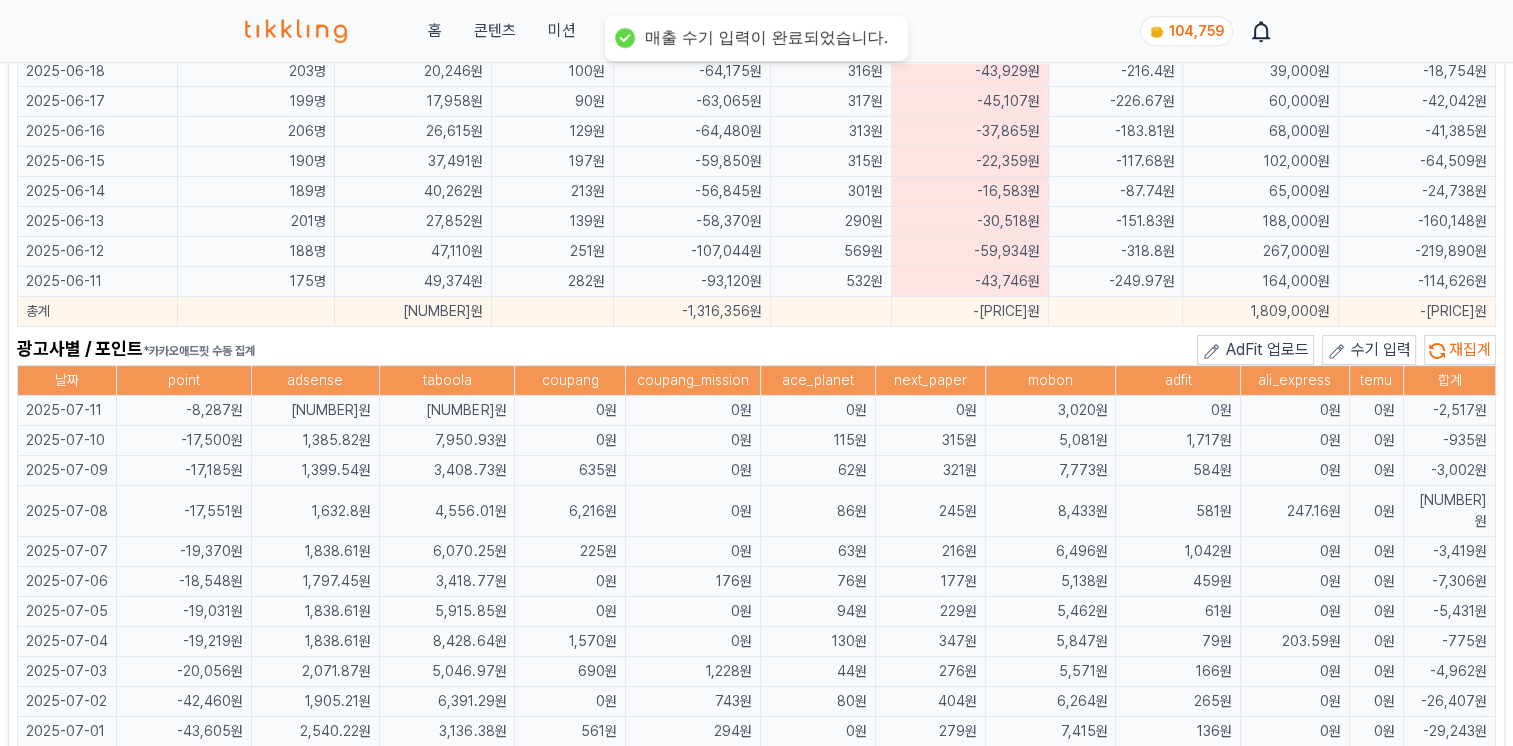click on "수기 입력" at bounding box center [1381, 349] 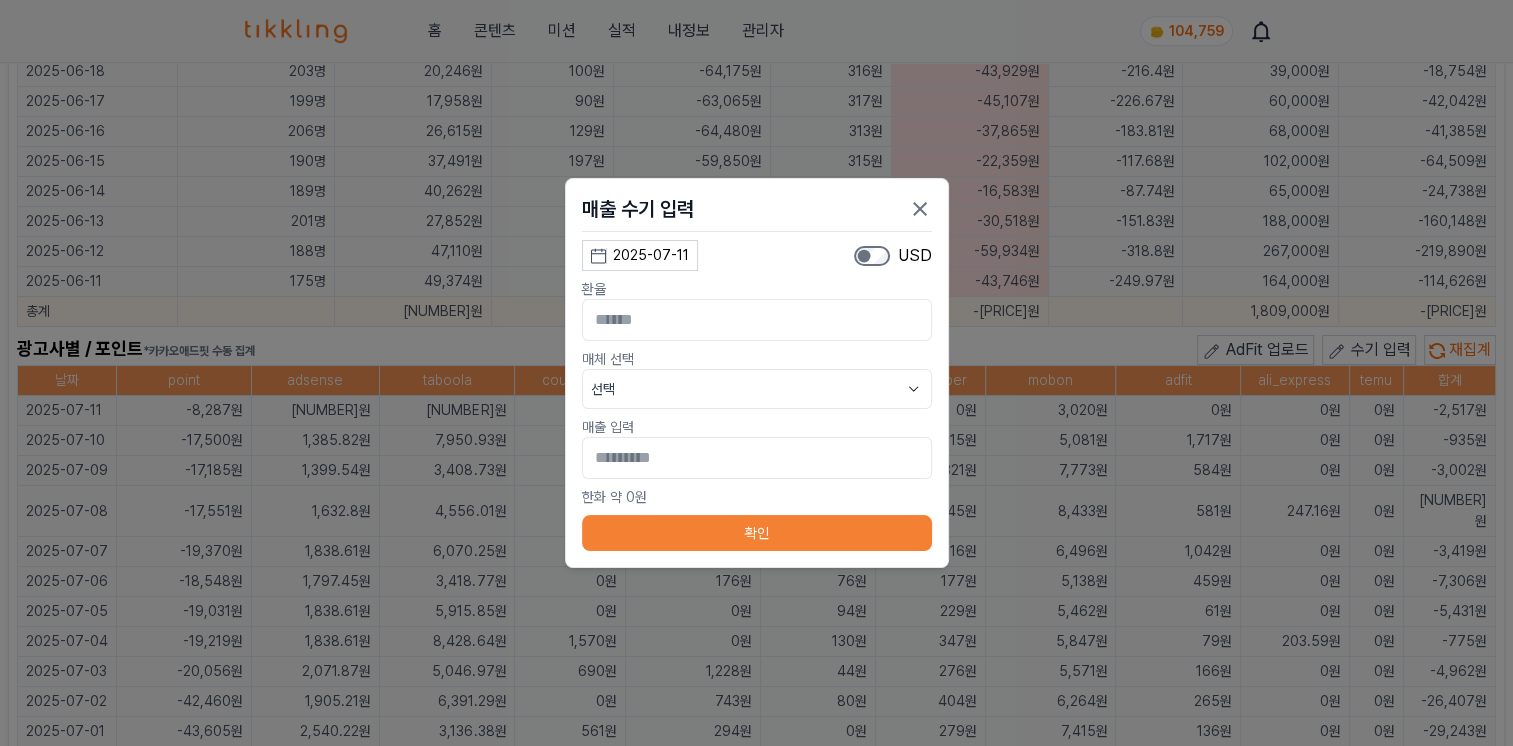 click on "2025-07-11" at bounding box center [651, 255] 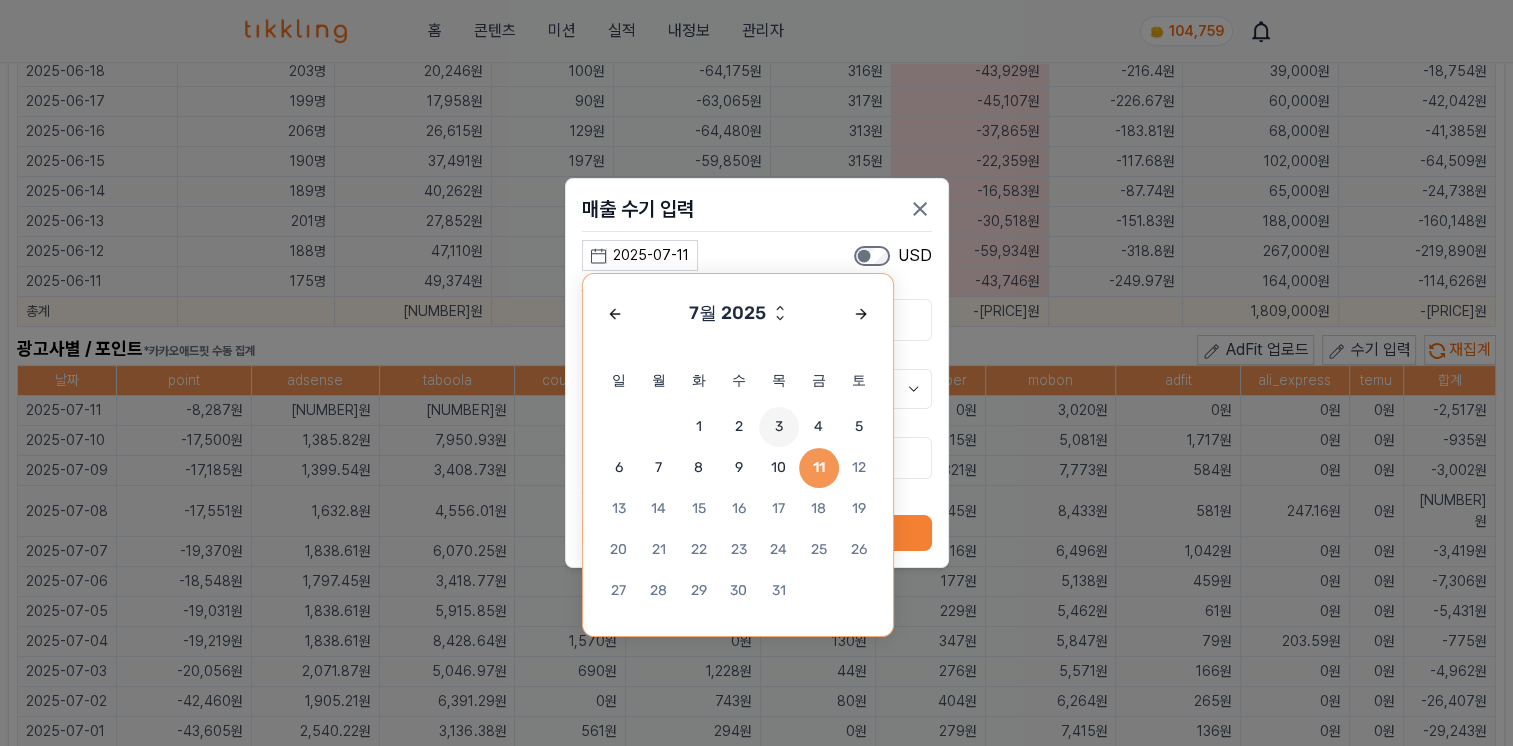 click on "3" at bounding box center [779, 427] 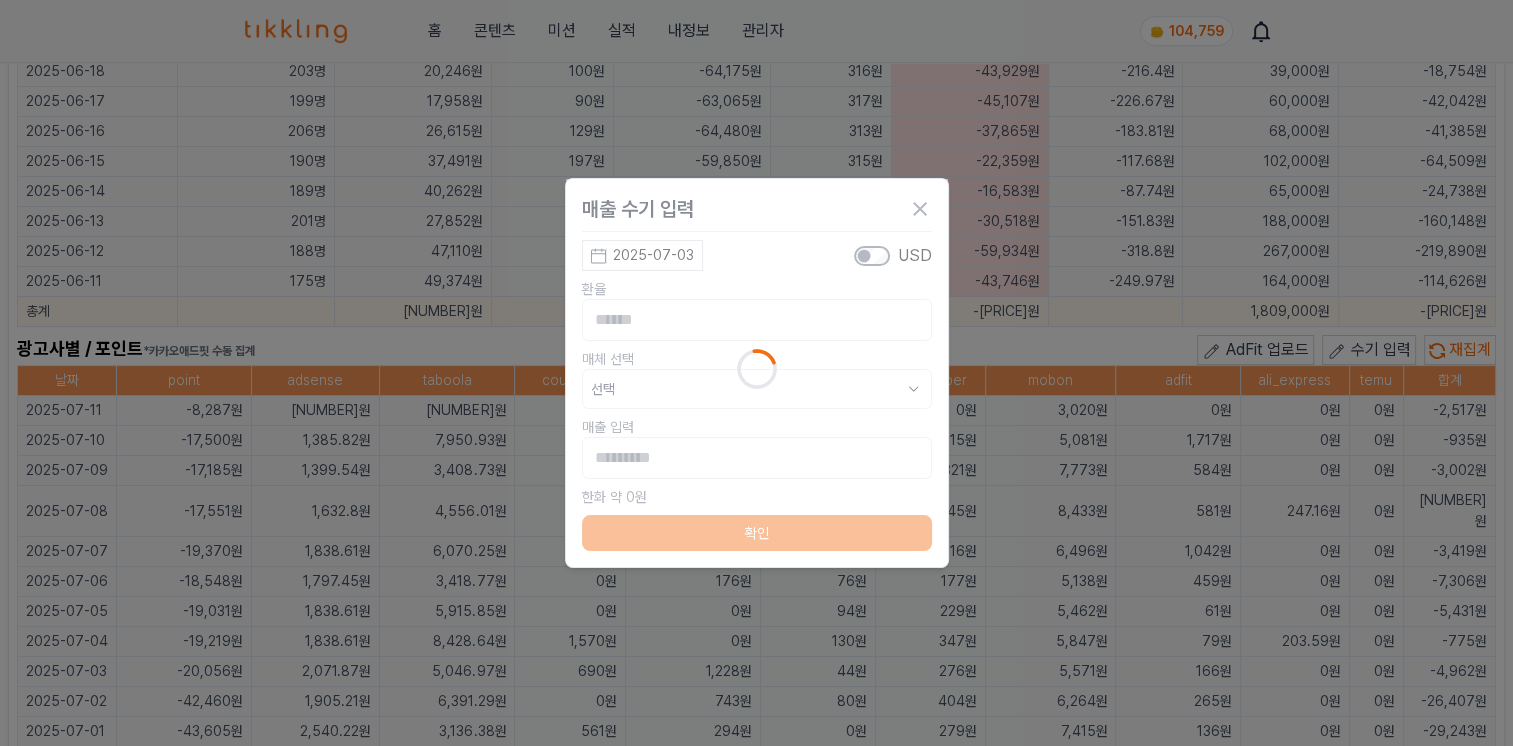 type on "**********" 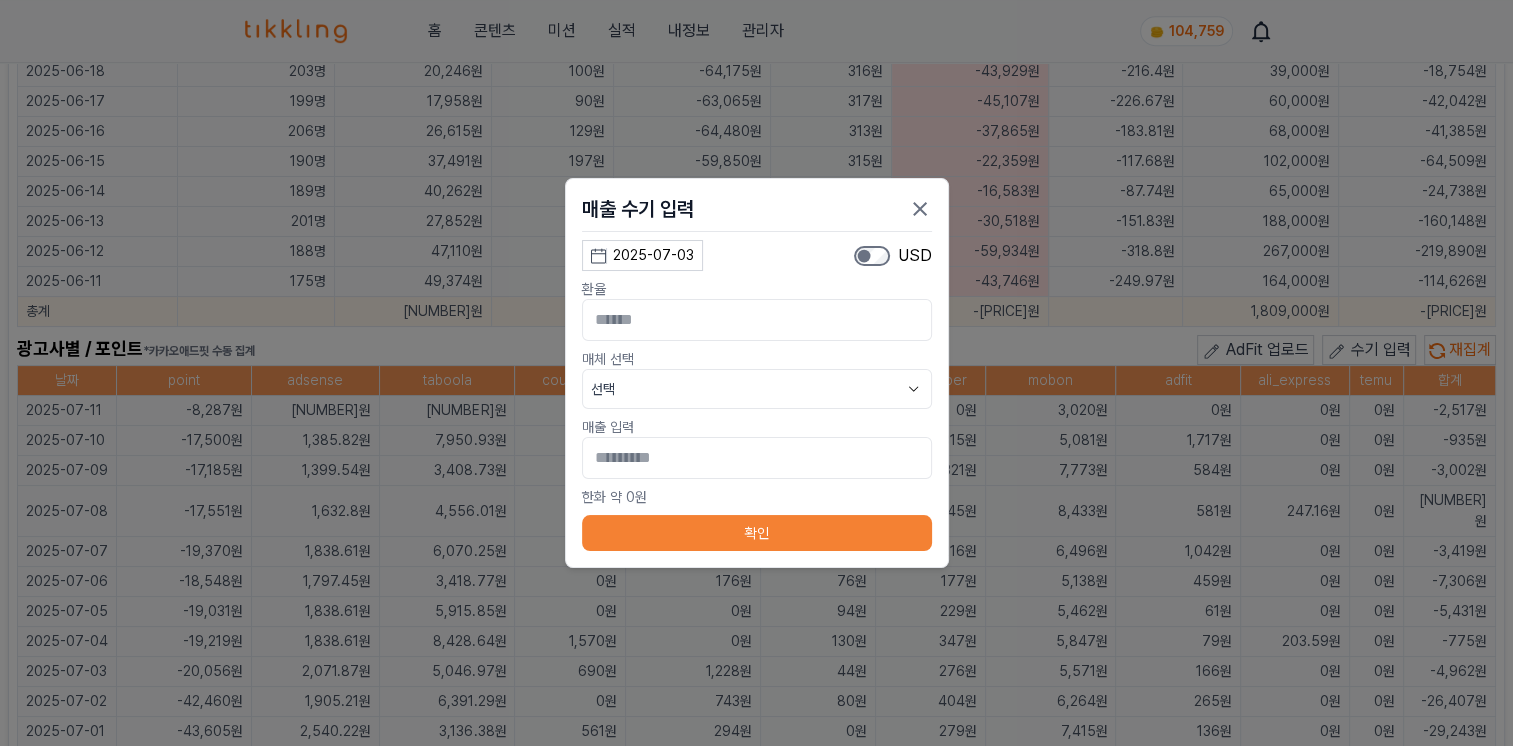 click on "선택" at bounding box center (757, 389) 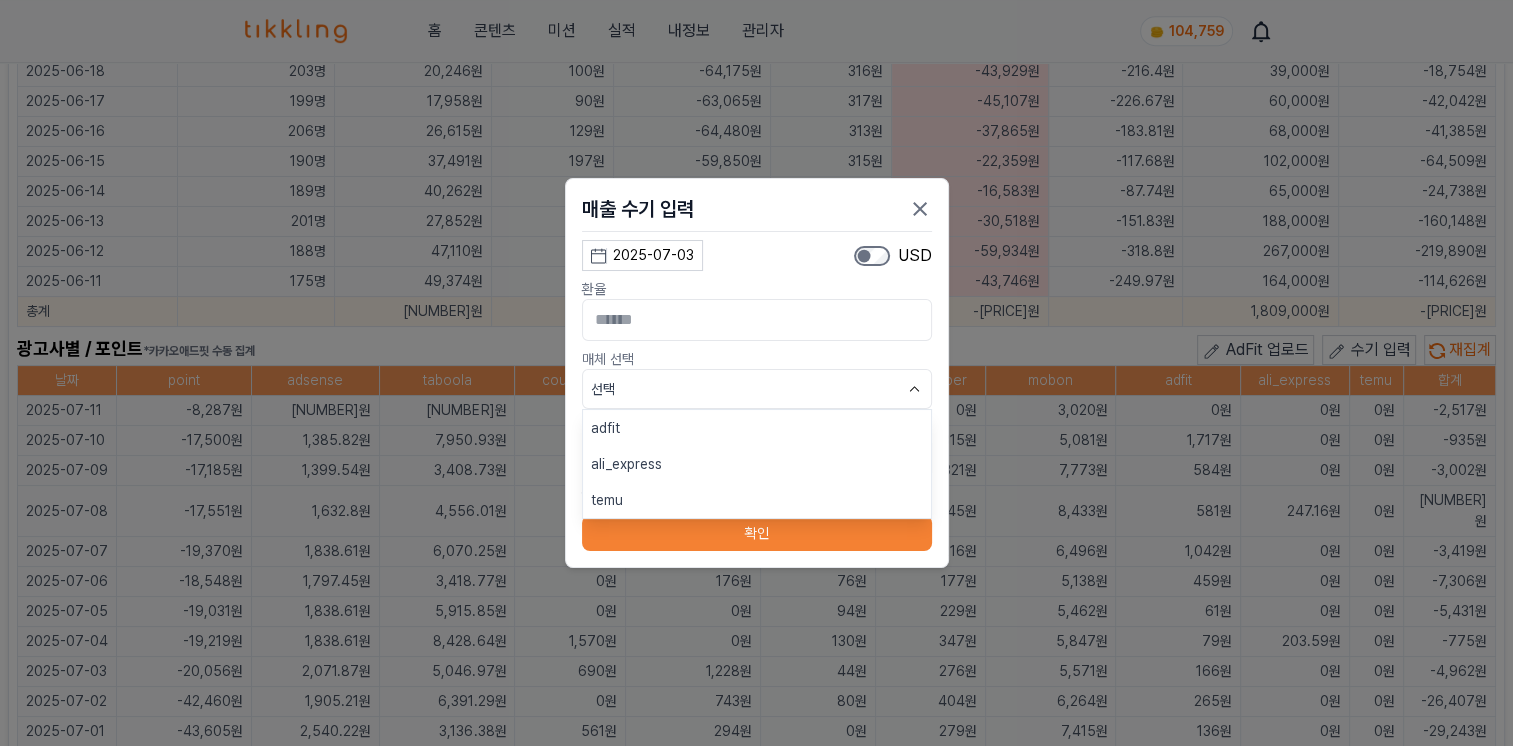 drag, startPoint x: 794, startPoint y: 439, endPoint x: 784, endPoint y: 460, distance: 23.259407 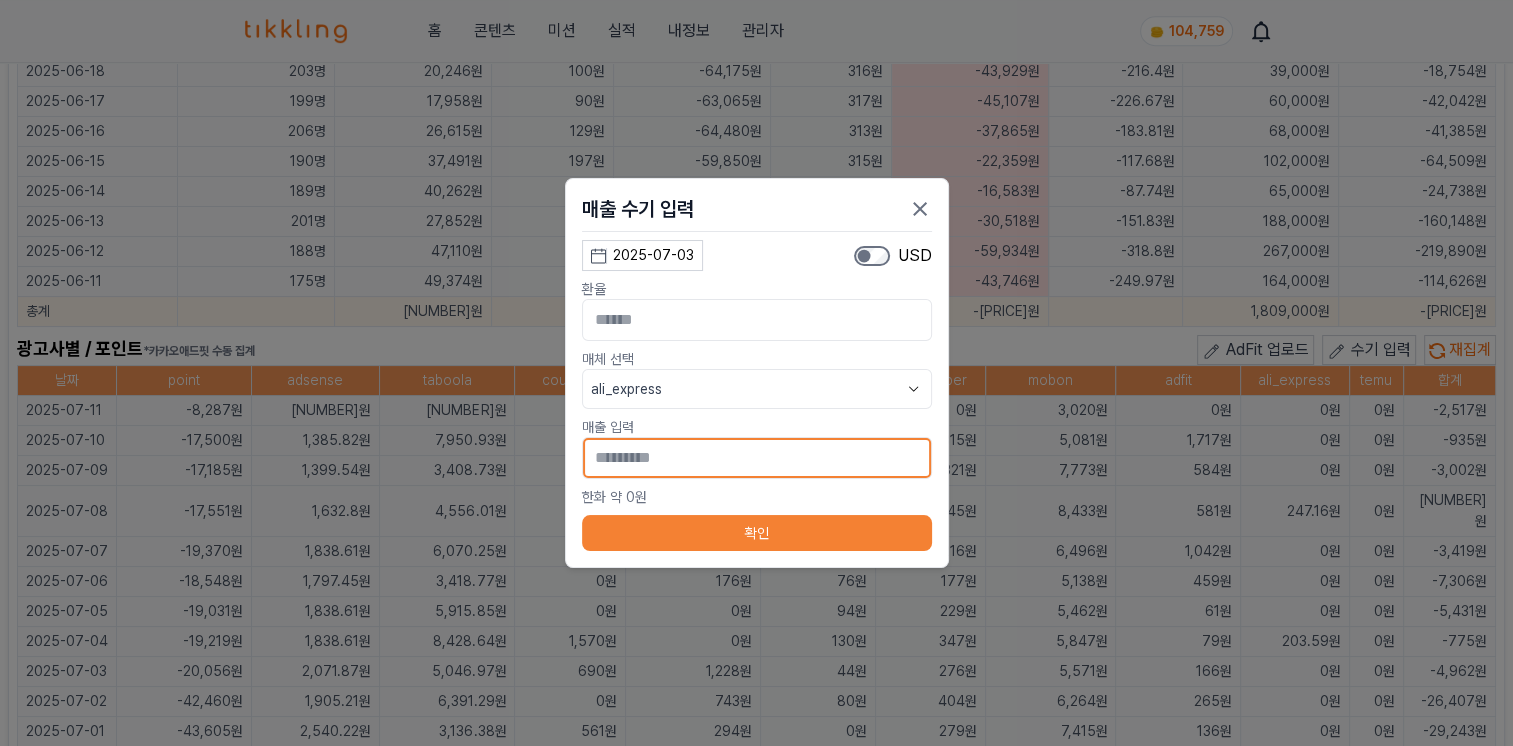 click on "*" at bounding box center (757, 458) 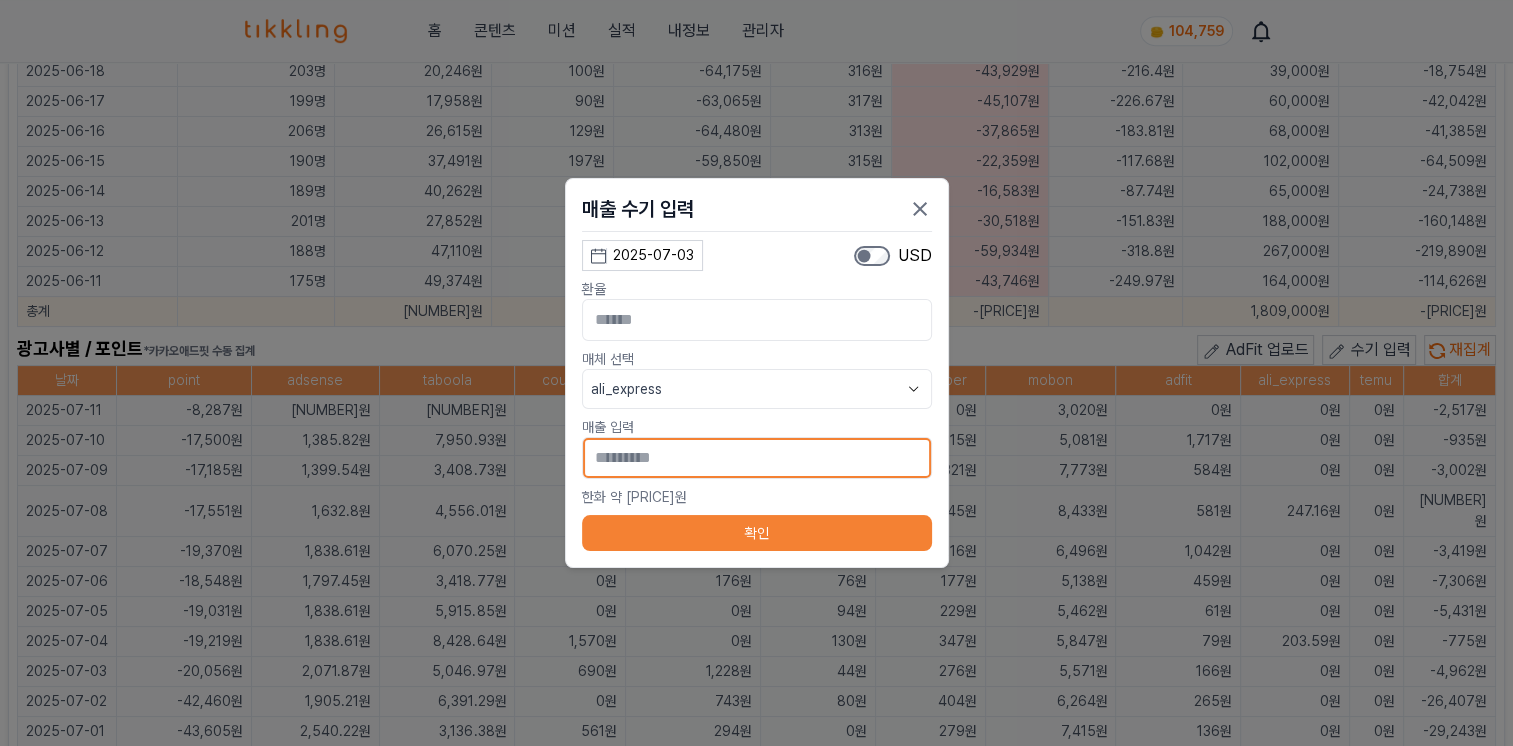 type on "[MASKED]" 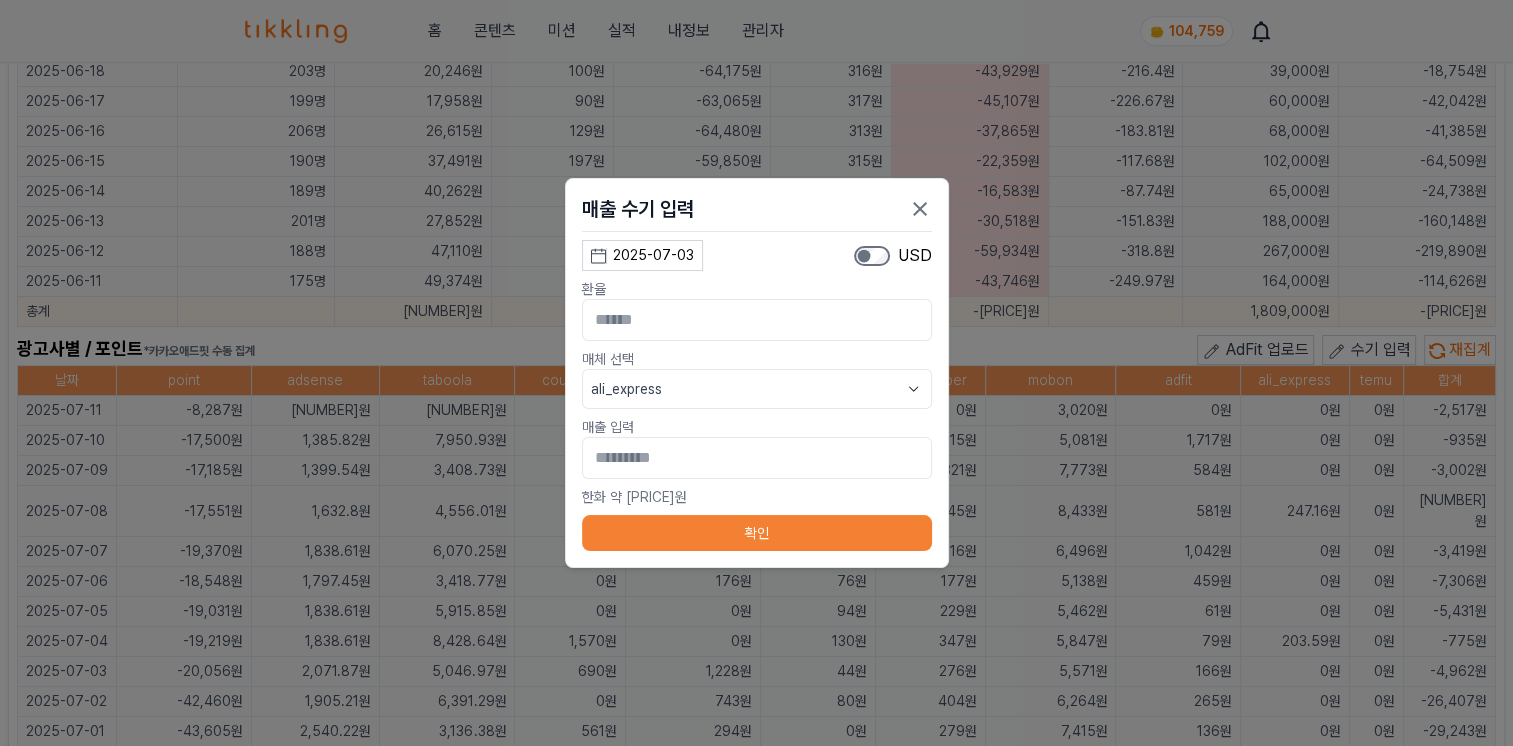 click on "확인" at bounding box center [757, 533] 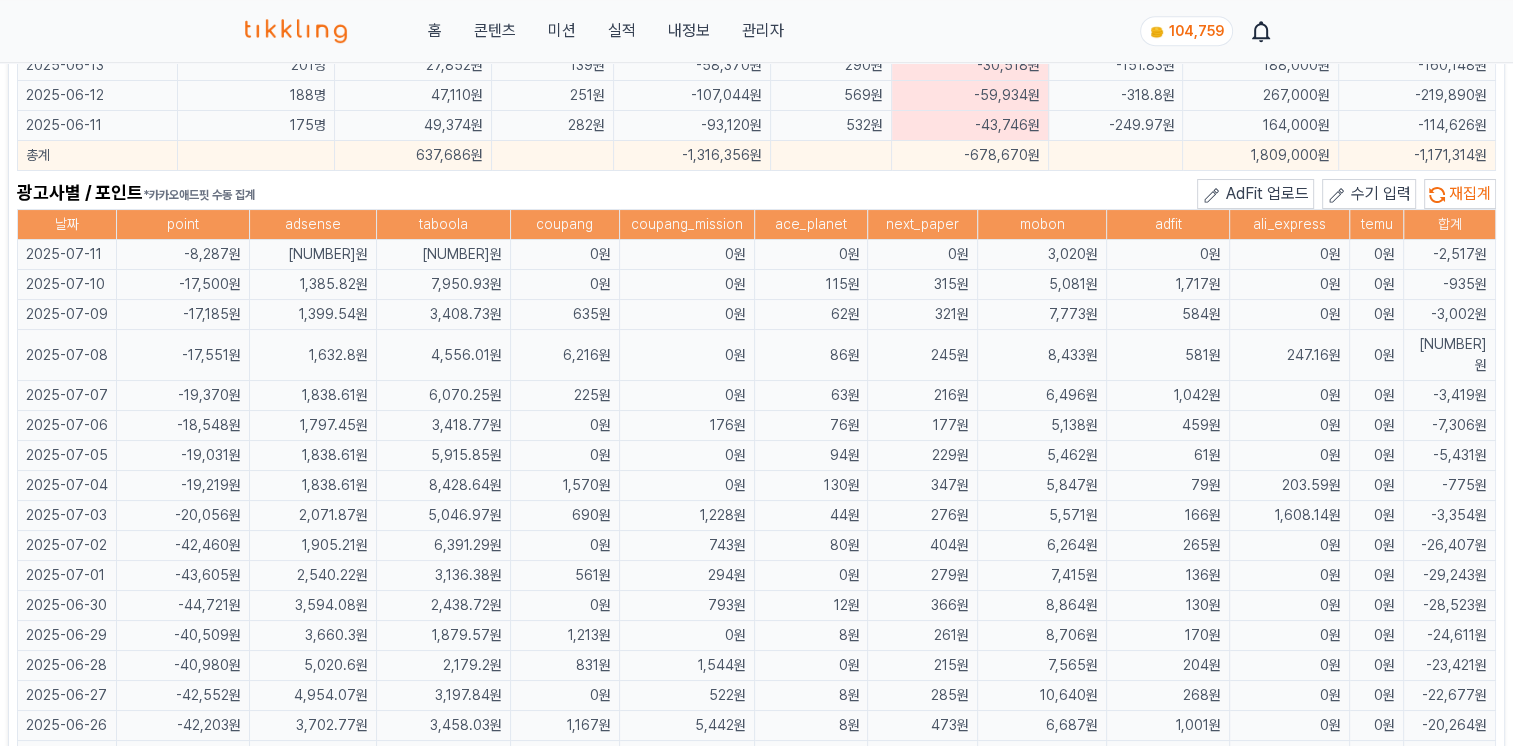 scroll, scrollTop: 1300, scrollLeft: 0, axis: vertical 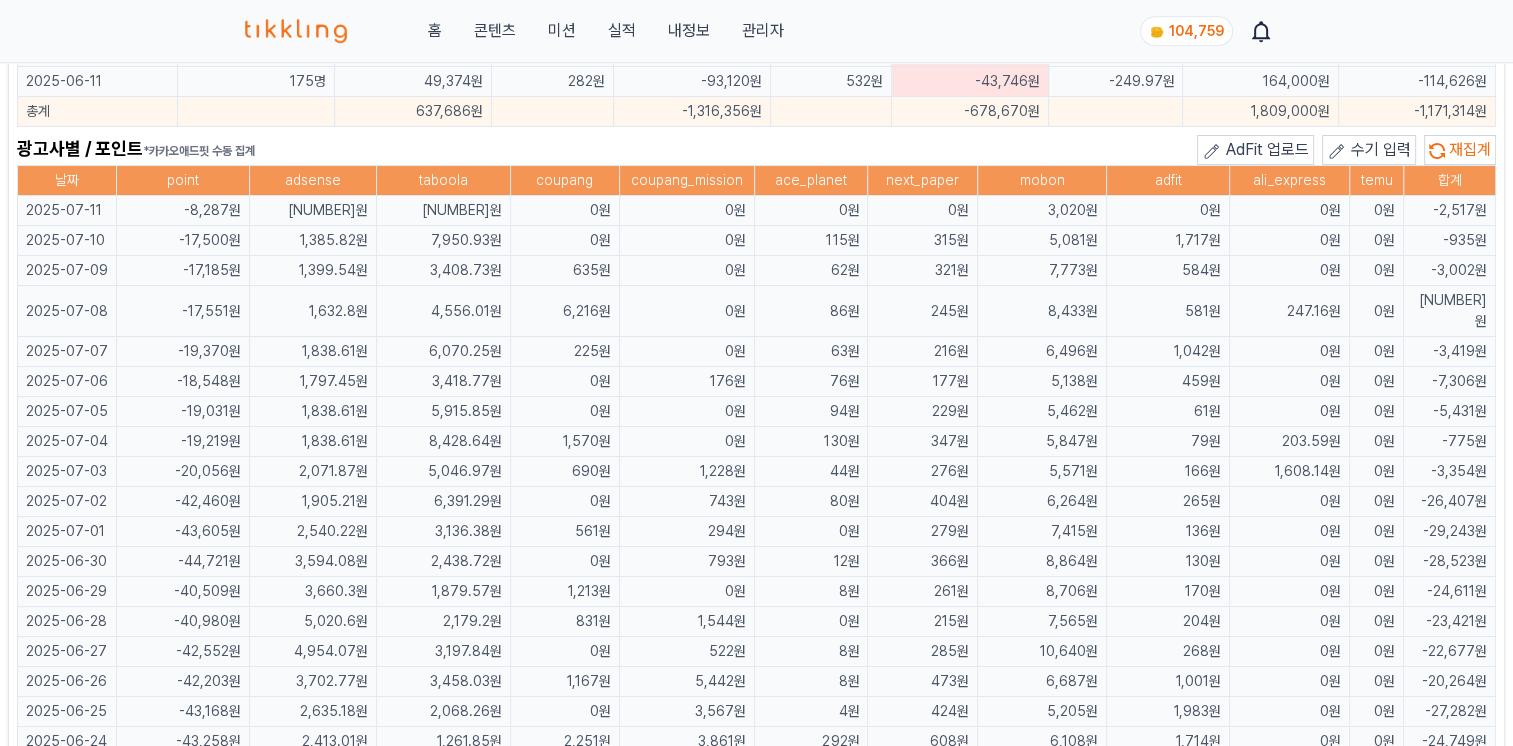 click on "수기 입력" at bounding box center [1381, 149] 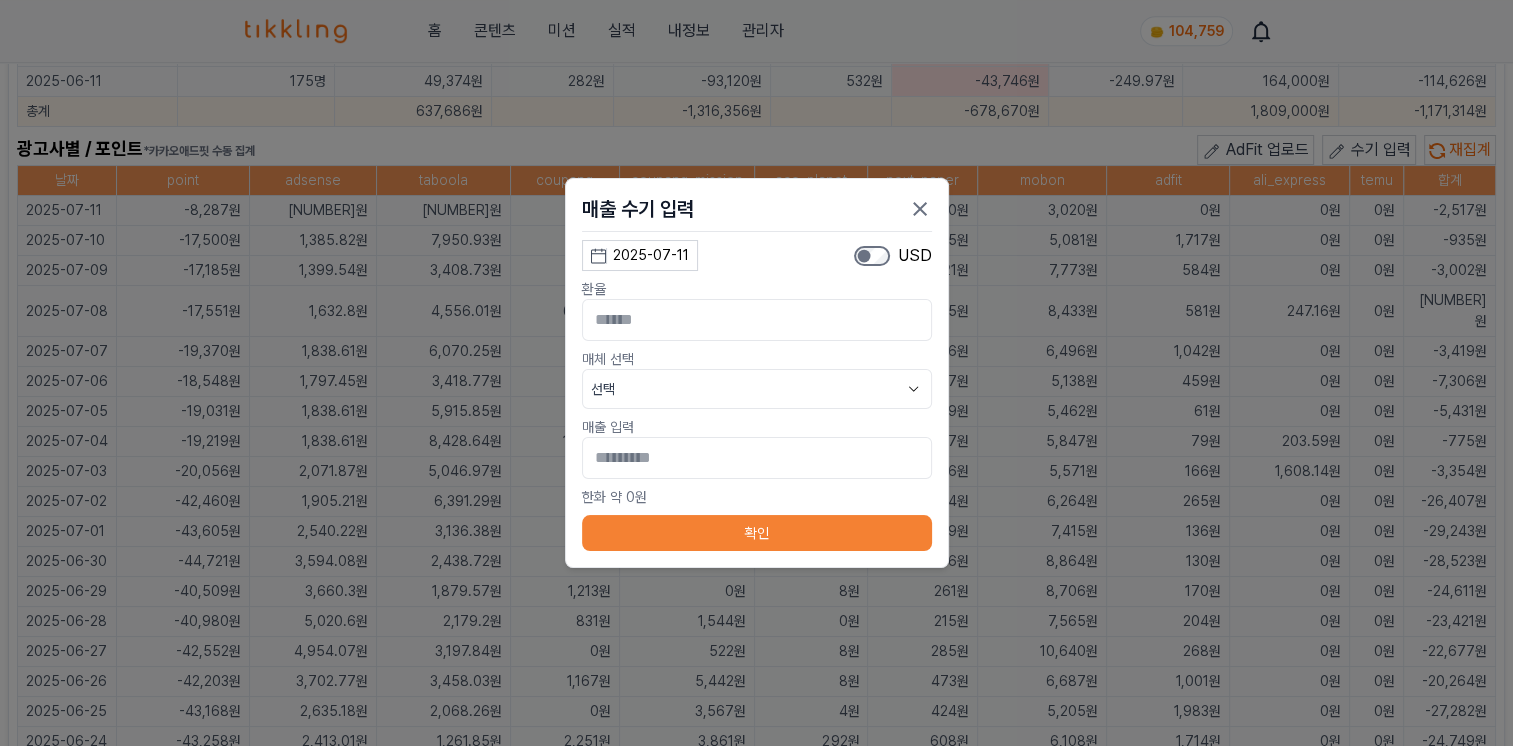 click on "2025-07-11" at bounding box center [651, 255] 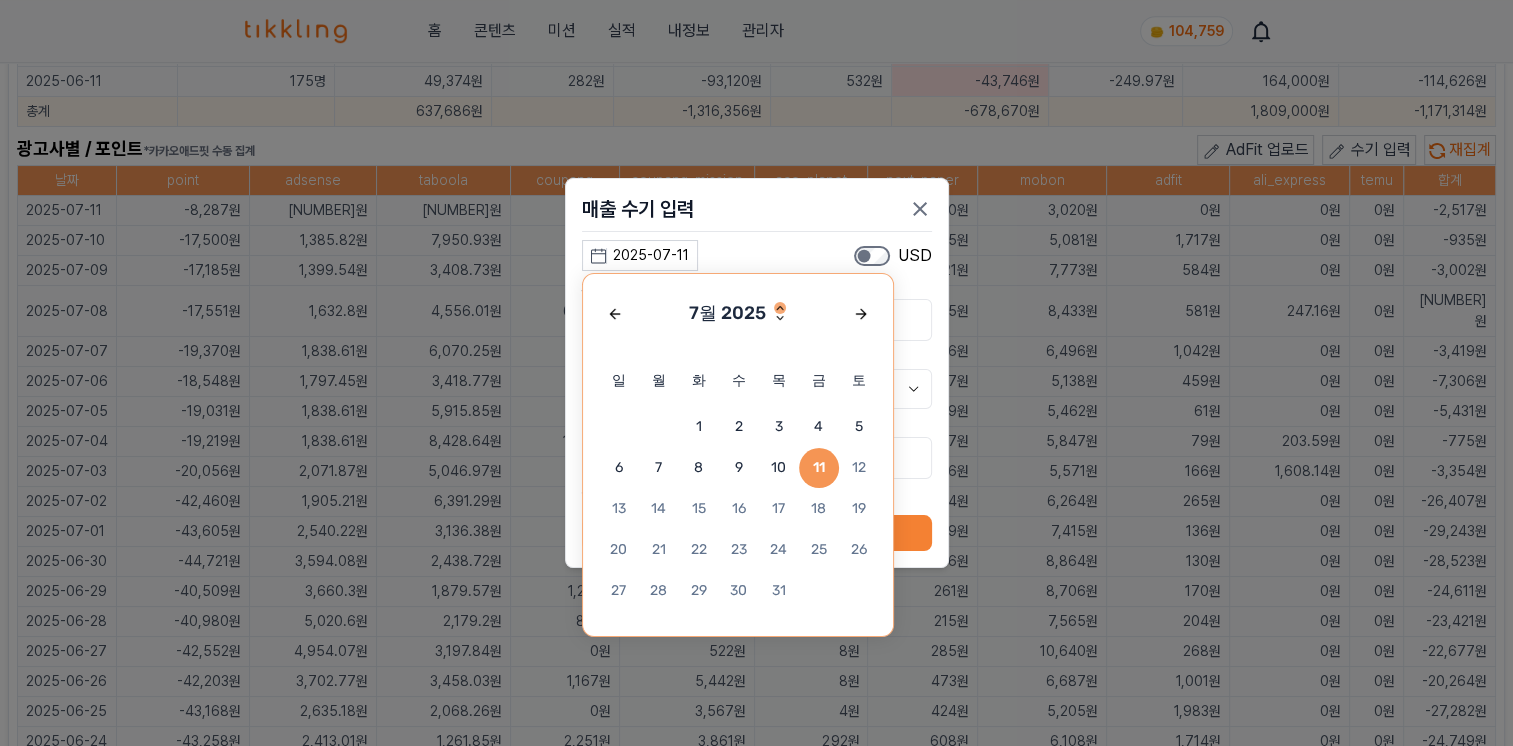 click at bounding box center [780, 308] 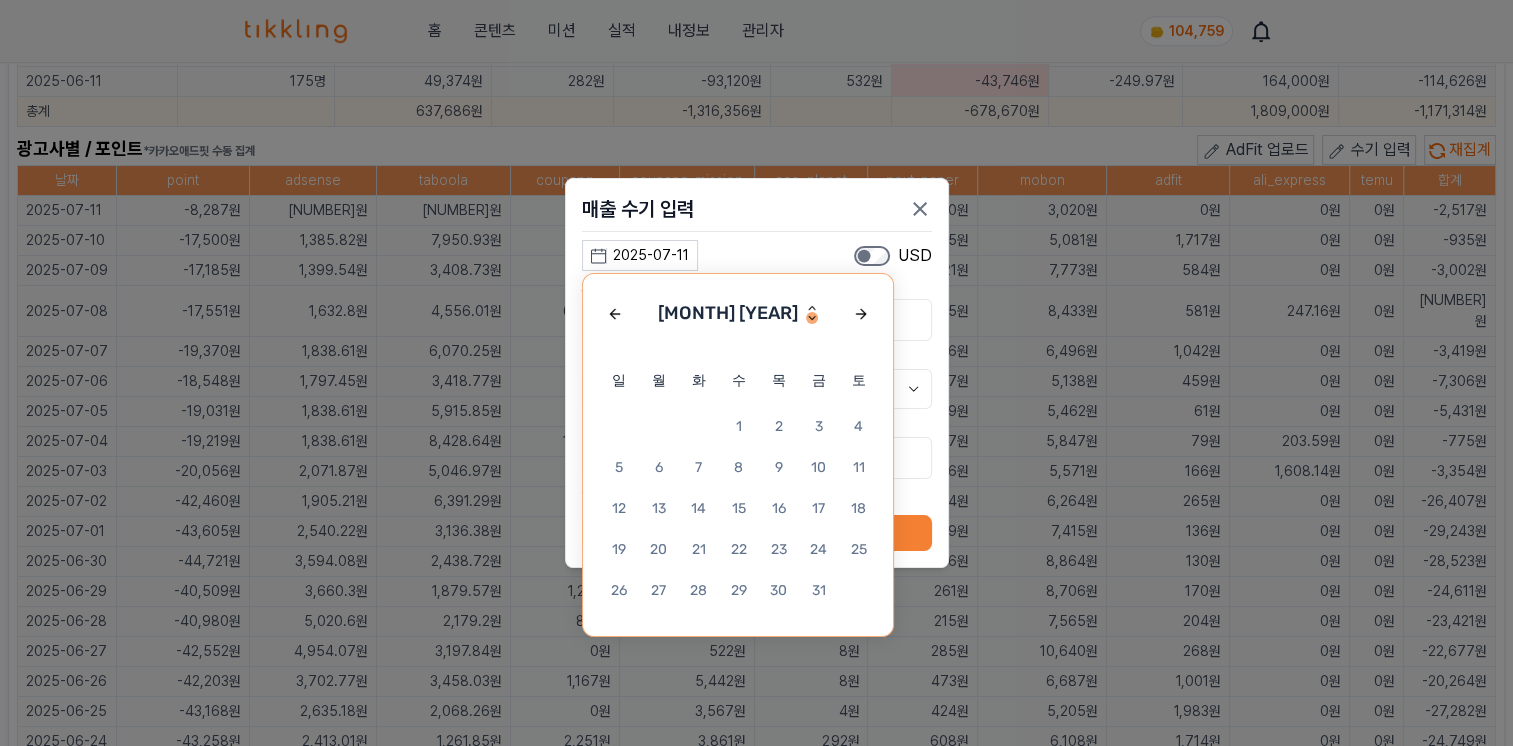 click at bounding box center (812, 318) 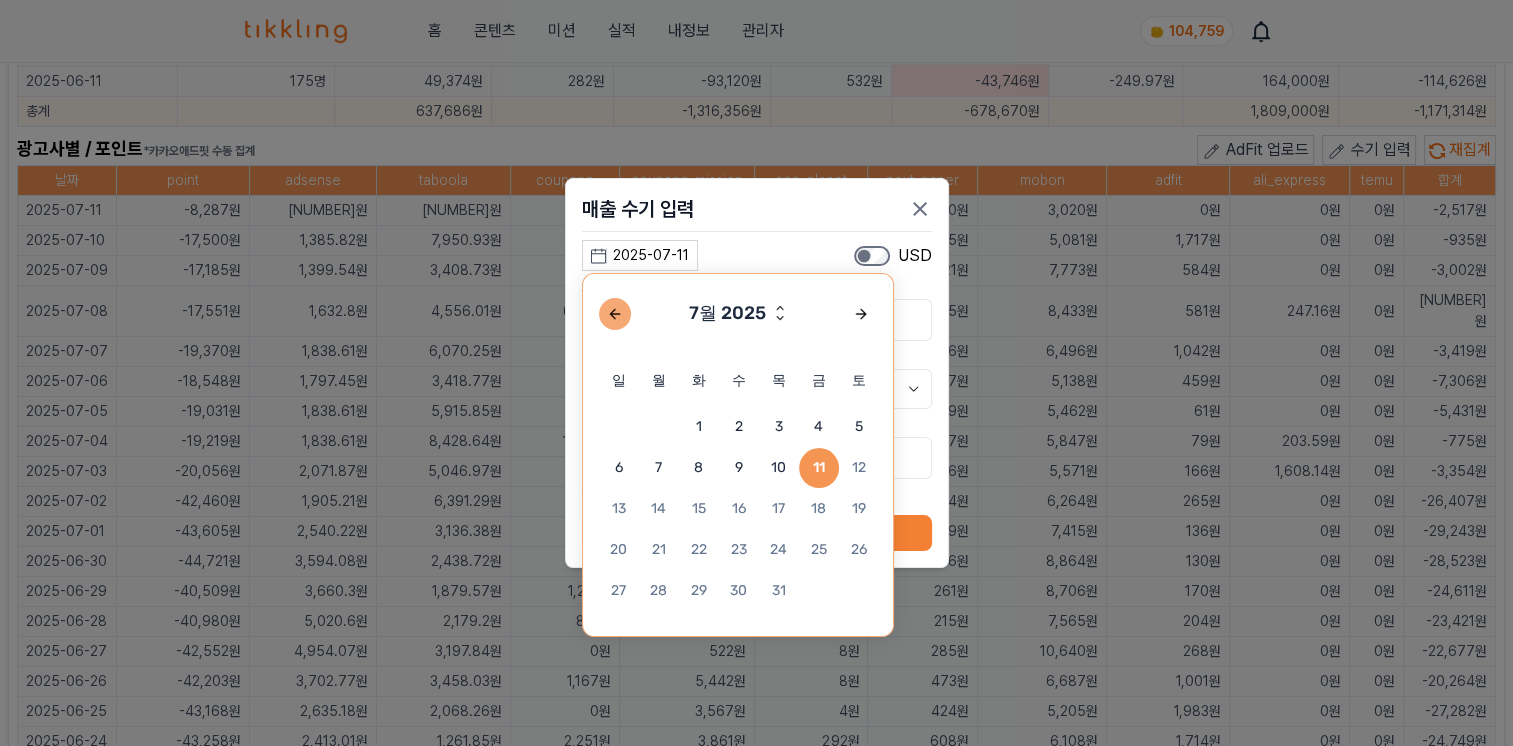 click at bounding box center (615, 314) 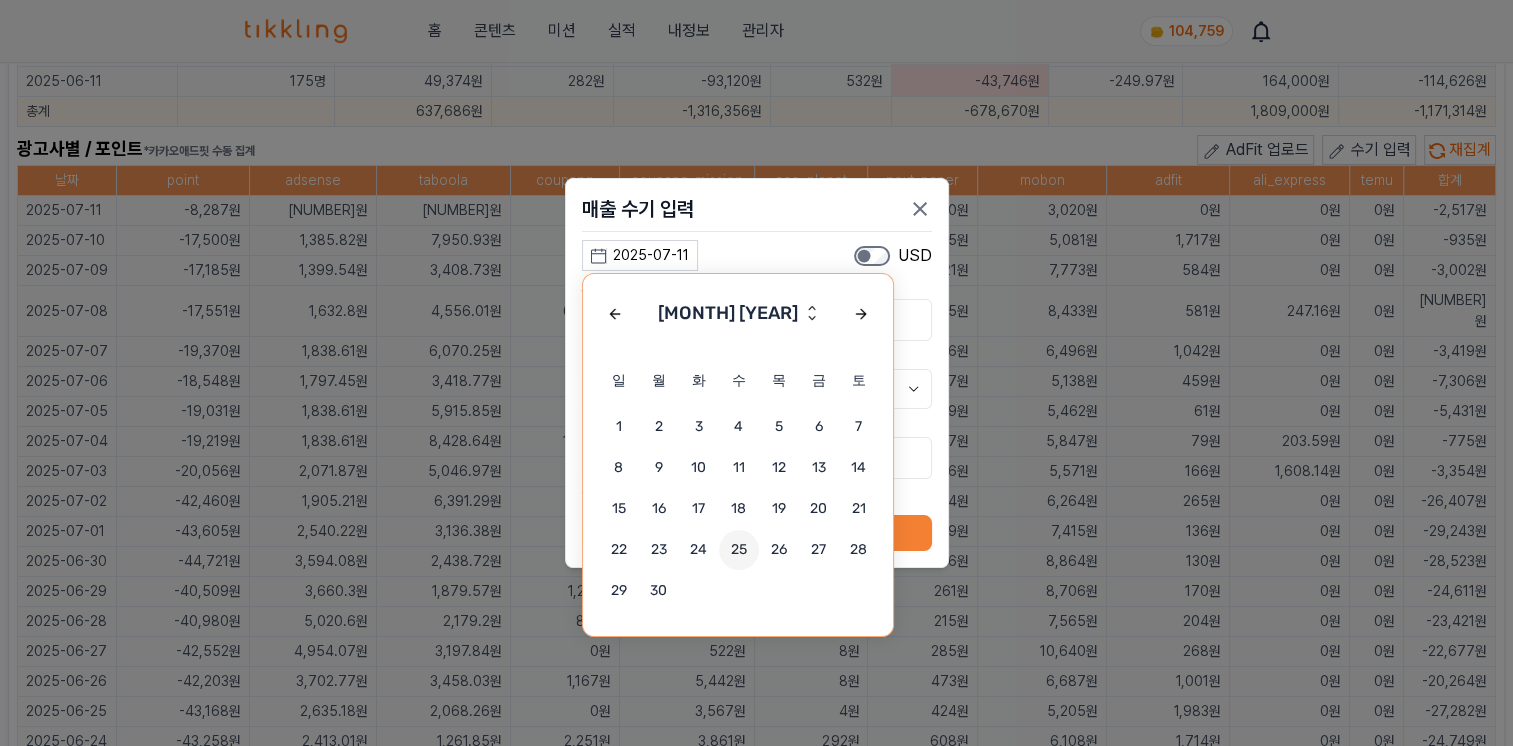 click on "25" at bounding box center [739, 550] 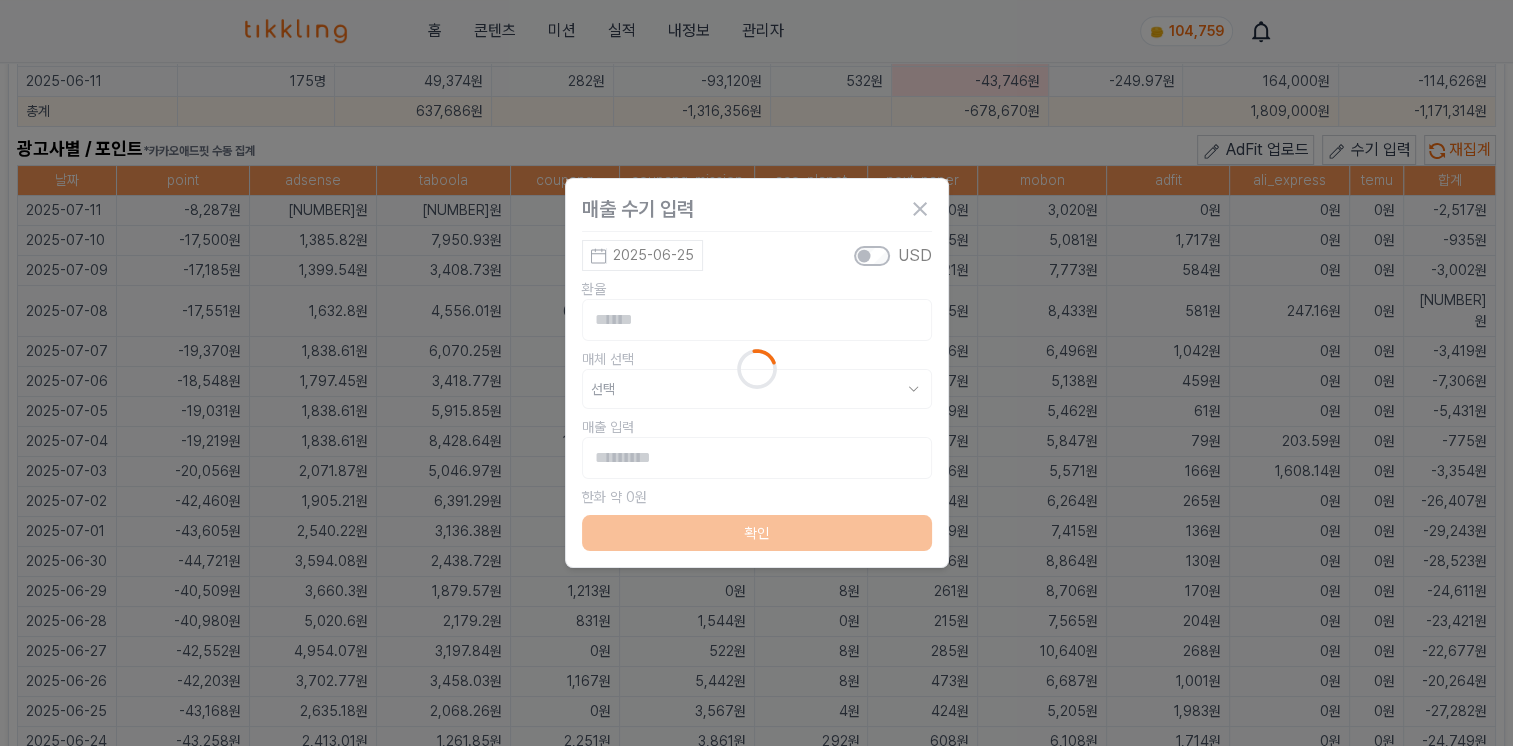 type on "**********" 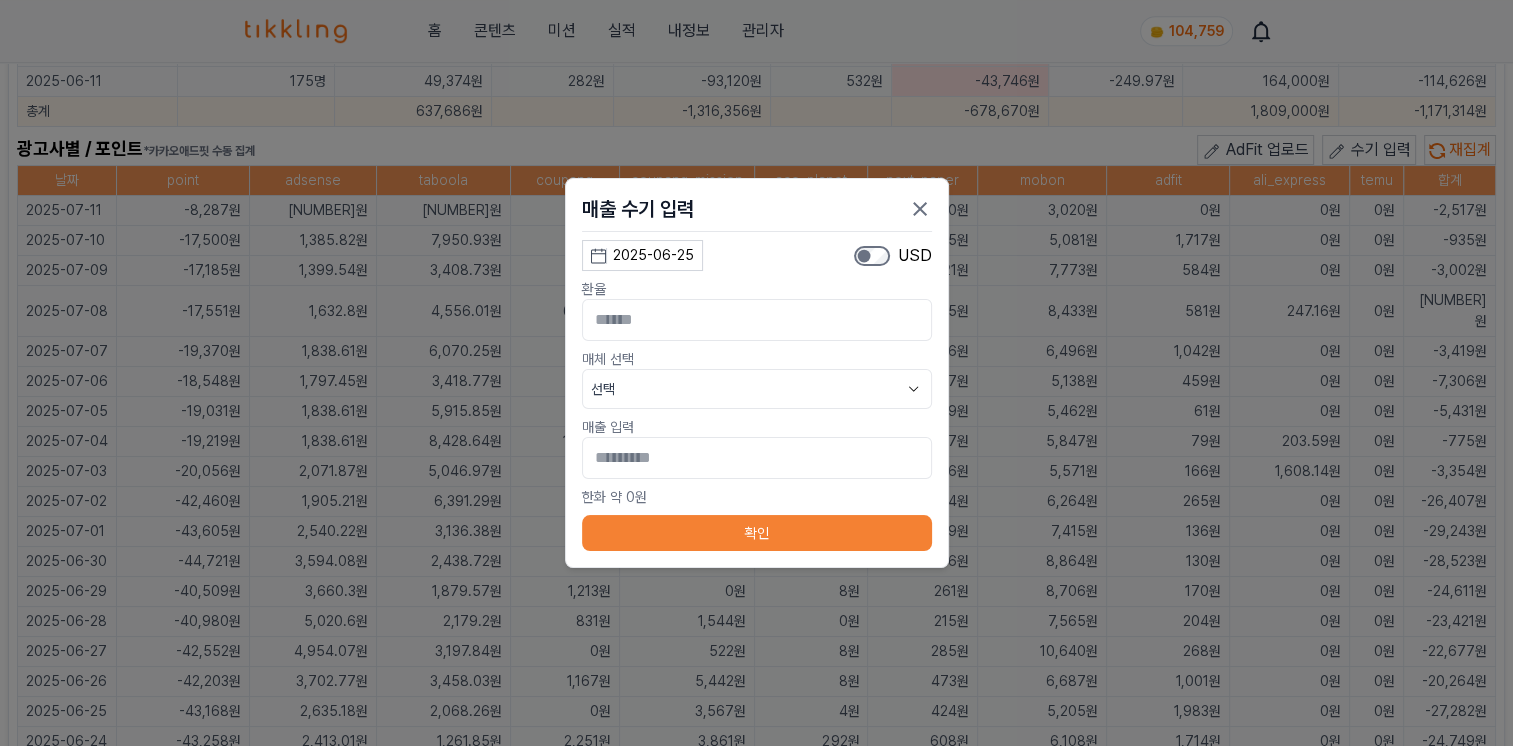 click on "선택" at bounding box center [757, 389] 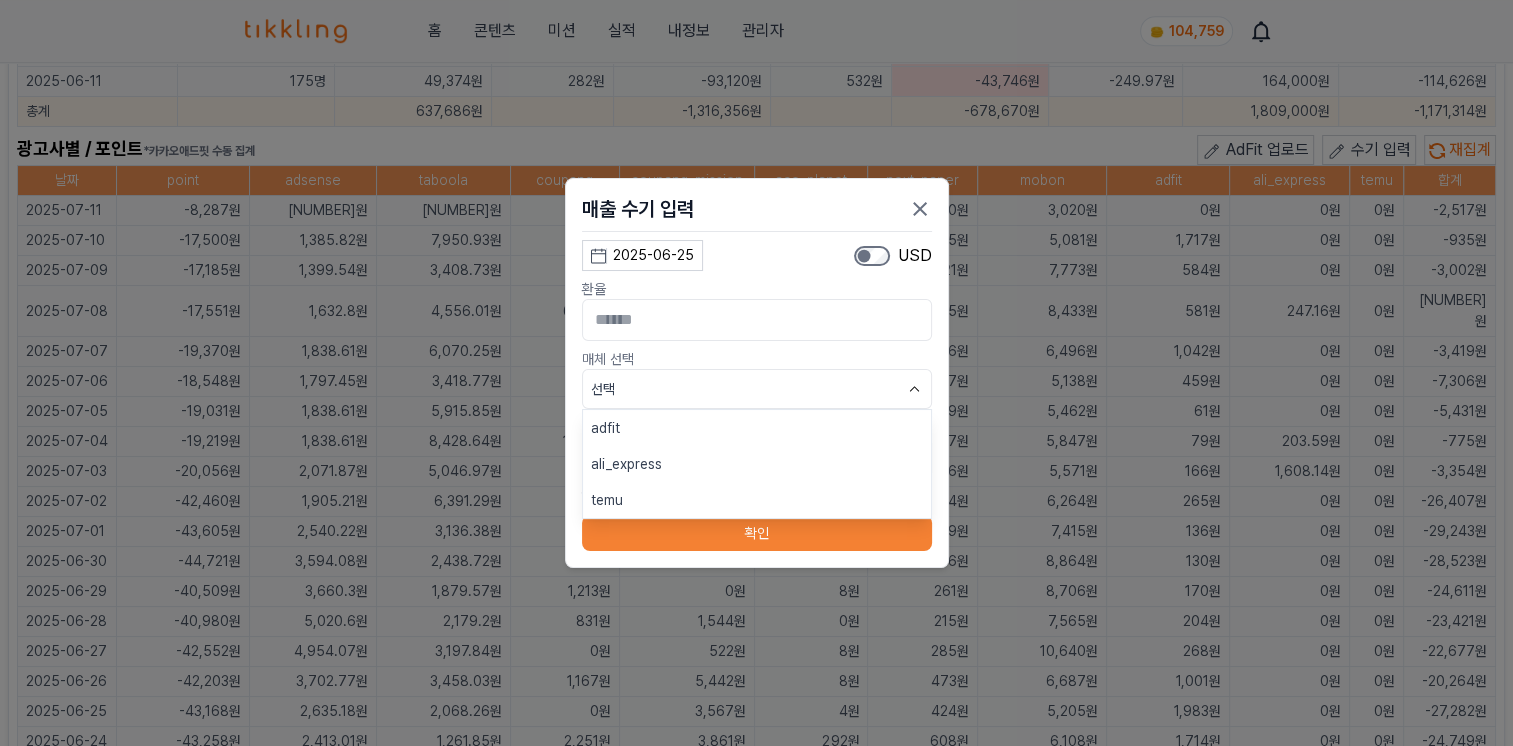 click on "ali_express" at bounding box center [757, 464] 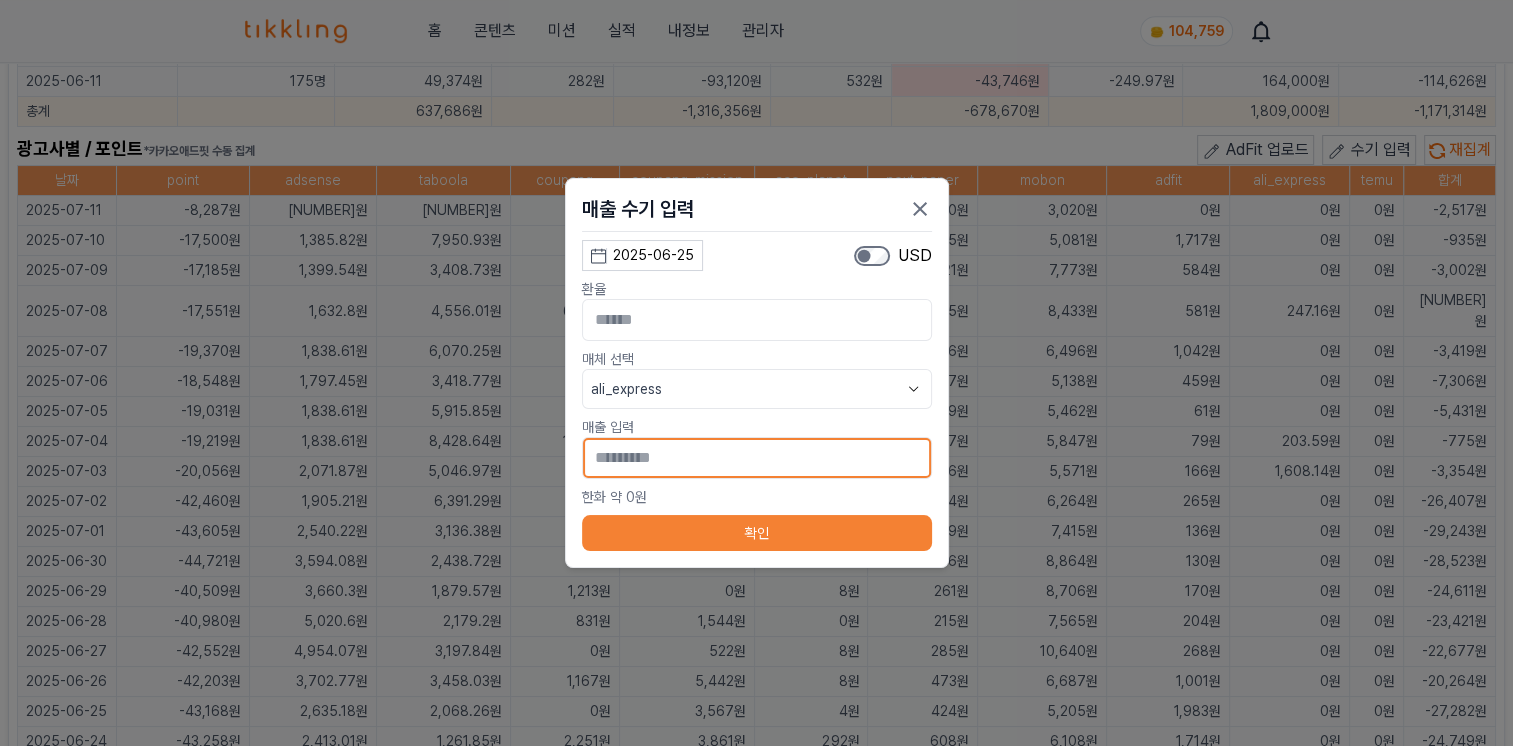 click on "*" at bounding box center (757, 458) 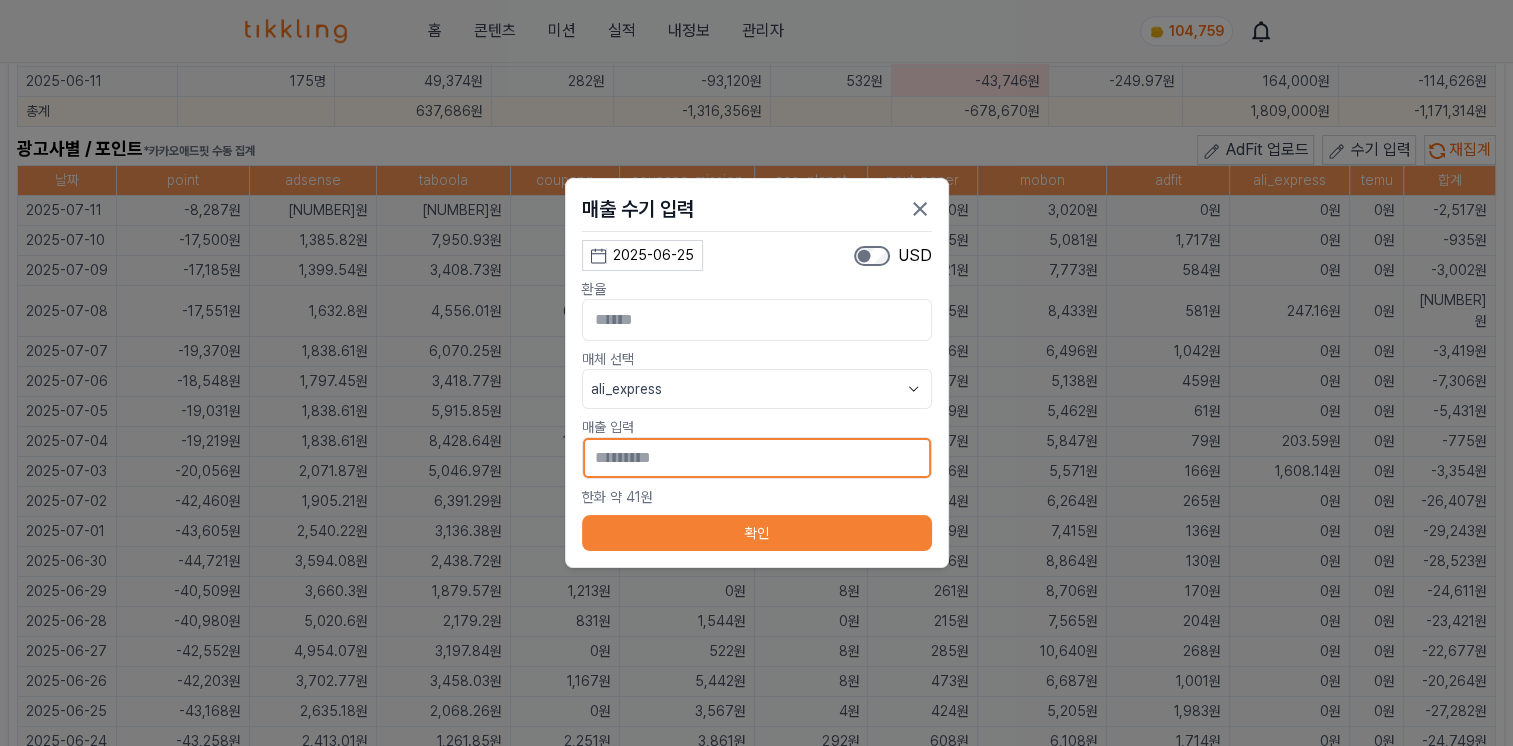 type on "[MASKED]" 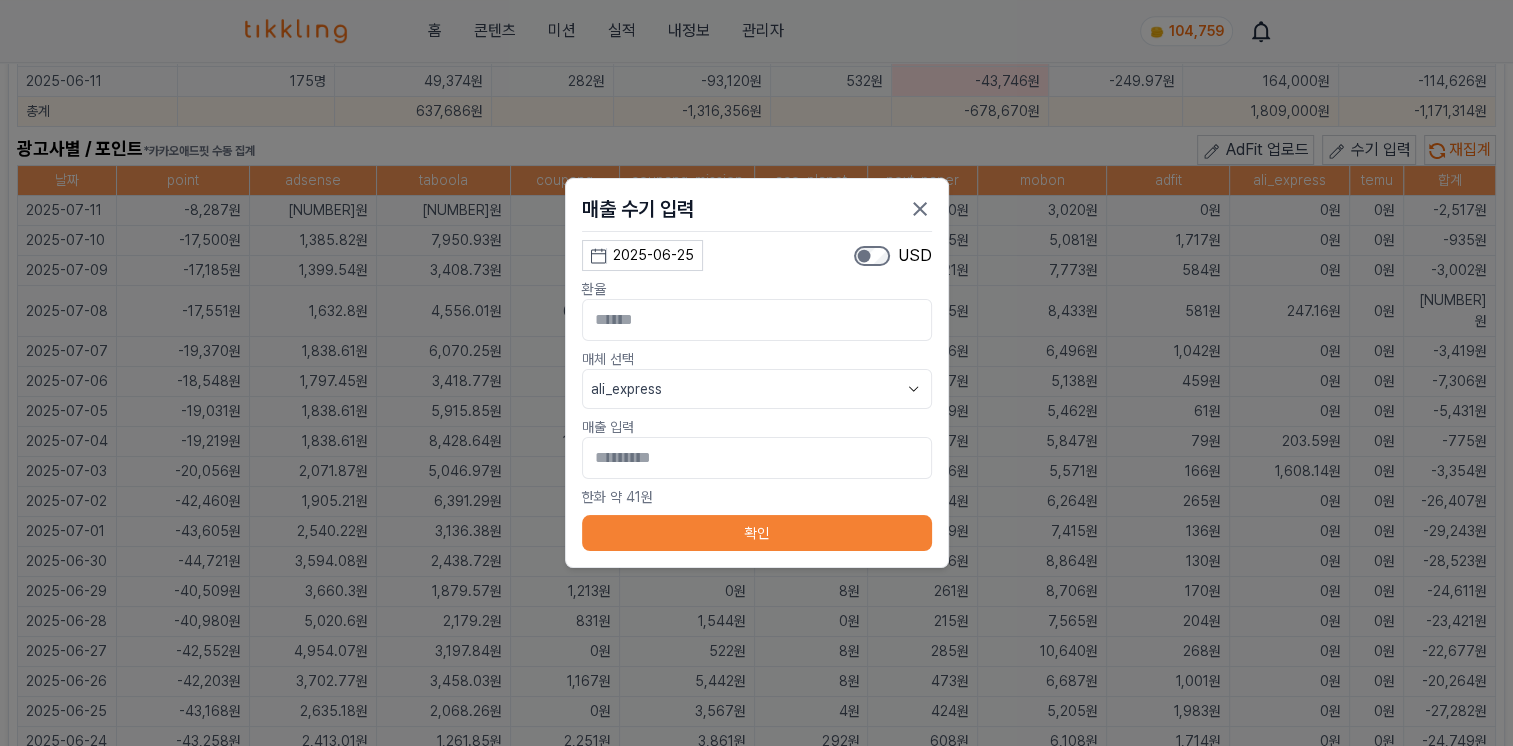 click on "확인" at bounding box center (757, 533) 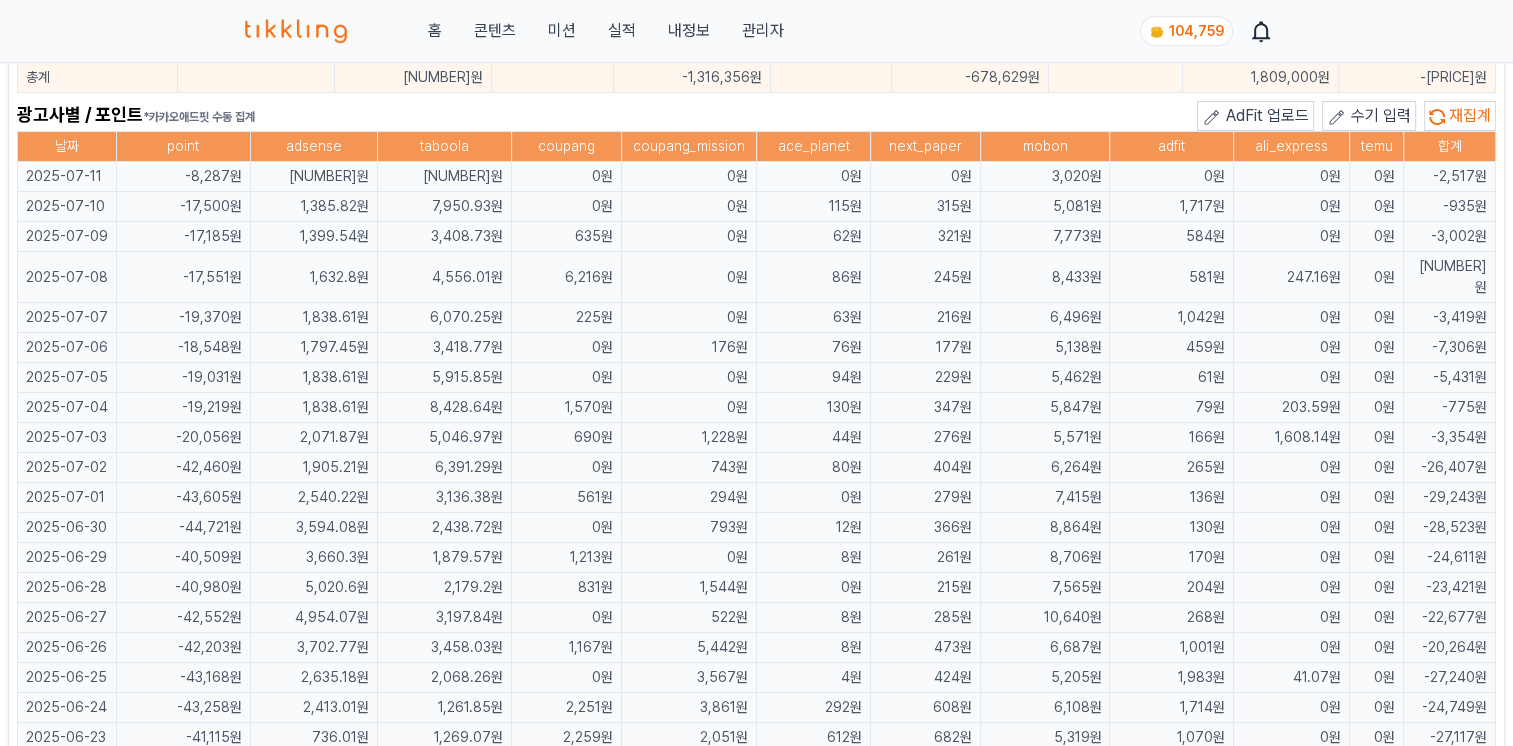 scroll, scrollTop: 1300, scrollLeft: 0, axis: vertical 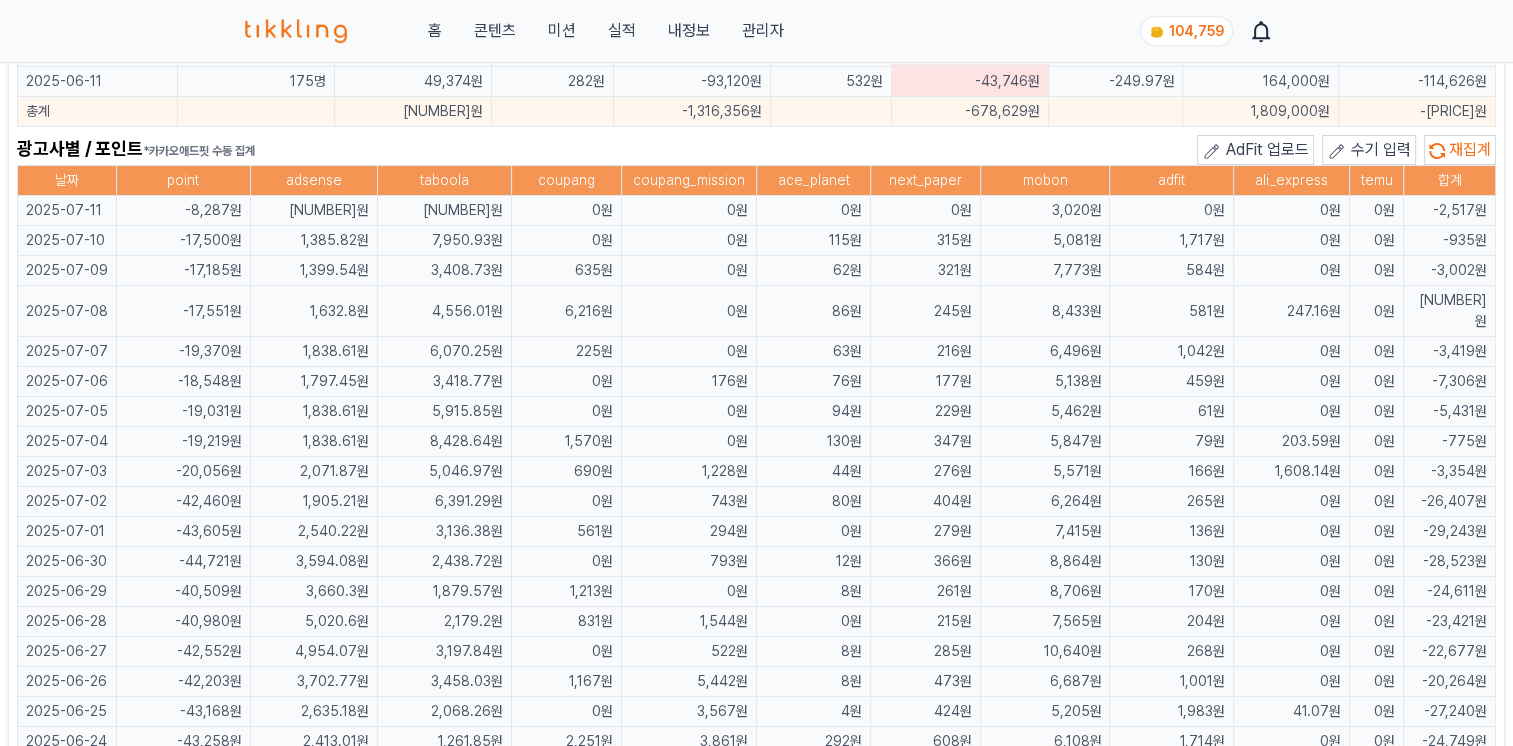 click on "수기 입력" at bounding box center [1381, 149] 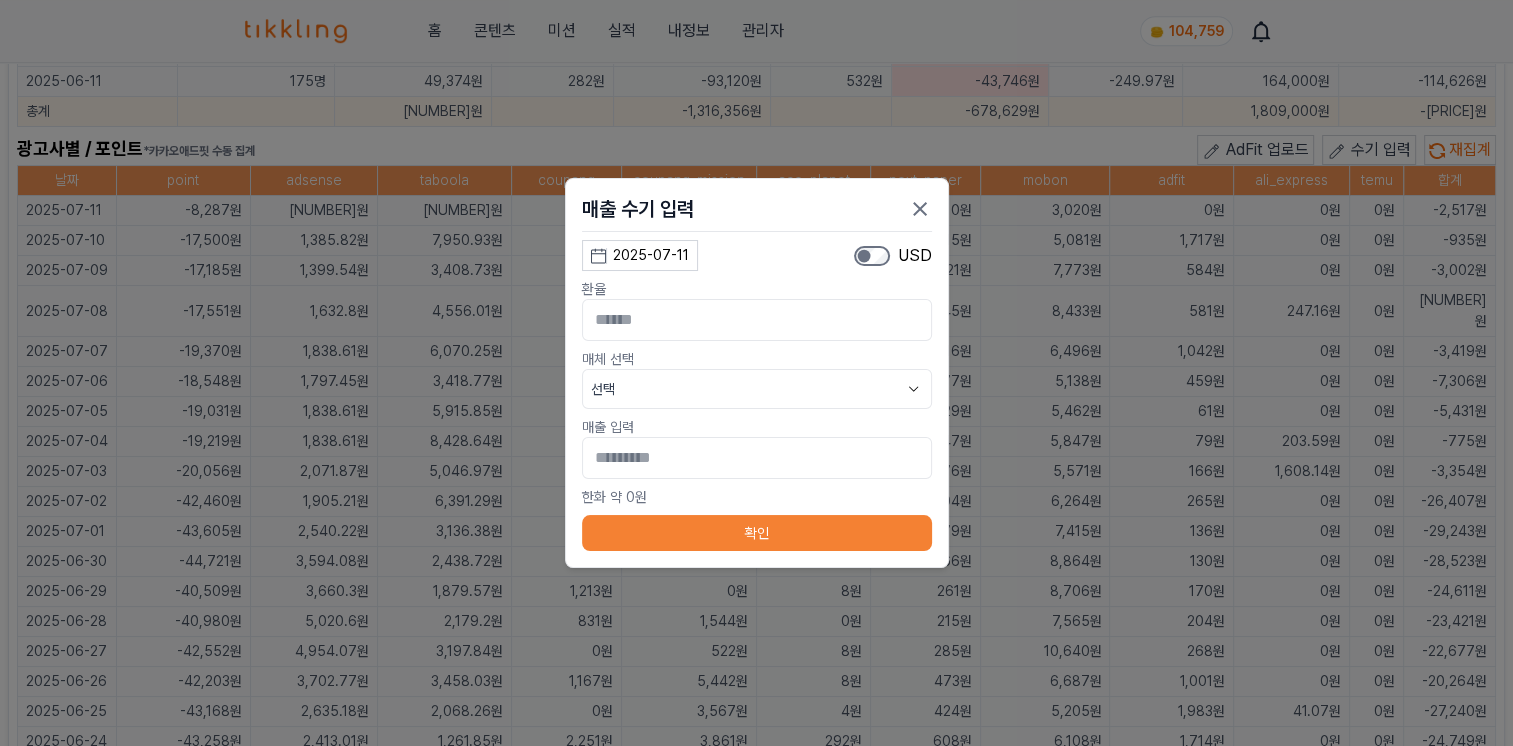 click on "2025-07-11" at bounding box center [651, 255] 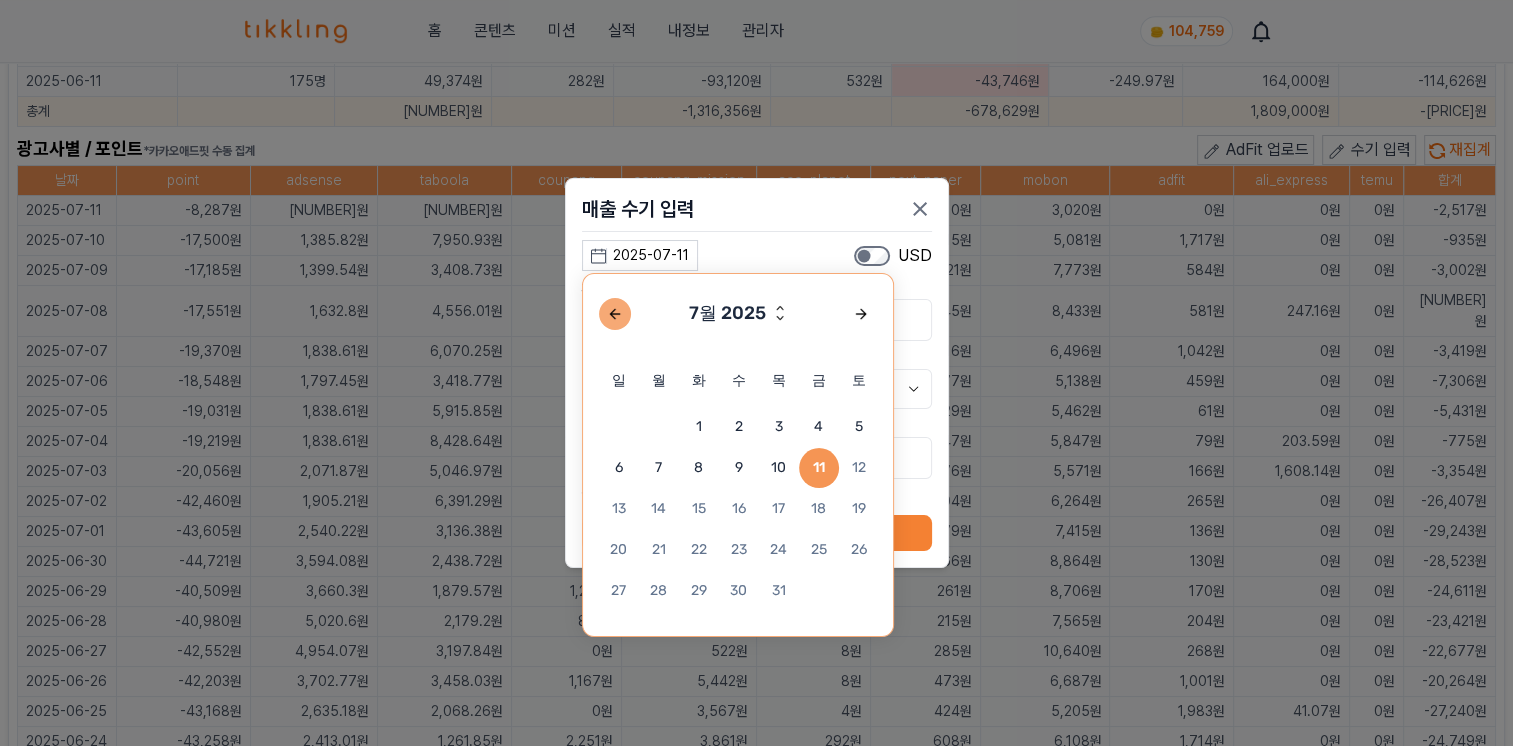 click at bounding box center [615, 314] 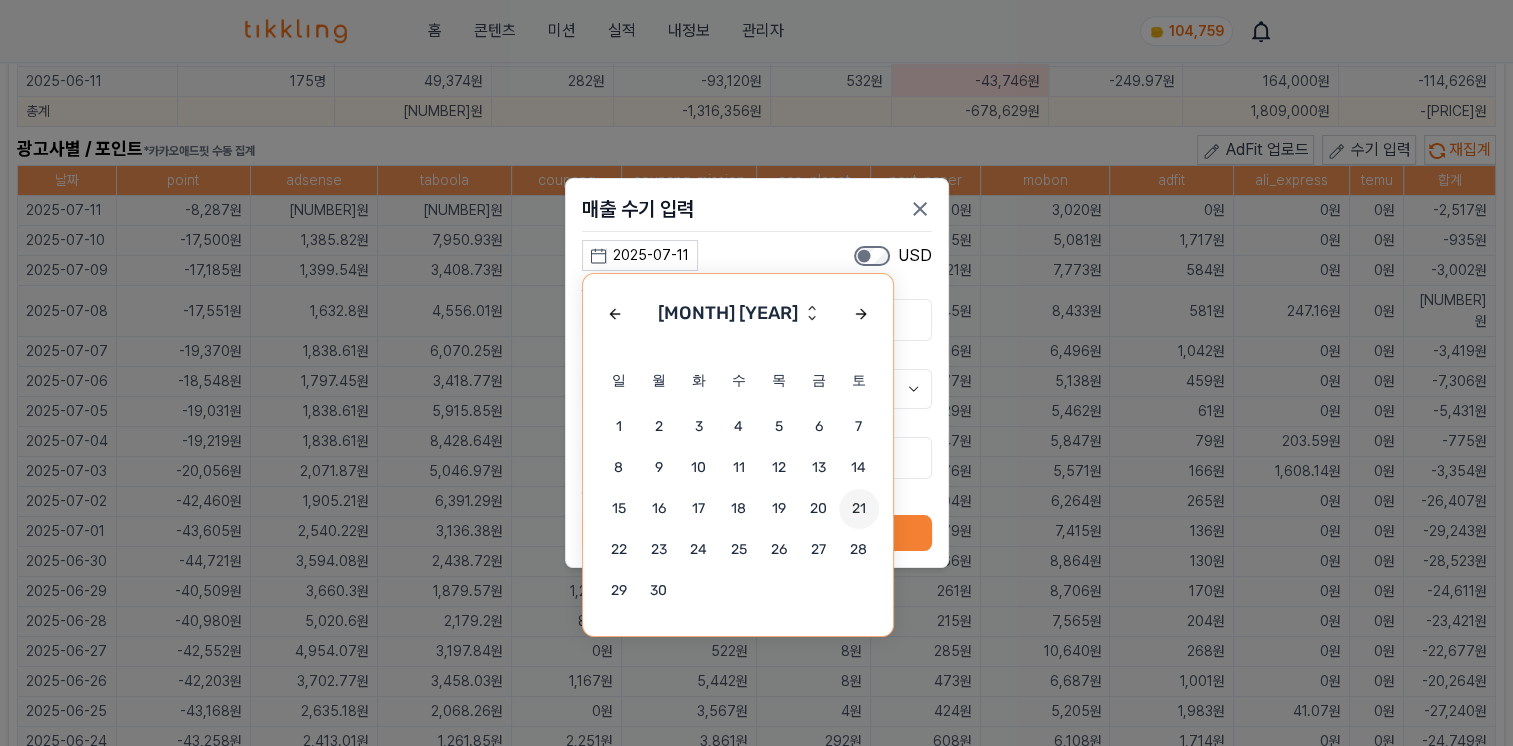 click on "21" at bounding box center [859, 509] 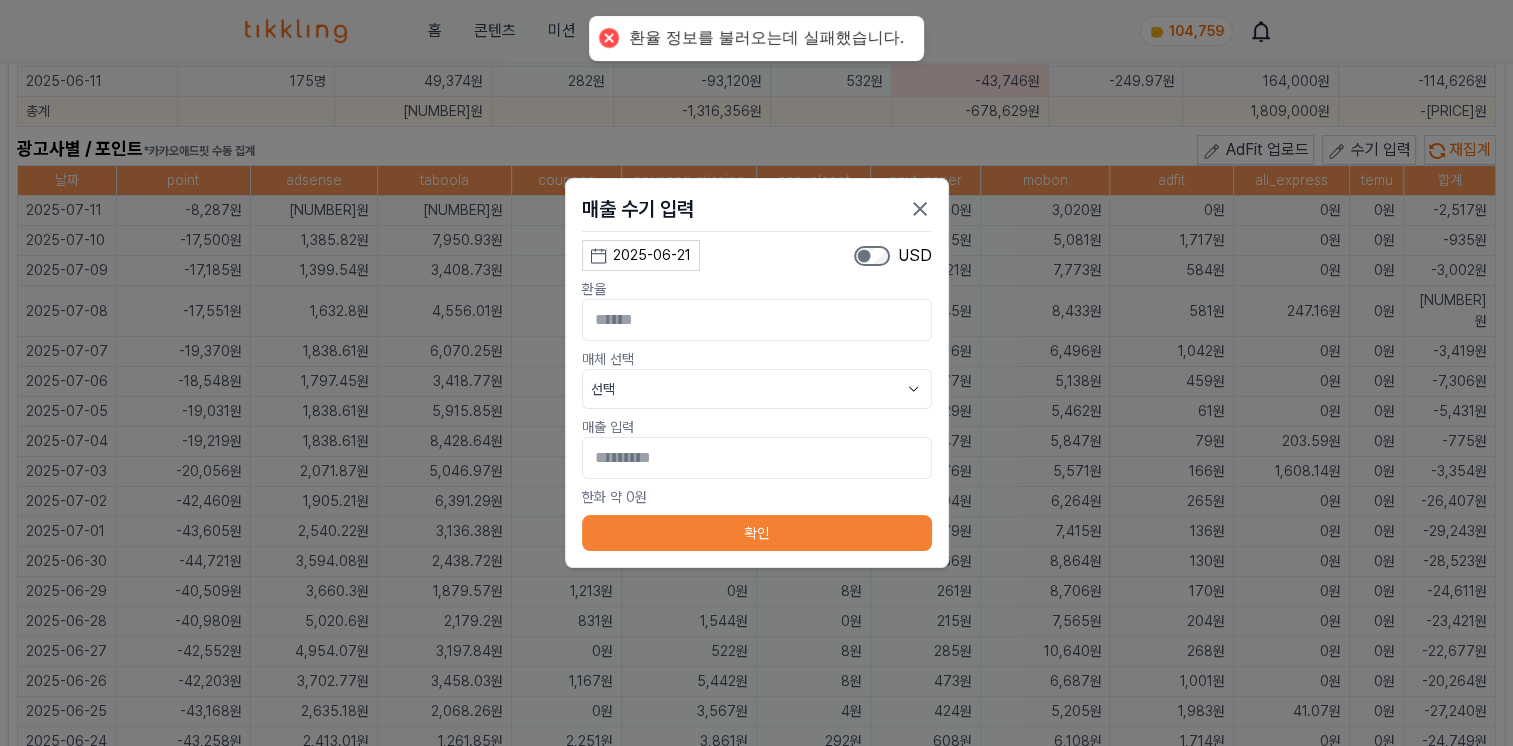 click on "선택" at bounding box center (757, 389) 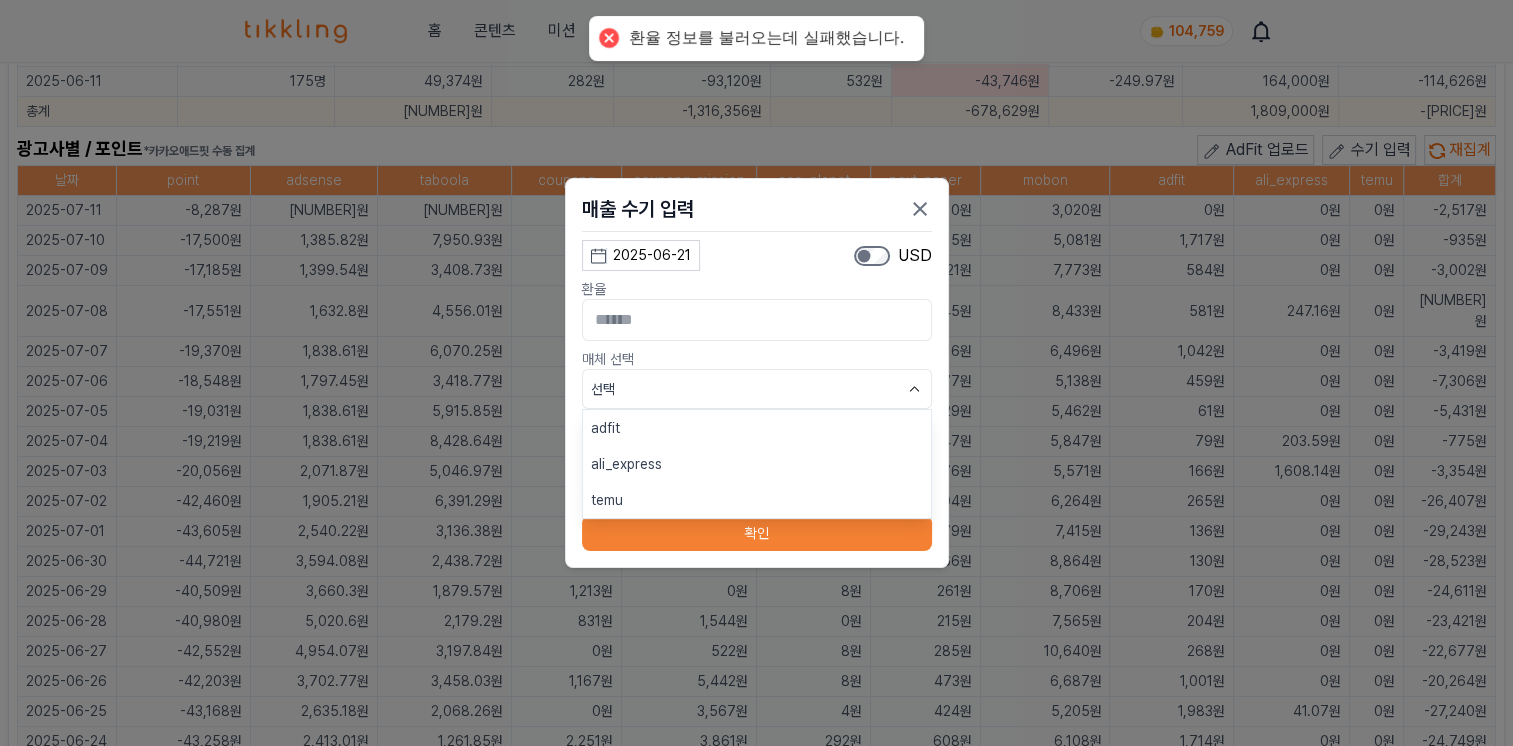 click on "ali_express" at bounding box center [757, 464] 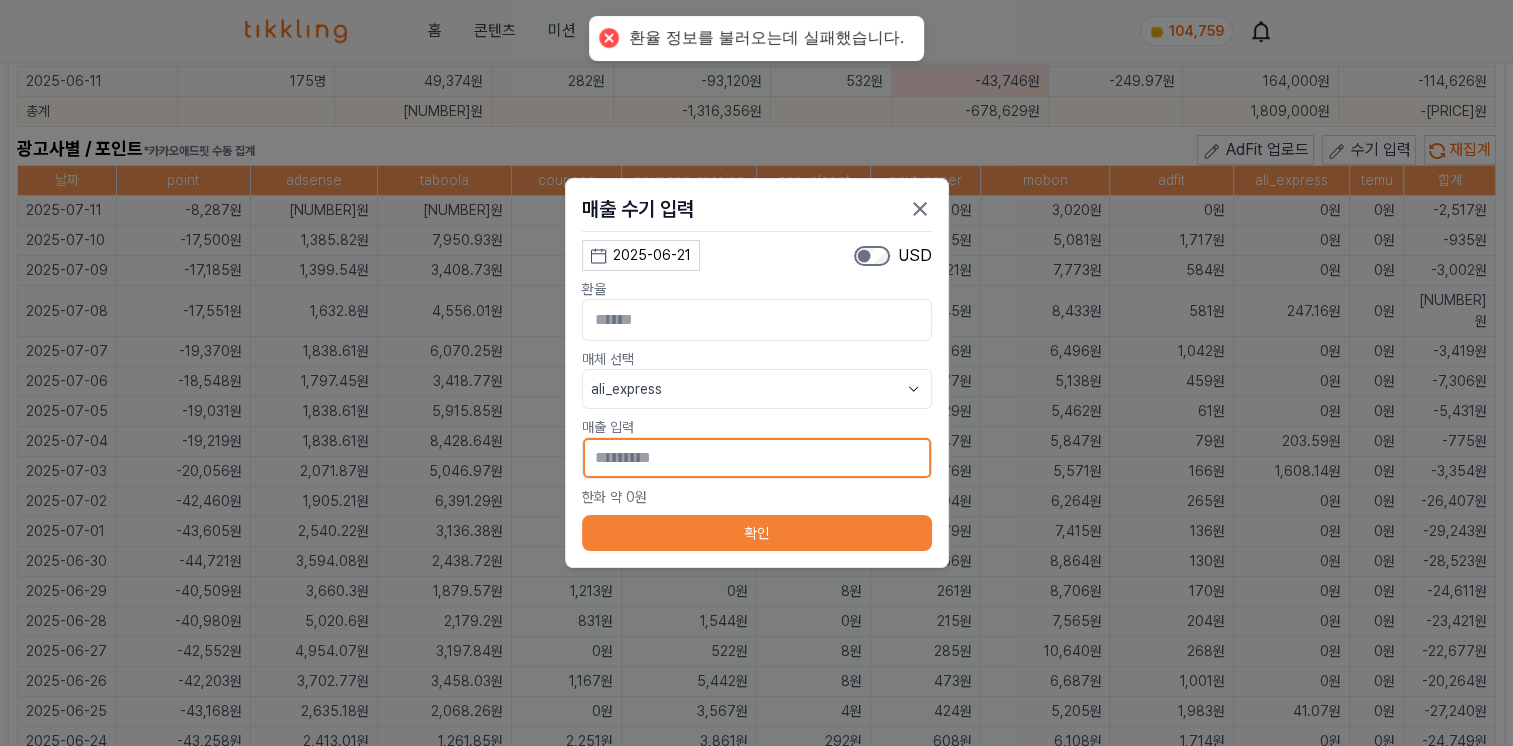 click on "*" at bounding box center (757, 458) 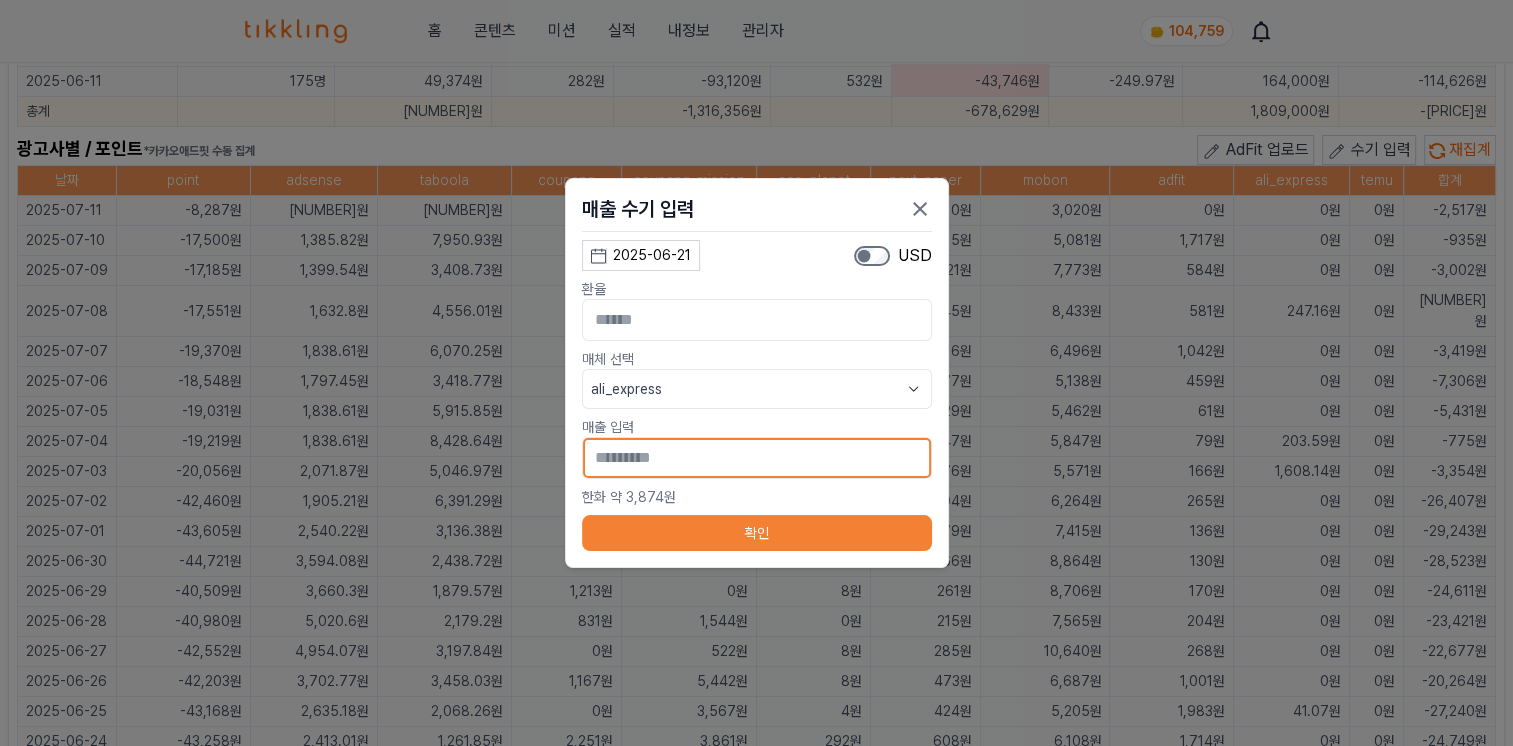 type on "[MASKED]" 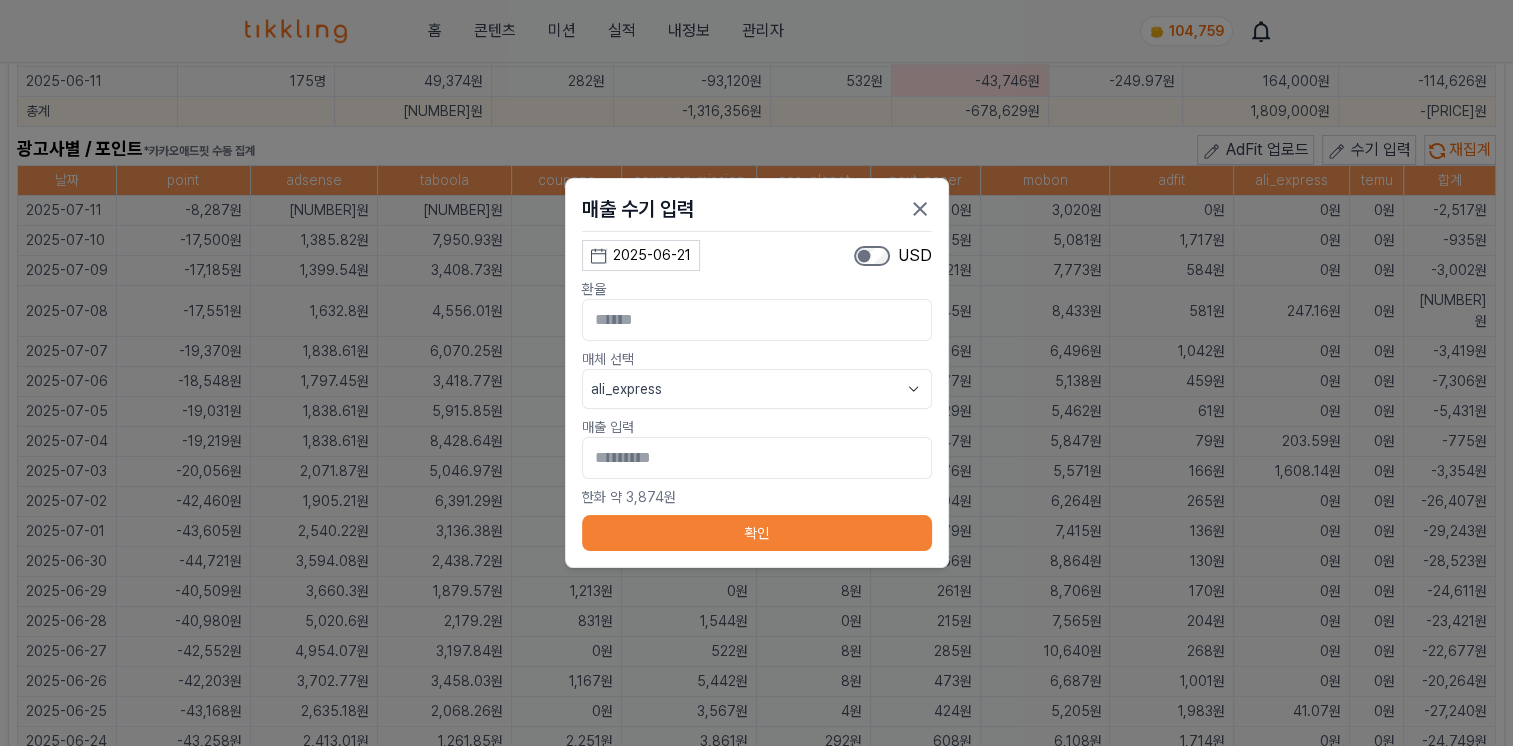 click on "확인" at bounding box center (757, 533) 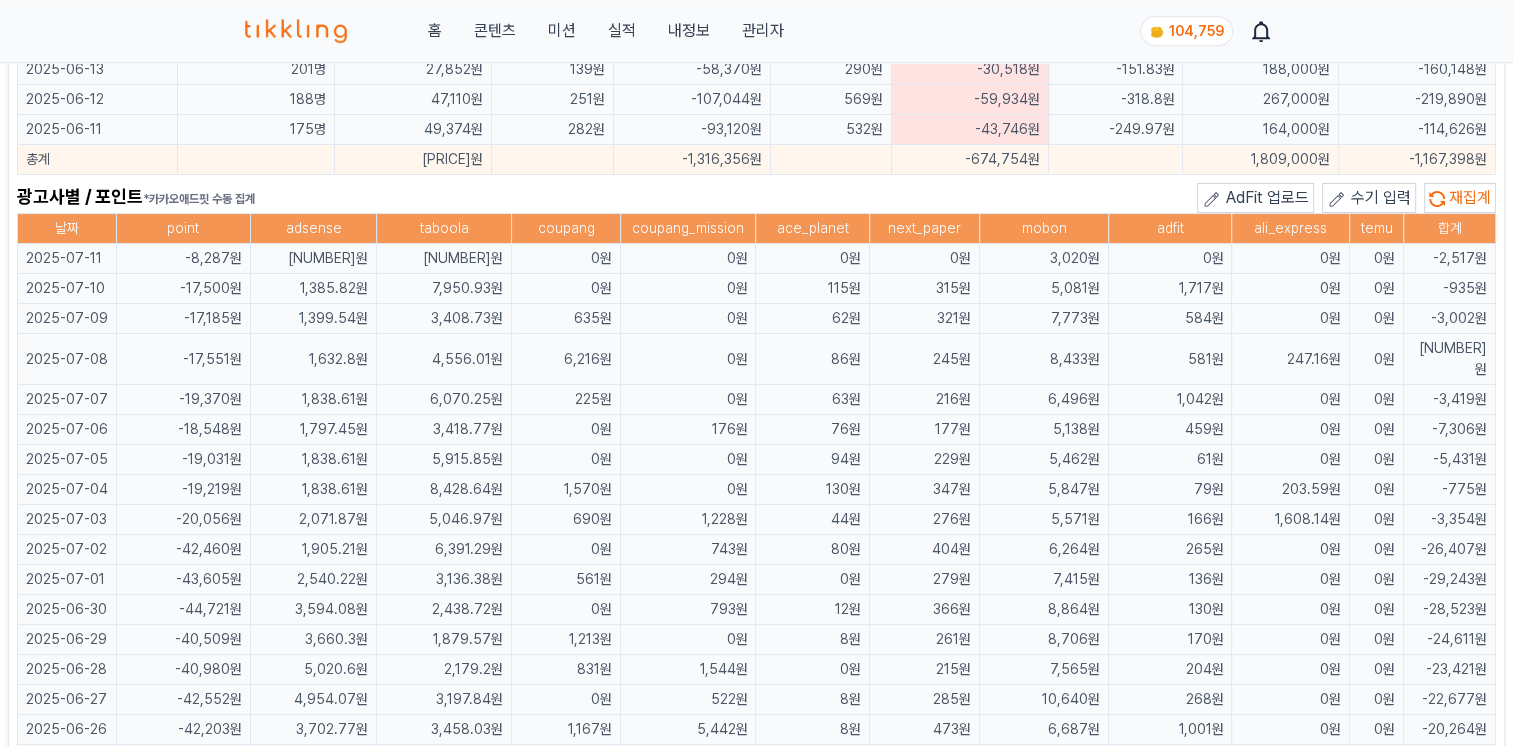 scroll, scrollTop: 1300, scrollLeft: 0, axis: vertical 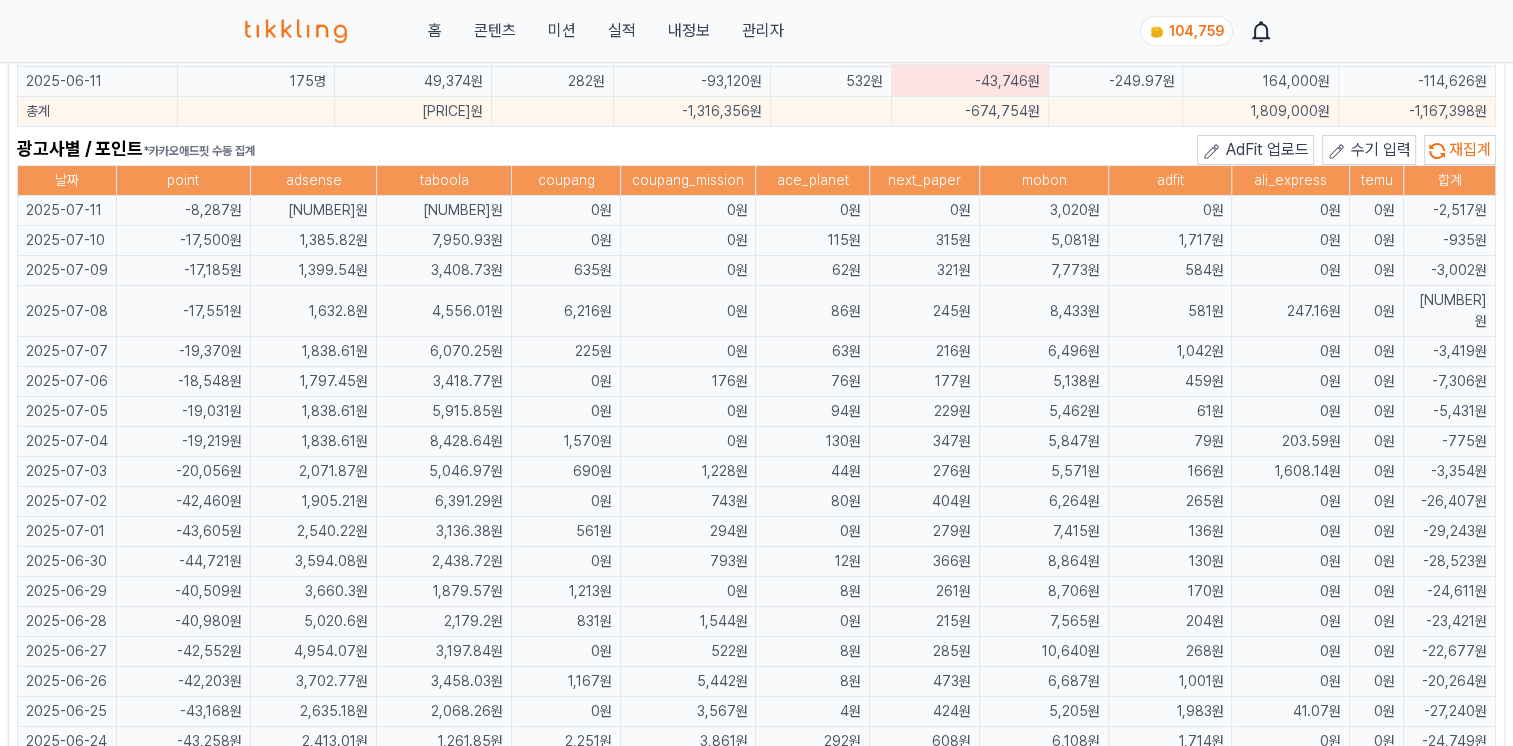 click 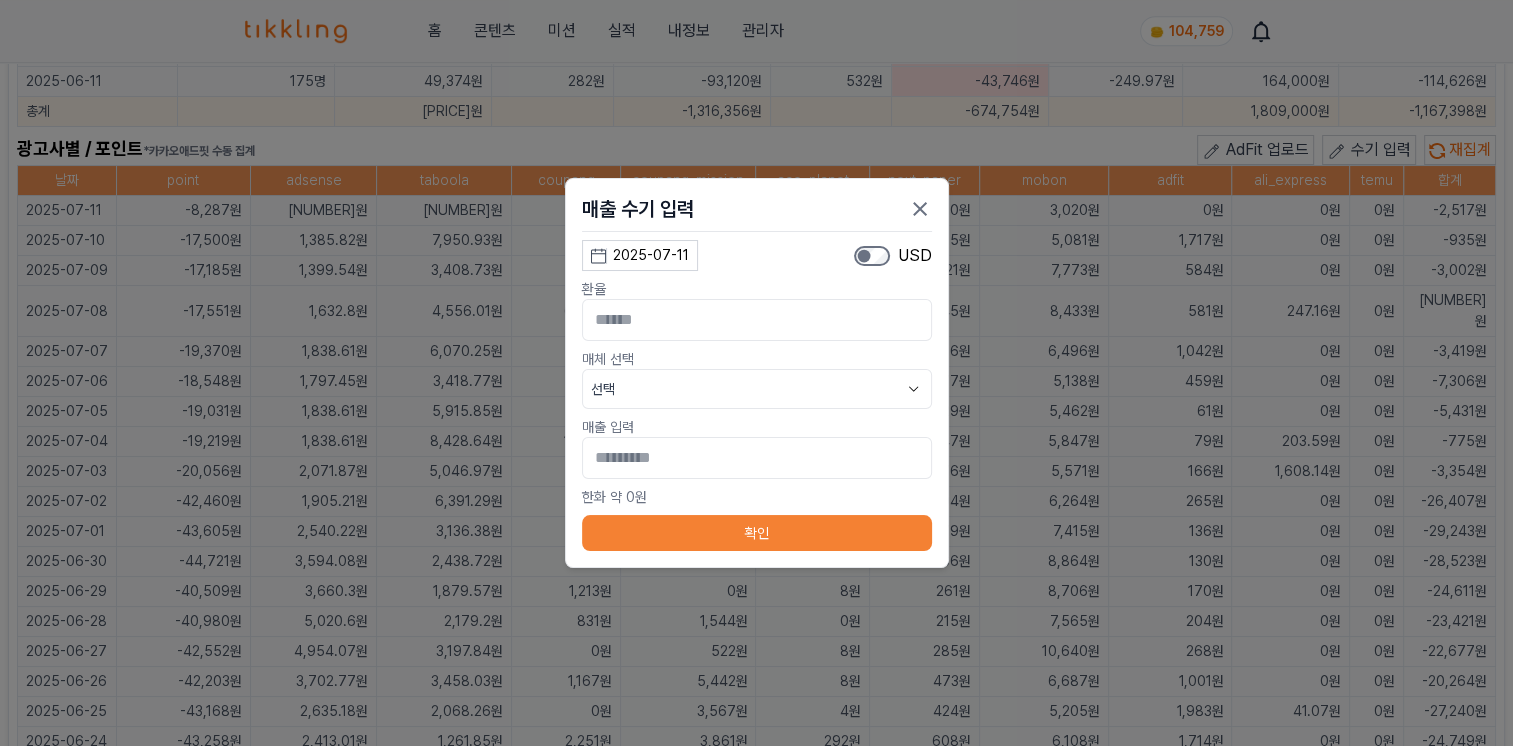 click on "환율" at bounding box center [757, 289] 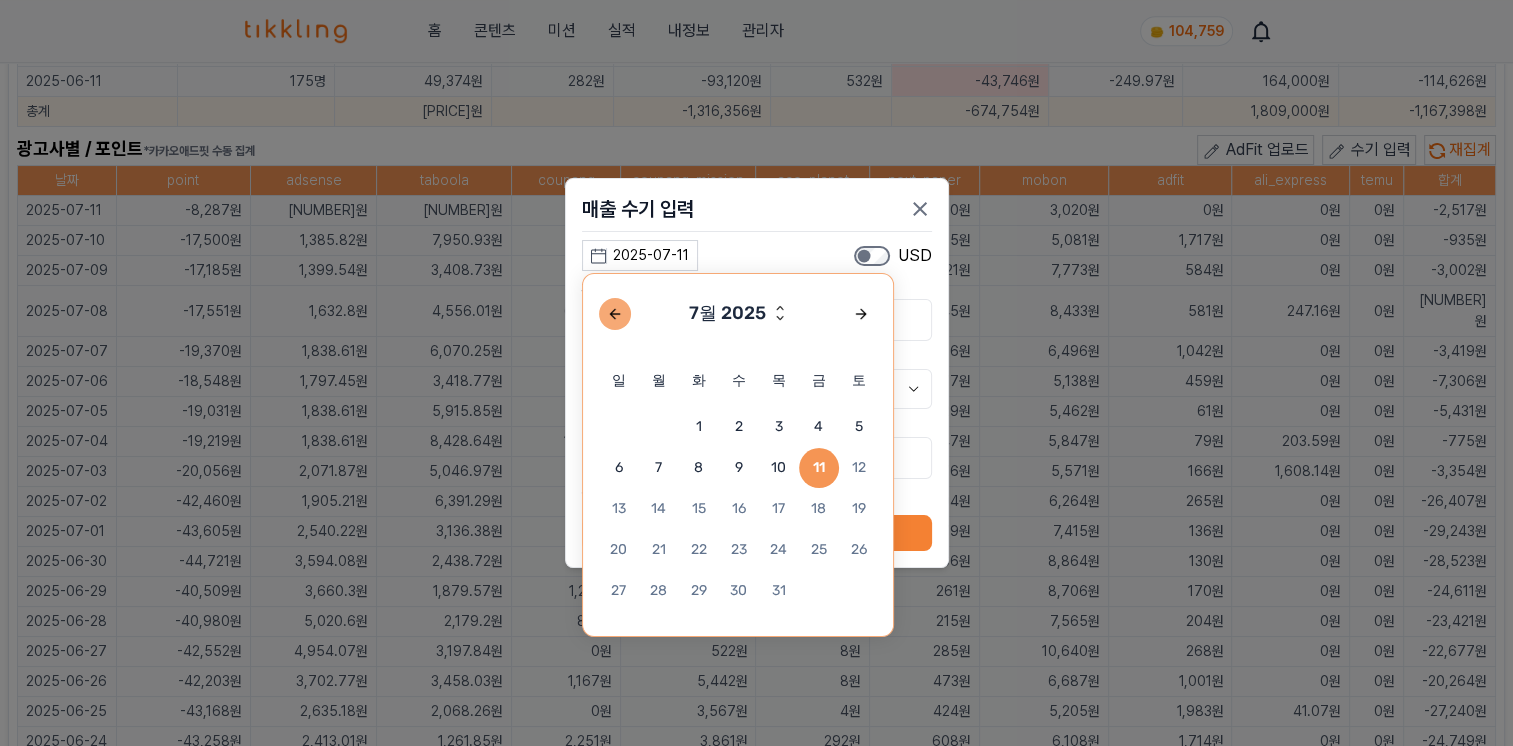 click at bounding box center [615, 314] 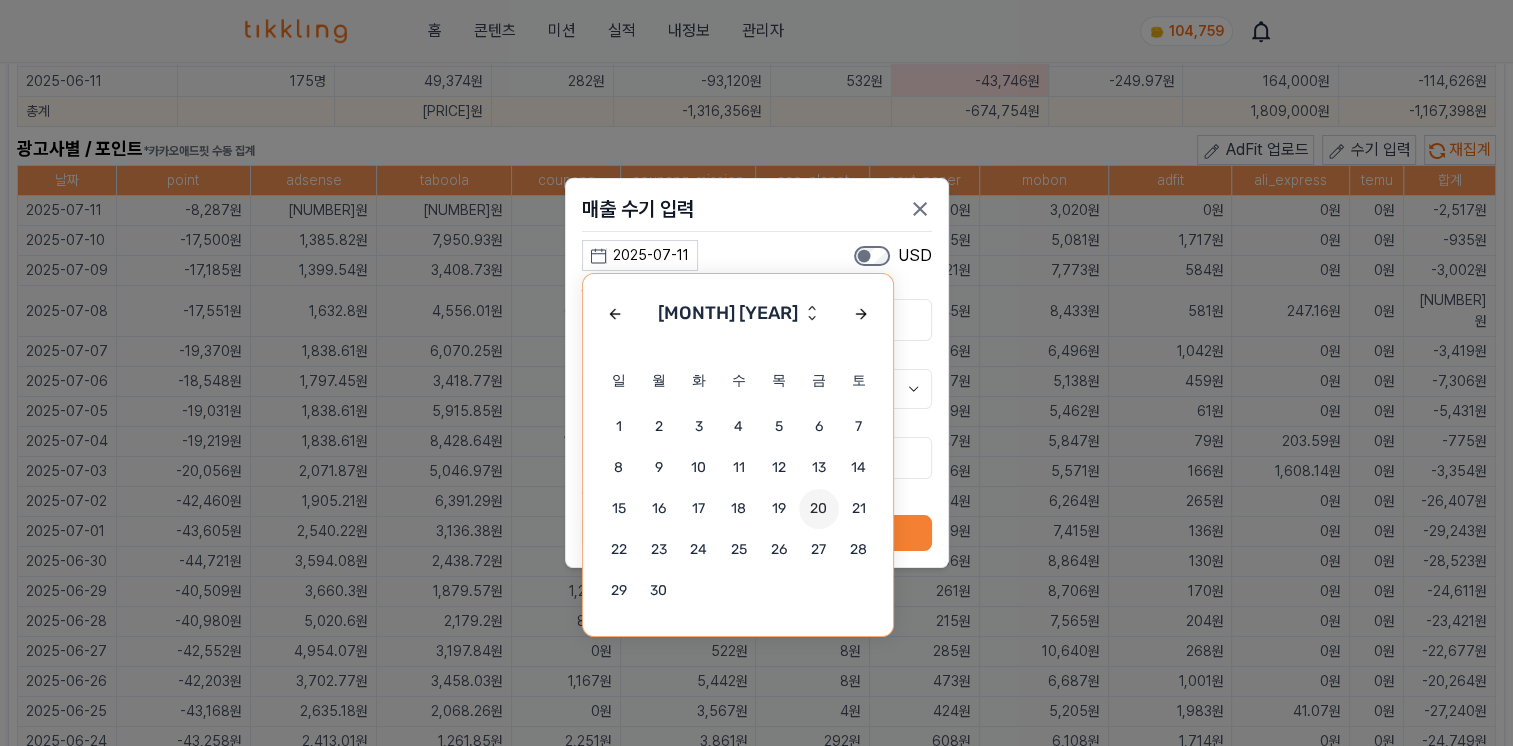 click on "20" at bounding box center (819, 509) 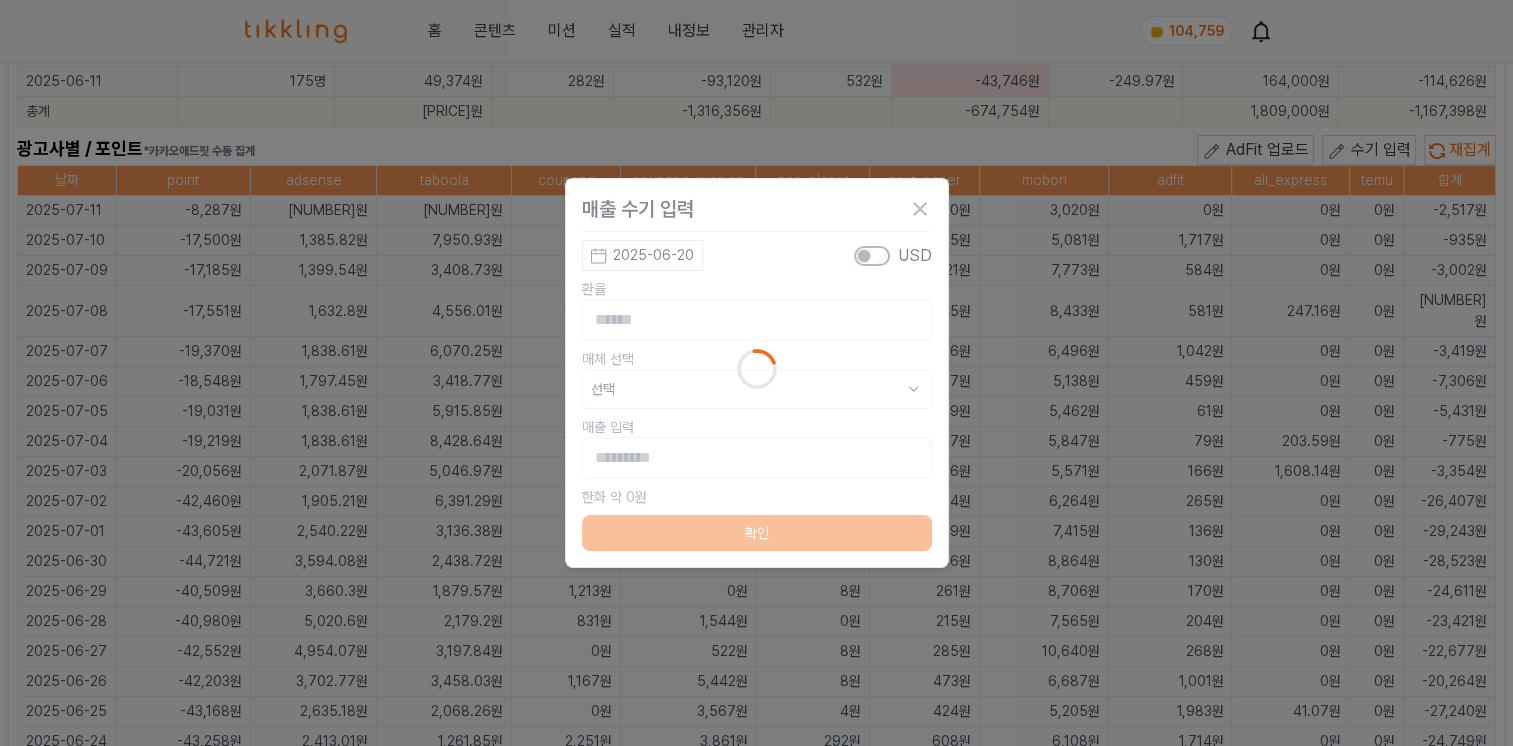 type on "**********" 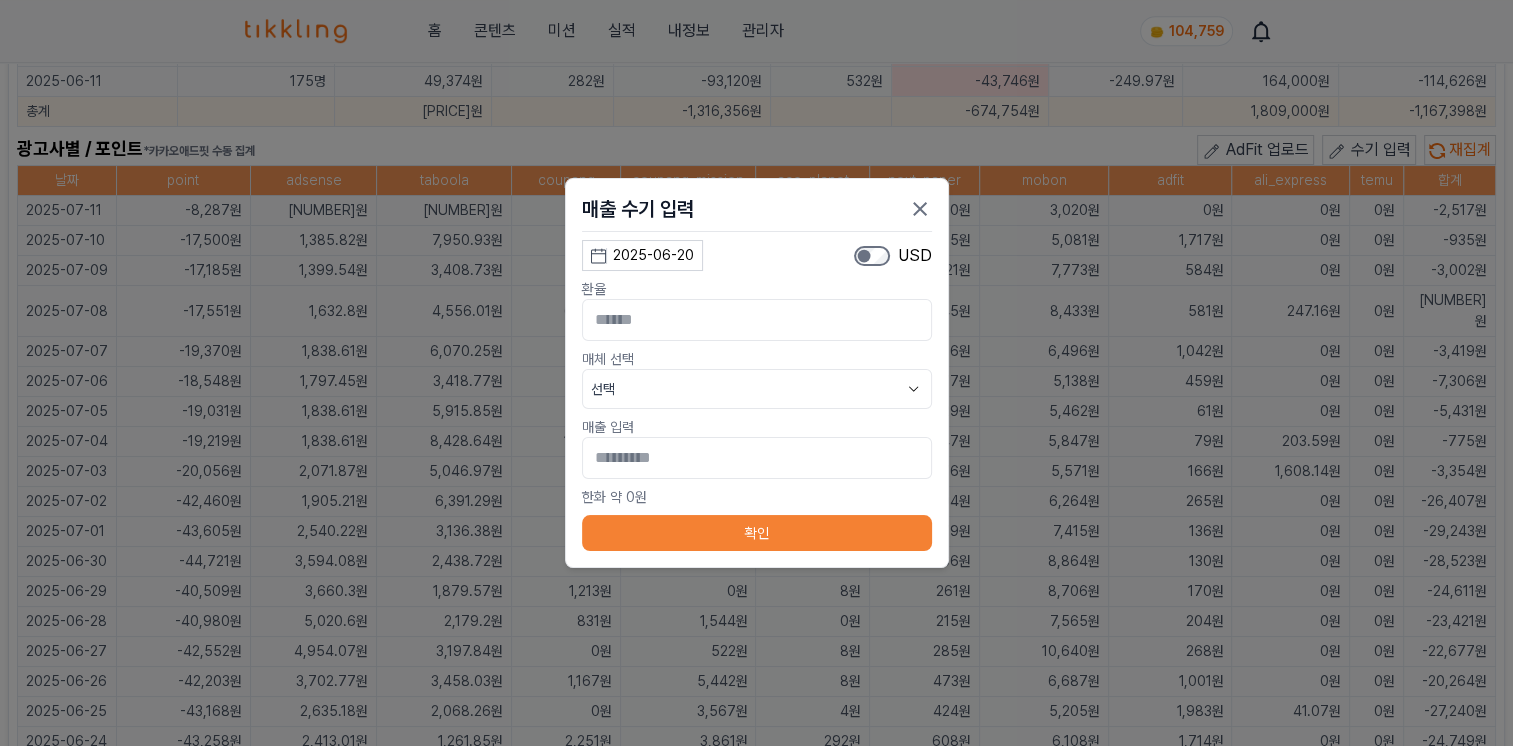 click on "선택" at bounding box center [757, 389] 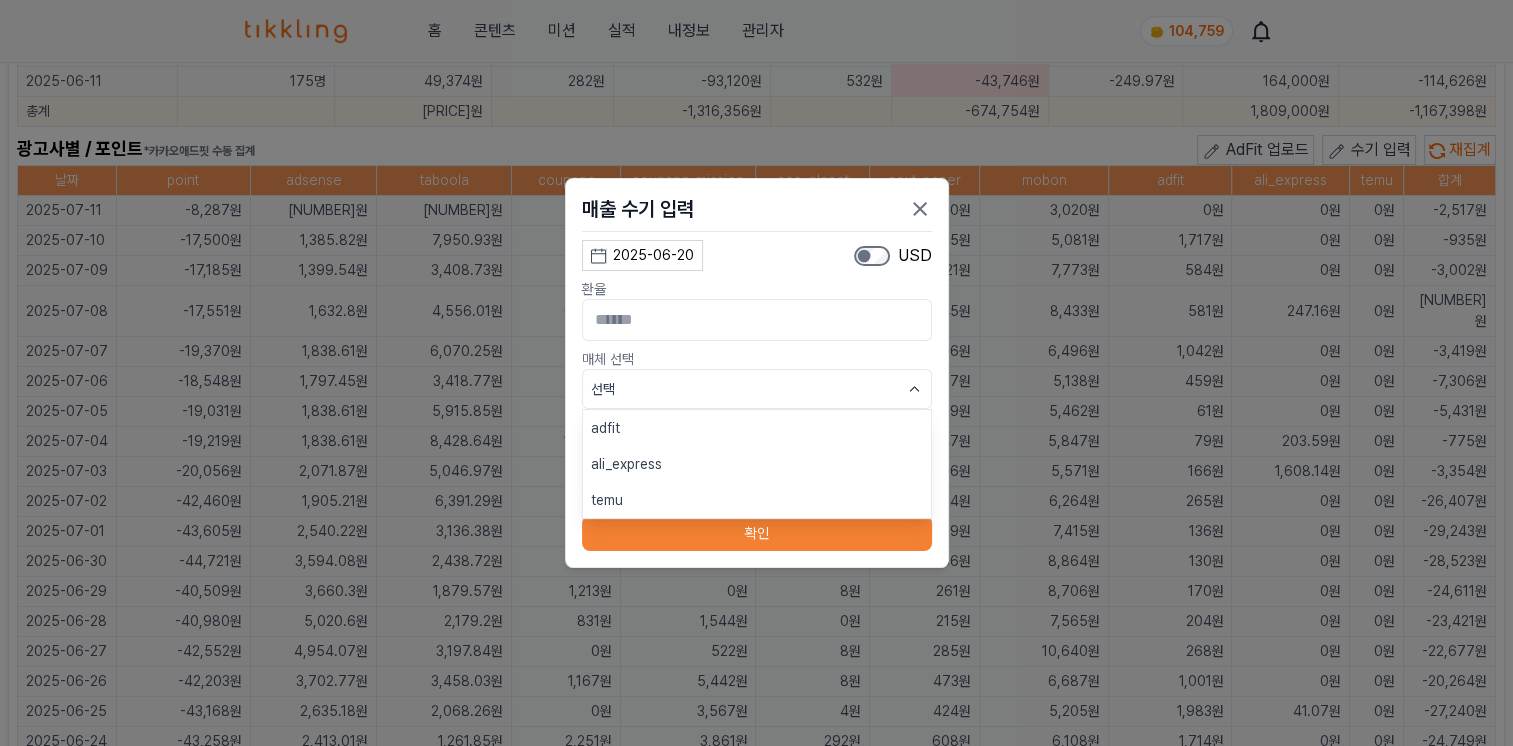 click on "ali_express" at bounding box center [757, 464] 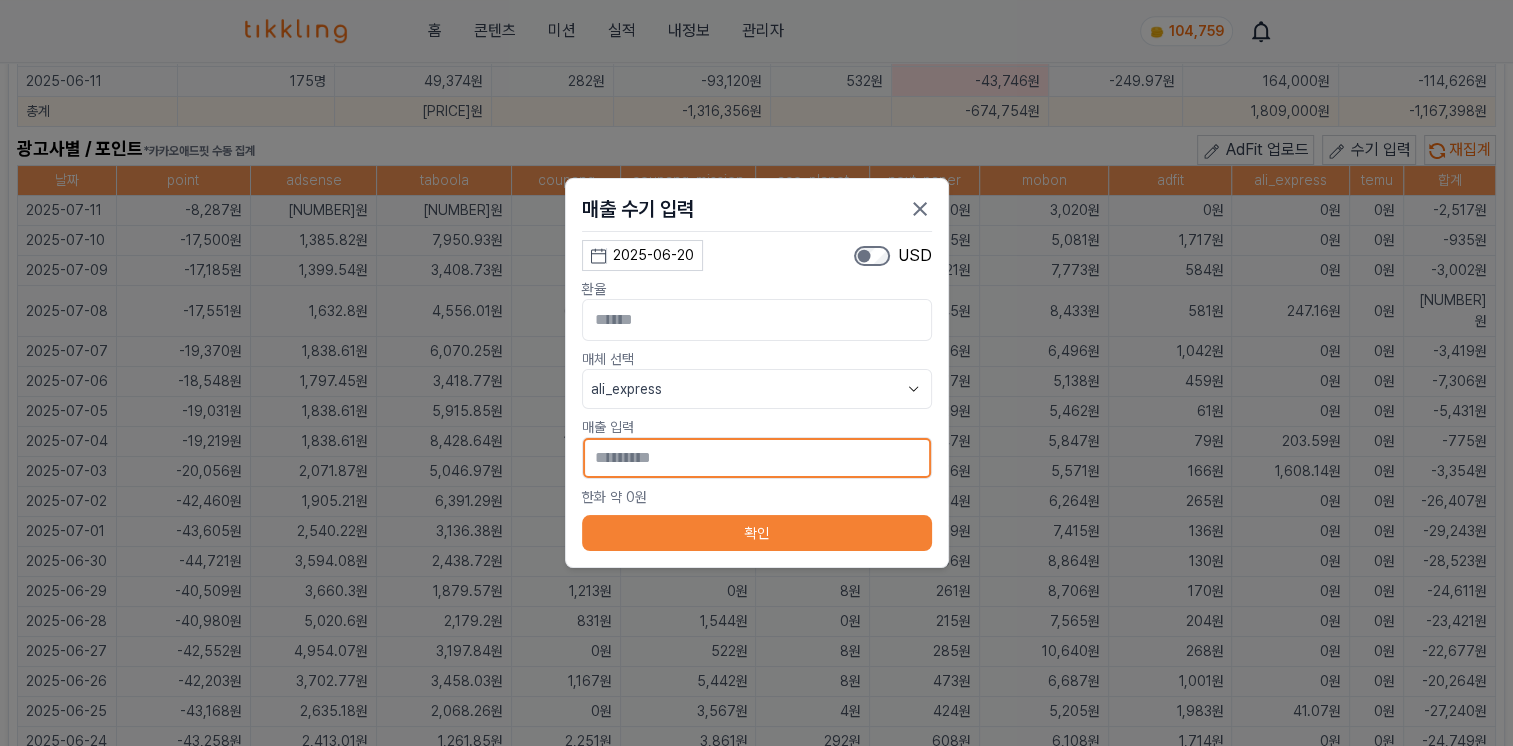 click on "*" at bounding box center (757, 458) 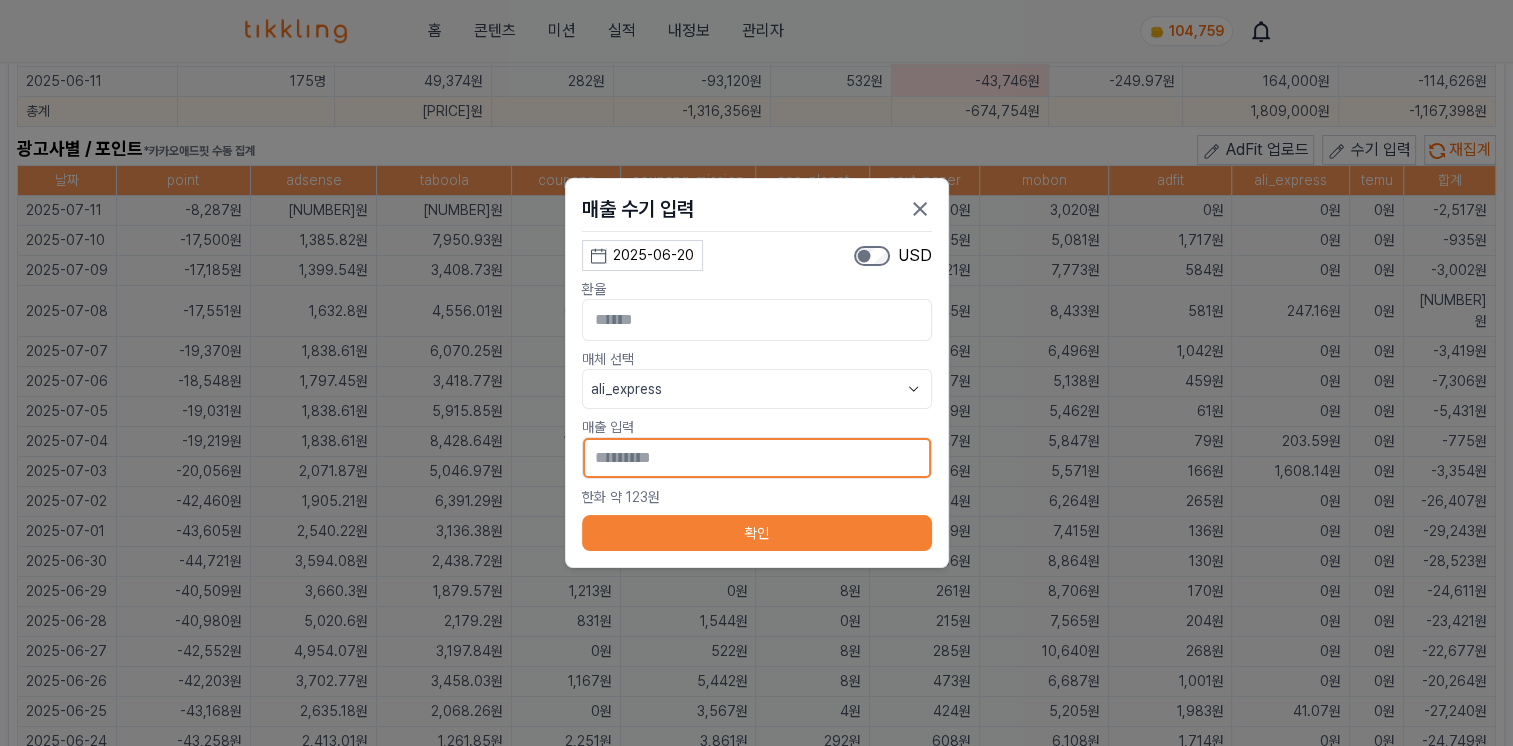 type on "[MASKED]" 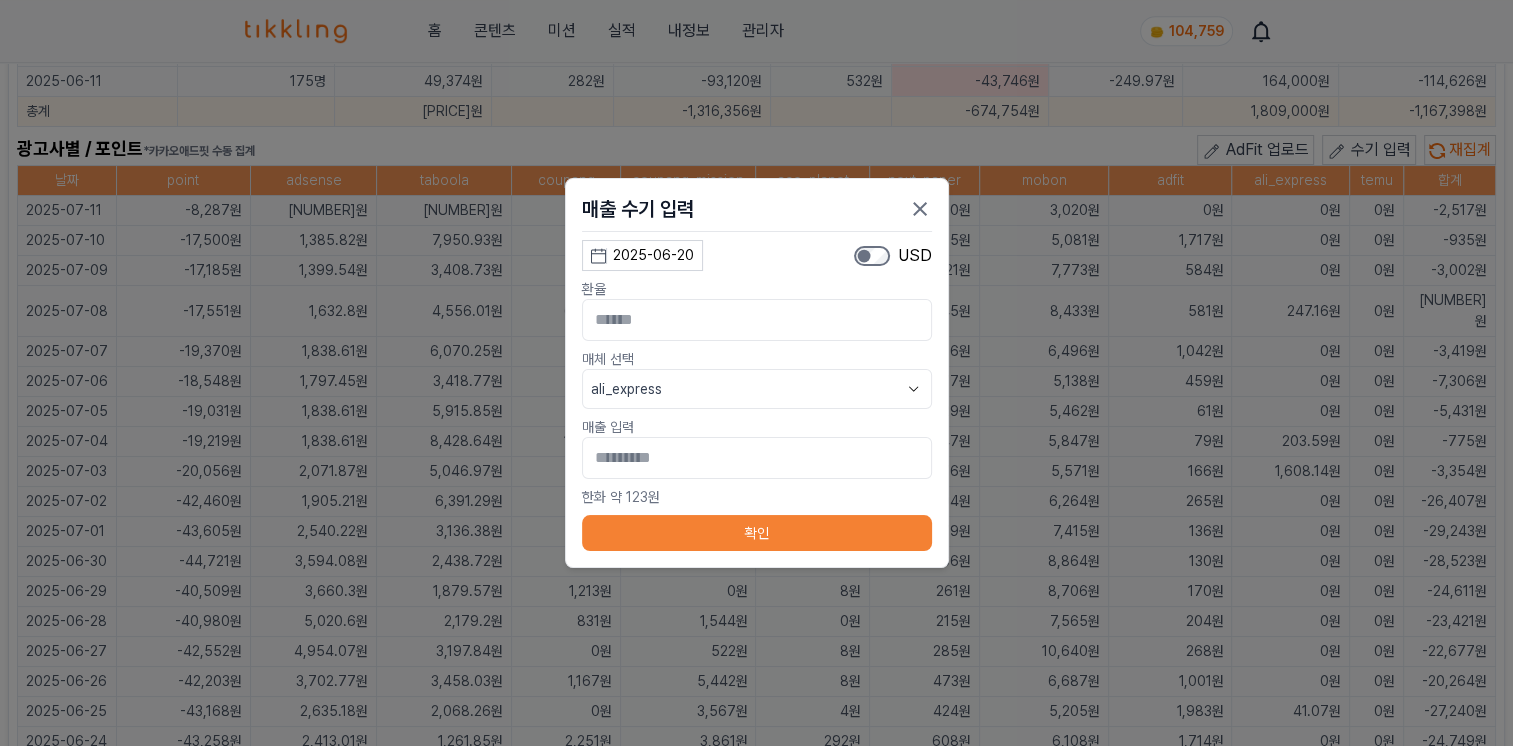 click on "확인" at bounding box center [757, 533] 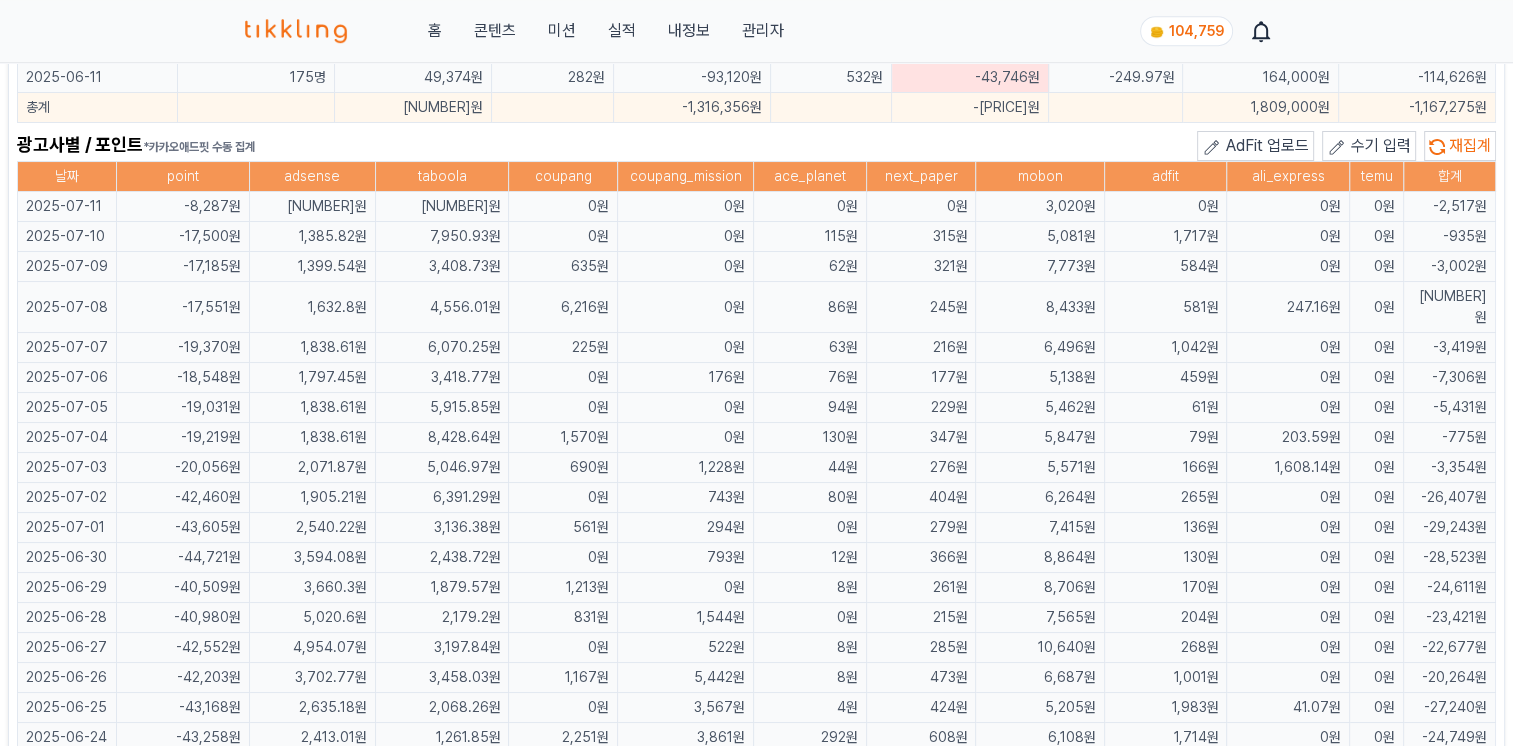 scroll, scrollTop: 1200, scrollLeft: 0, axis: vertical 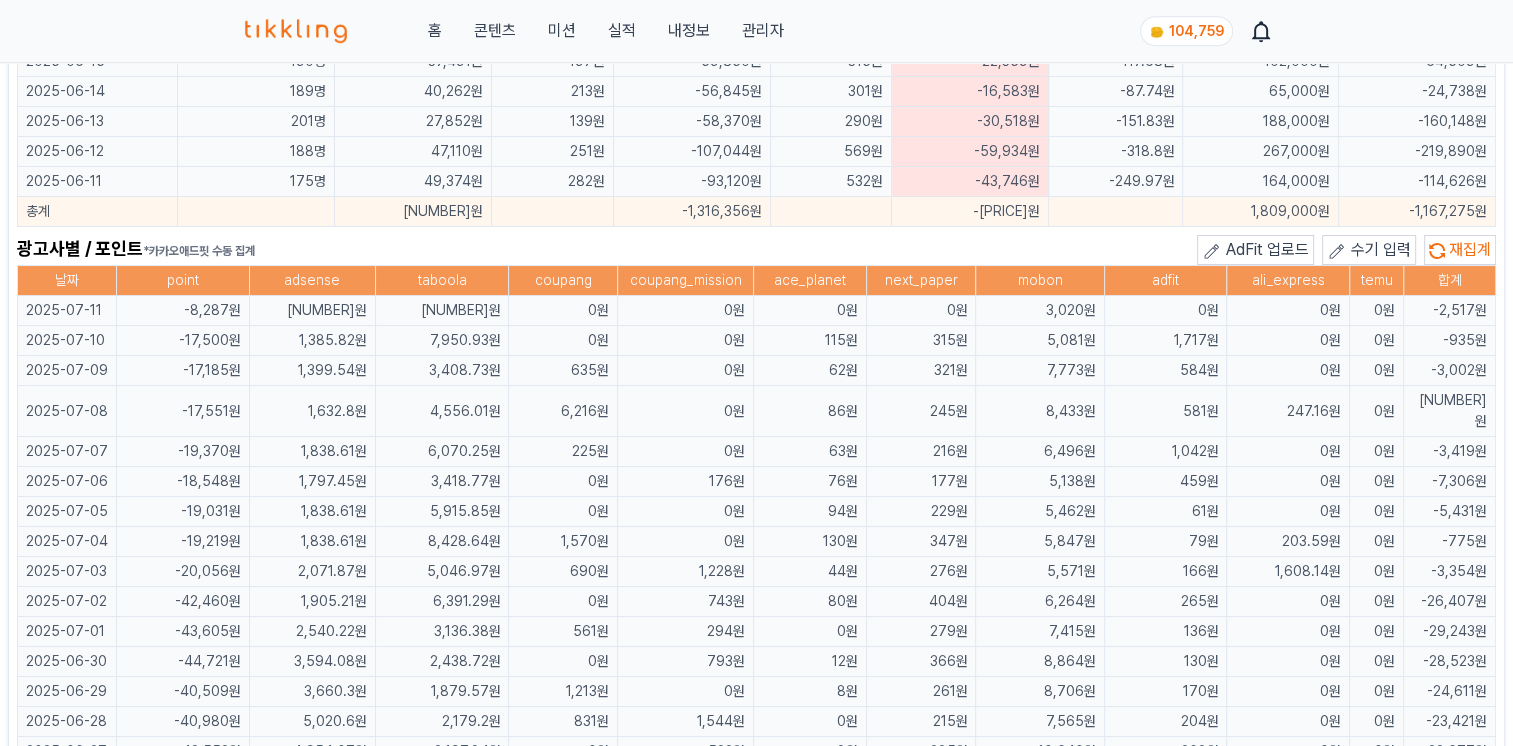 click on "수기 입력" at bounding box center [1381, 249] 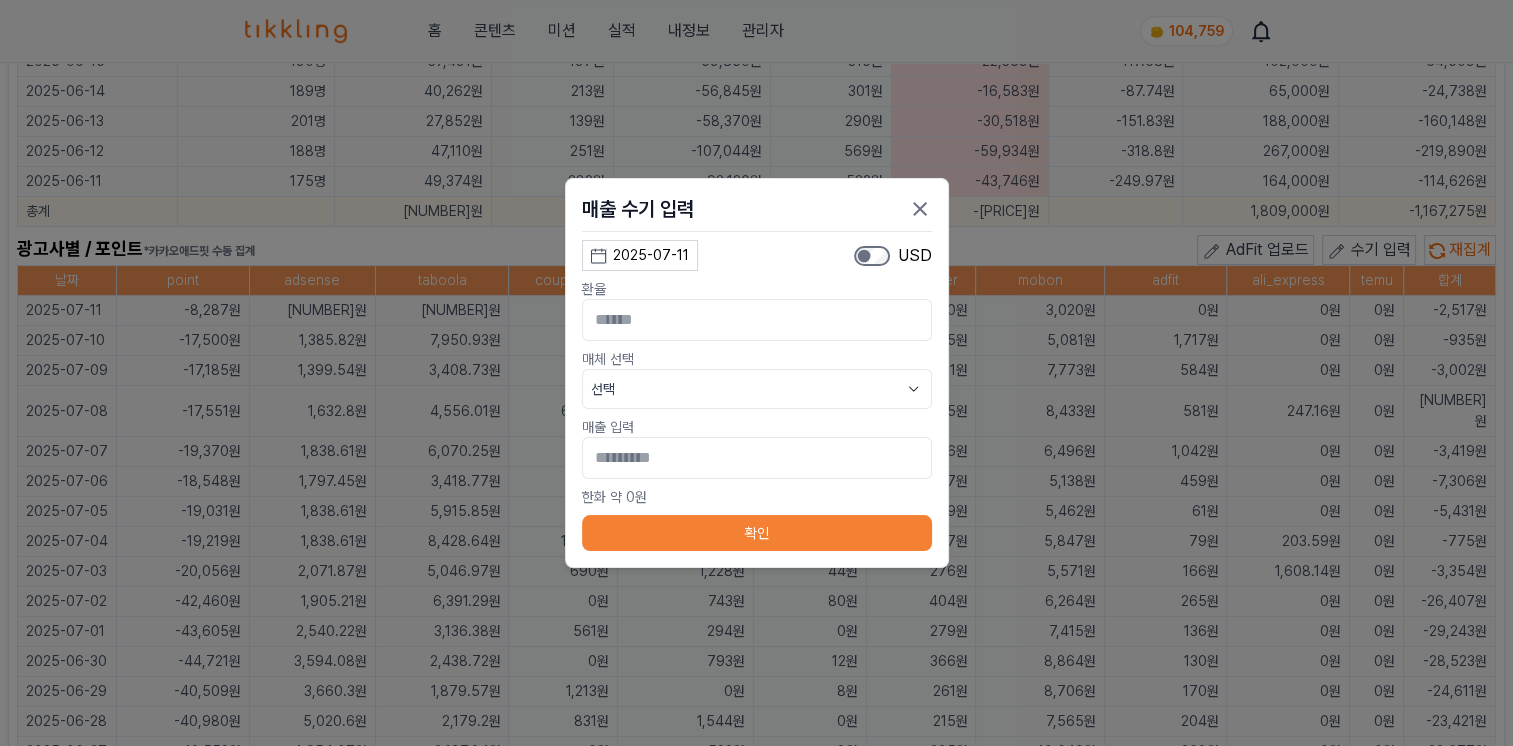 click on "2025-07-11" at bounding box center (651, 255) 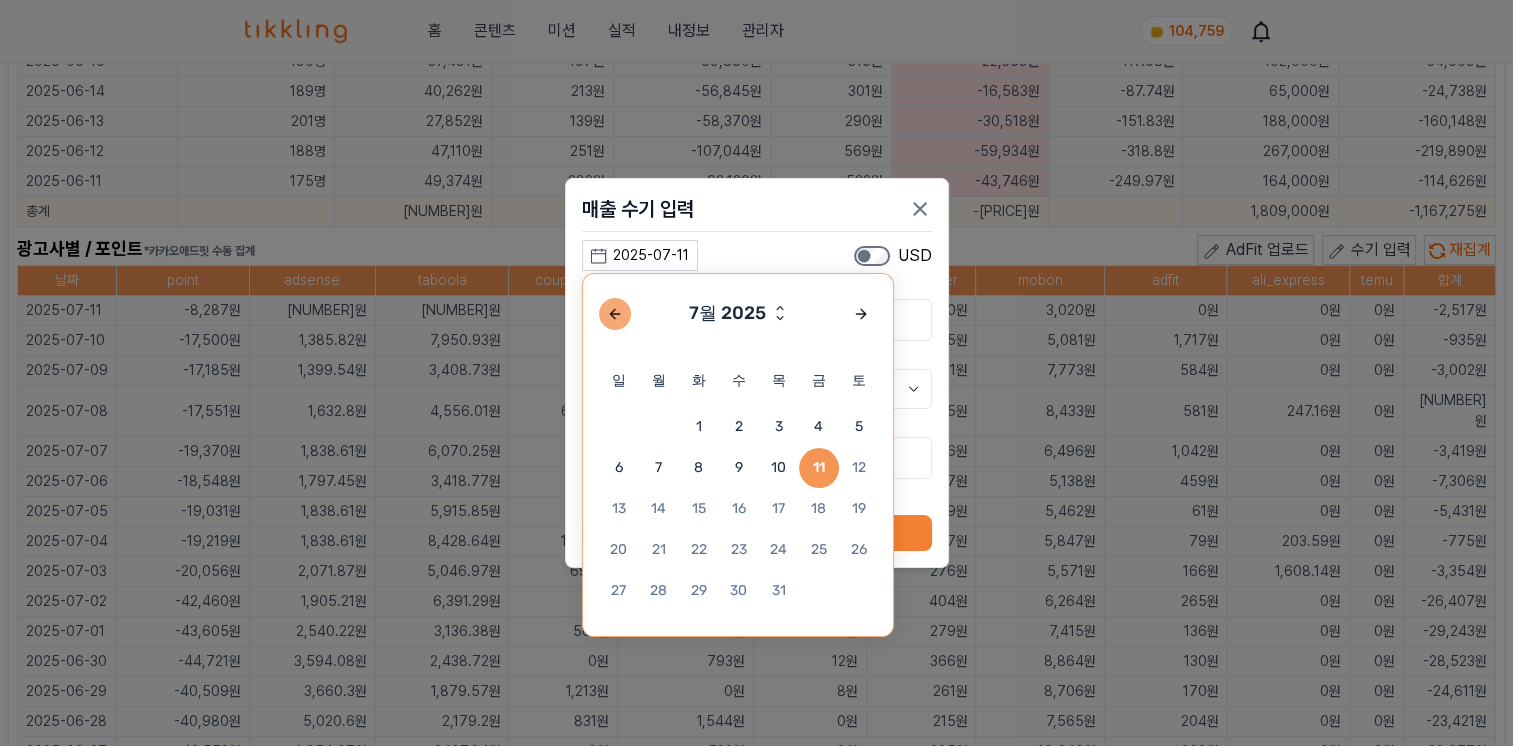 click at bounding box center (615, 314) 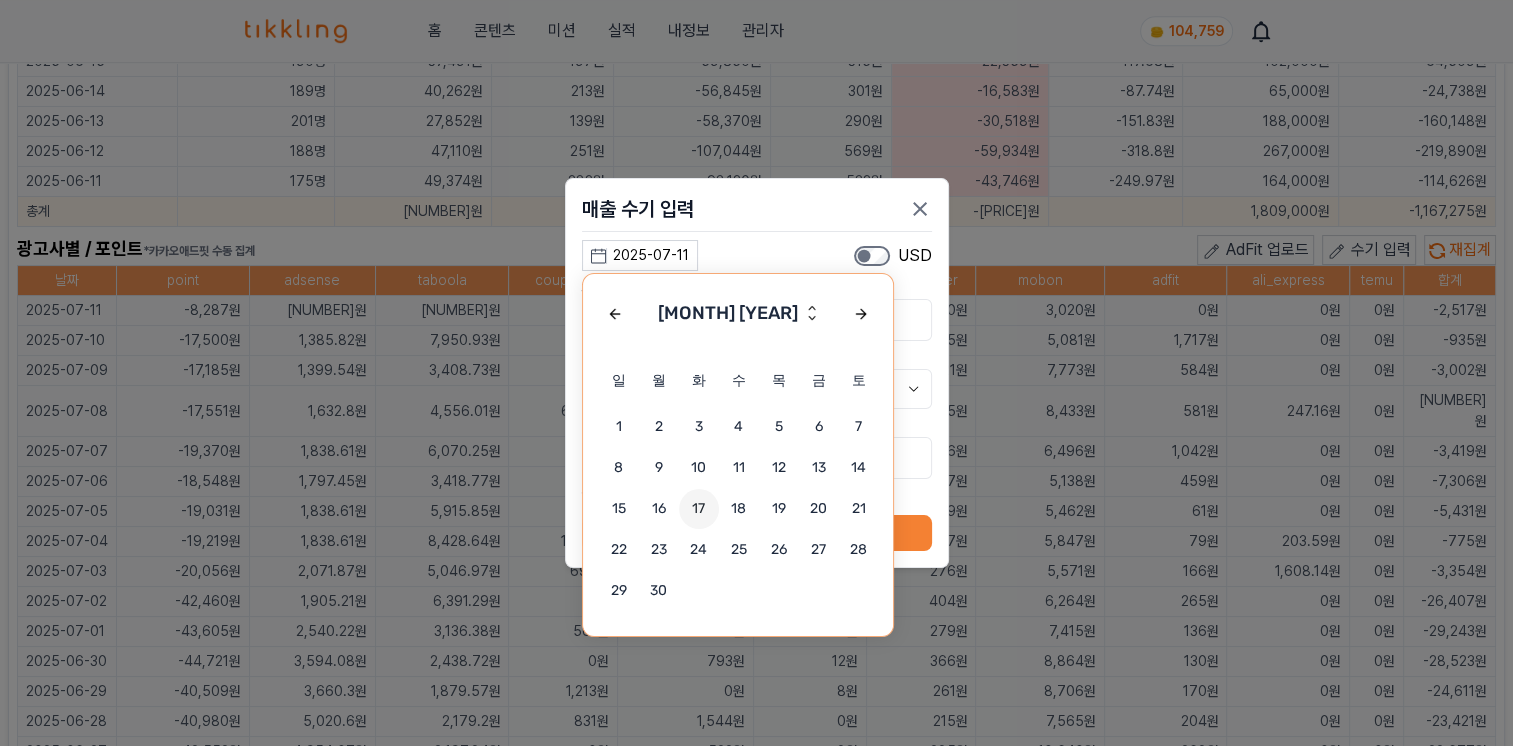 click on "17" at bounding box center [699, 509] 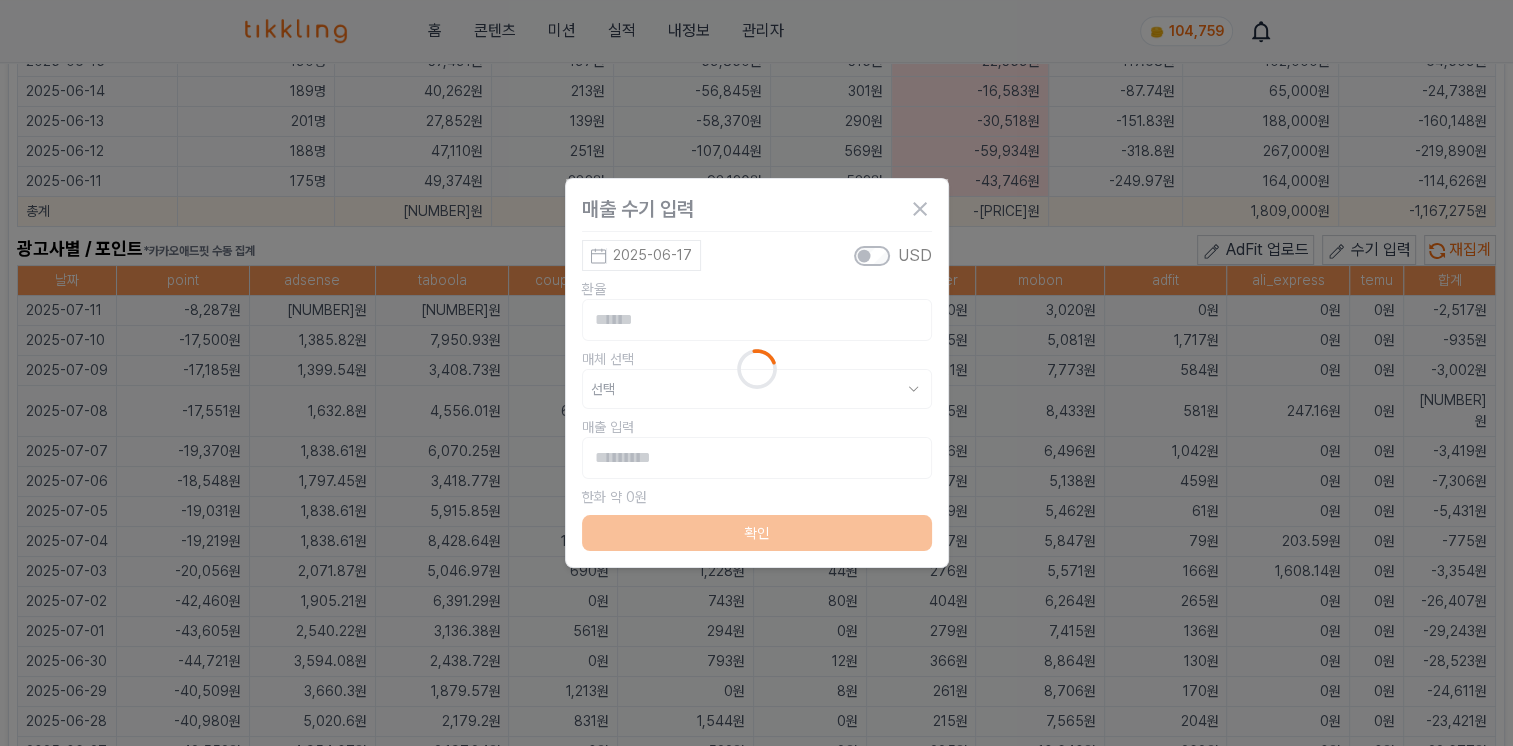 type on "**********" 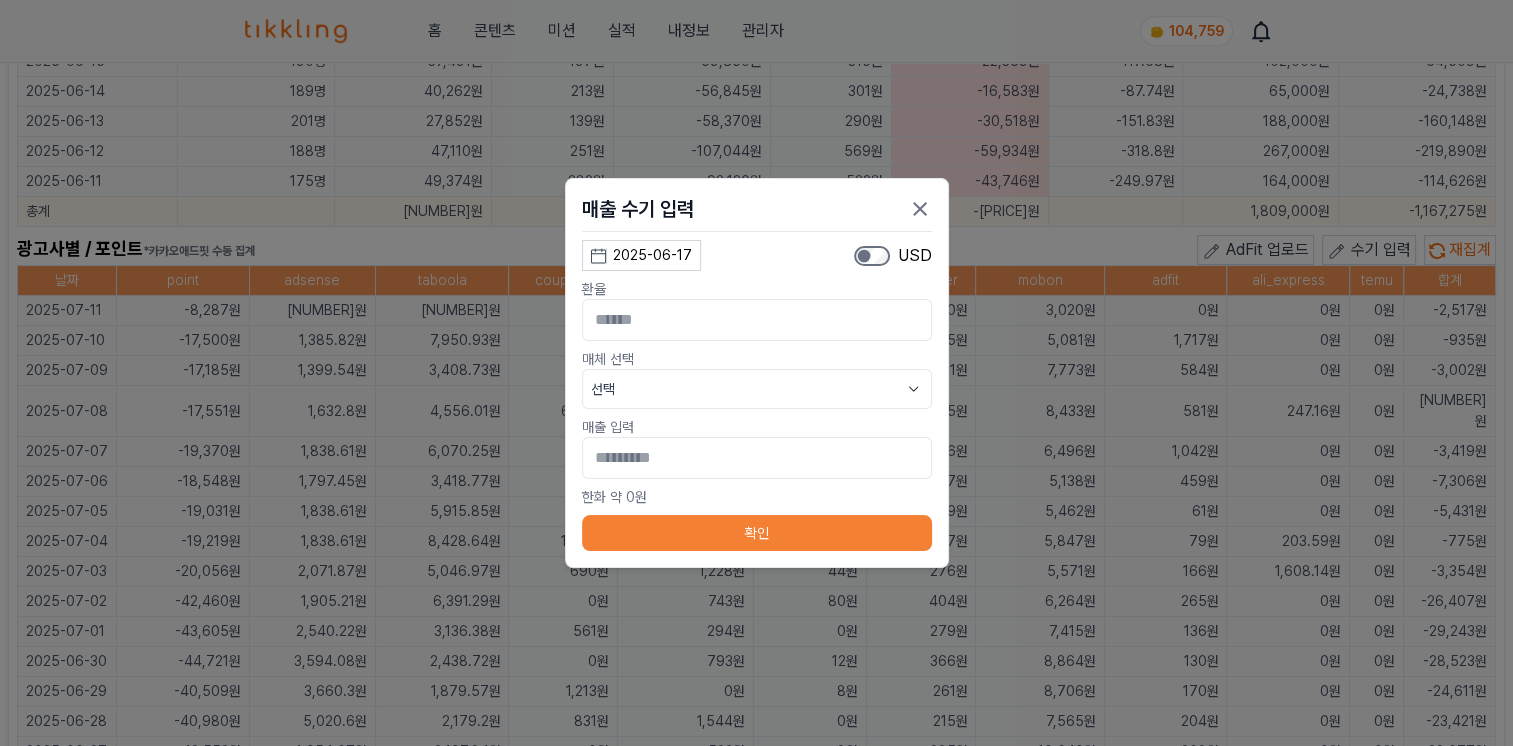 click on "선택" at bounding box center [757, 389] 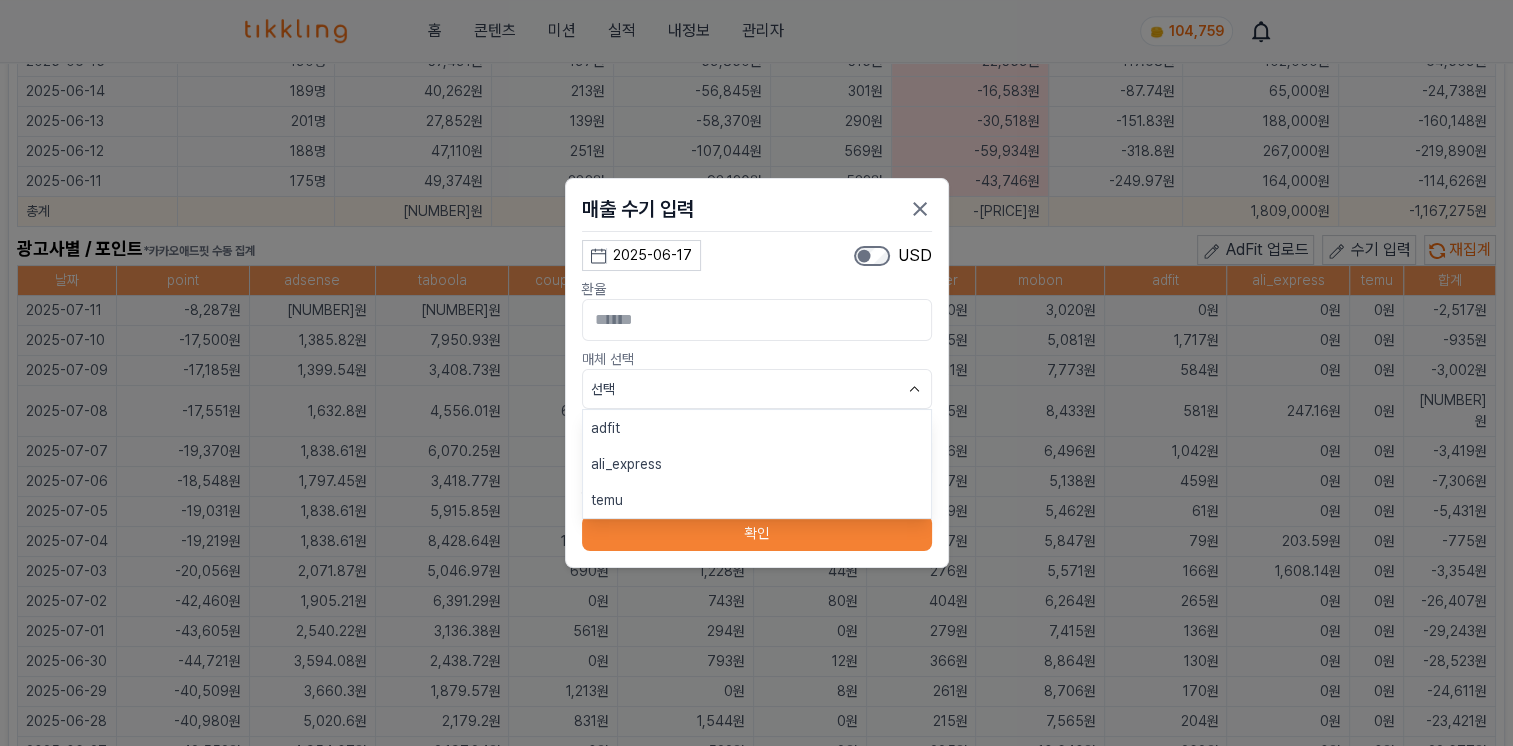 click on "ali_express" at bounding box center [757, 464] 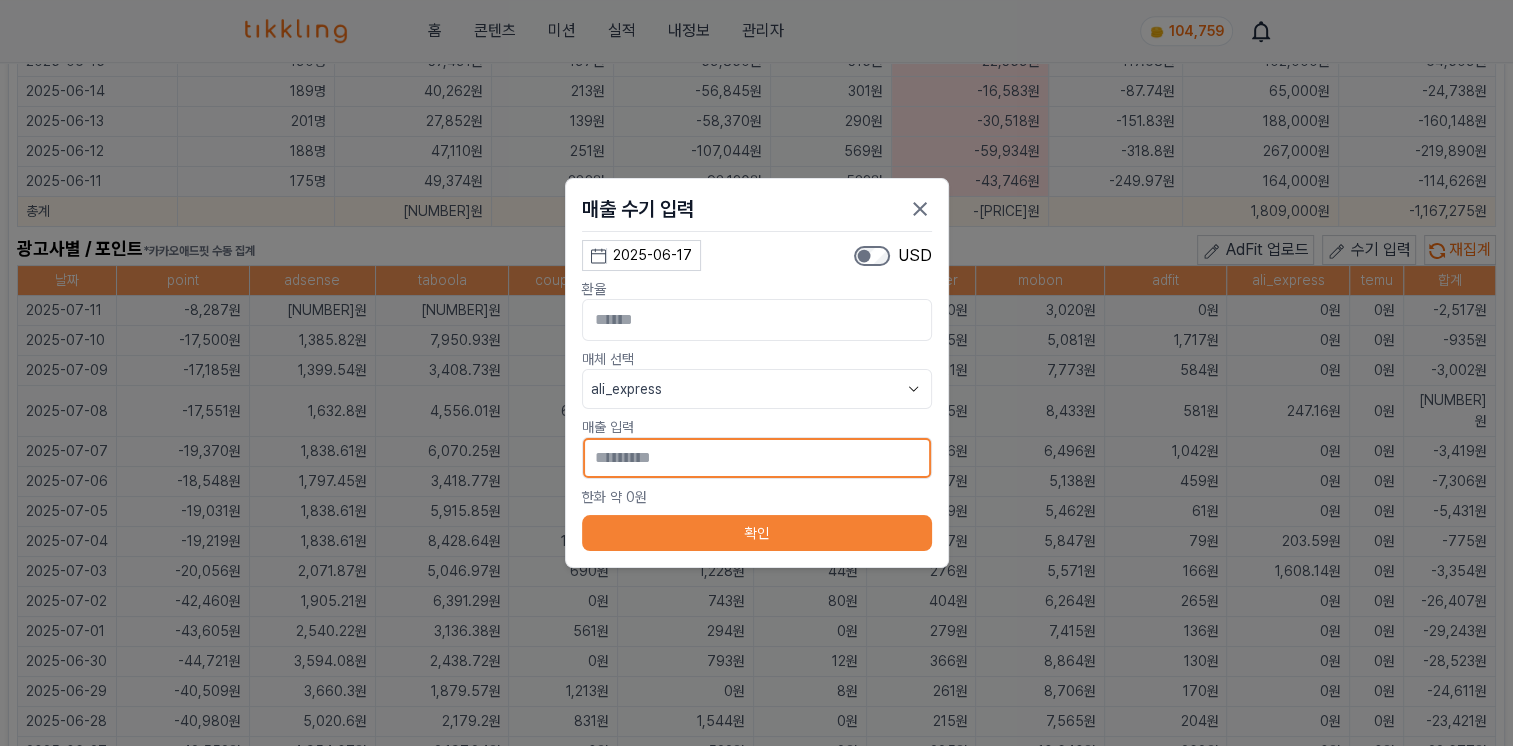 click on "*" at bounding box center [757, 458] 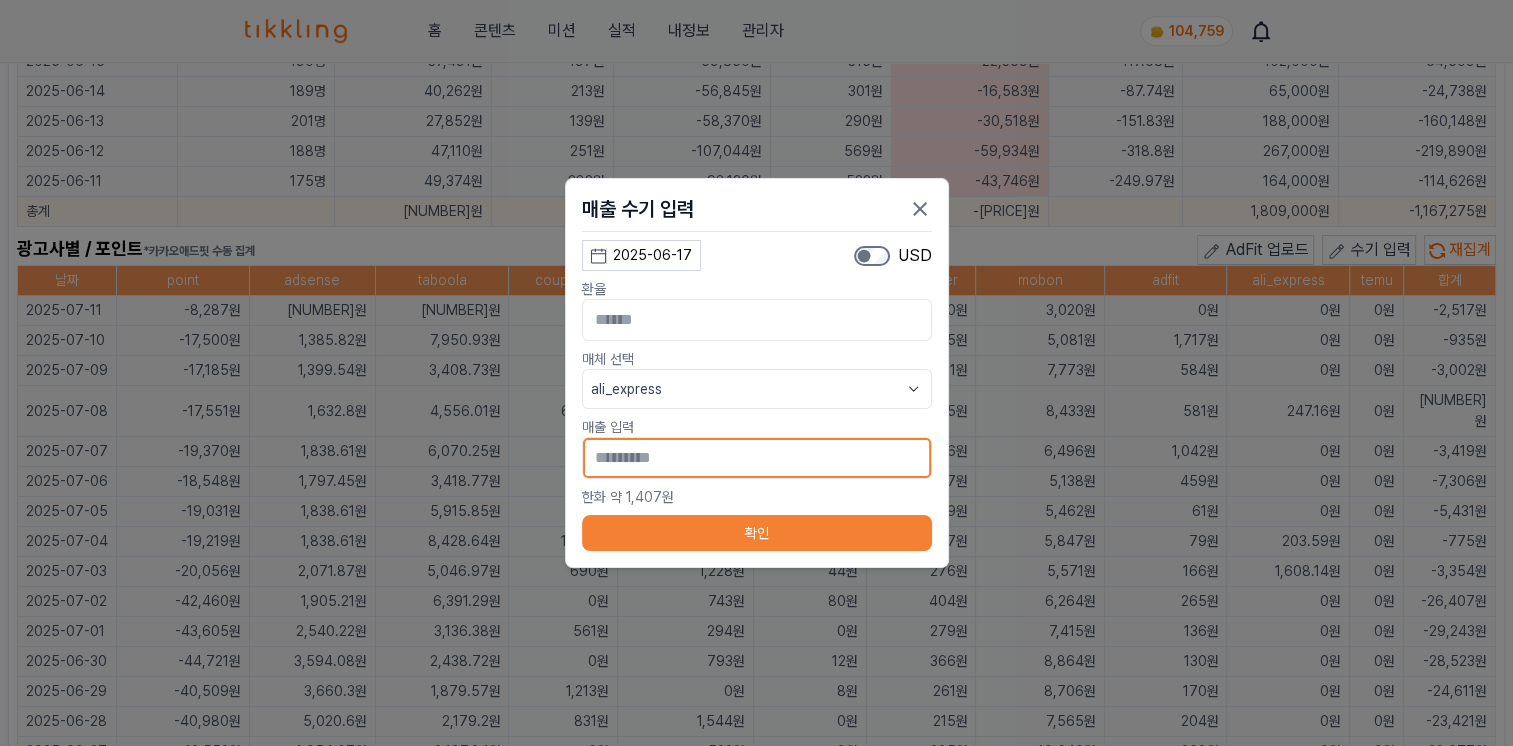 type on "[MASKED]" 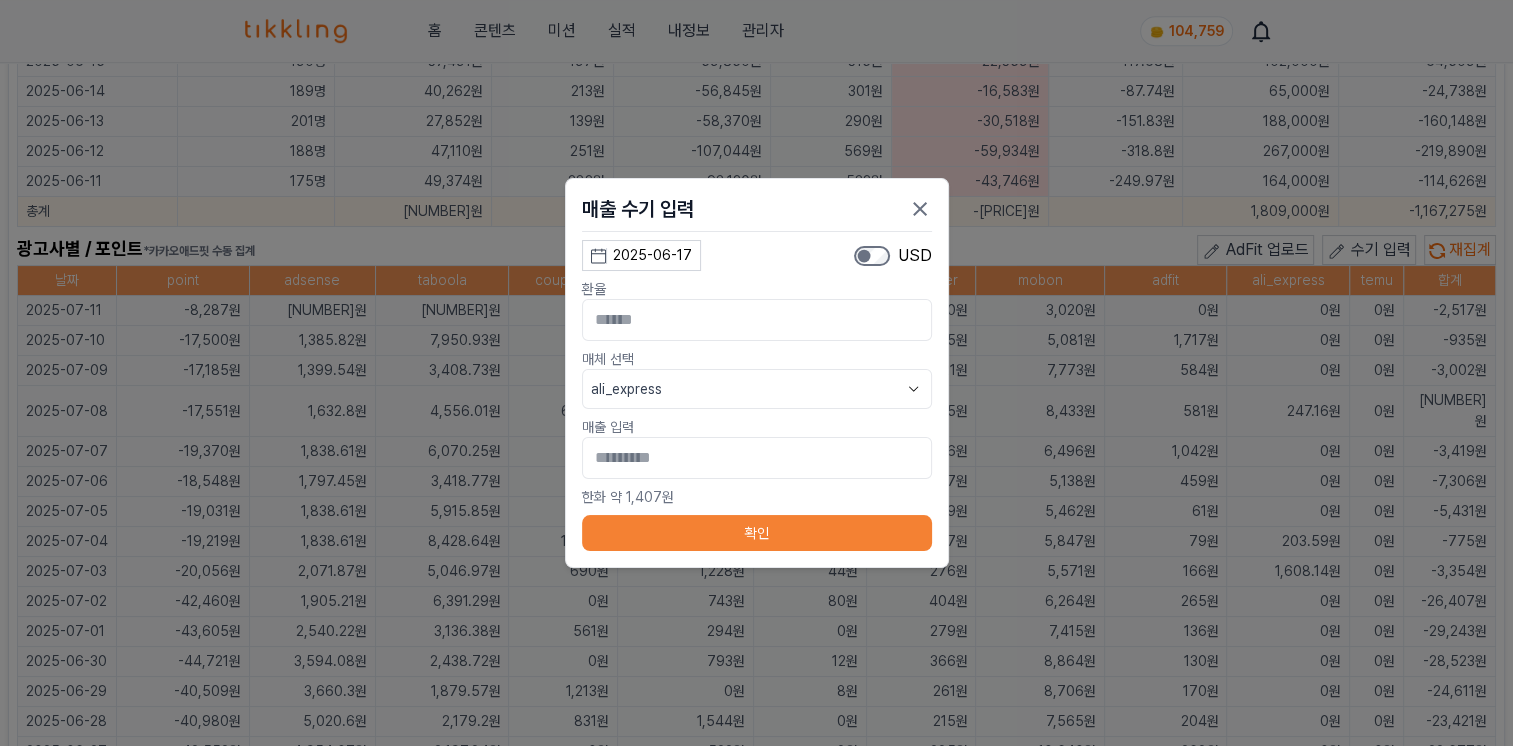 click on "확인" at bounding box center (757, 533) 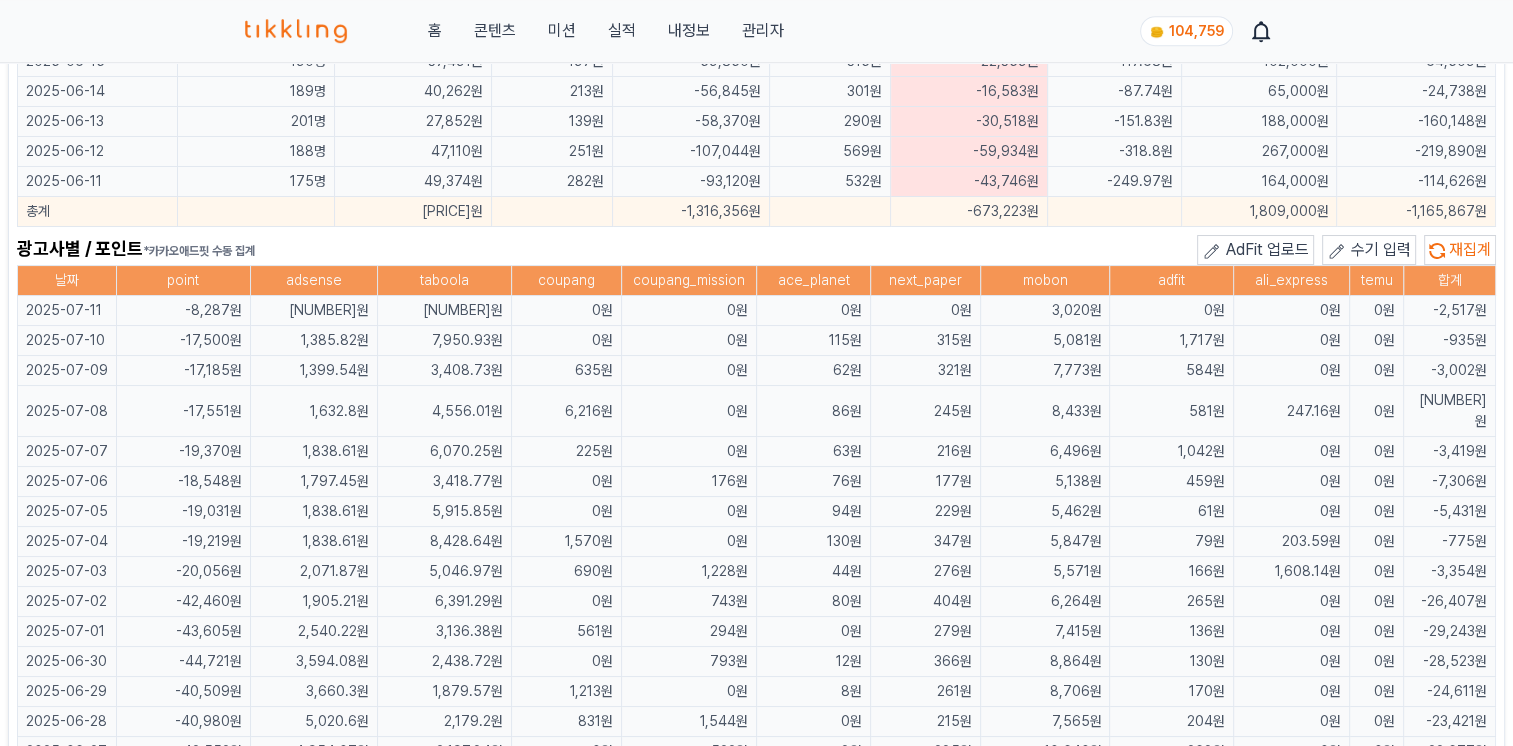 click on "수기 입력" at bounding box center (1381, 249) 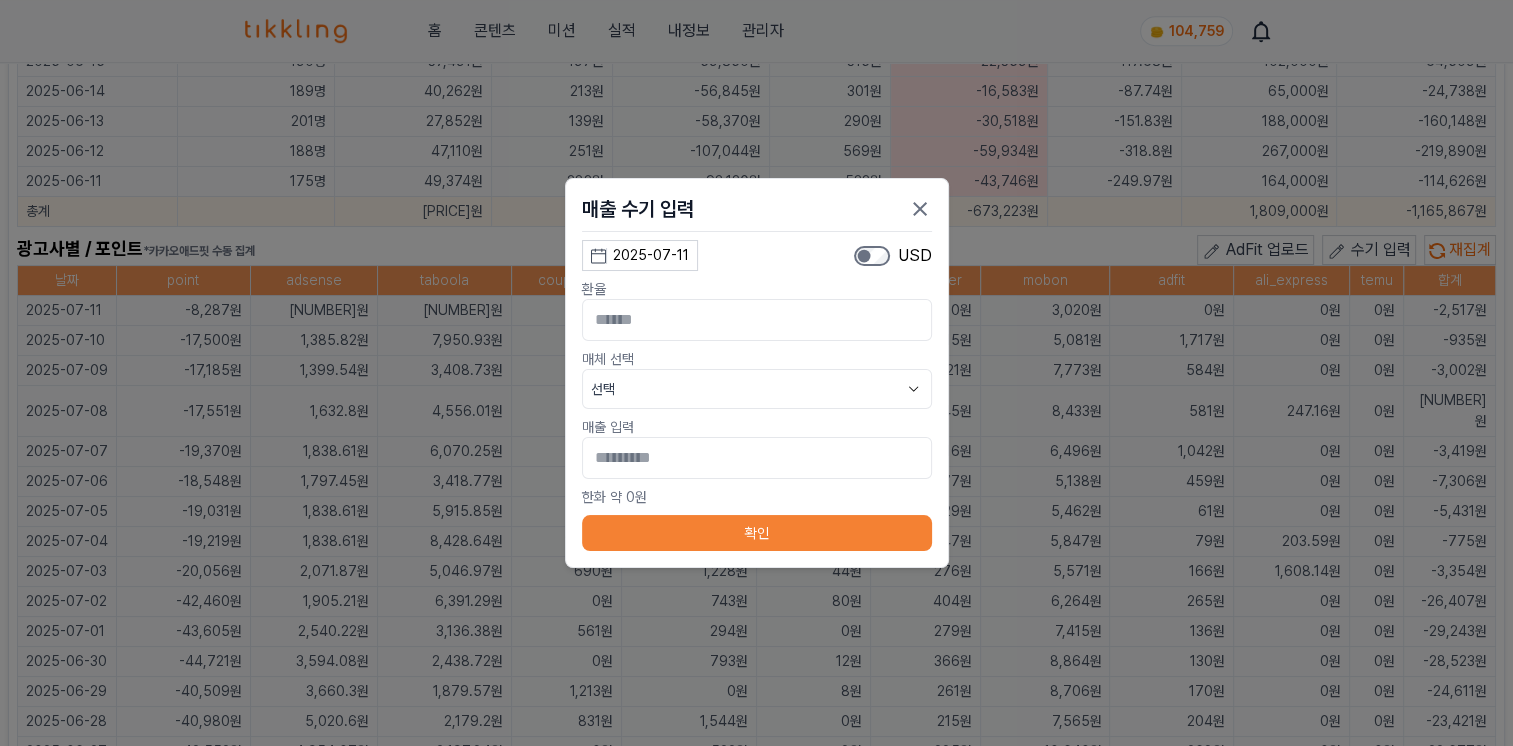 click on "2025-07-11" at bounding box center [651, 255] 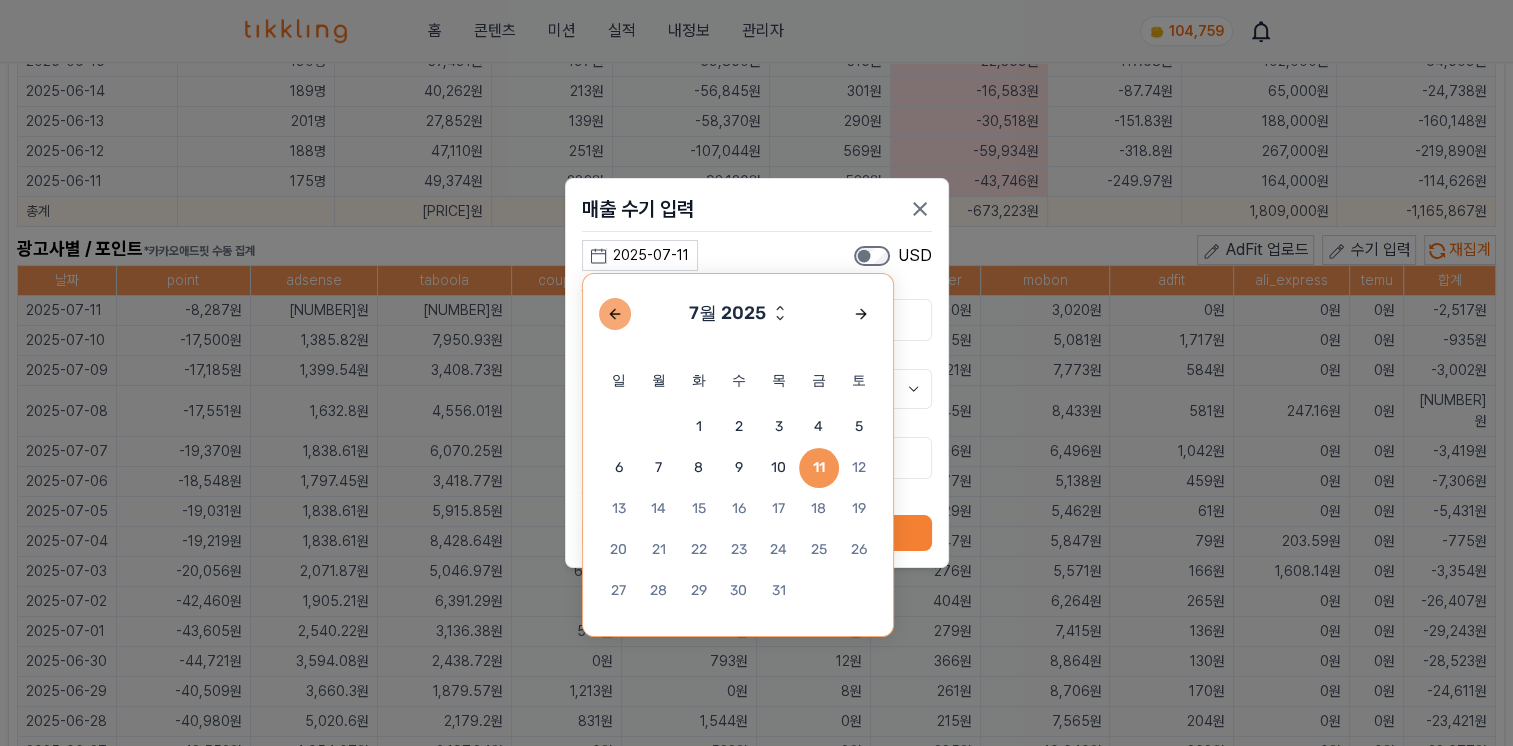 click at bounding box center (615, 314) 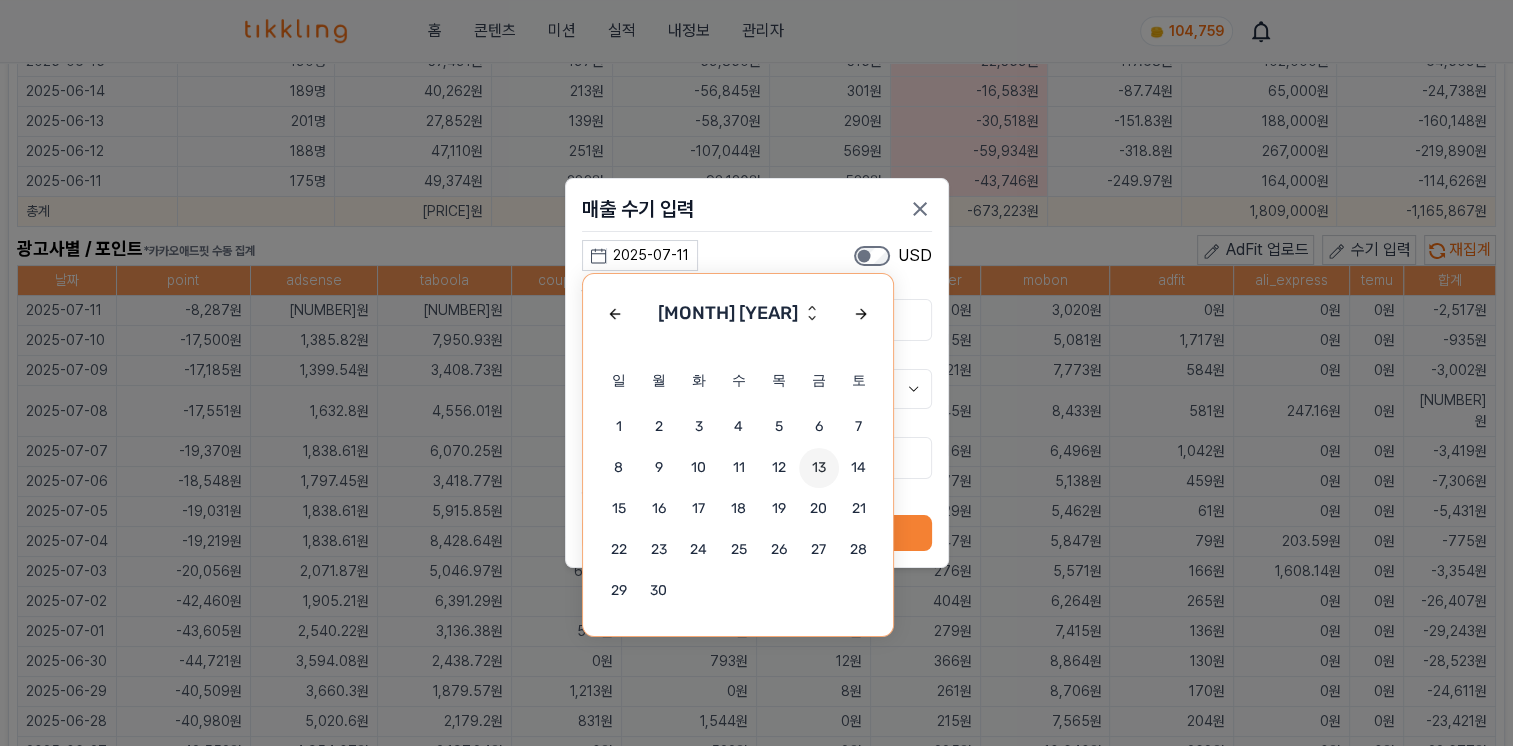 click on "13" at bounding box center [819, 468] 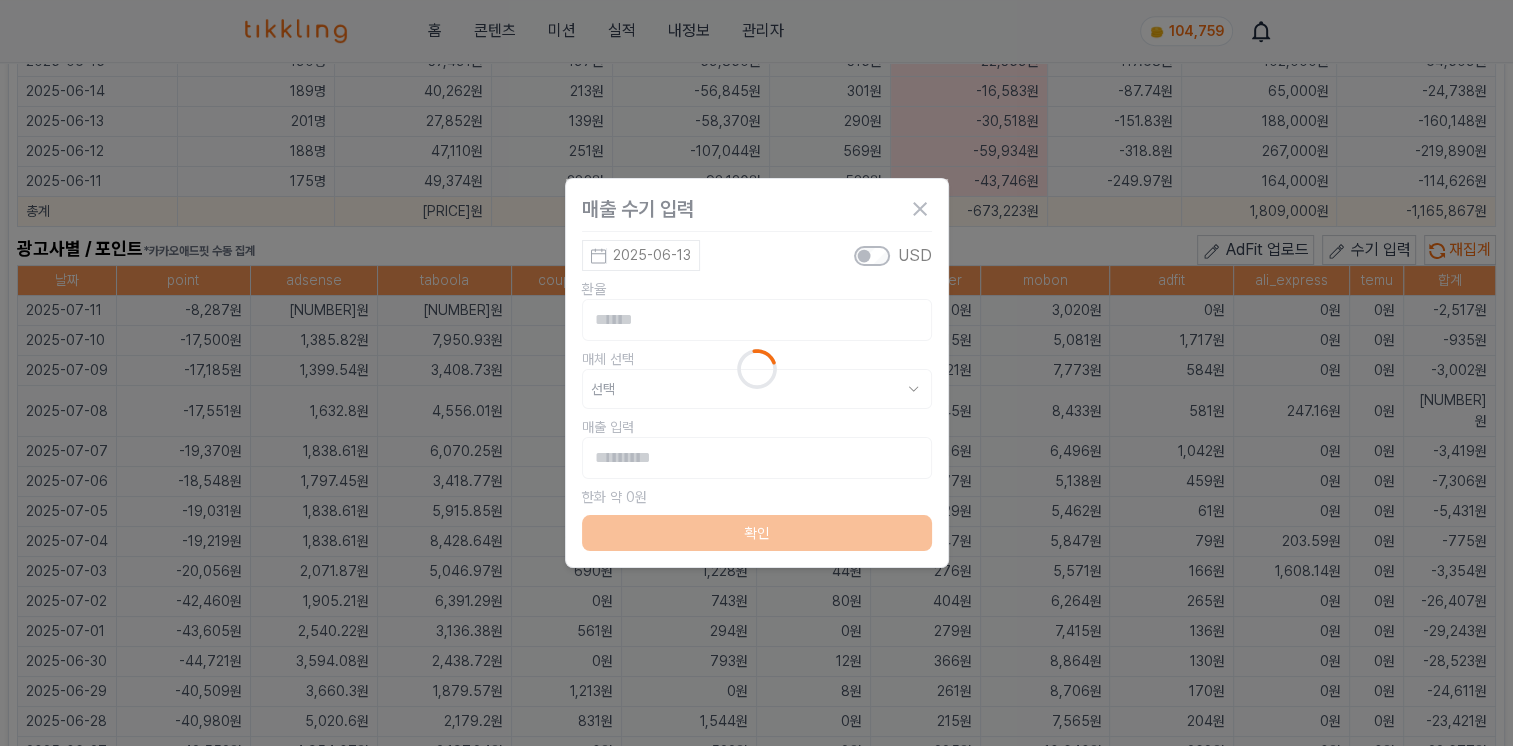 type on "**********" 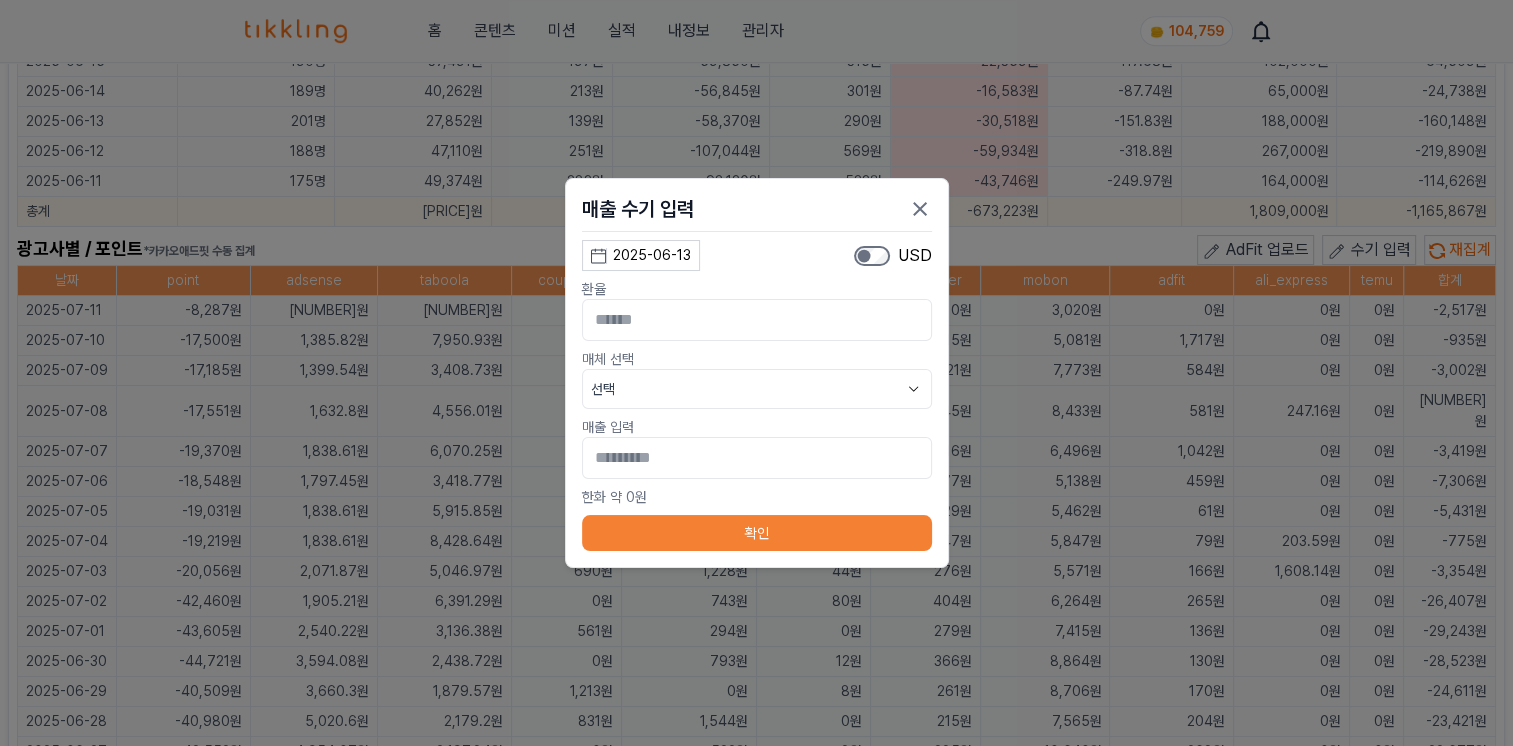 click on "선택" at bounding box center [757, 389] 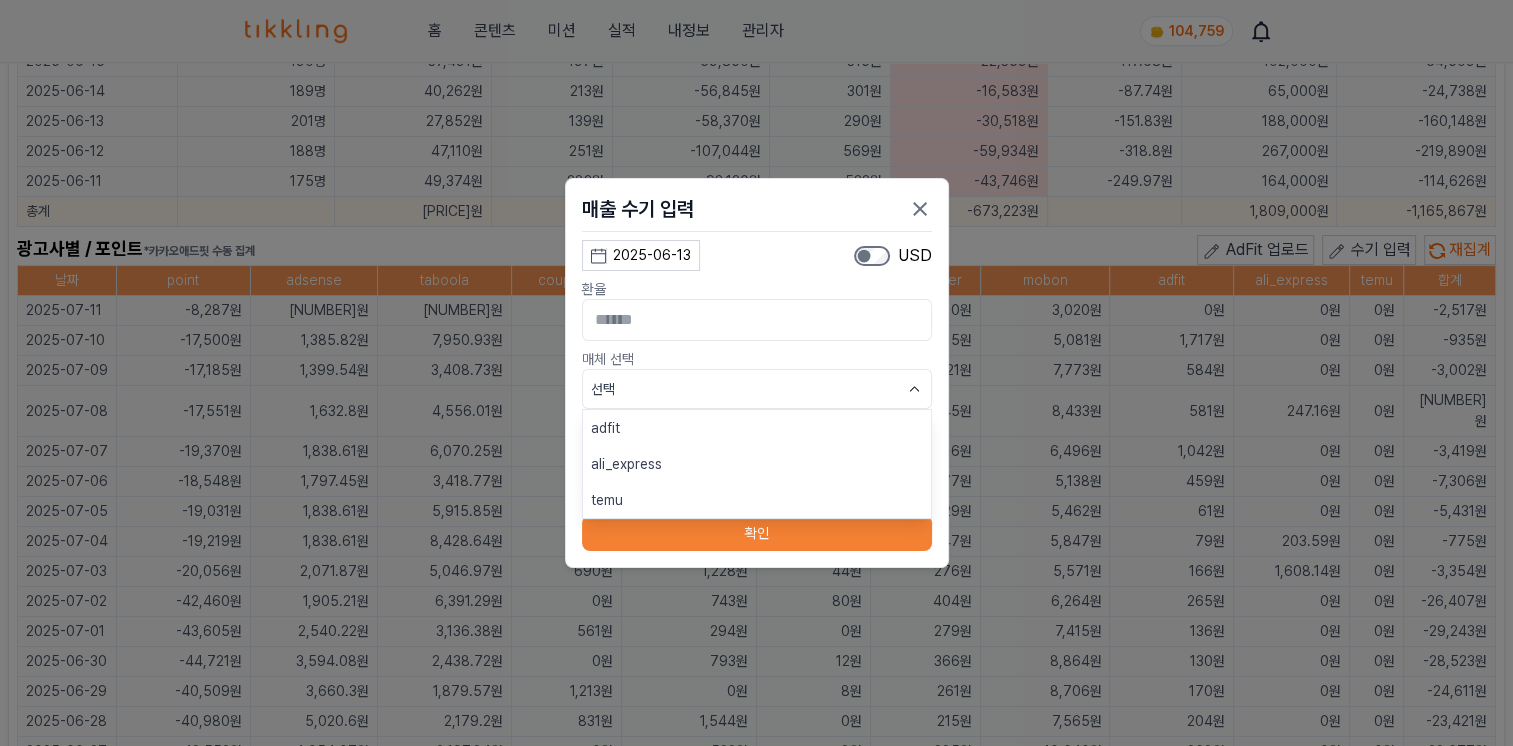 click on "ali_express" at bounding box center [757, 464] 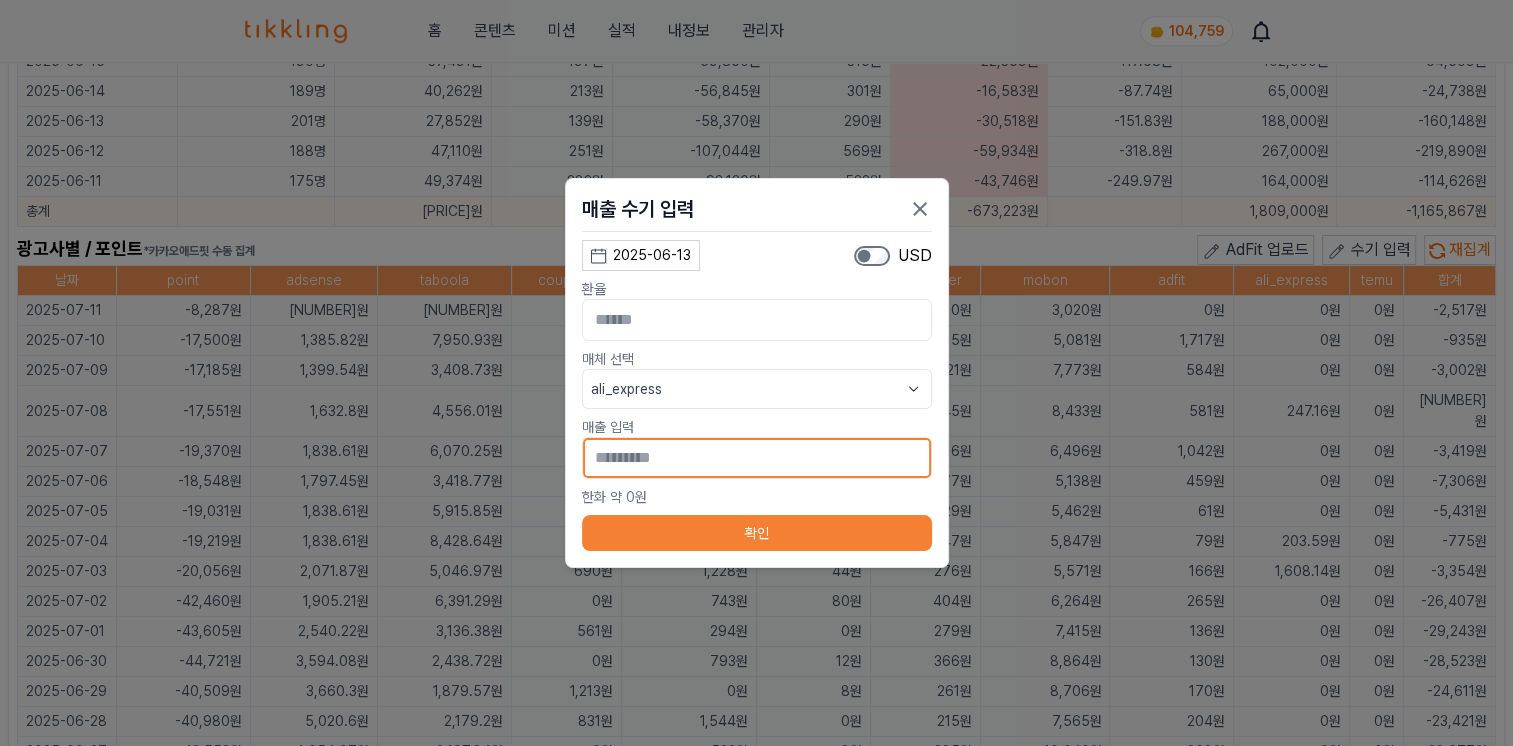 click on "*" at bounding box center (757, 458) 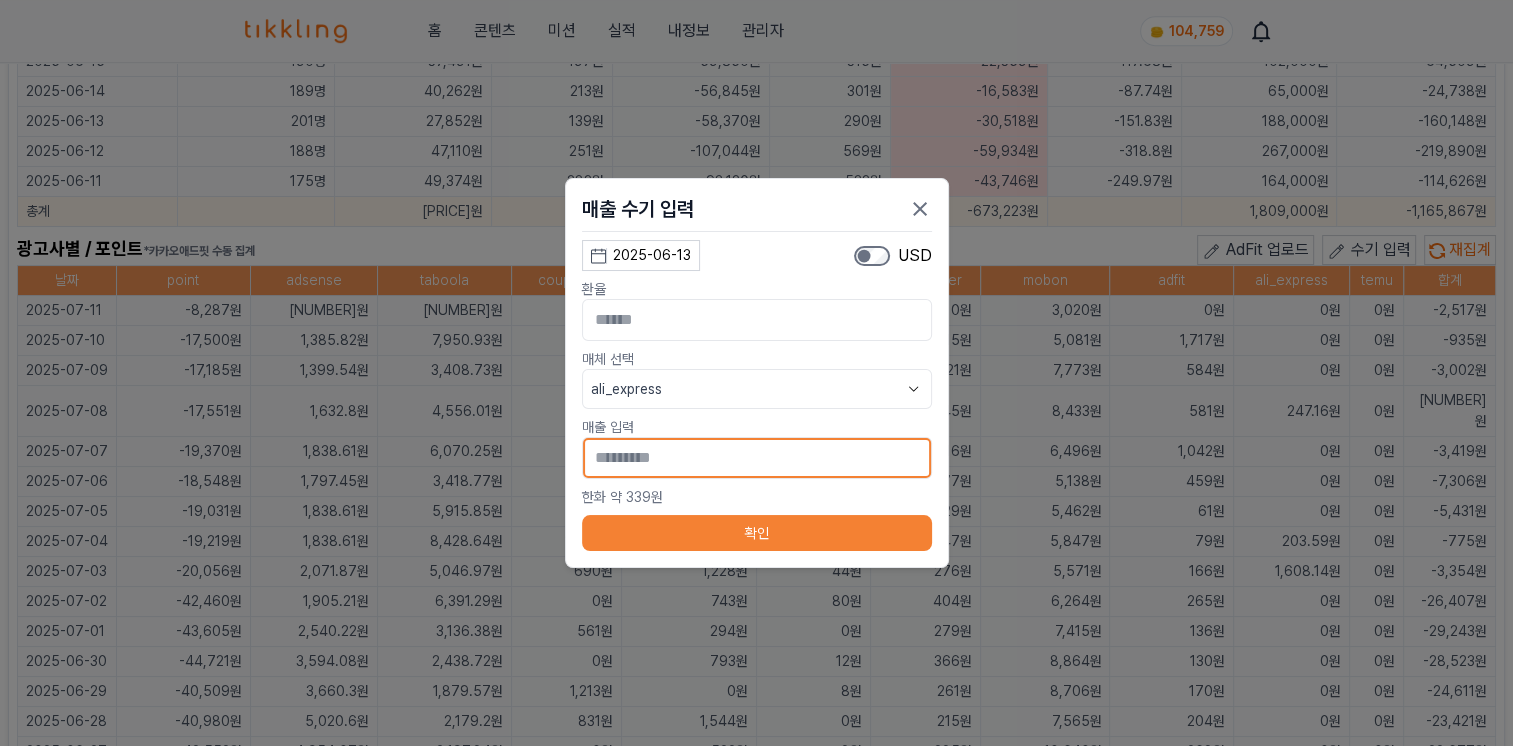 type on "[MASKED]" 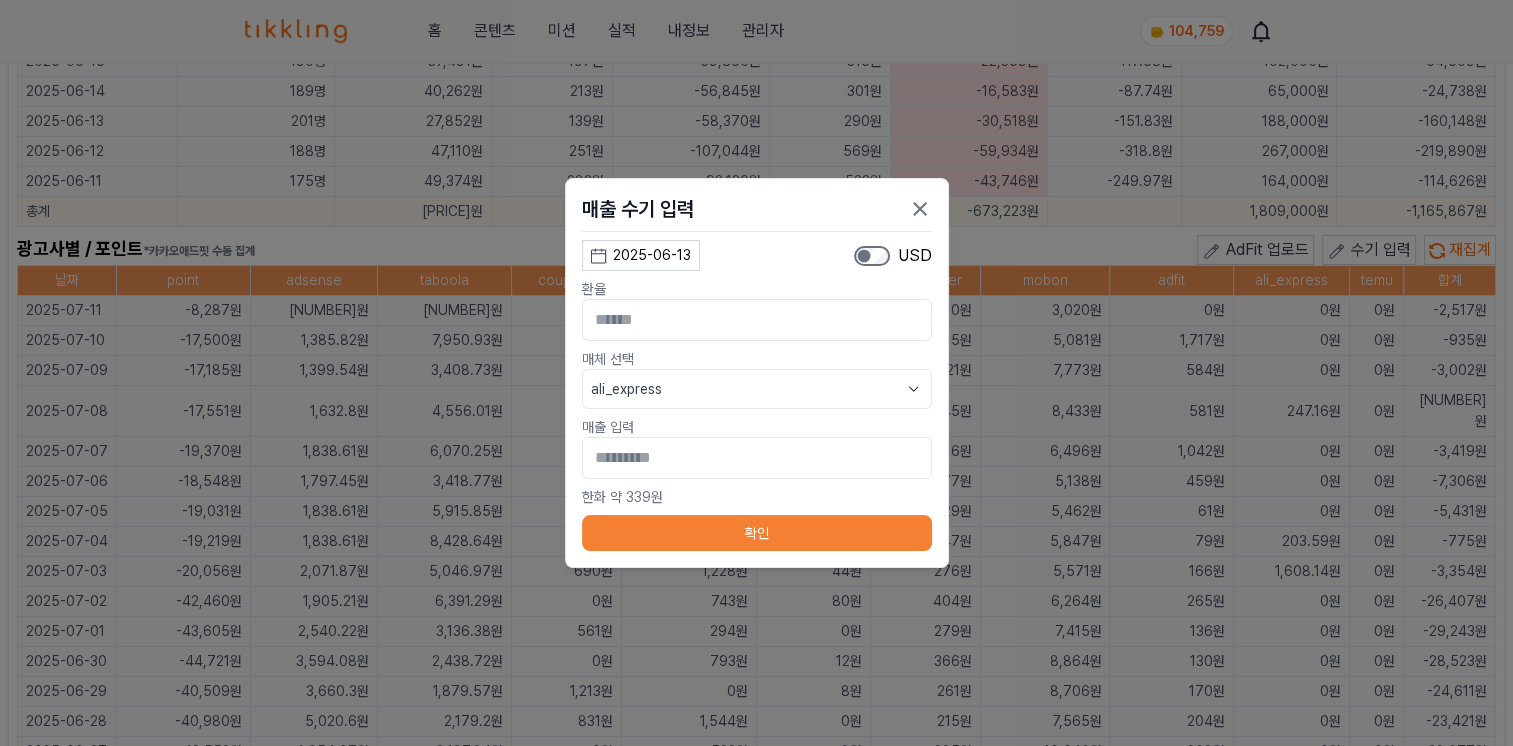 click on "확인" at bounding box center [757, 533] 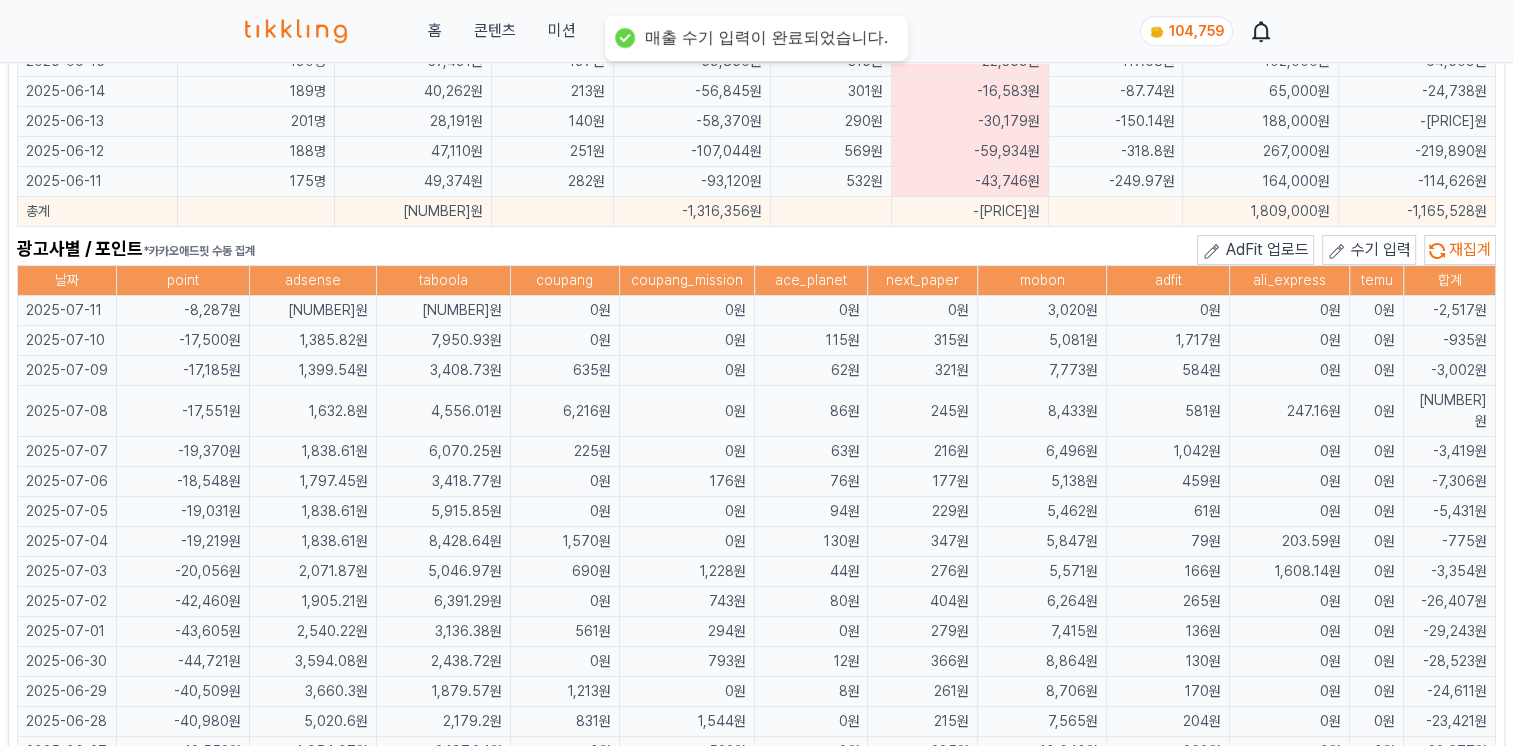 click on "수기 입력" at bounding box center (1381, 249) 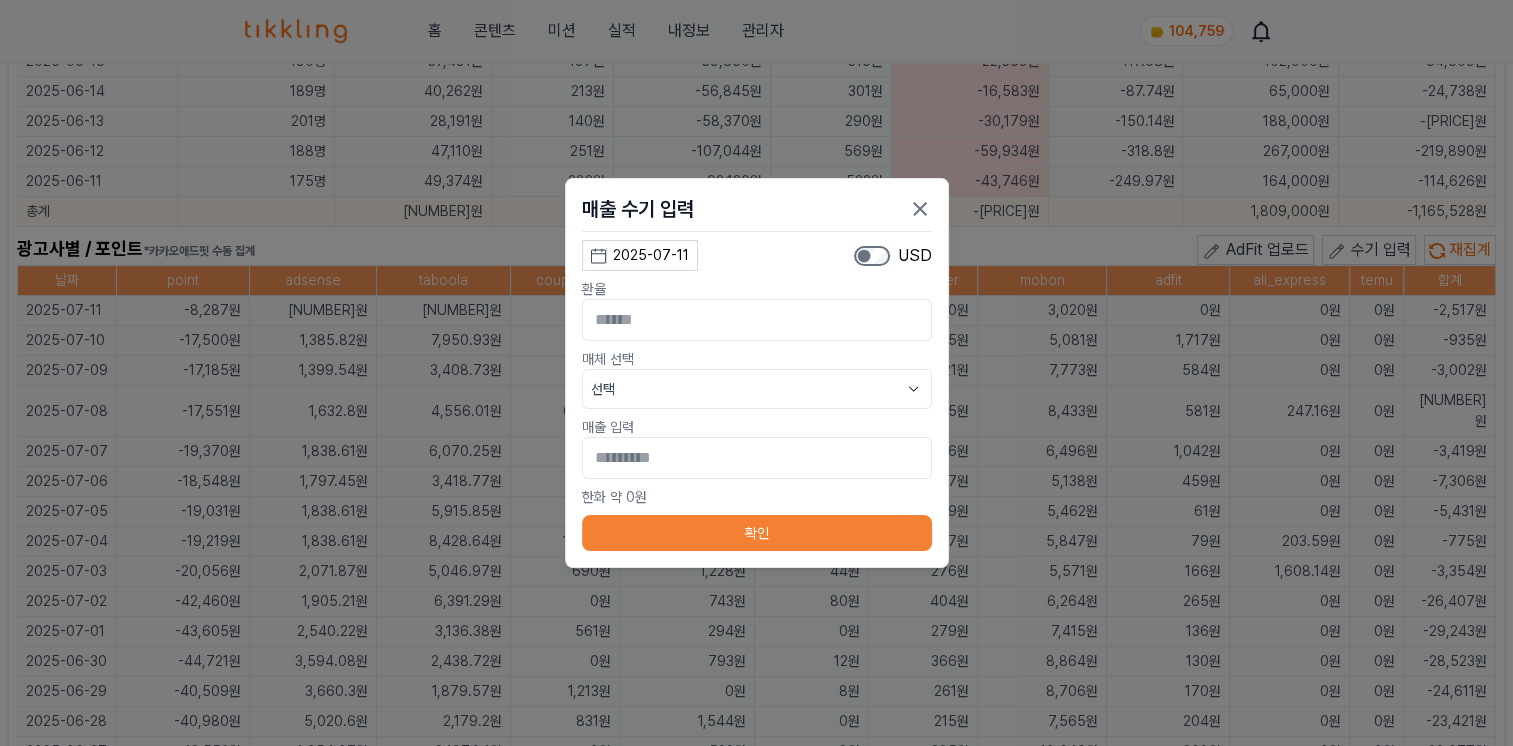 click on "**********" at bounding box center [757, 373] 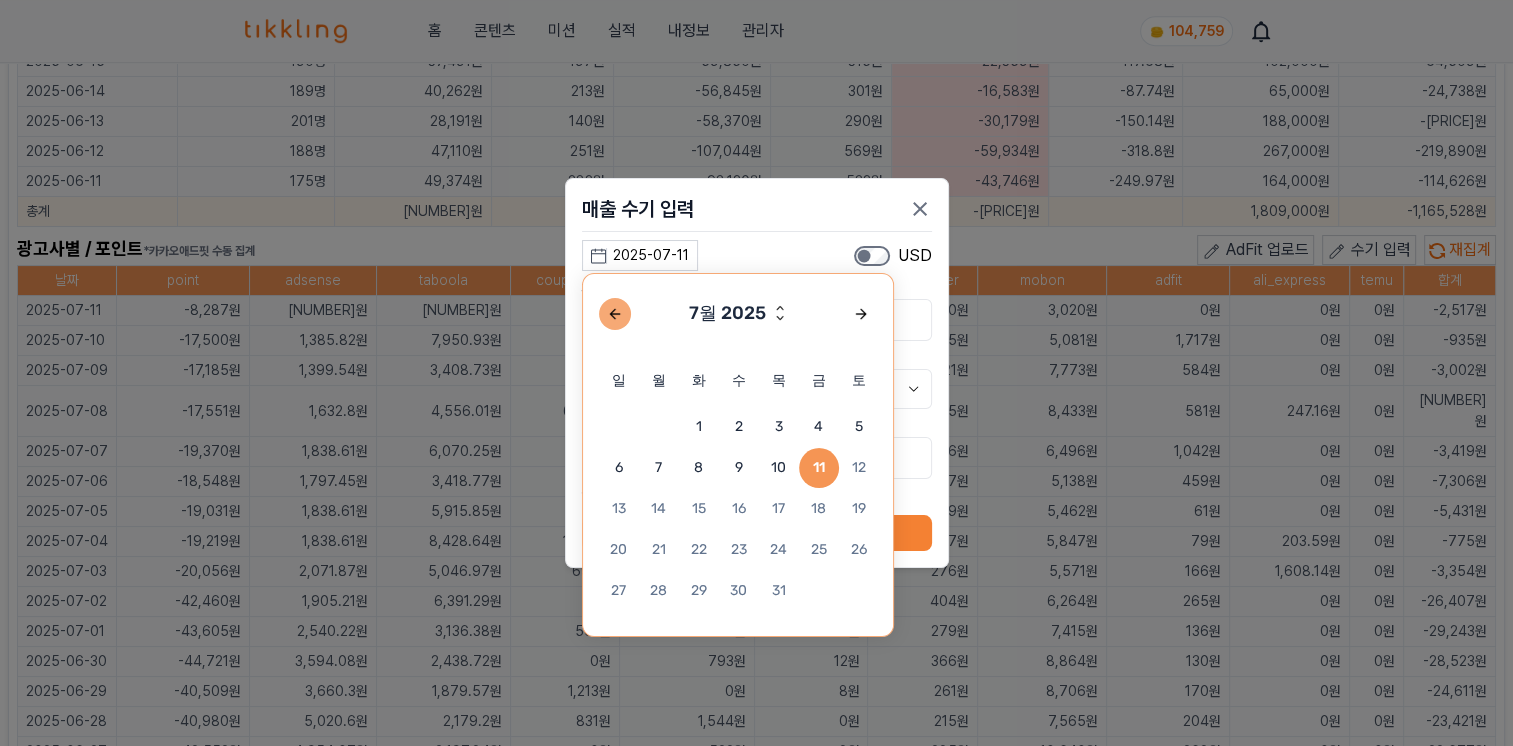 click at bounding box center (615, 314) 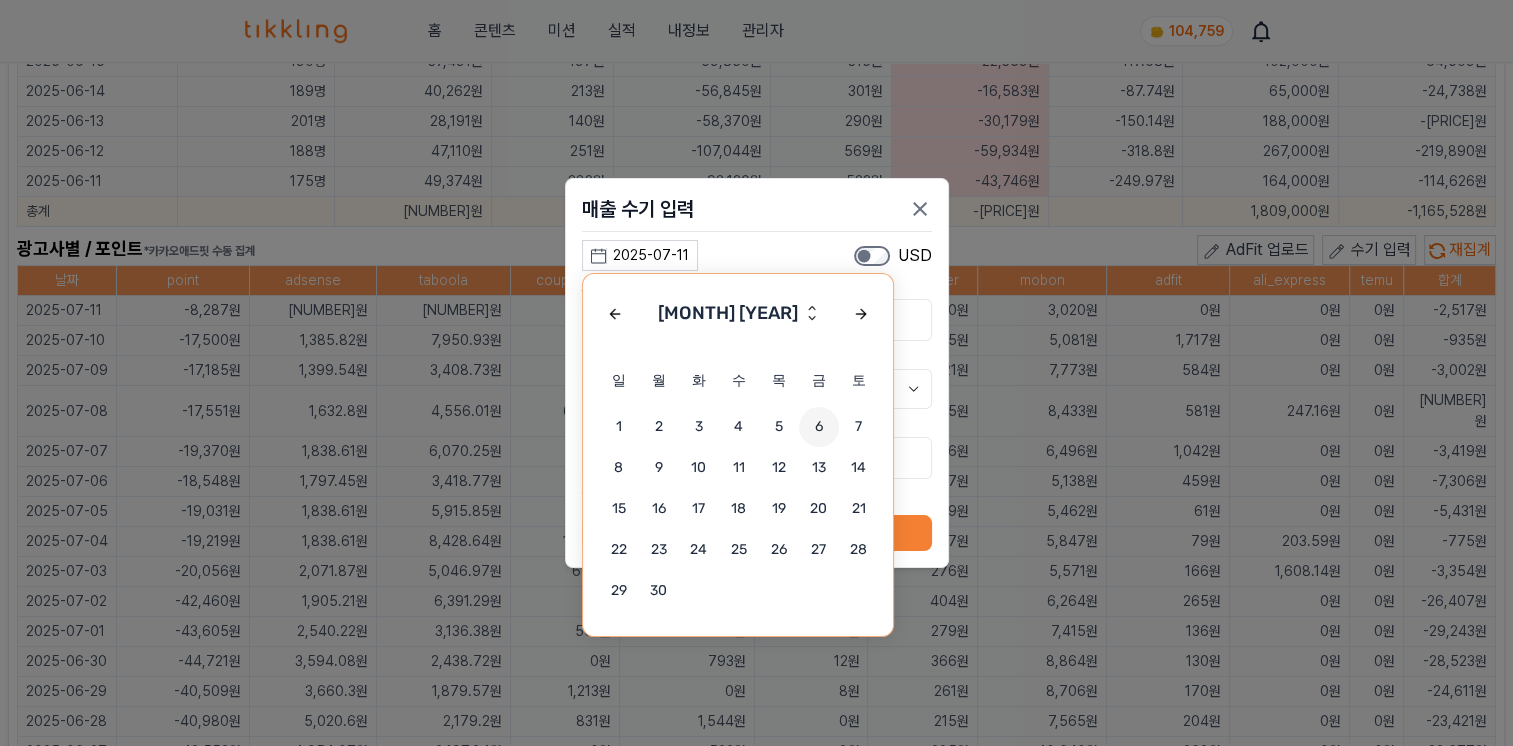 click on "6" at bounding box center [819, 427] 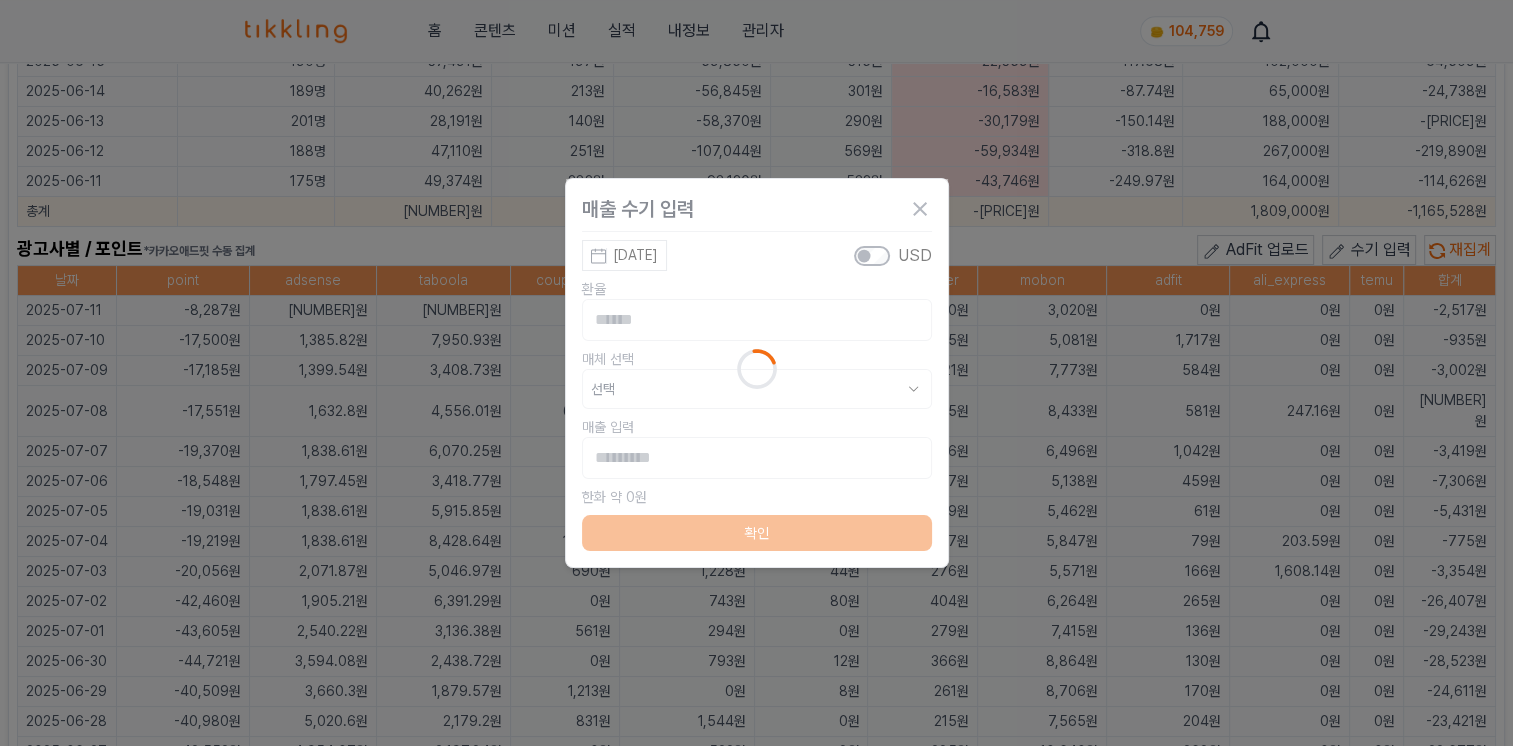 type on "**********" 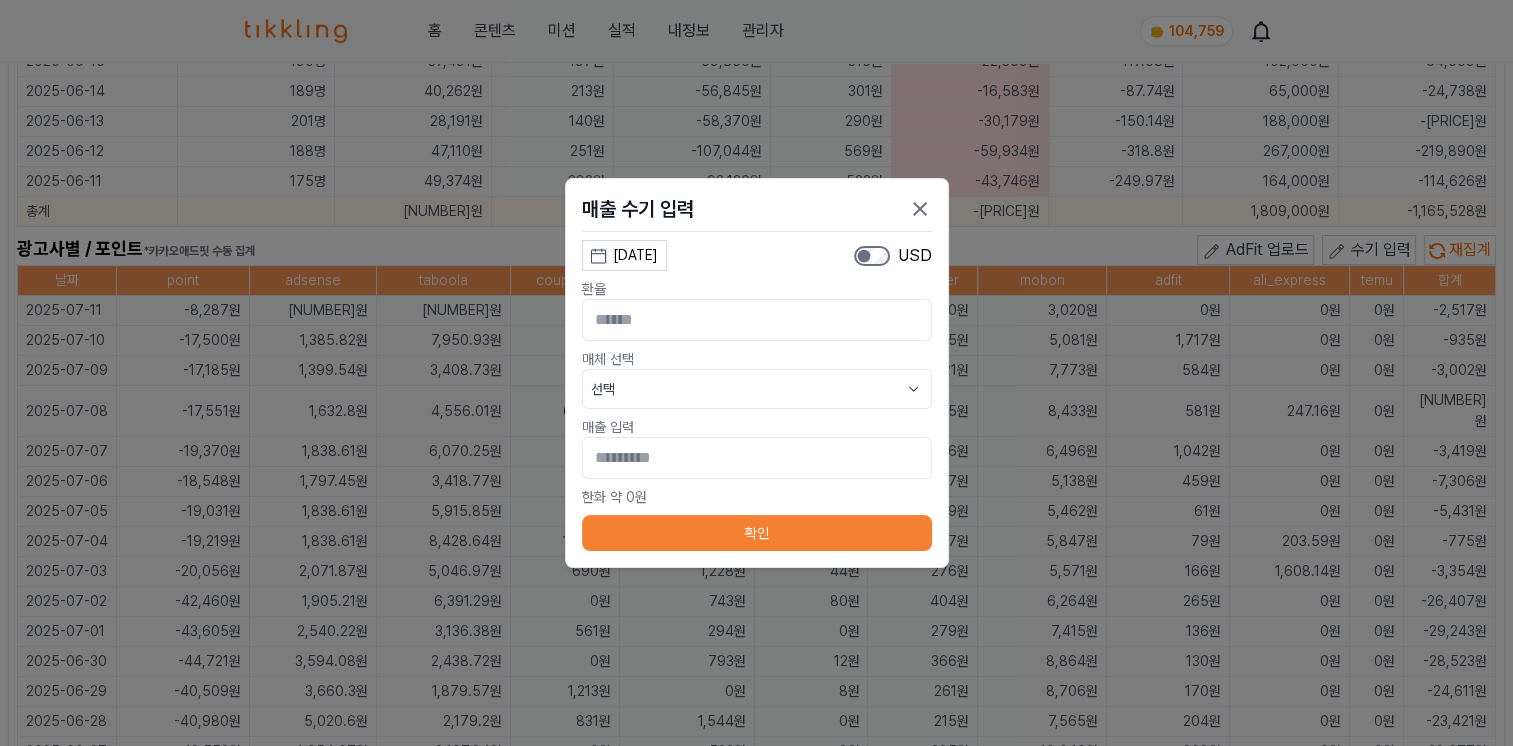 click on "선택" at bounding box center [757, 389] 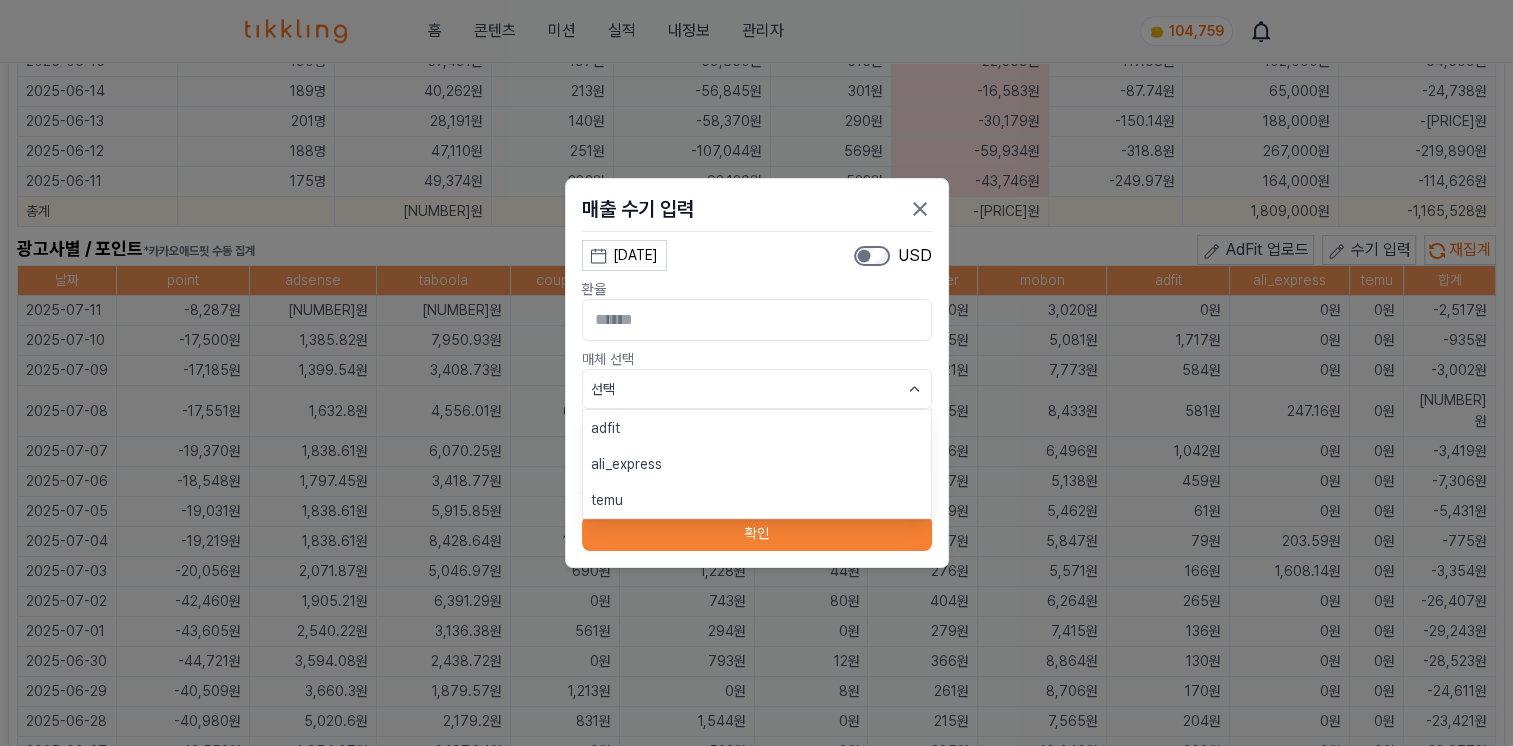 click on "ali_express" at bounding box center [757, 464] 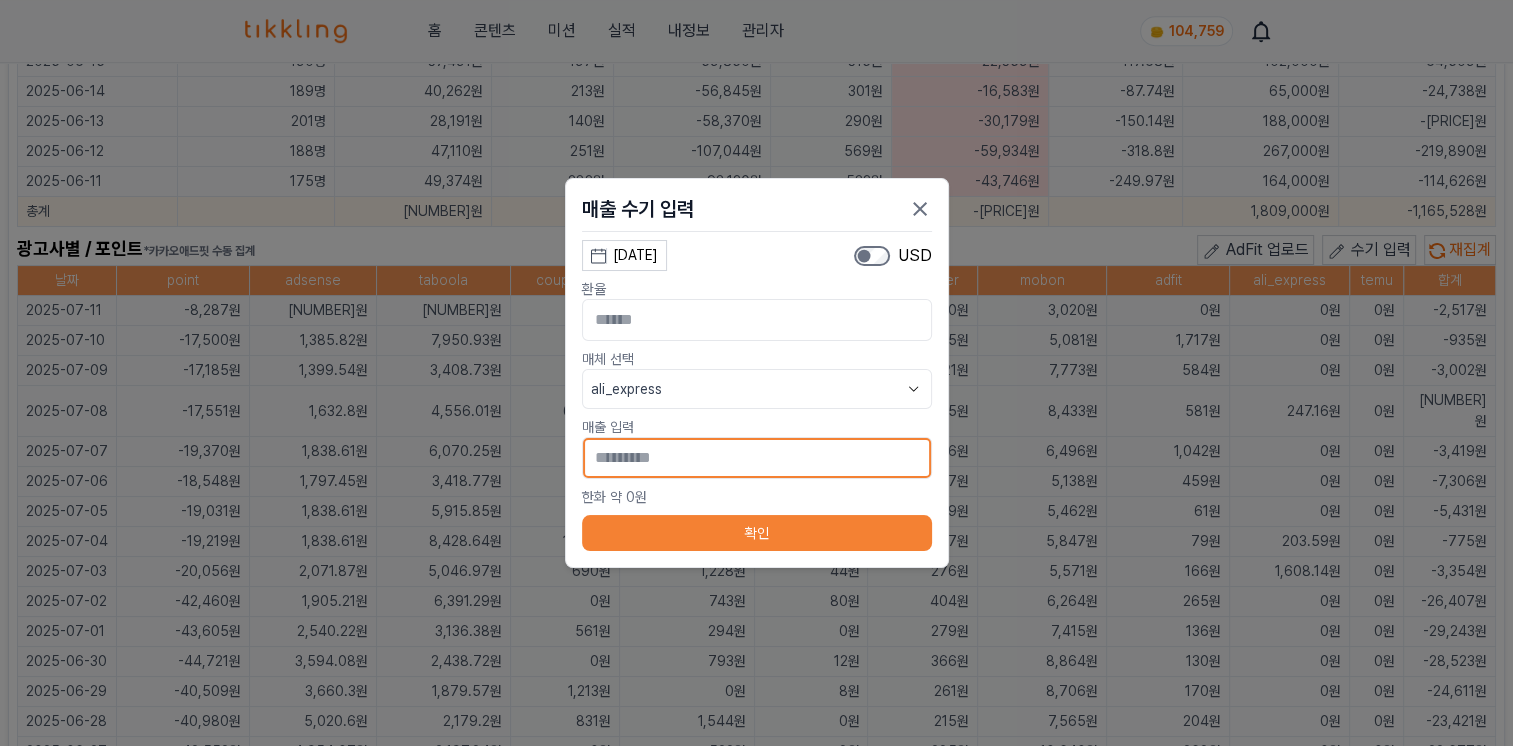 click on "*" at bounding box center (757, 458) 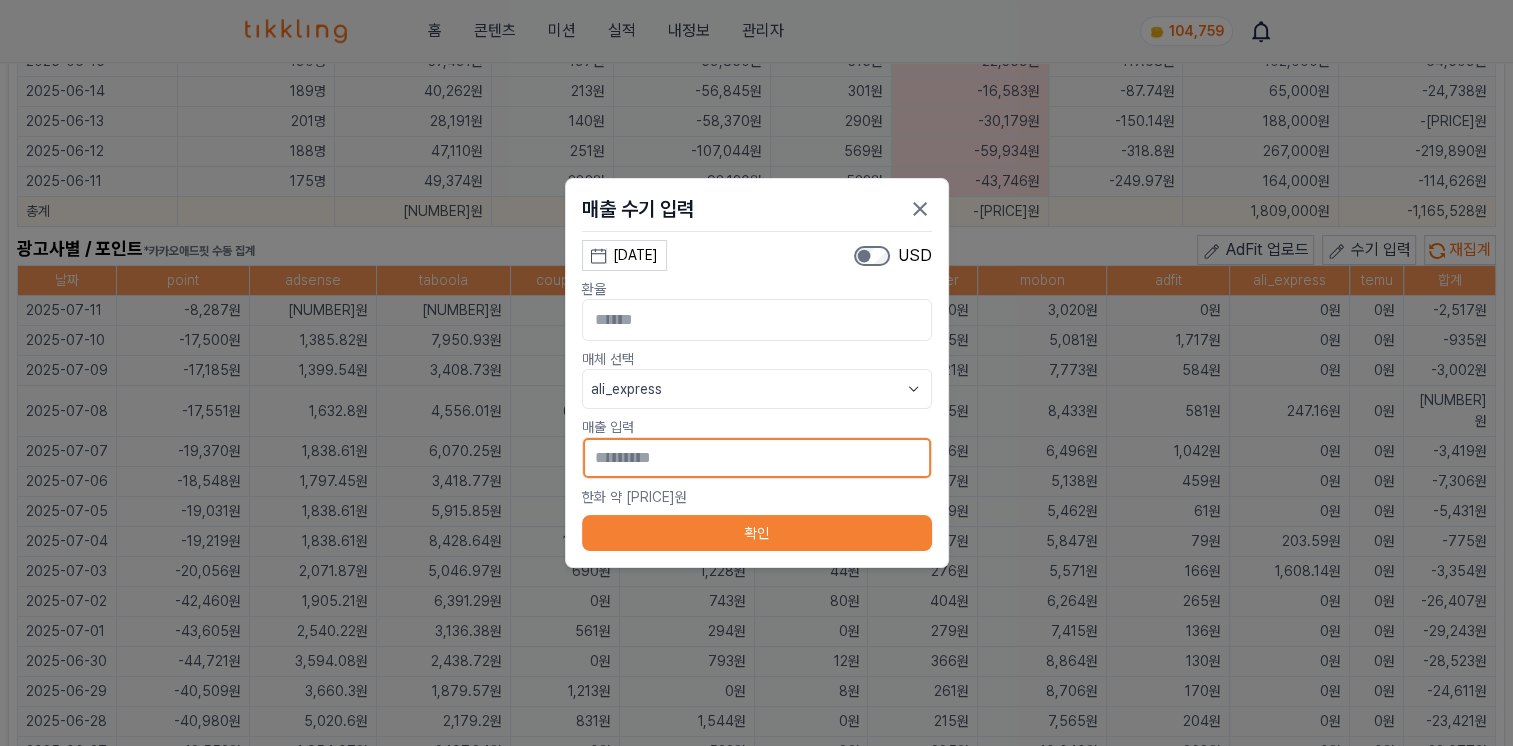 type on "*******" 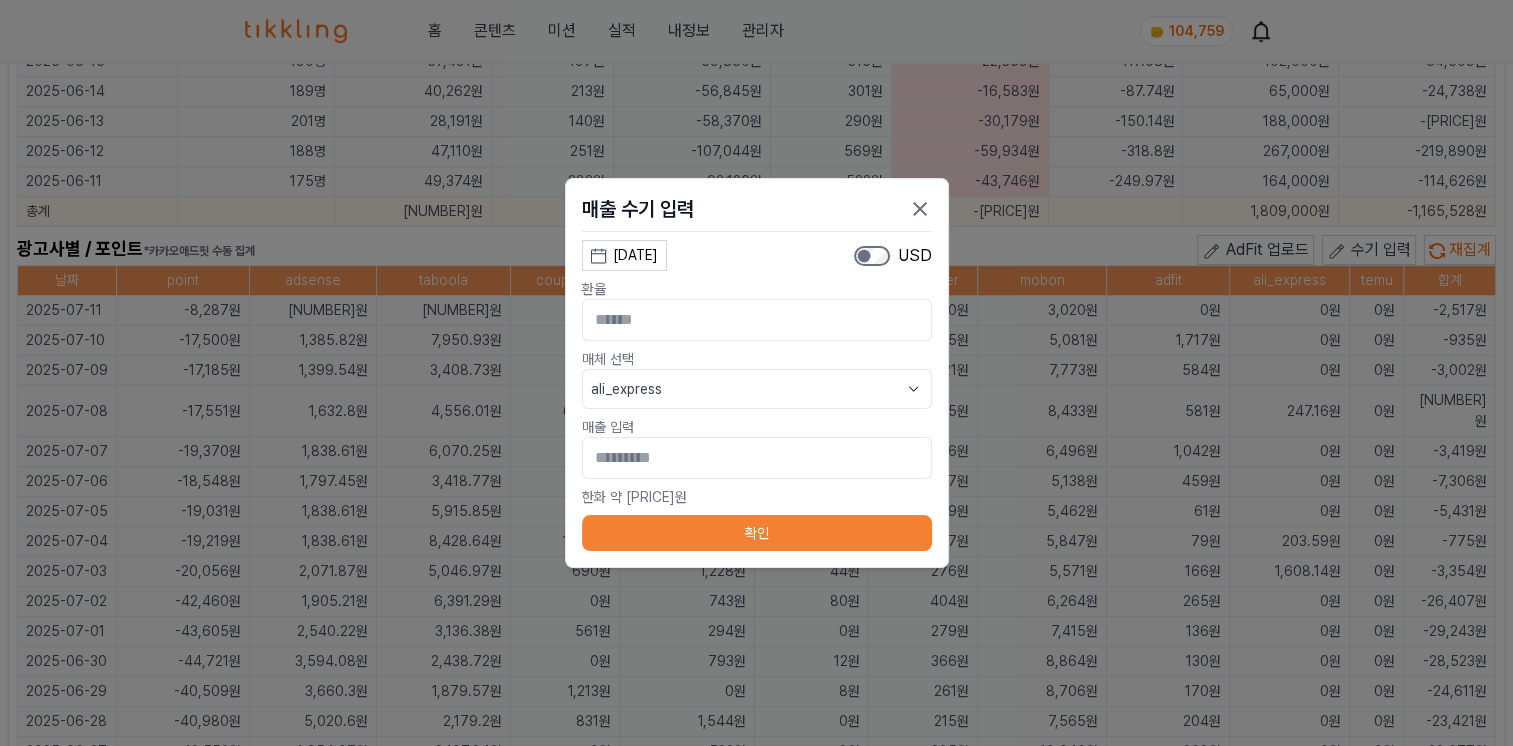 click on "확인" at bounding box center [757, 533] 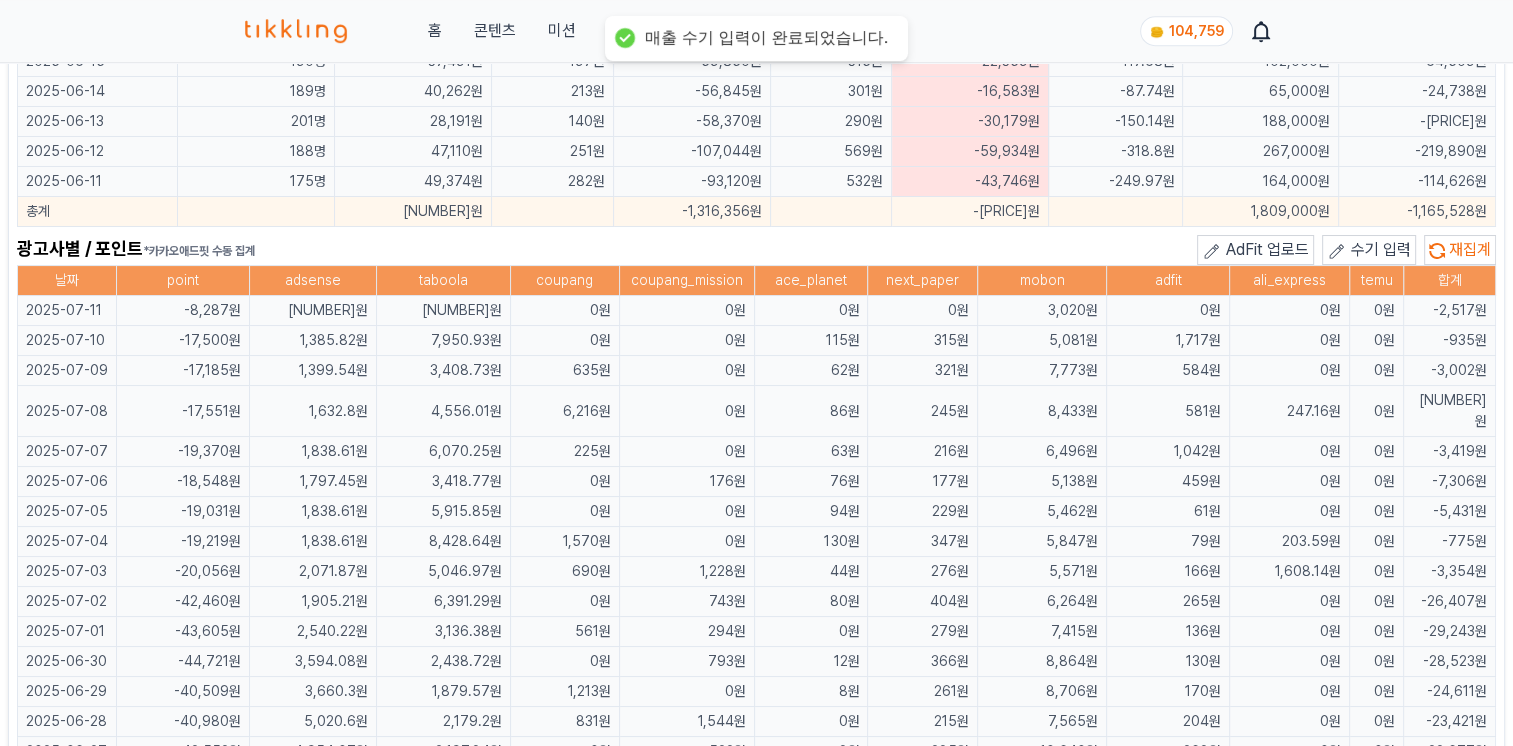 click 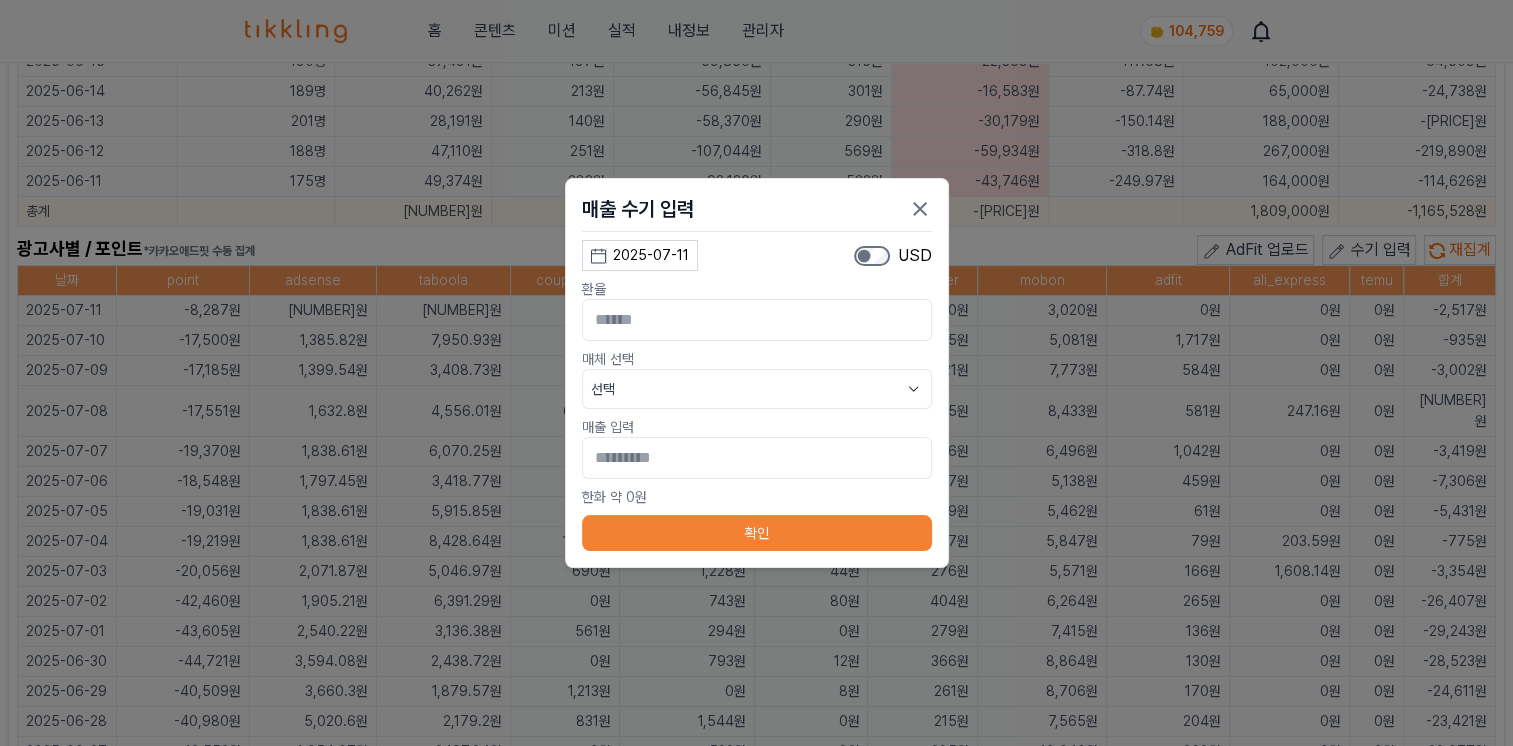 click on "2025-07-11" at bounding box center [640, 255] 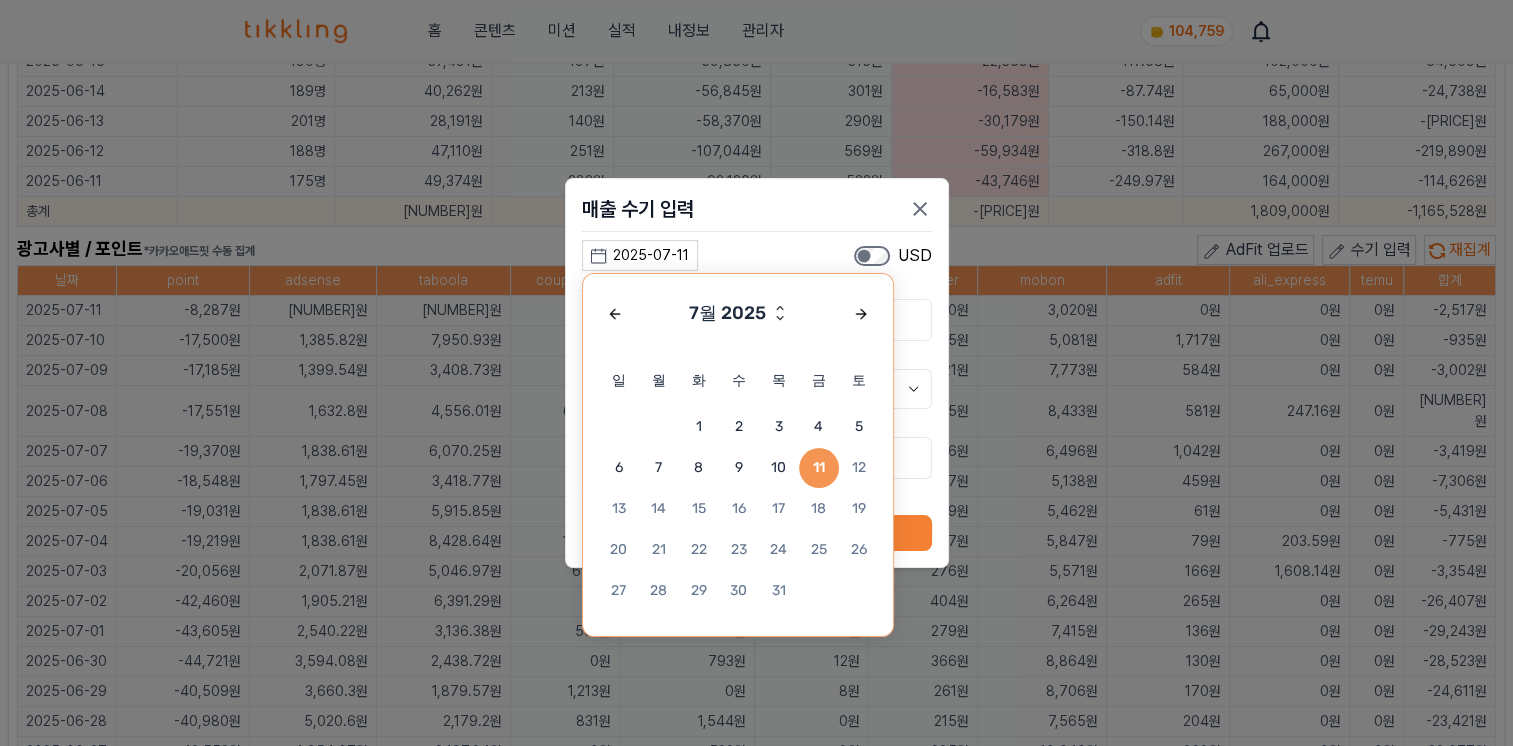 type 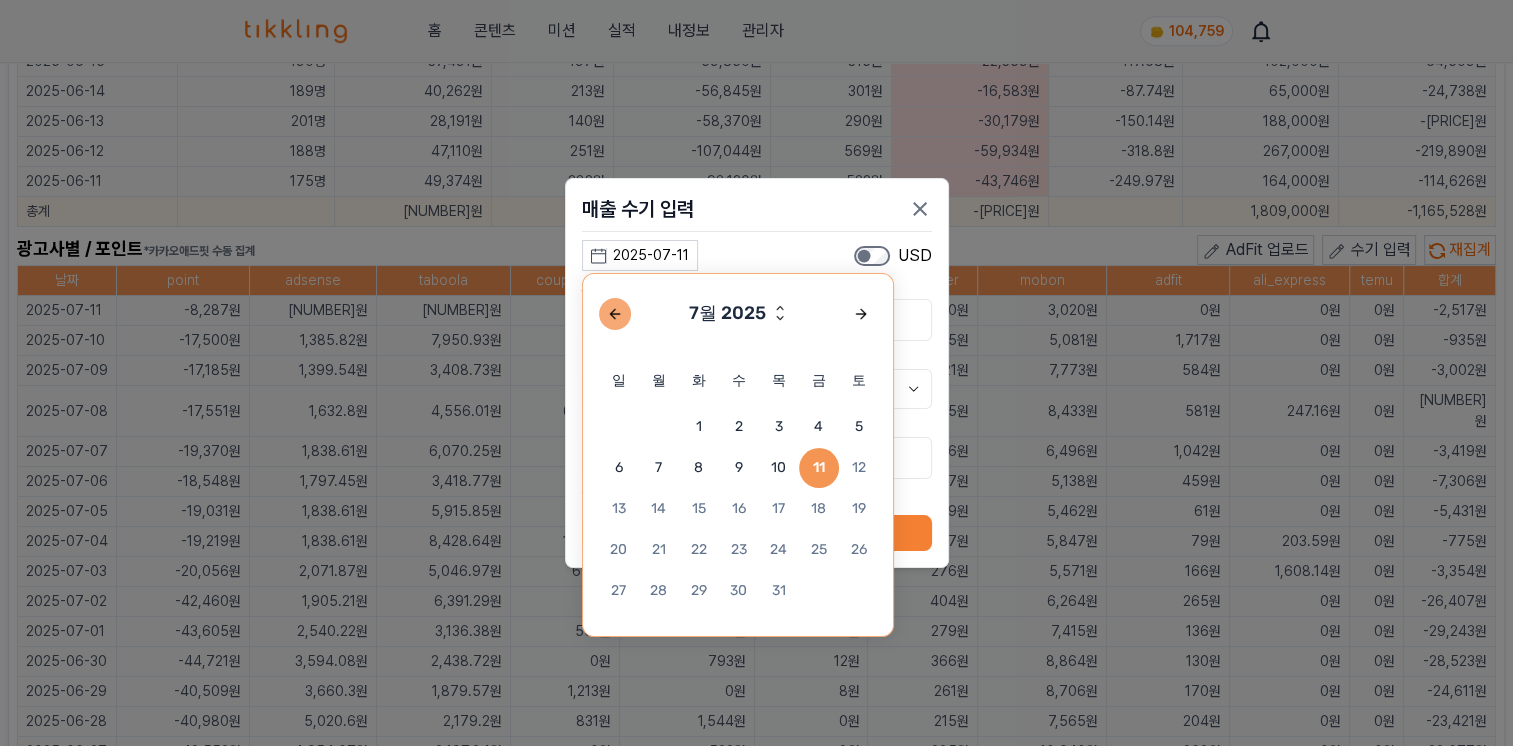 click at bounding box center (615, 314) 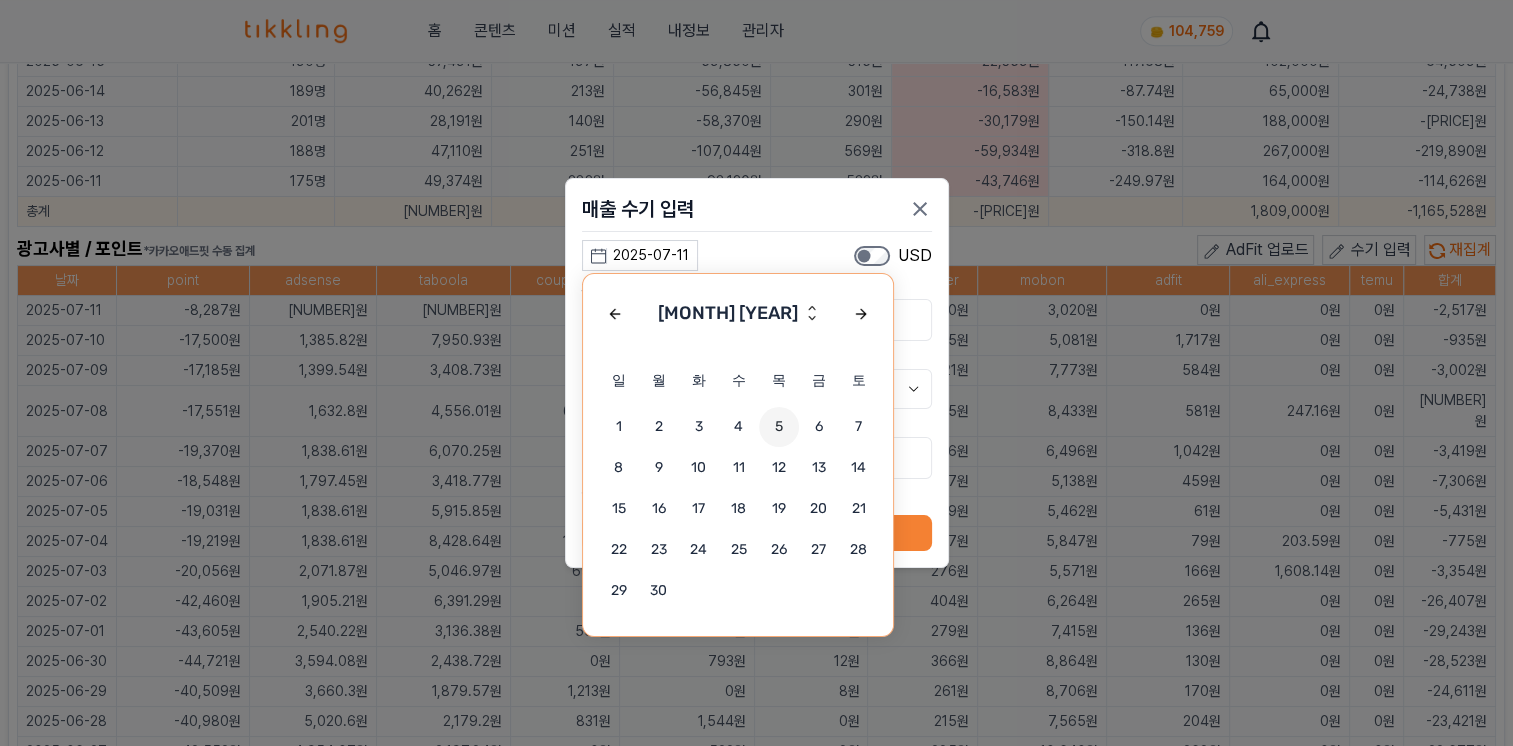 click on "5" at bounding box center (779, 427) 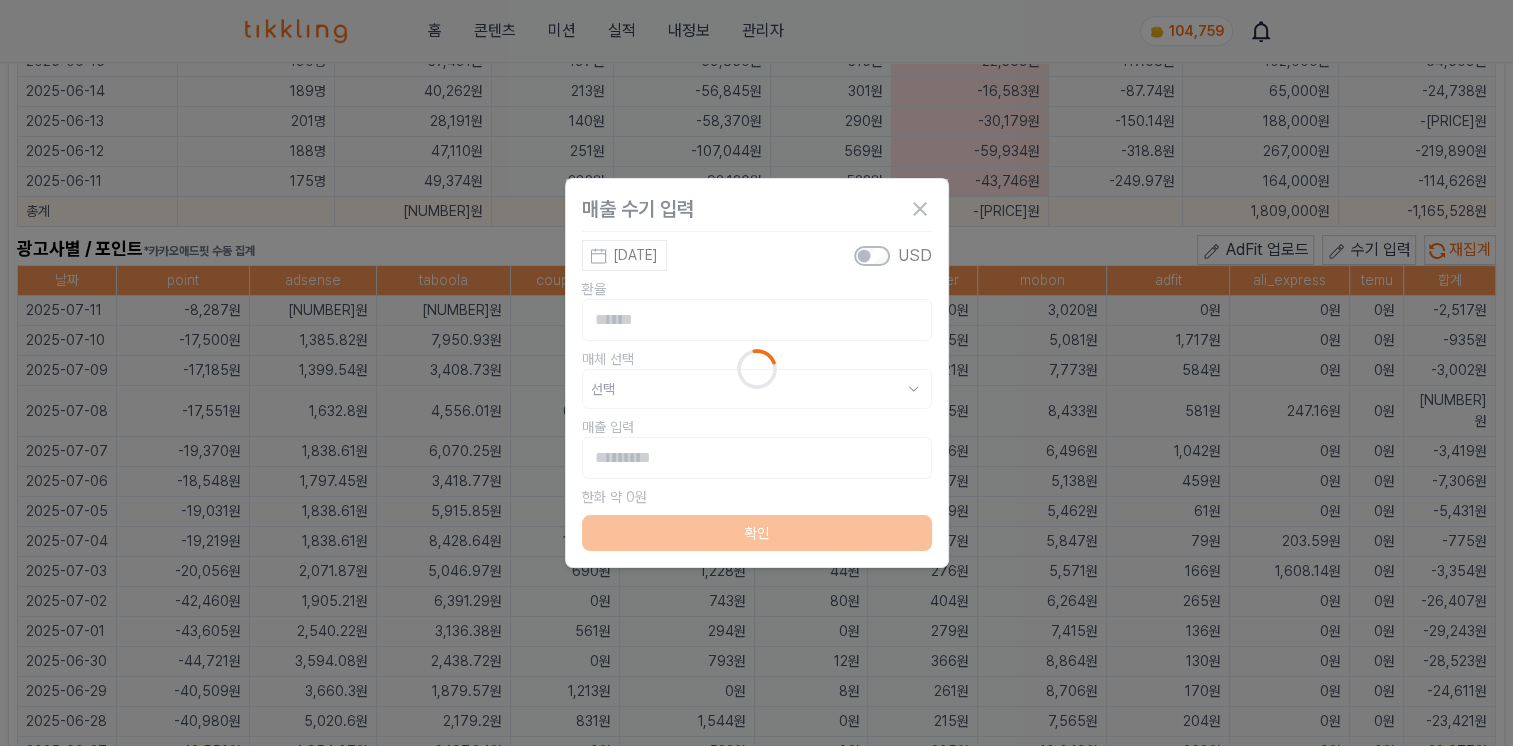 click on "Loading..." at bounding box center [757, 369] 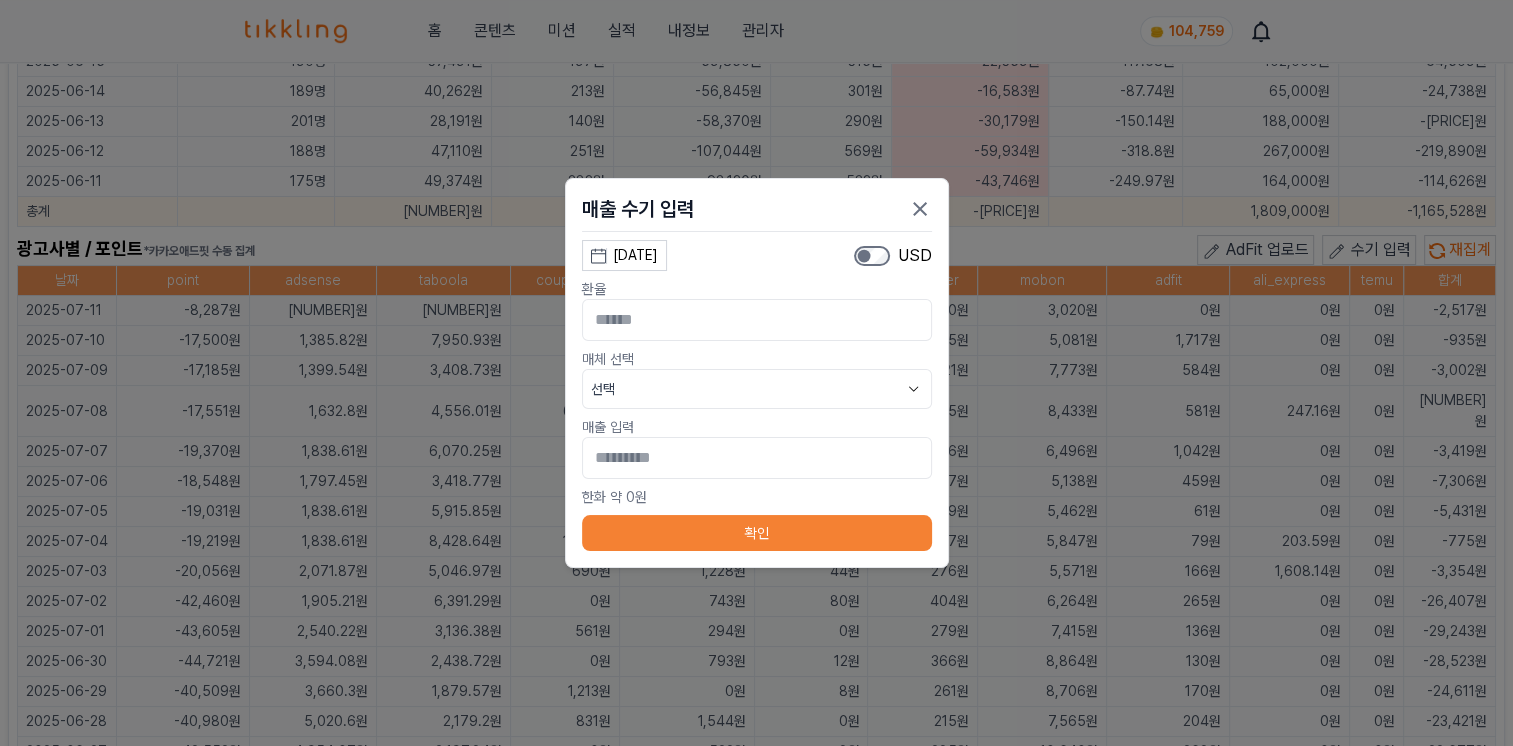 click on "[DATE]" at bounding box center [635, 255] 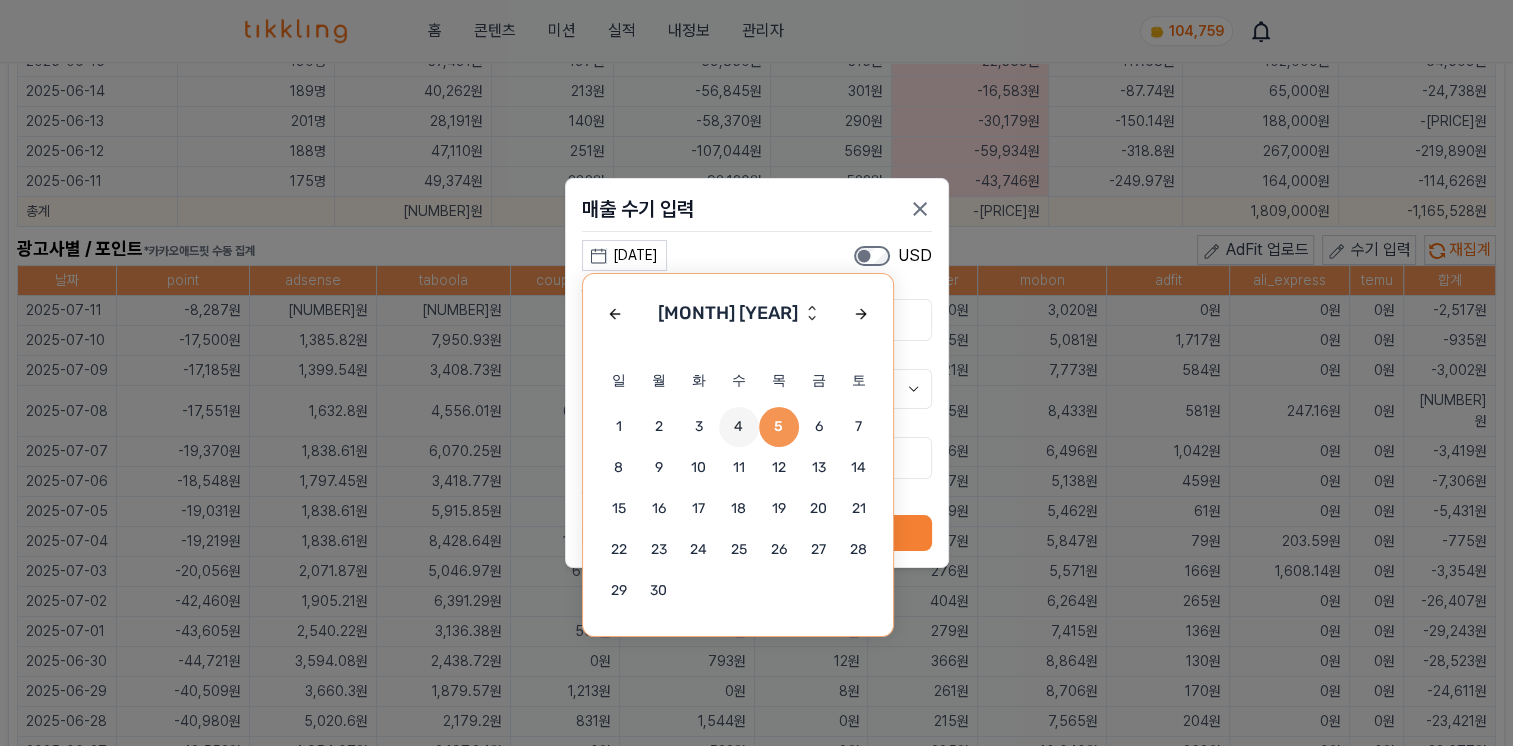 click on "4" at bounding box center (739, 427) 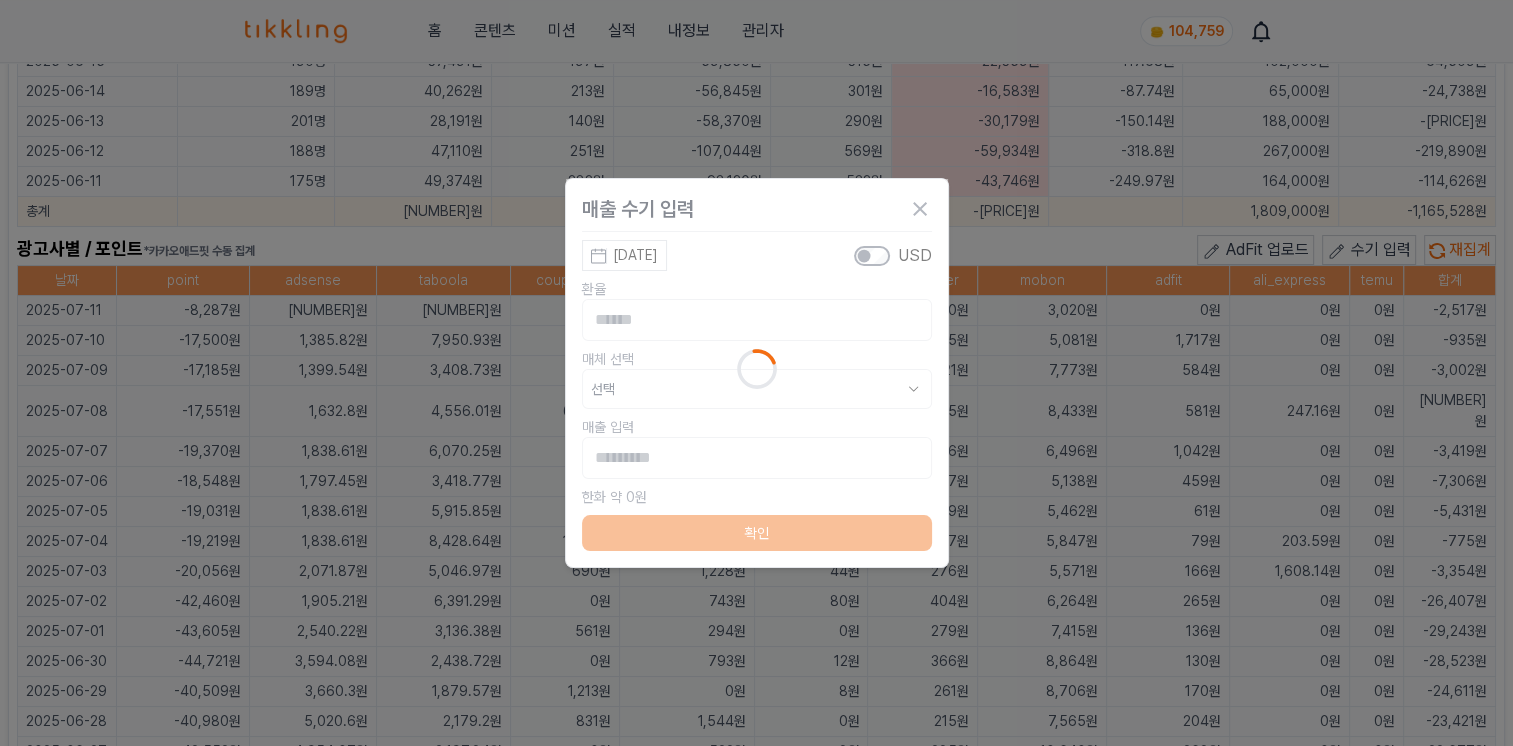 type on "**********" 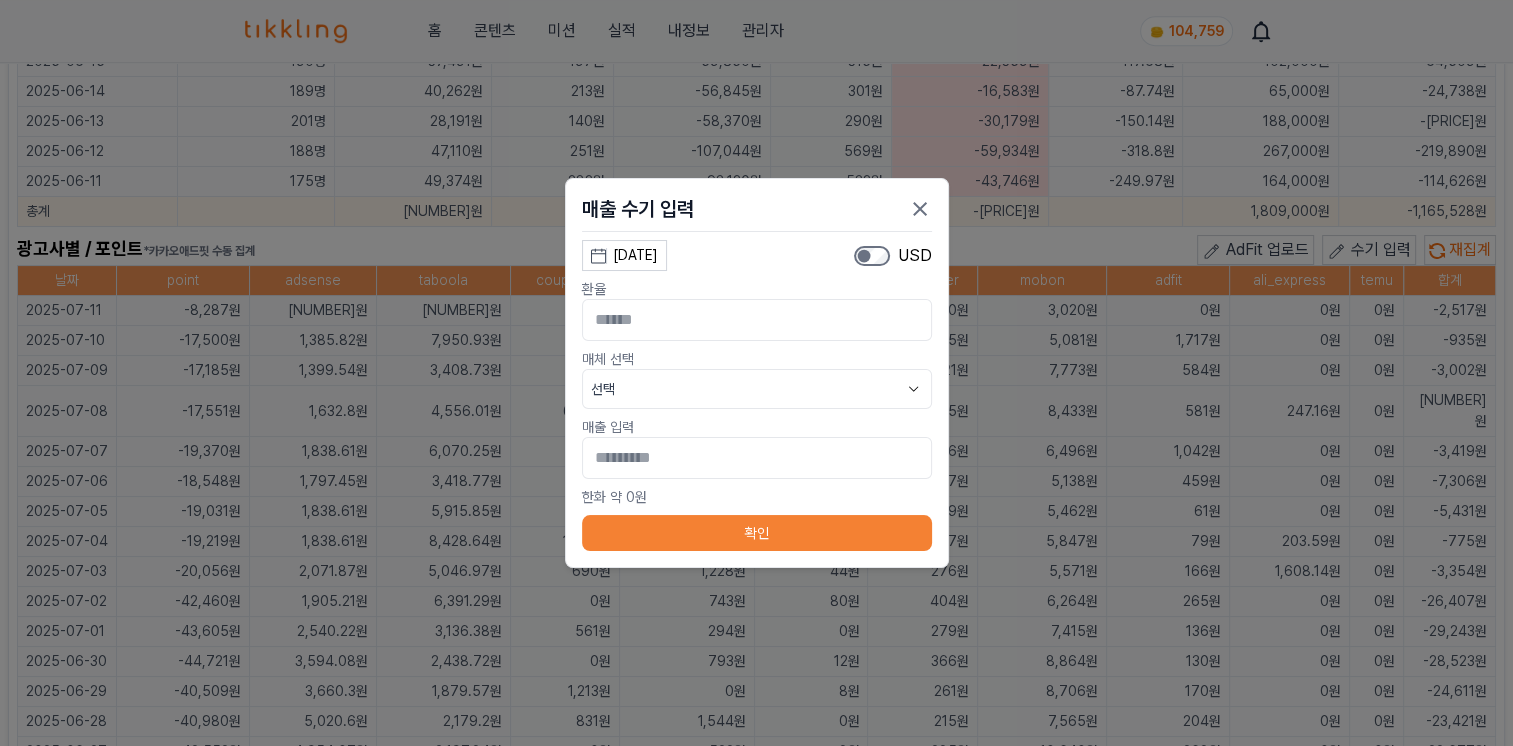 click on "선택" at bounding box center [757, 389] 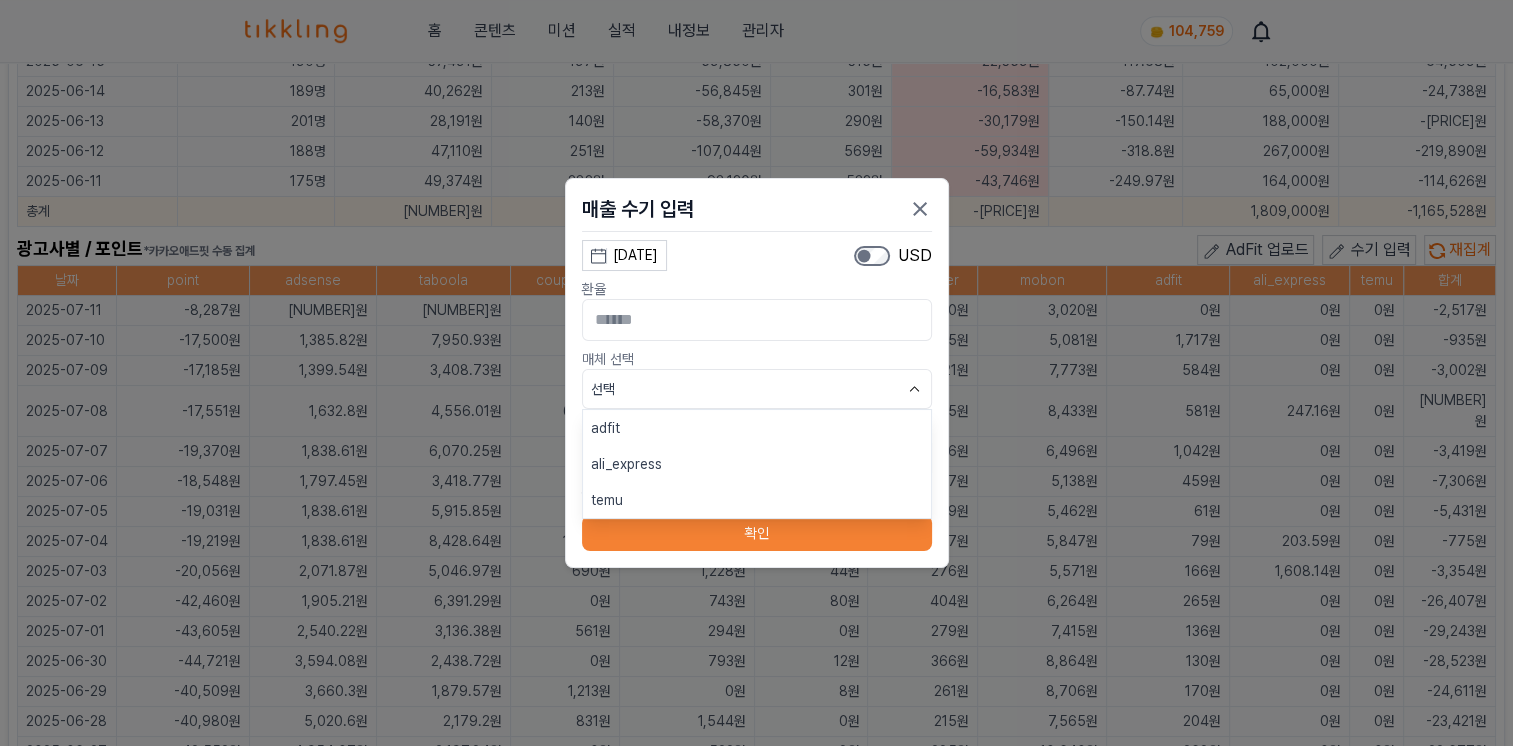 click on "ali_express" at bounding box center (757, 464) 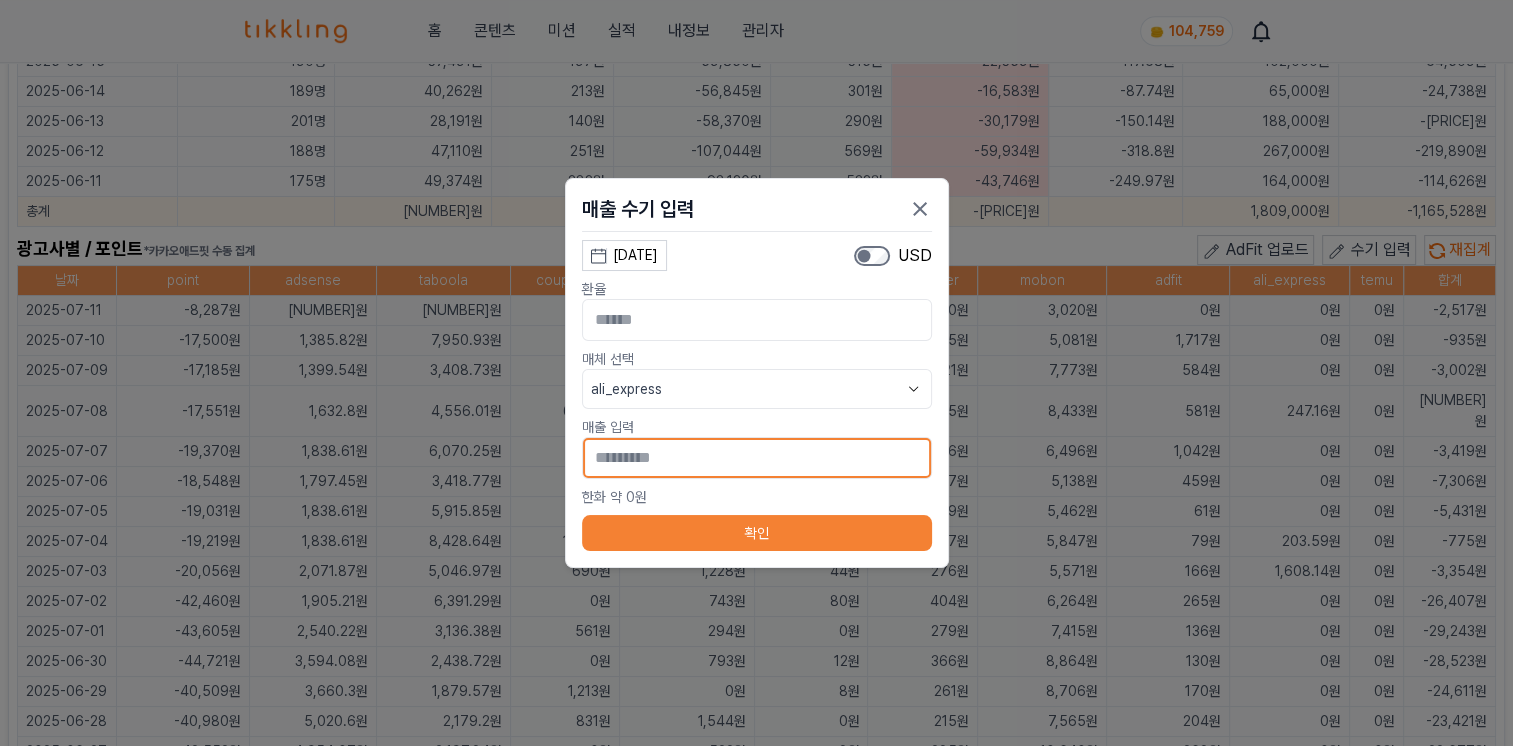 click on "*" at bounding box center [757, 458] 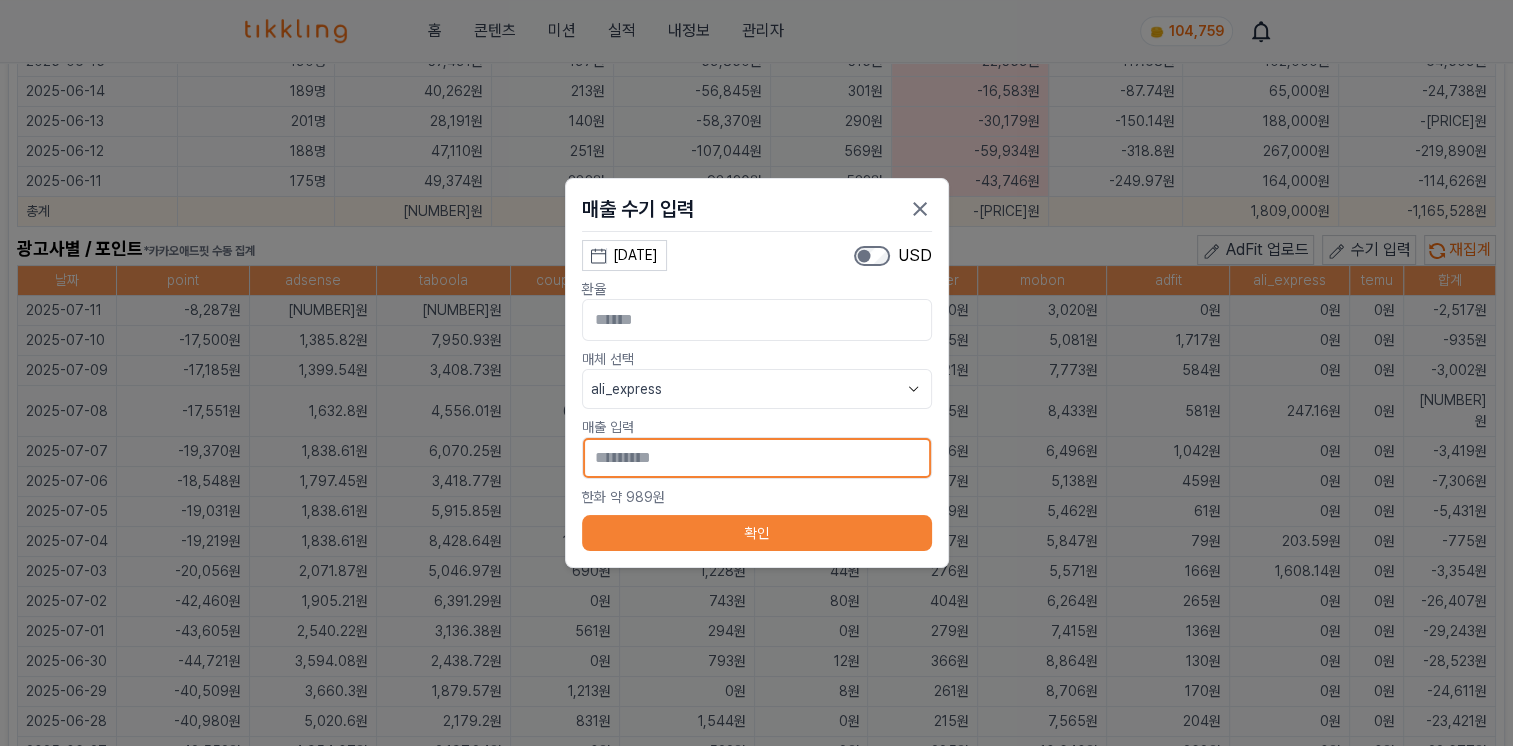 type on "[MASKED]" 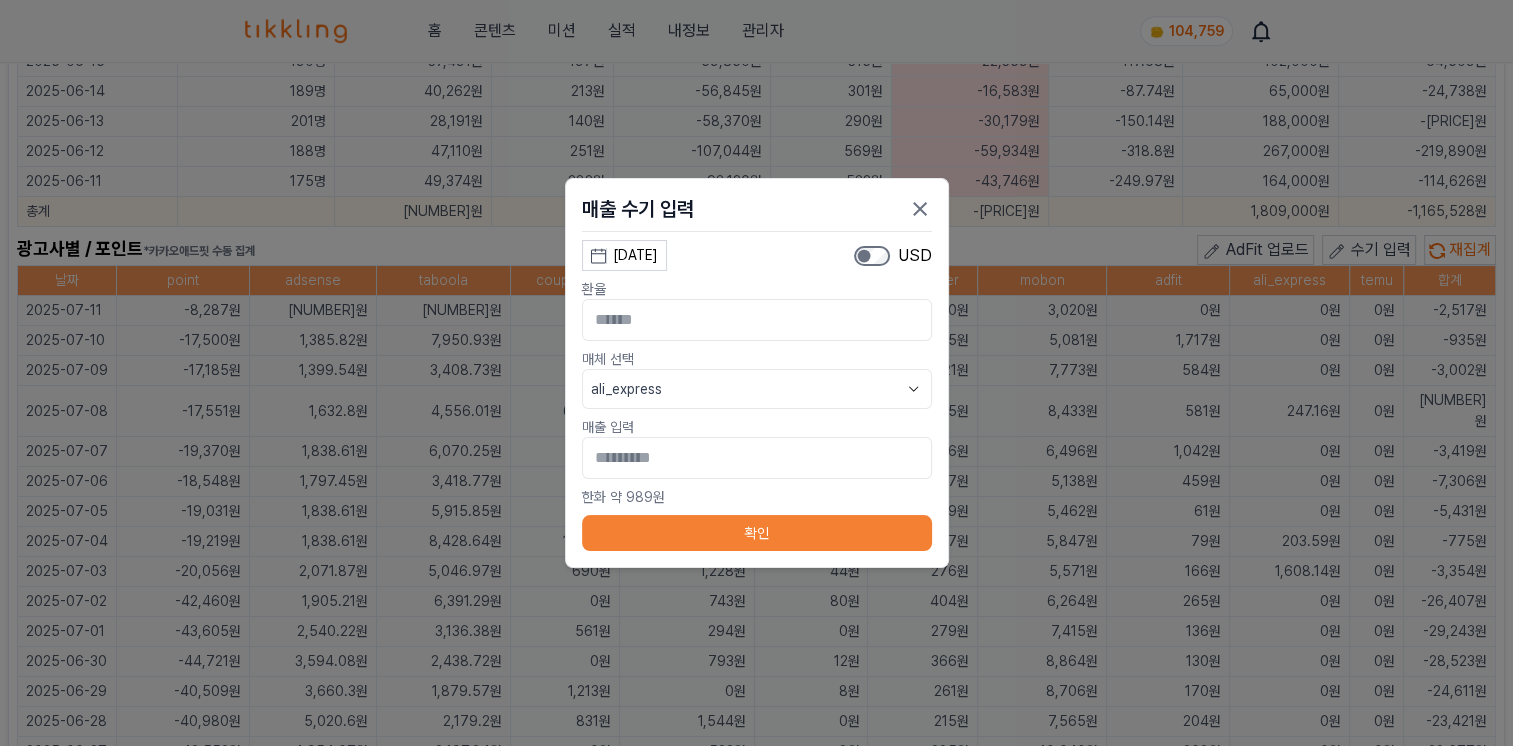click on "확인" at bounding box center (757, 533) 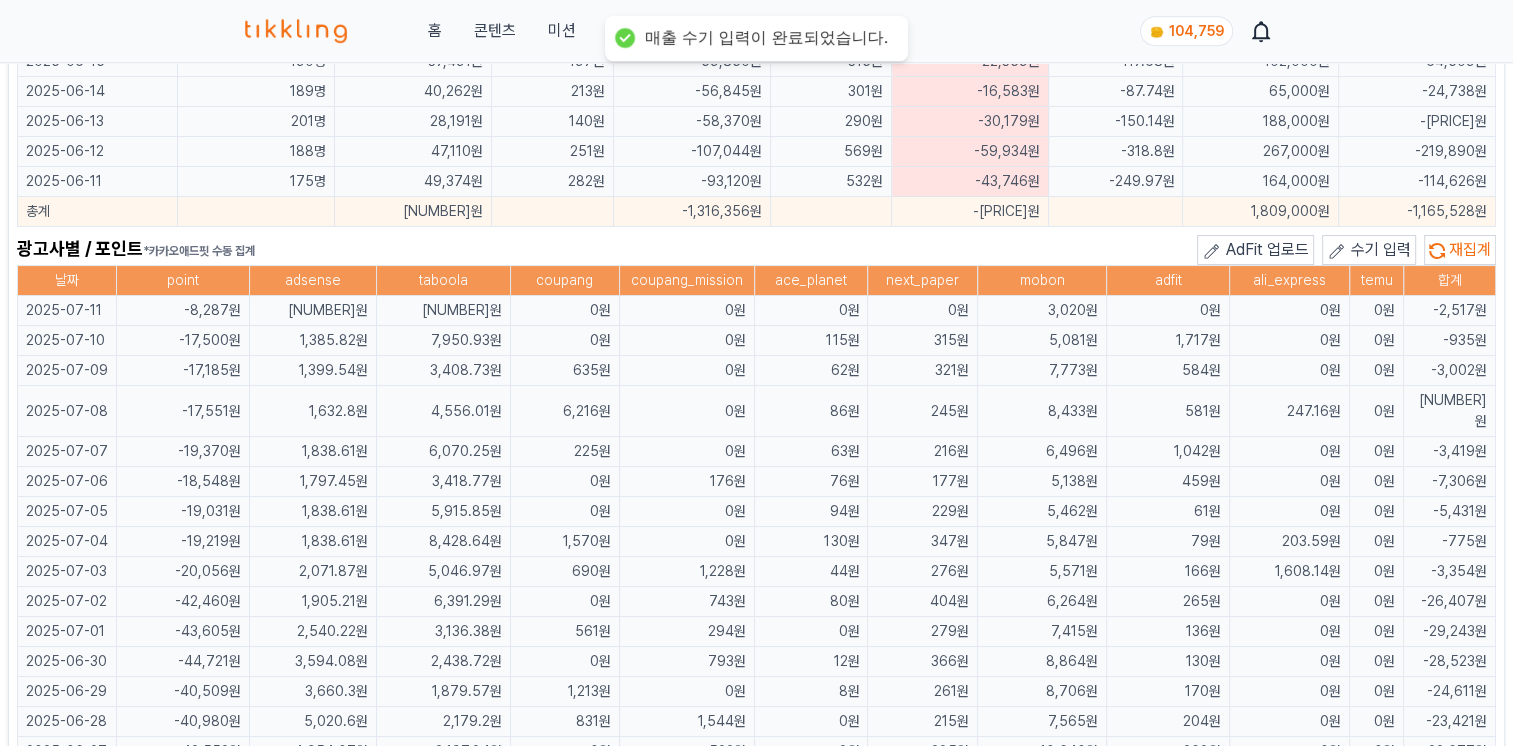 click on "수기 입력" at bounding box center [1381, 249] 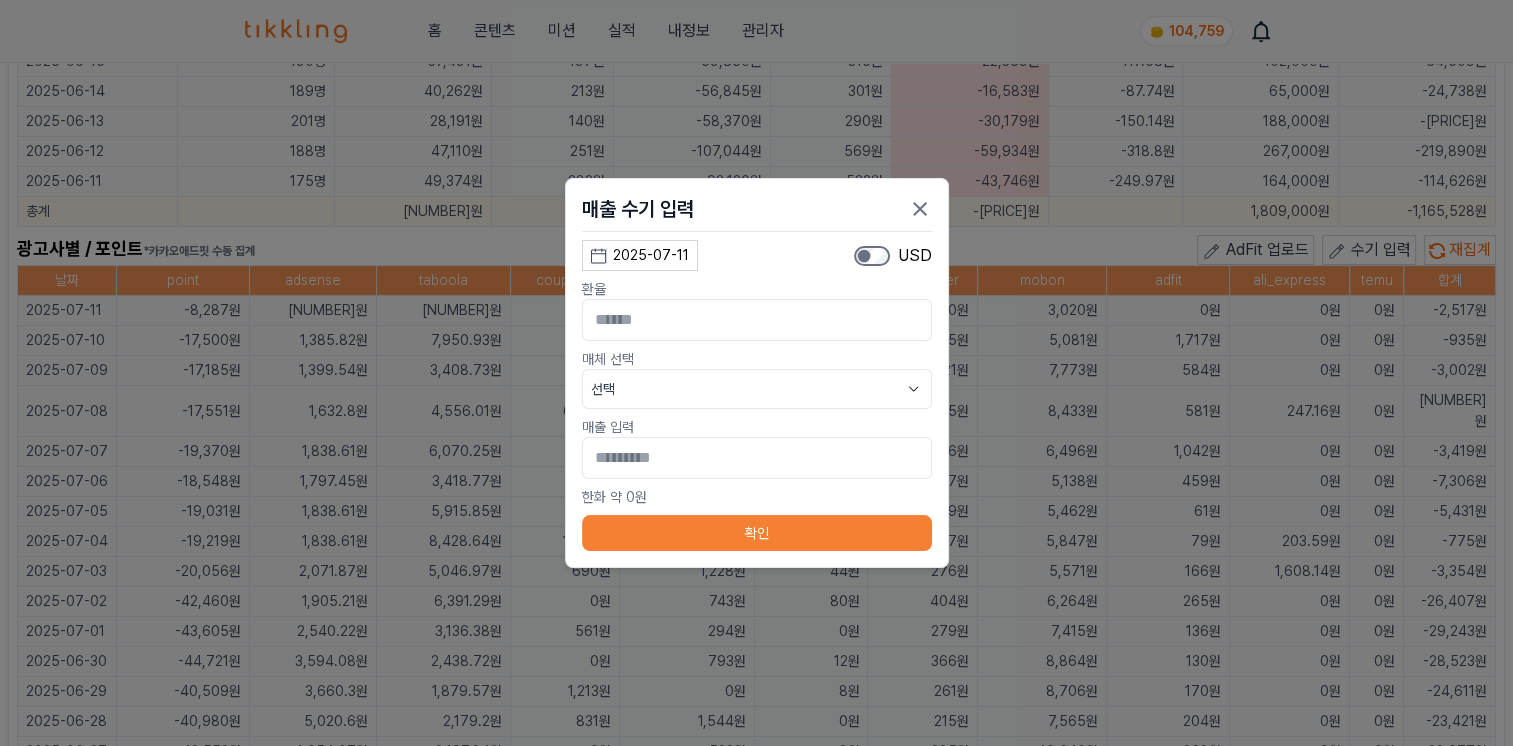click on "2025-07-11" at bounding box center [640, 255] 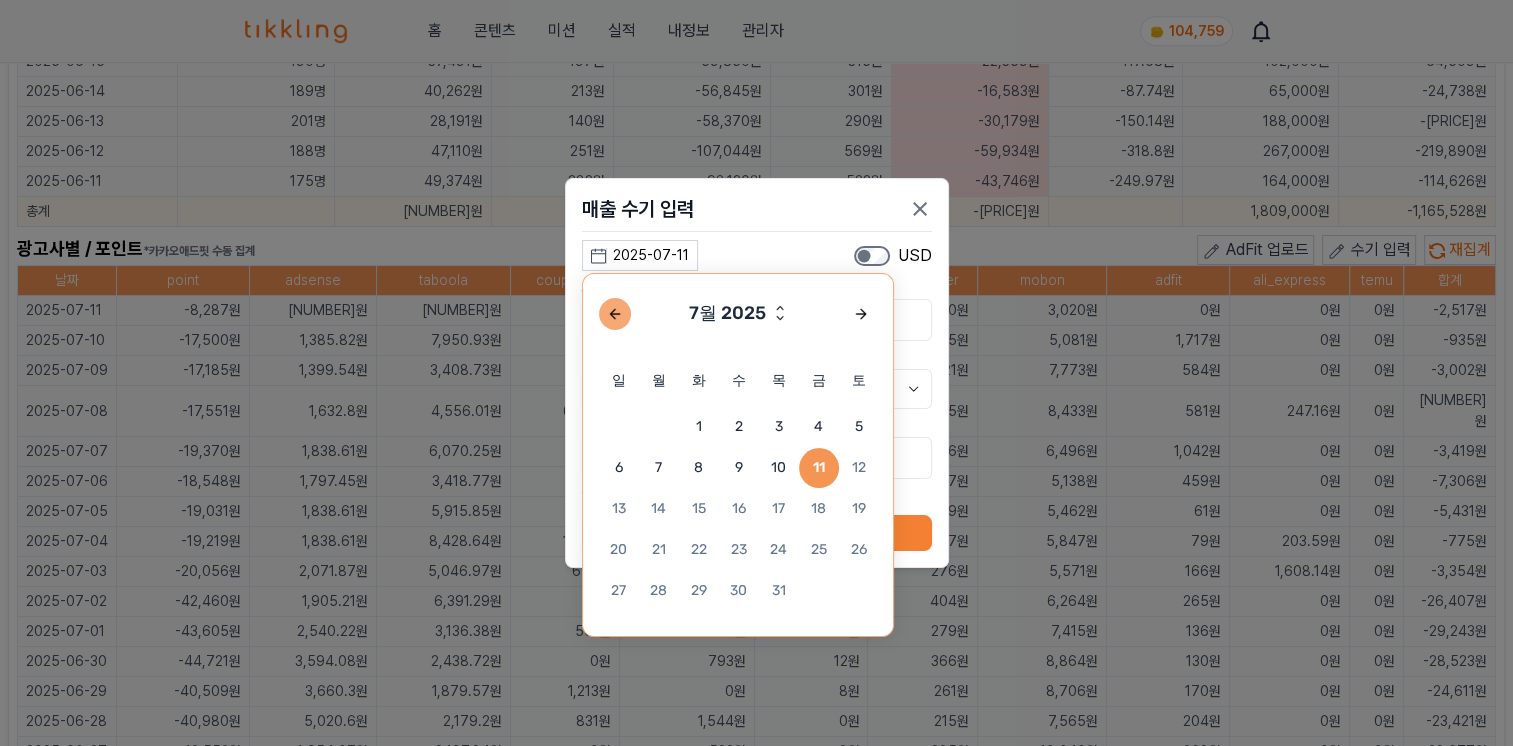 click at bounding box center (615, 314) 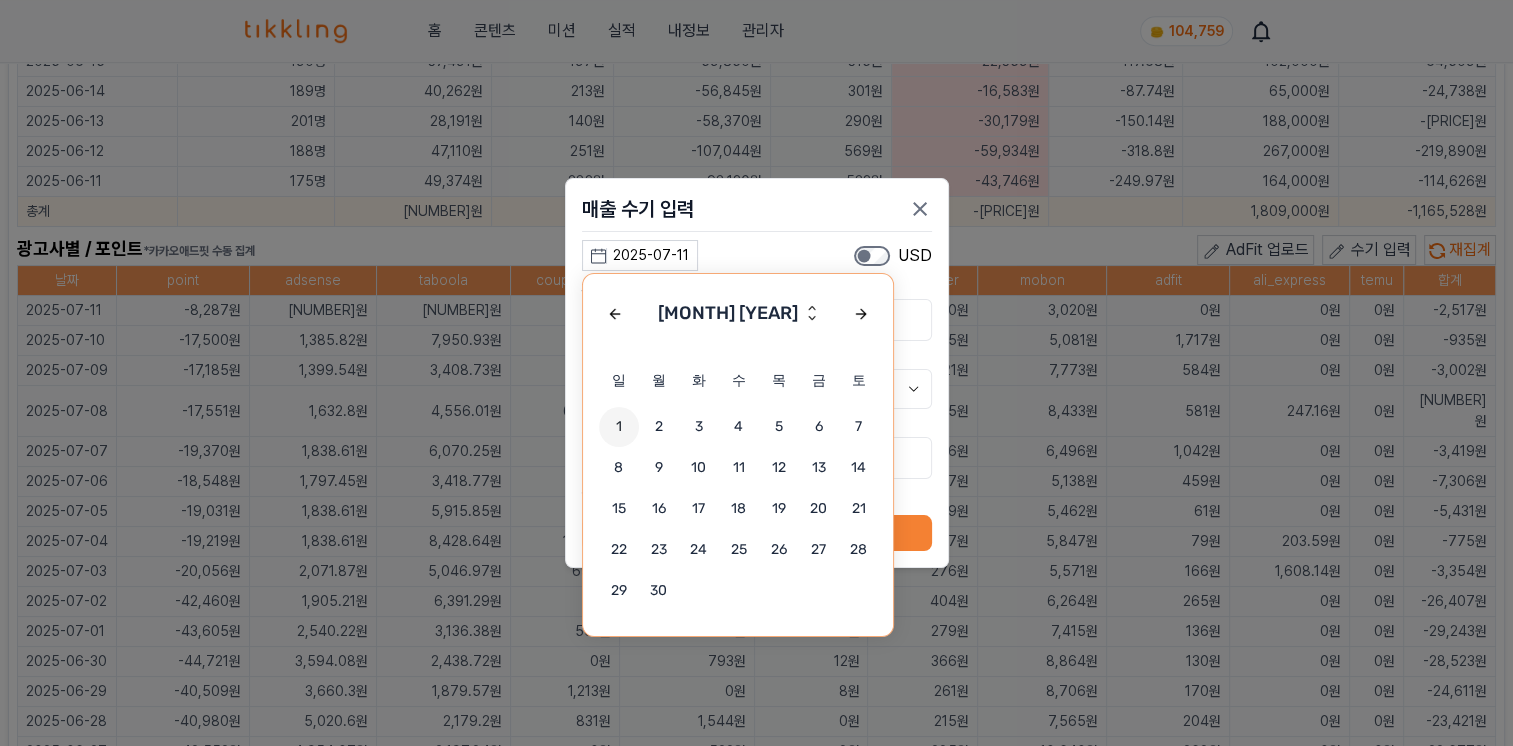 click on "1" at bounding box center (619, 427) 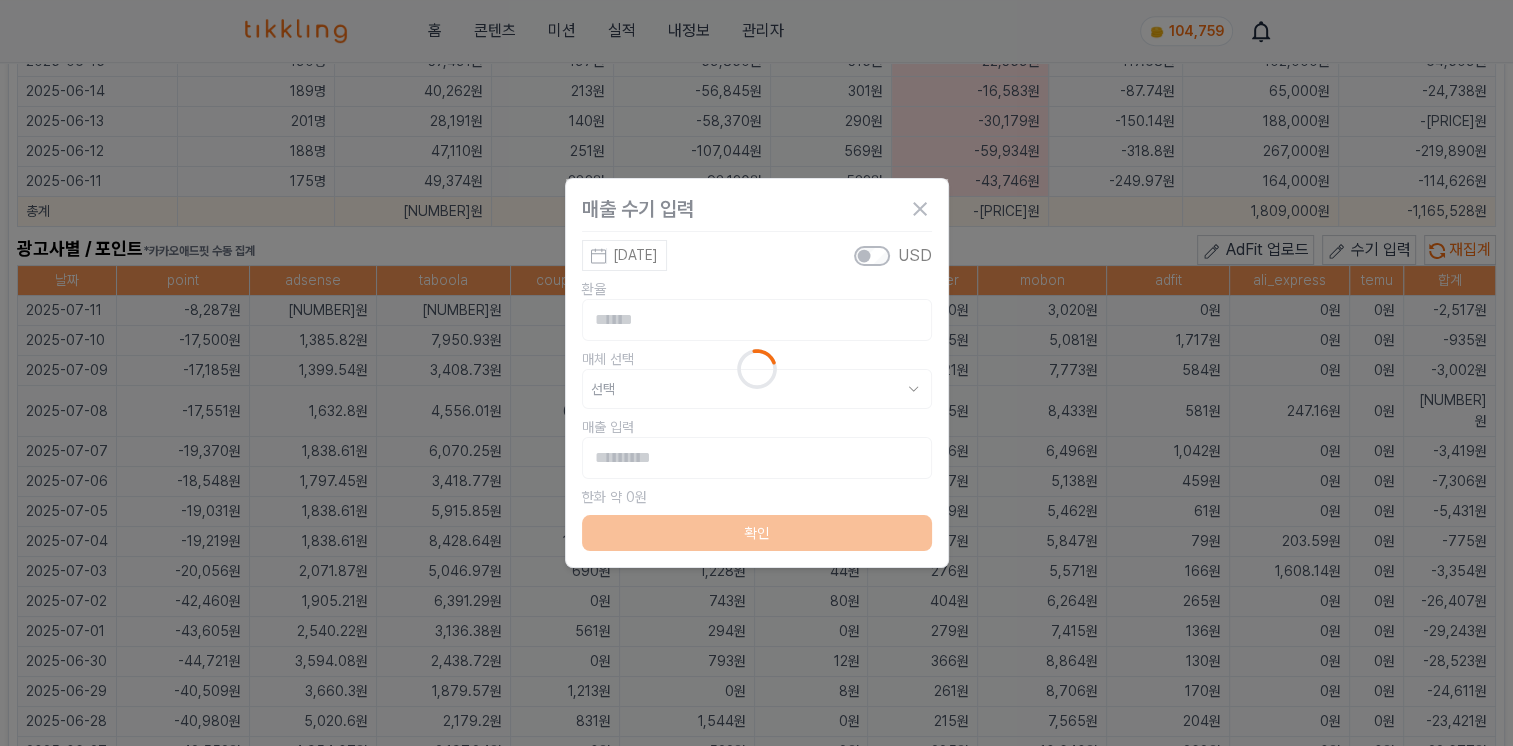 type on "**********" 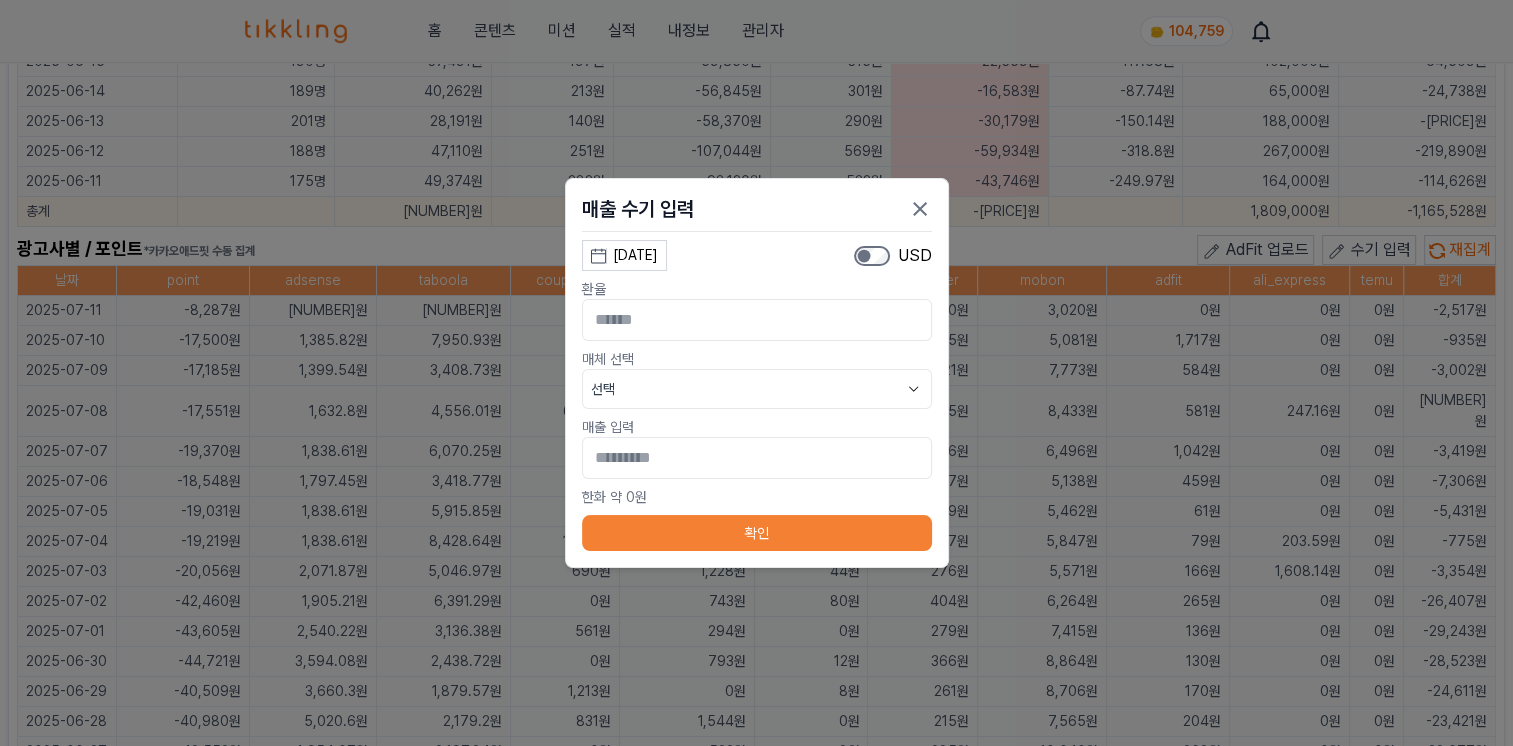 click on "선택" at bounding box center [757, 389] 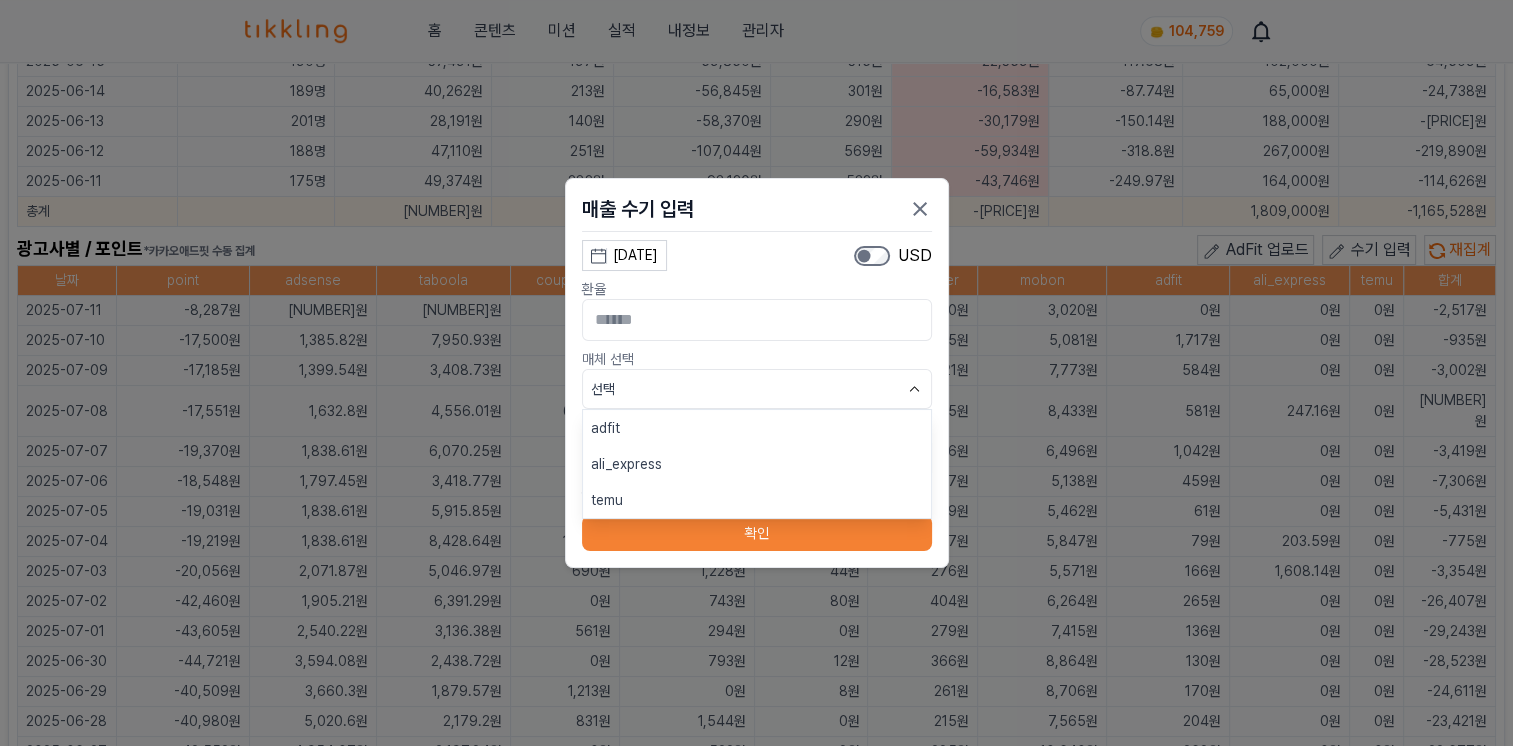 click on "ali_express" at bounding box center [757, 464] 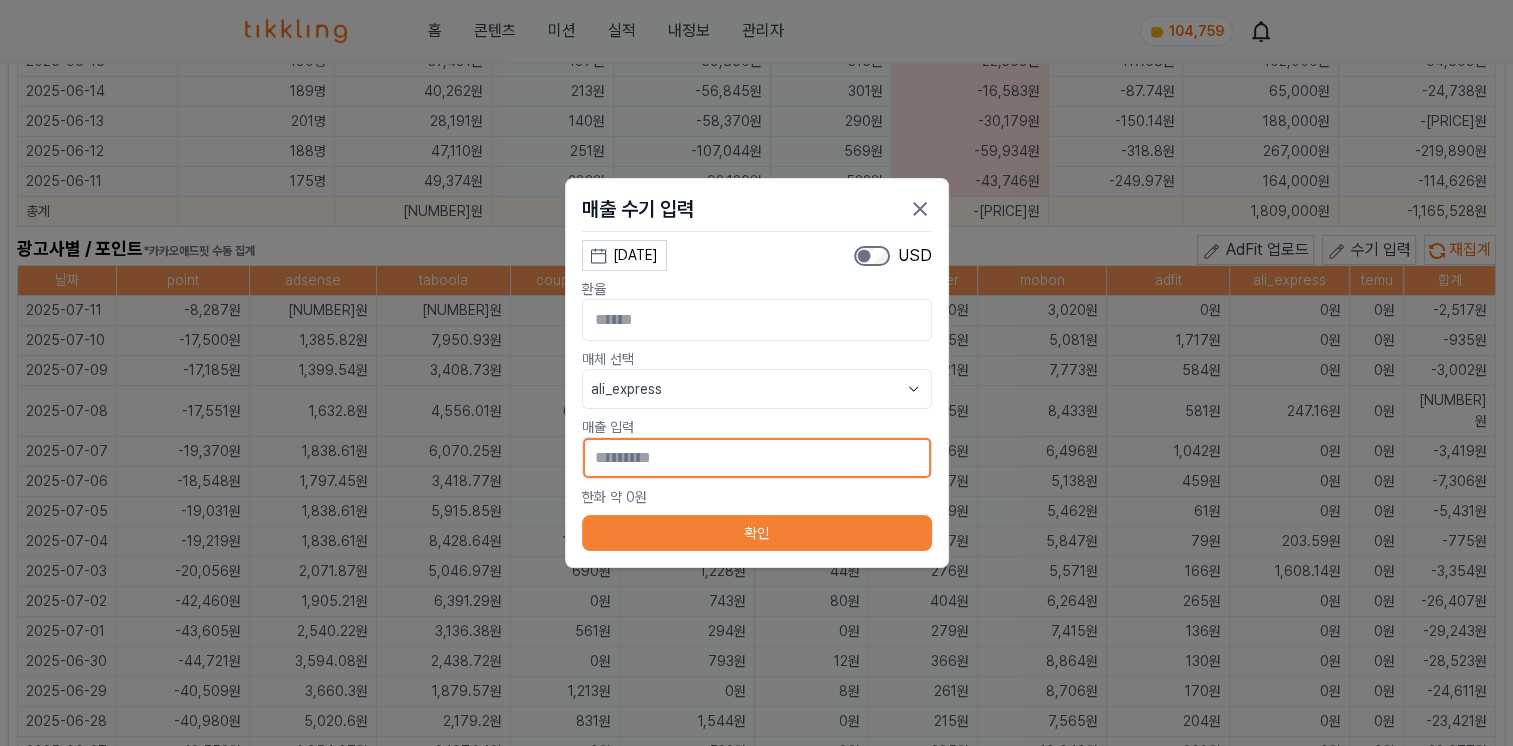 click on "*" at bounding box center (757, 458) 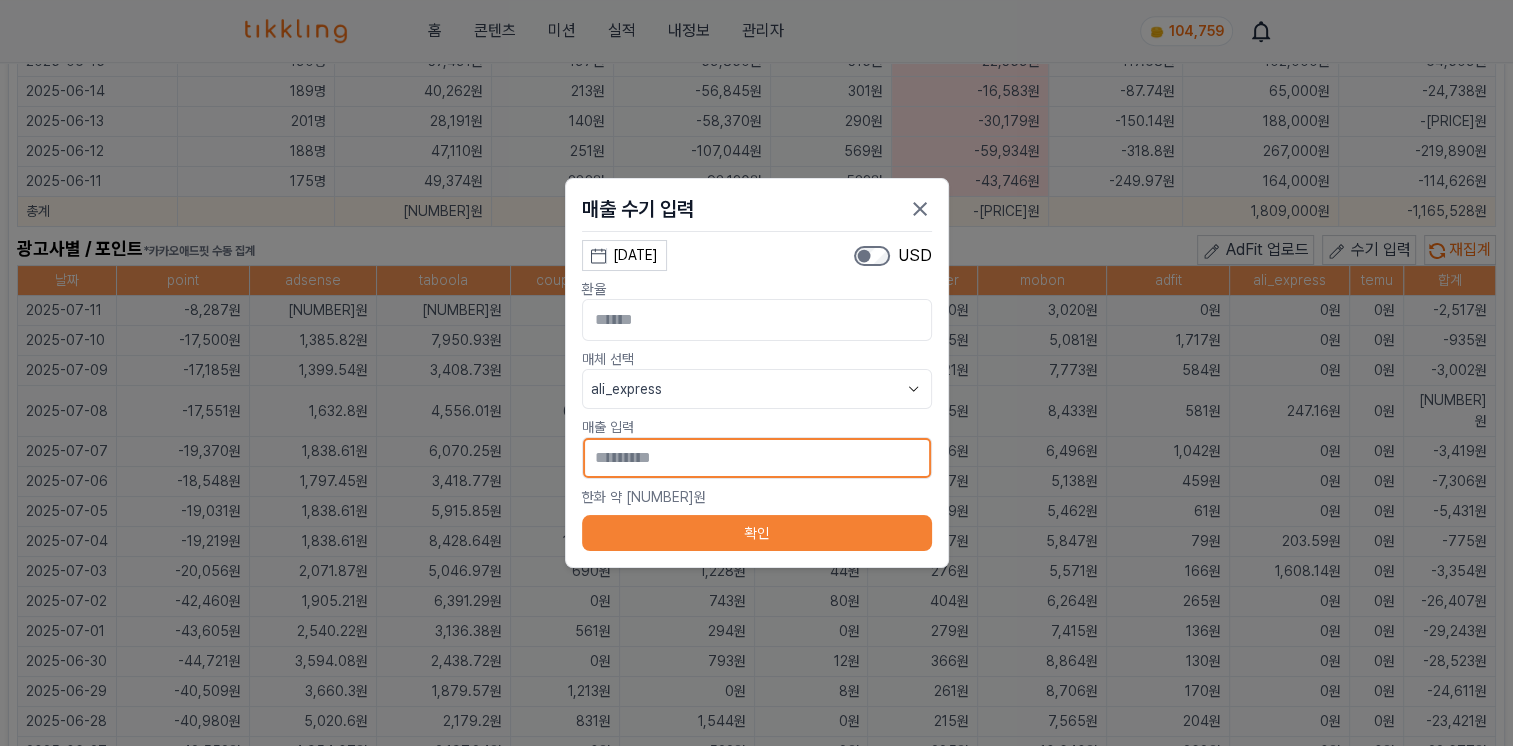 type on "[MASKED]" 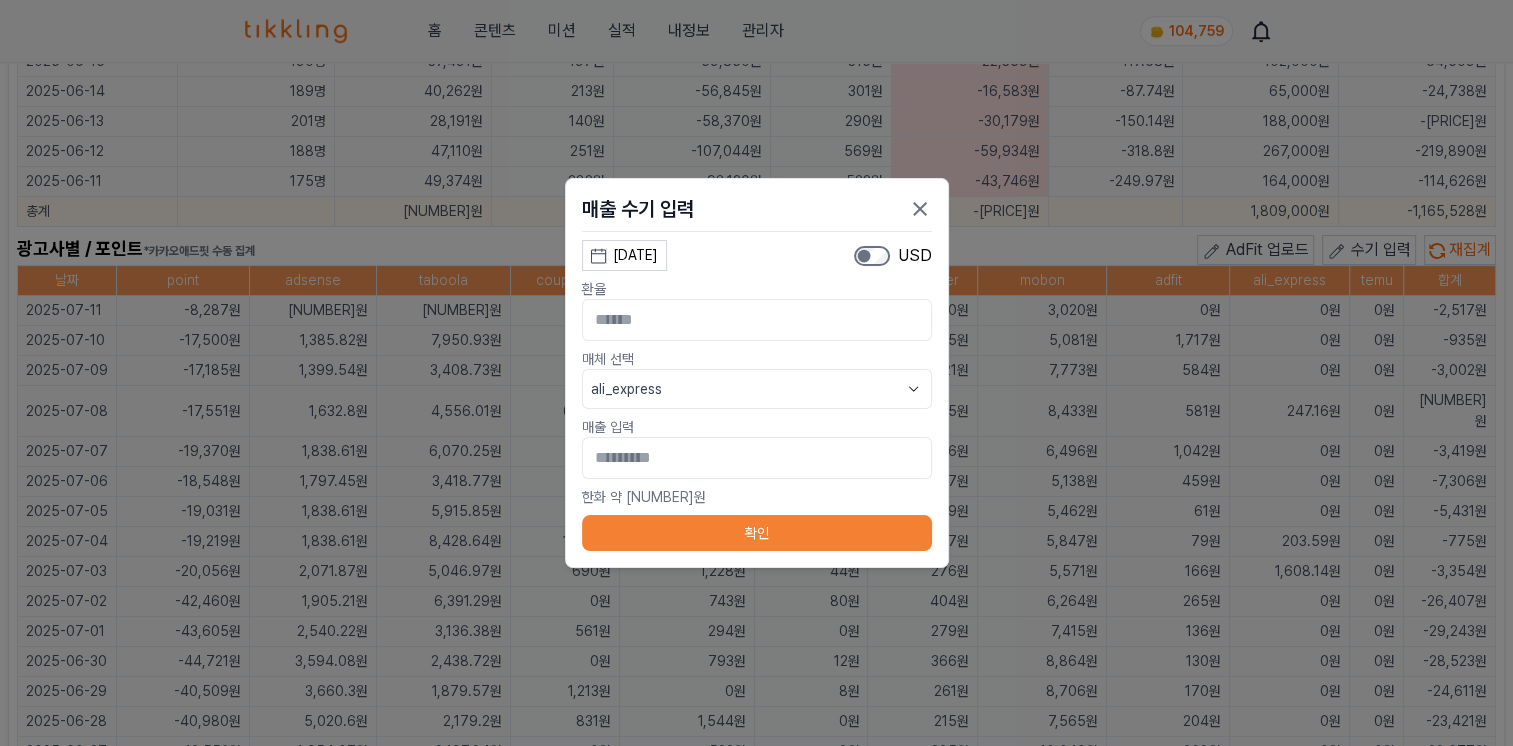 click on "확인" at bounding box center (757, 533) 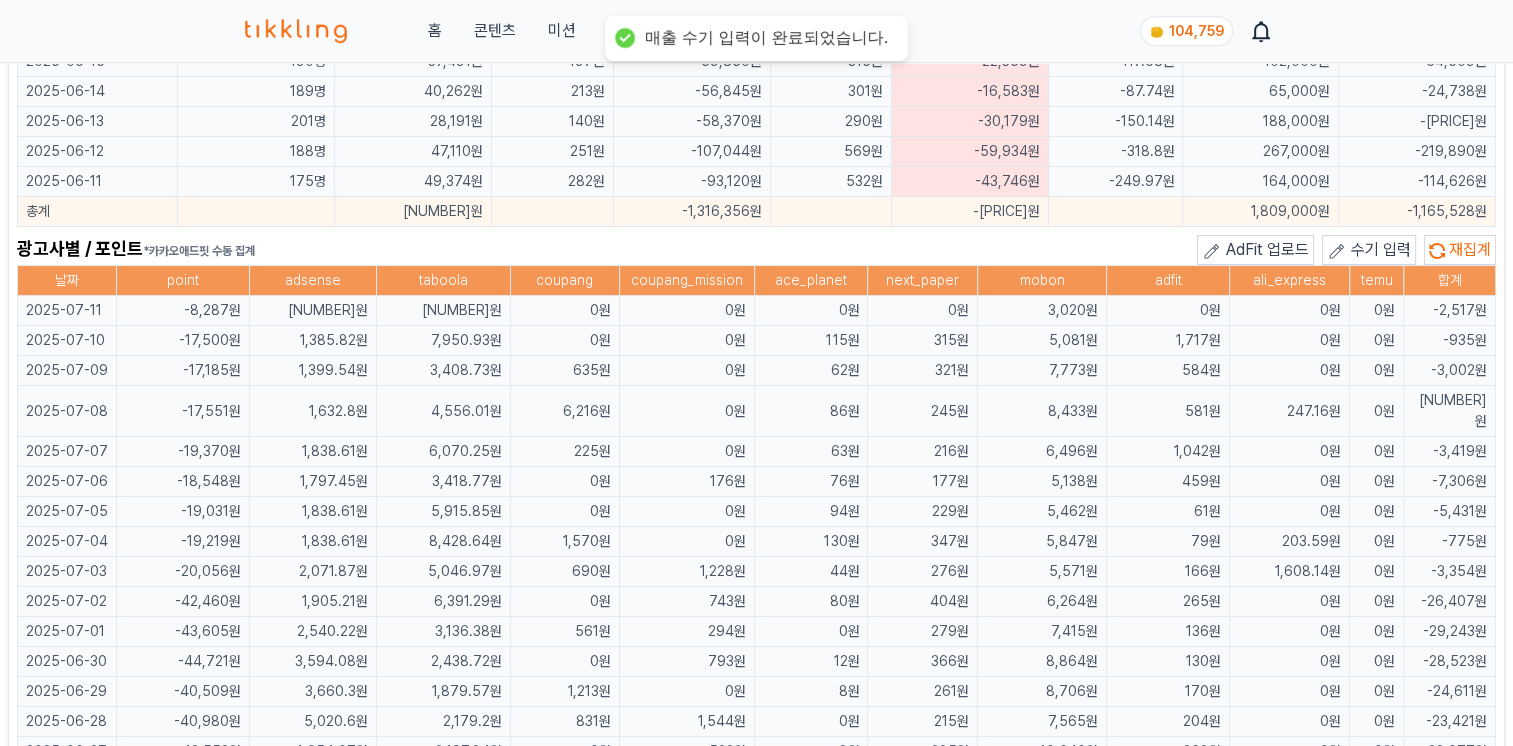 click on "수기 입력" at bounding box center [1381, 249] 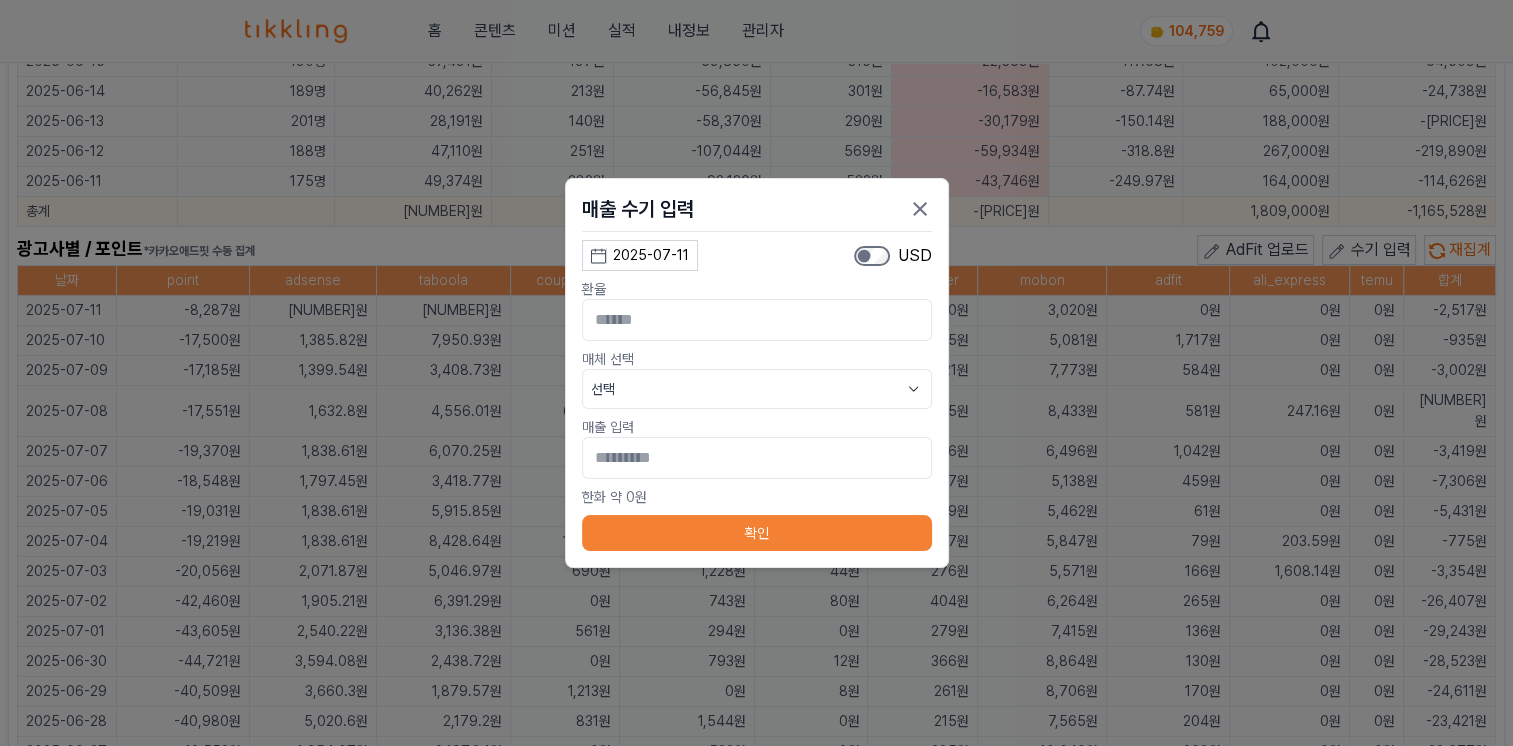 click on "2025-07-11" at bounding box center (651, 255) 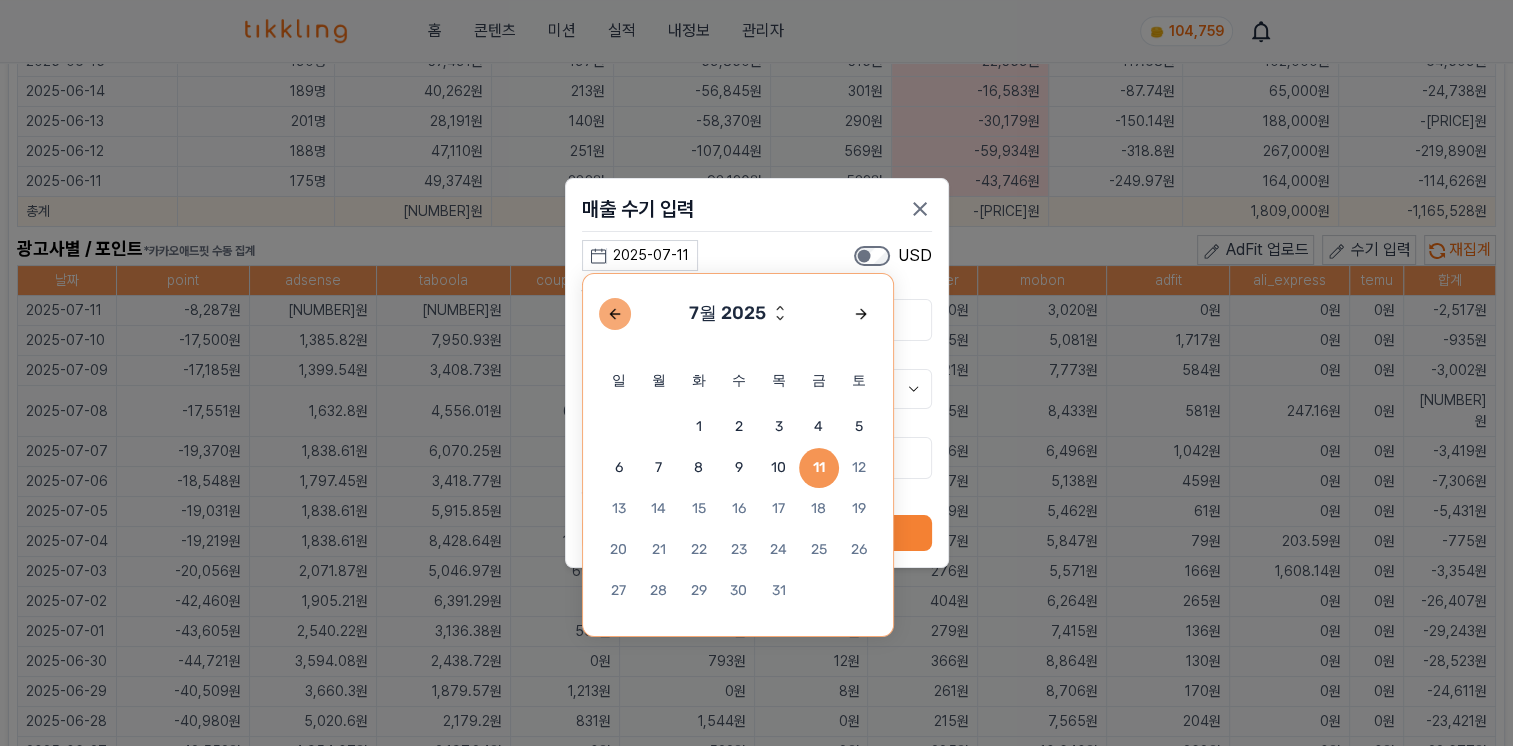 click at bounding box center [615, 314] 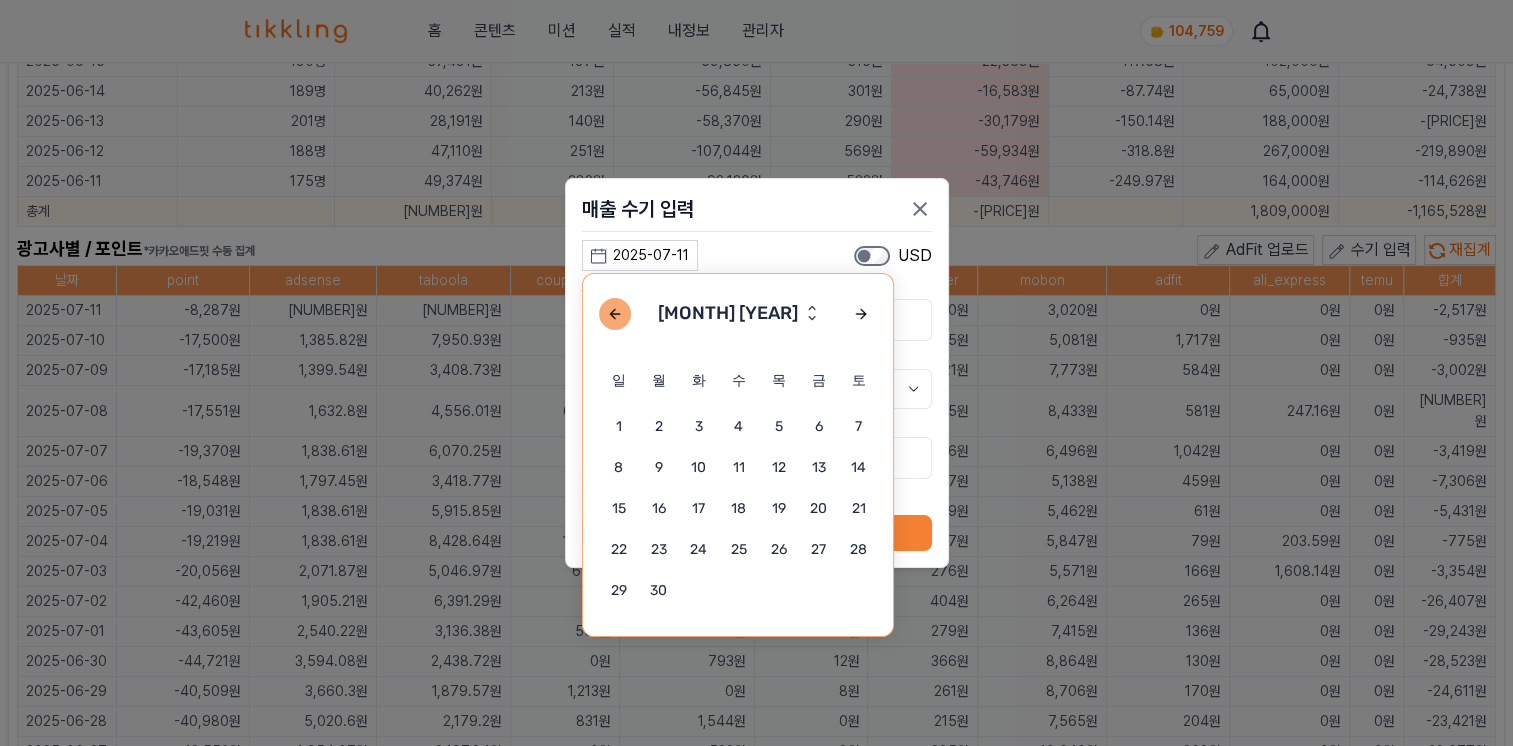 click at bounding box center (615, 314) 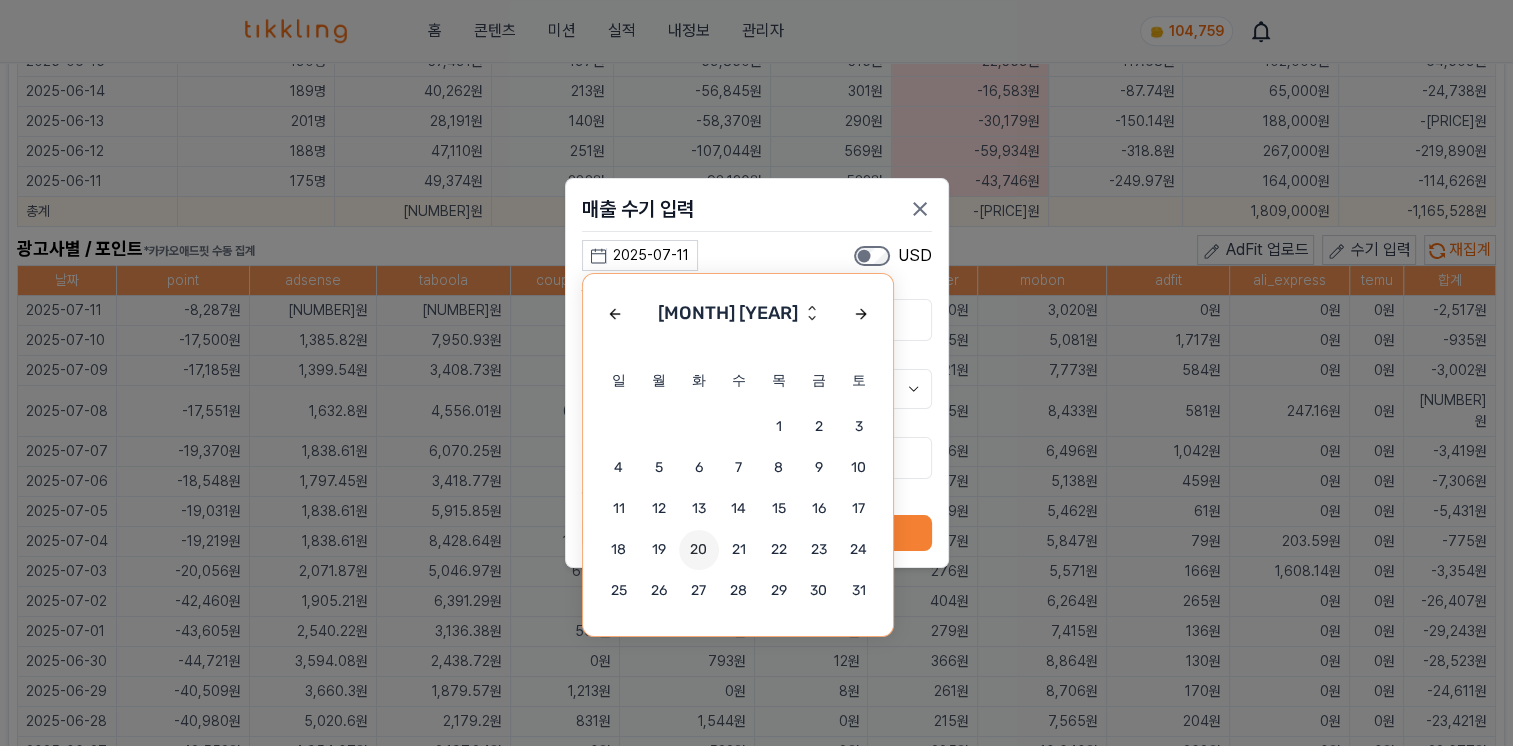 click on "20" at bounding box center [699, 550] 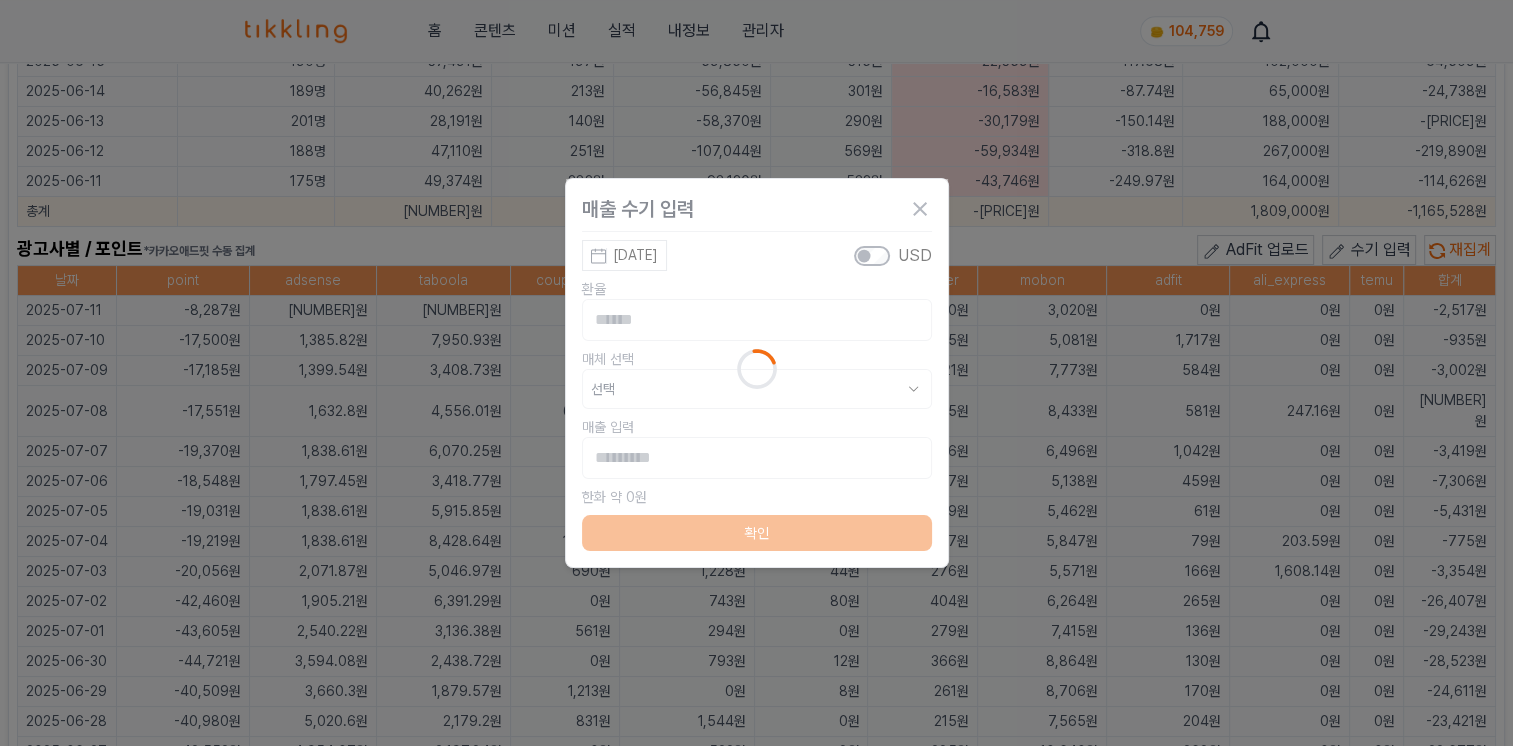 type on "**********" 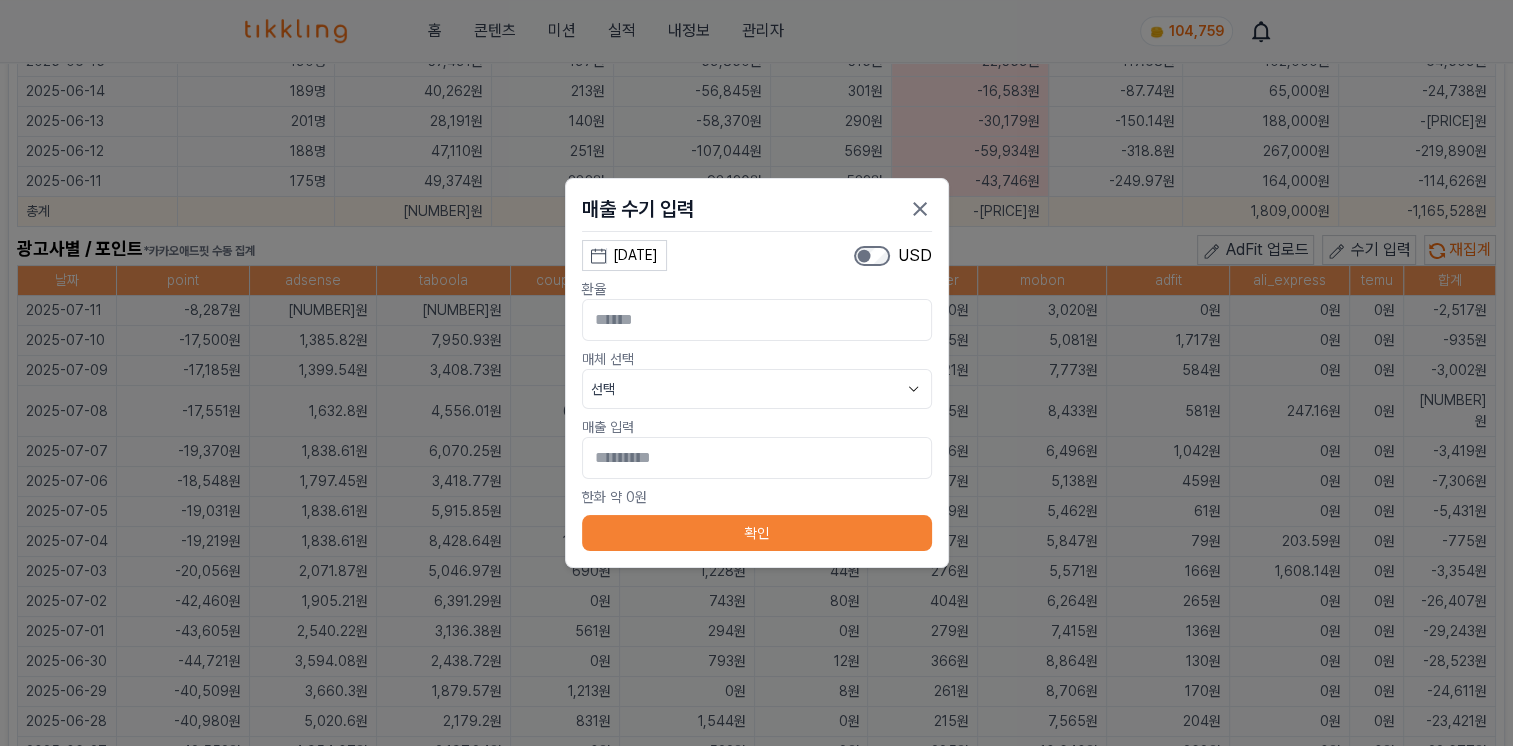 click on "선택" at bounding box center (757, 389) 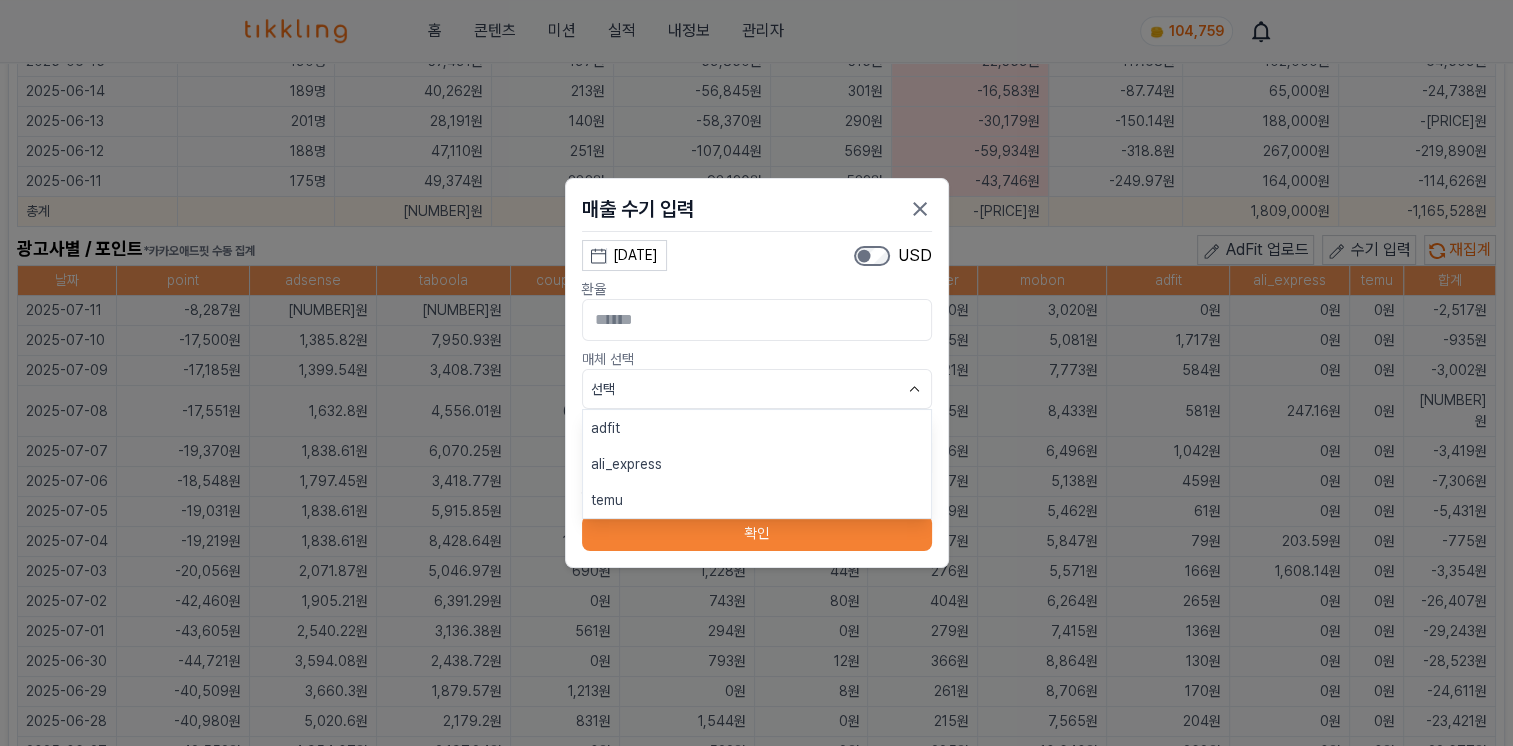 click on "ali_express" at bounding box center (757, 464) 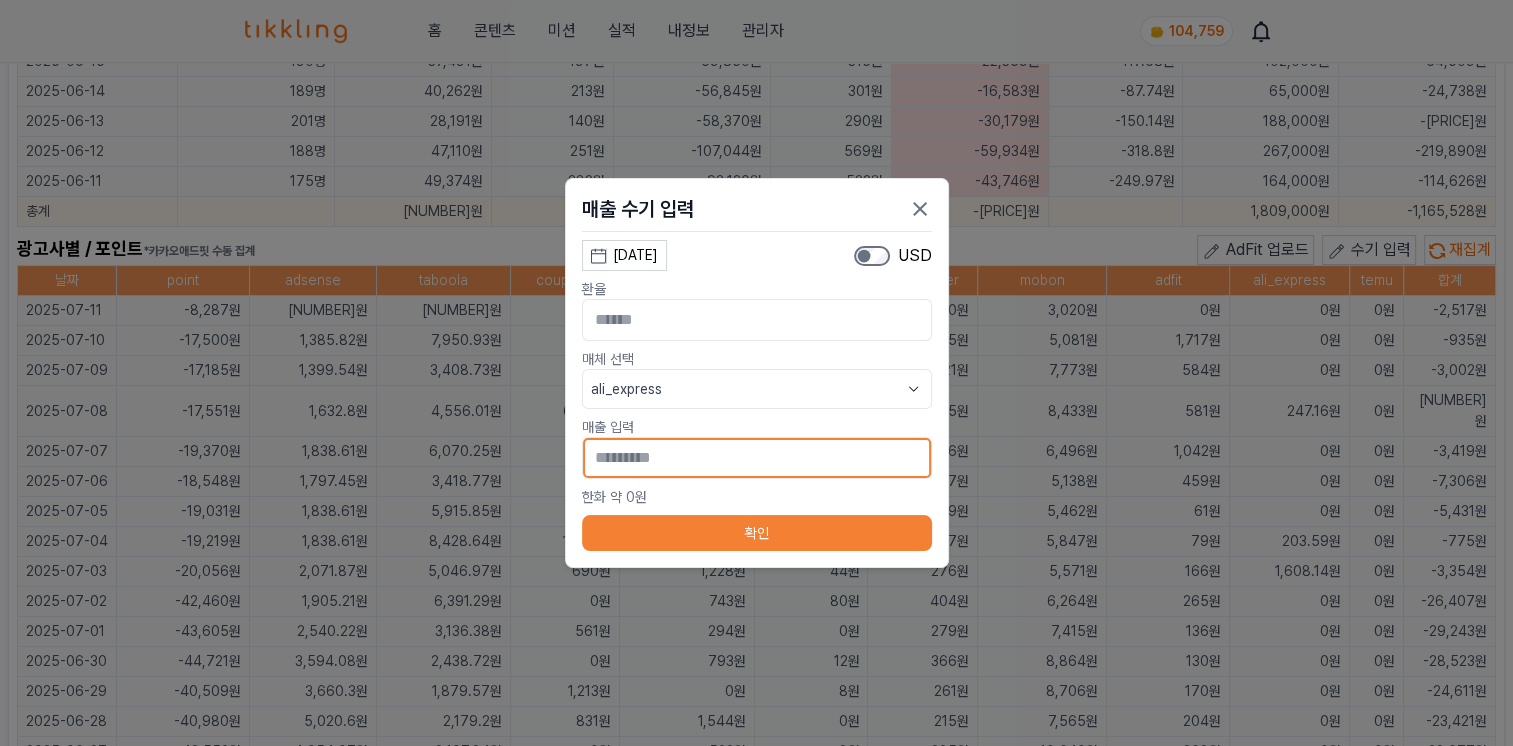 click on "*" at bounding box center (757, 458) 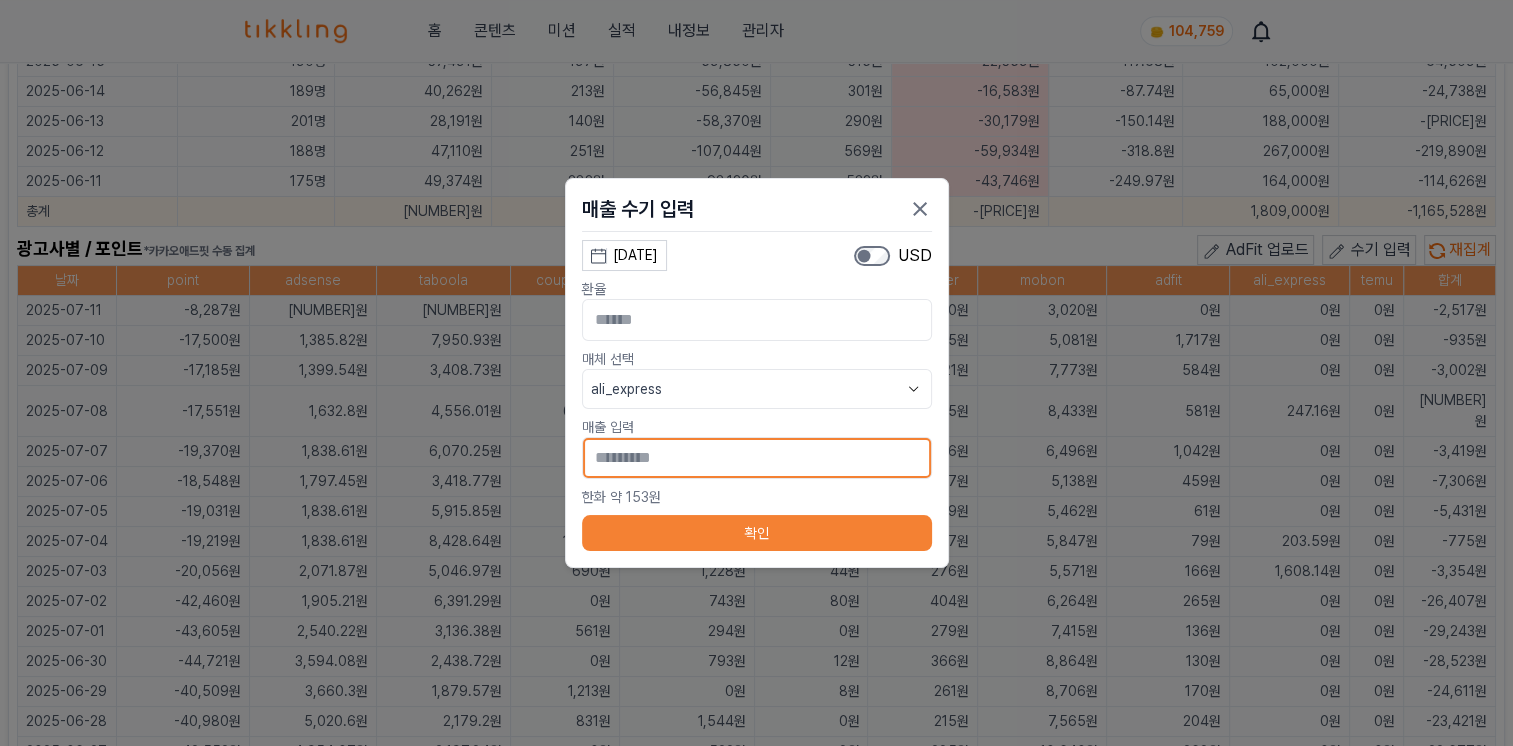 type on "[MASKED]" 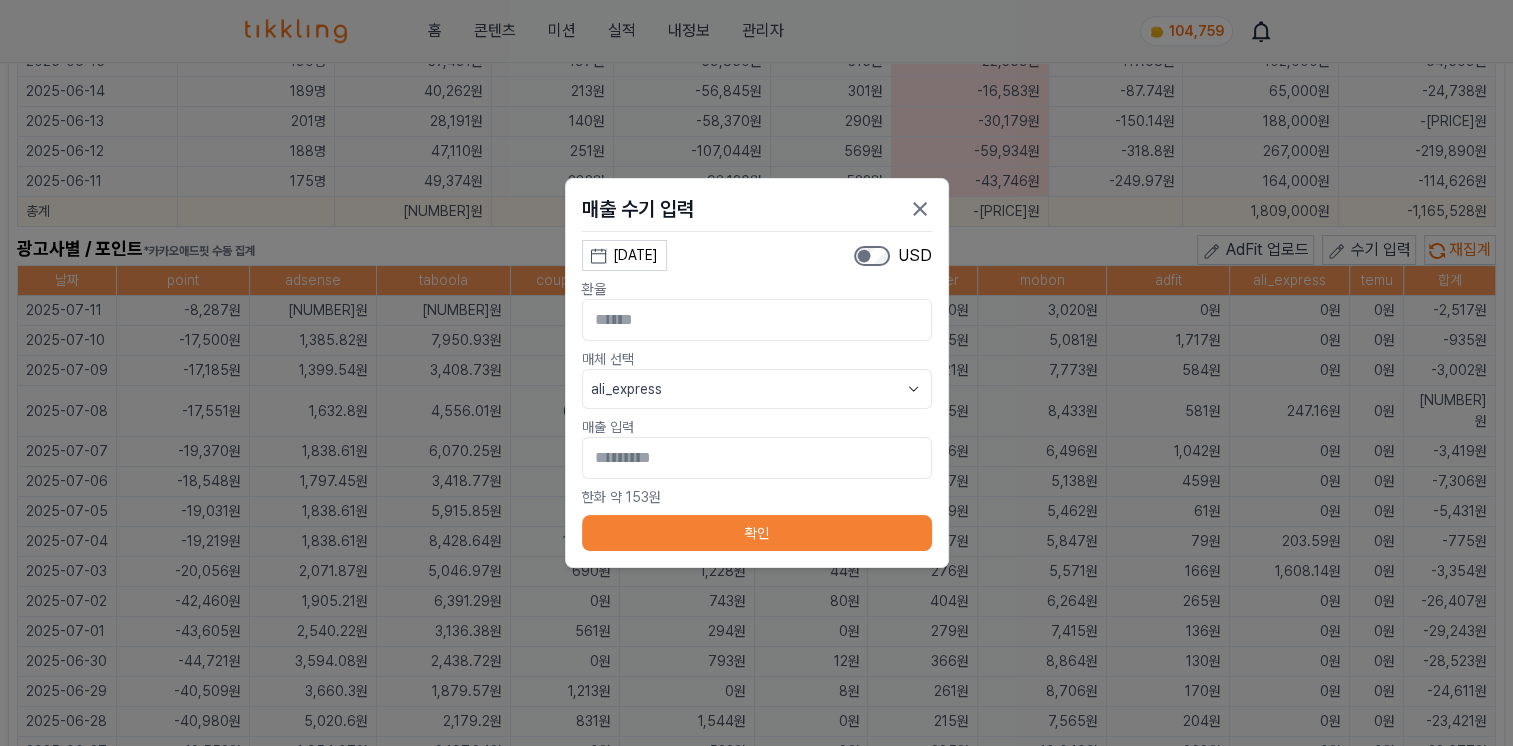 click on "확인" at bounding box center [757, 533] 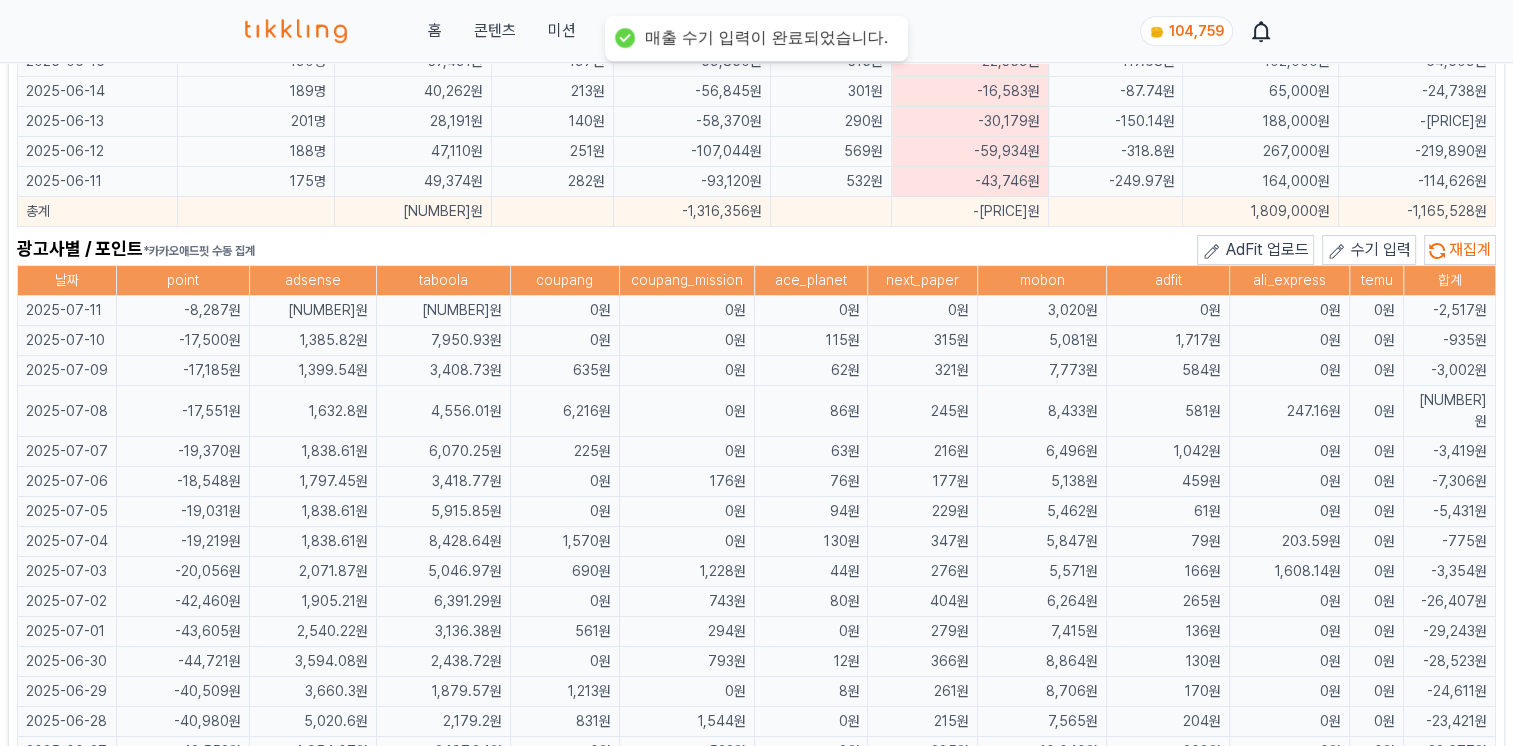 click on "수기 입력" at bounding box center (1381, 249) 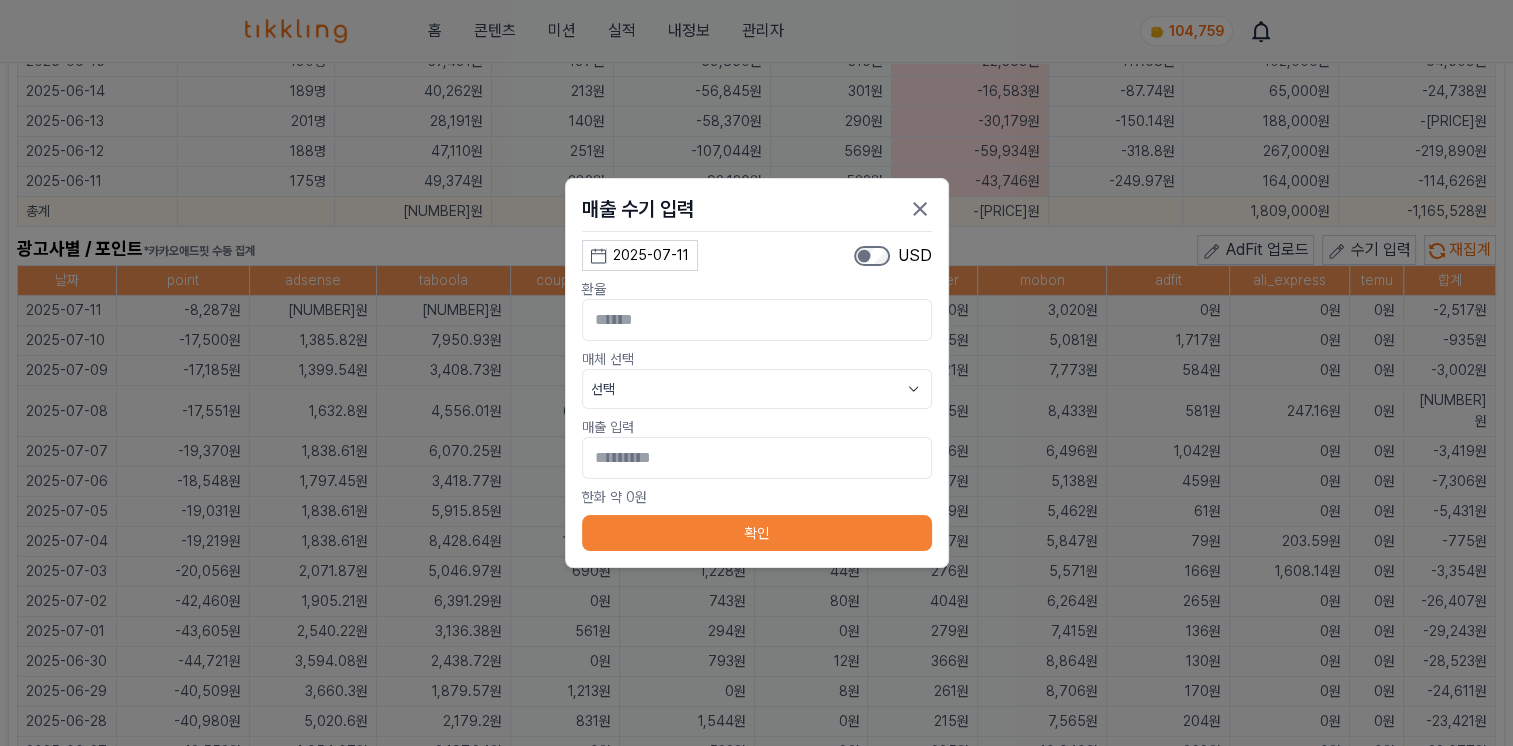 click on "2025-07-11" at bounding box center [651, 255] 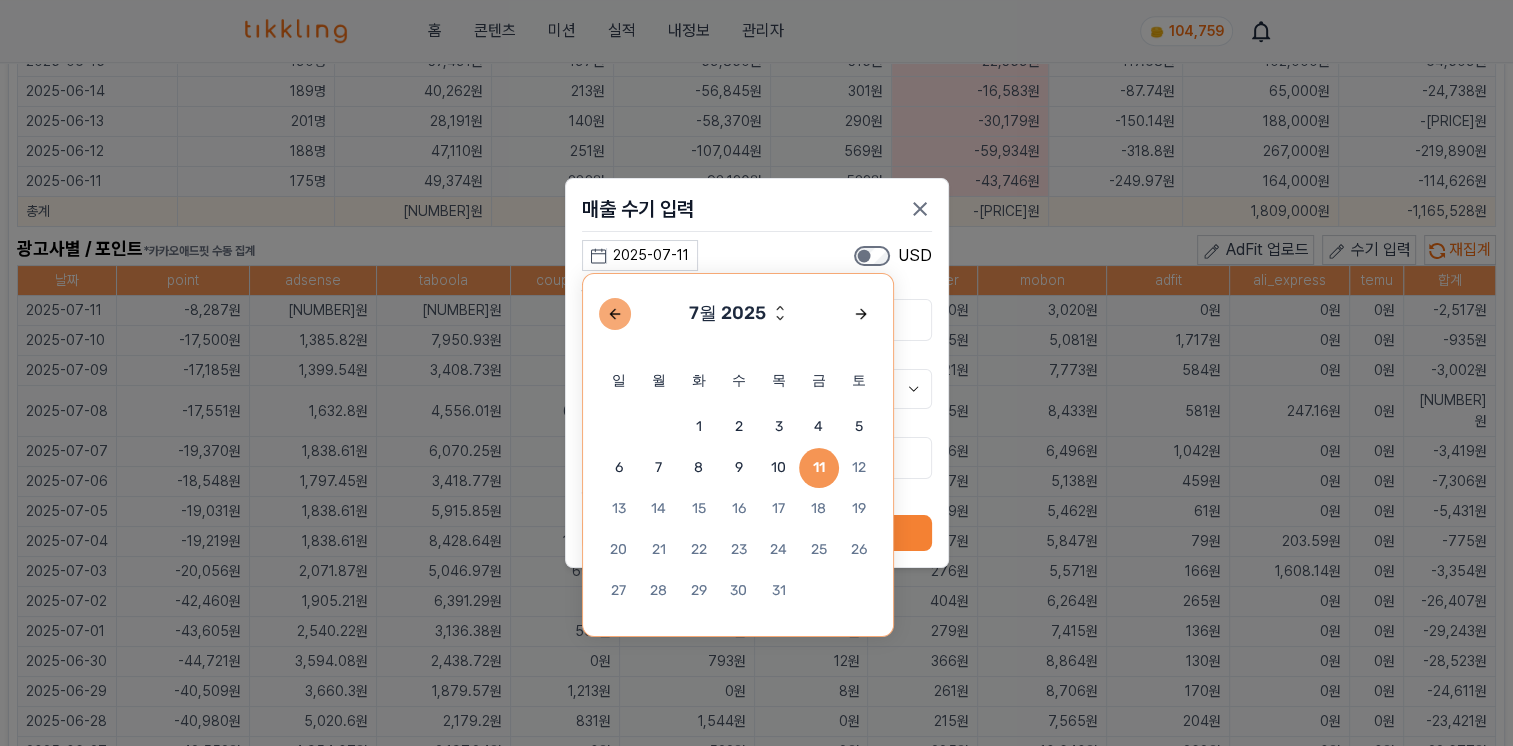 click at bounding box center [615, 314] 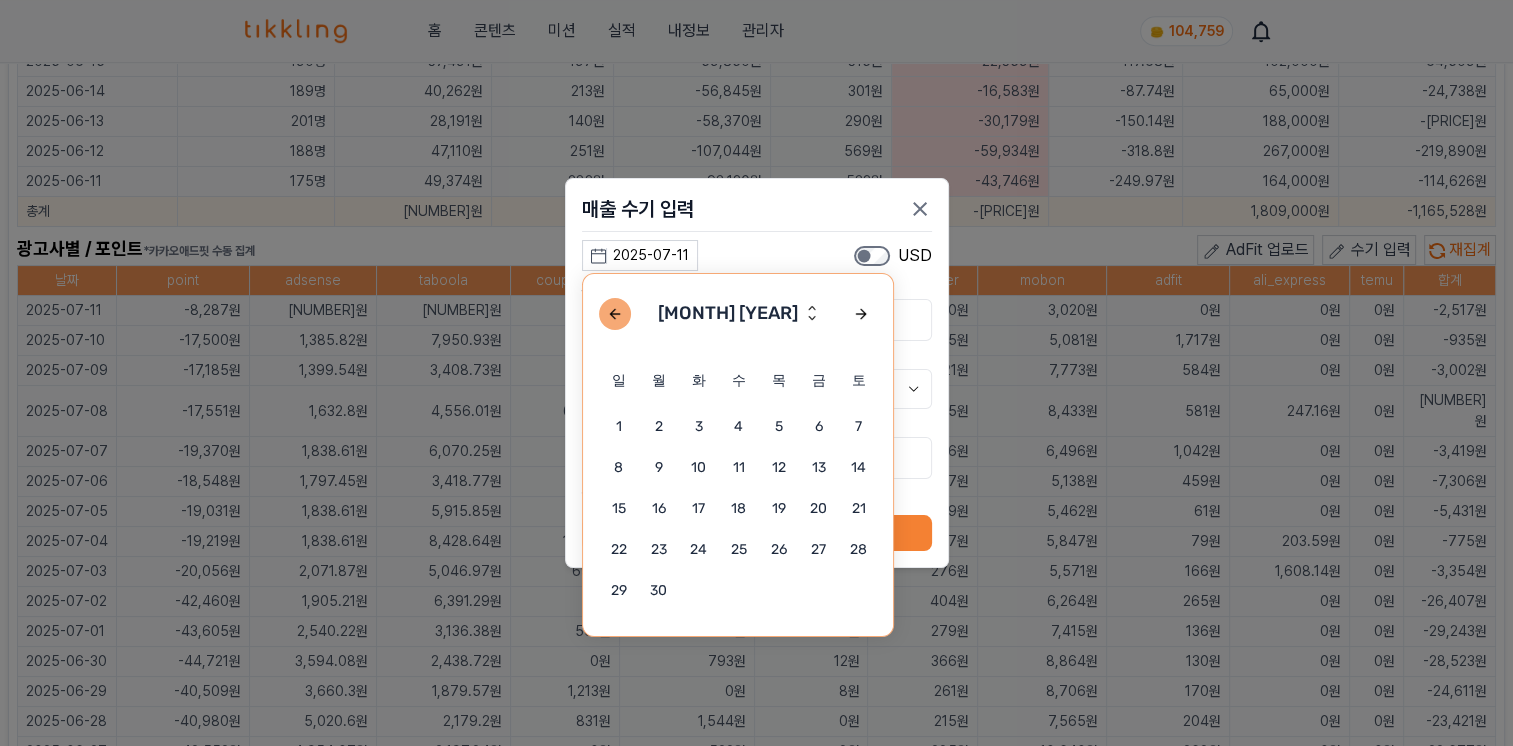 click at bounding box center [615, 314] 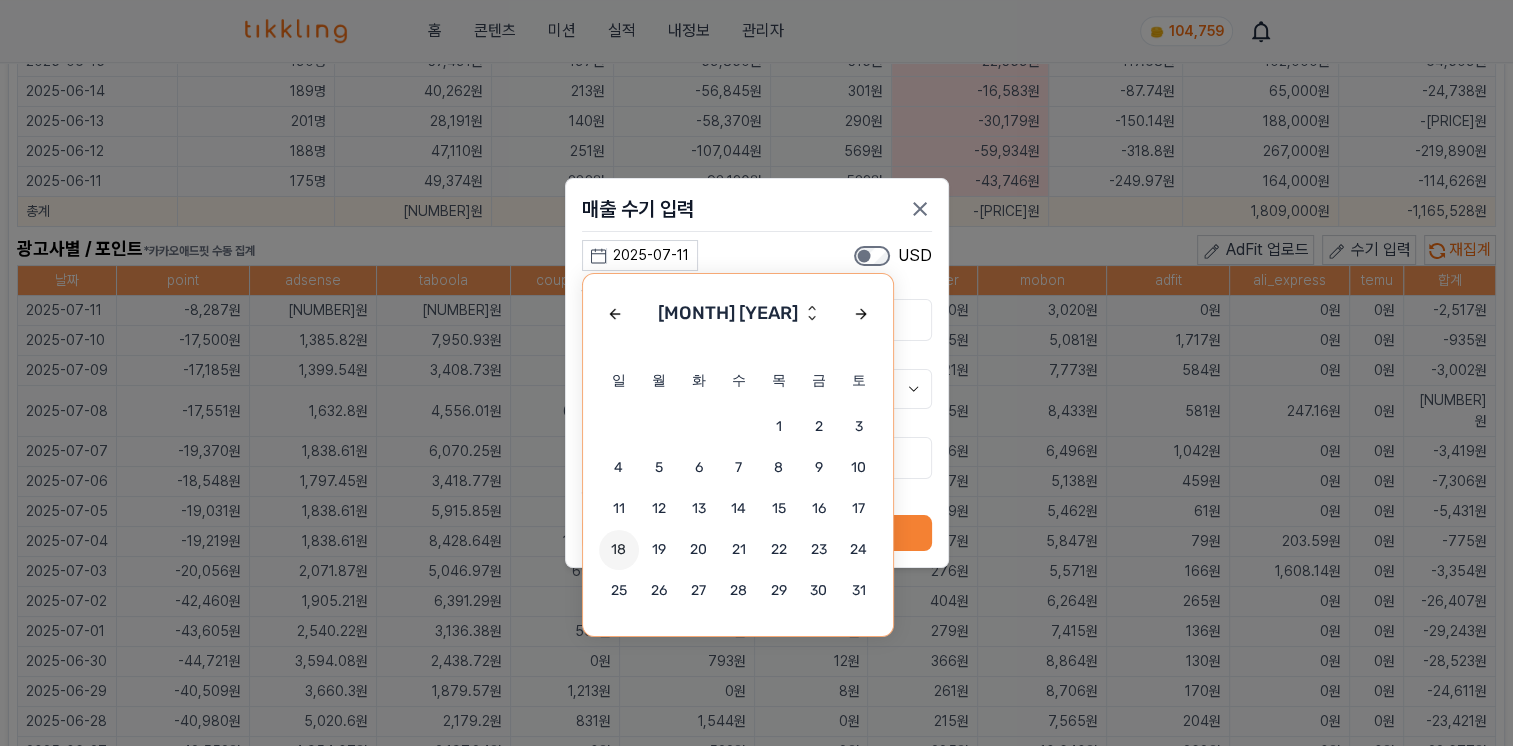 click on "18" at bounding box center [619, 550] 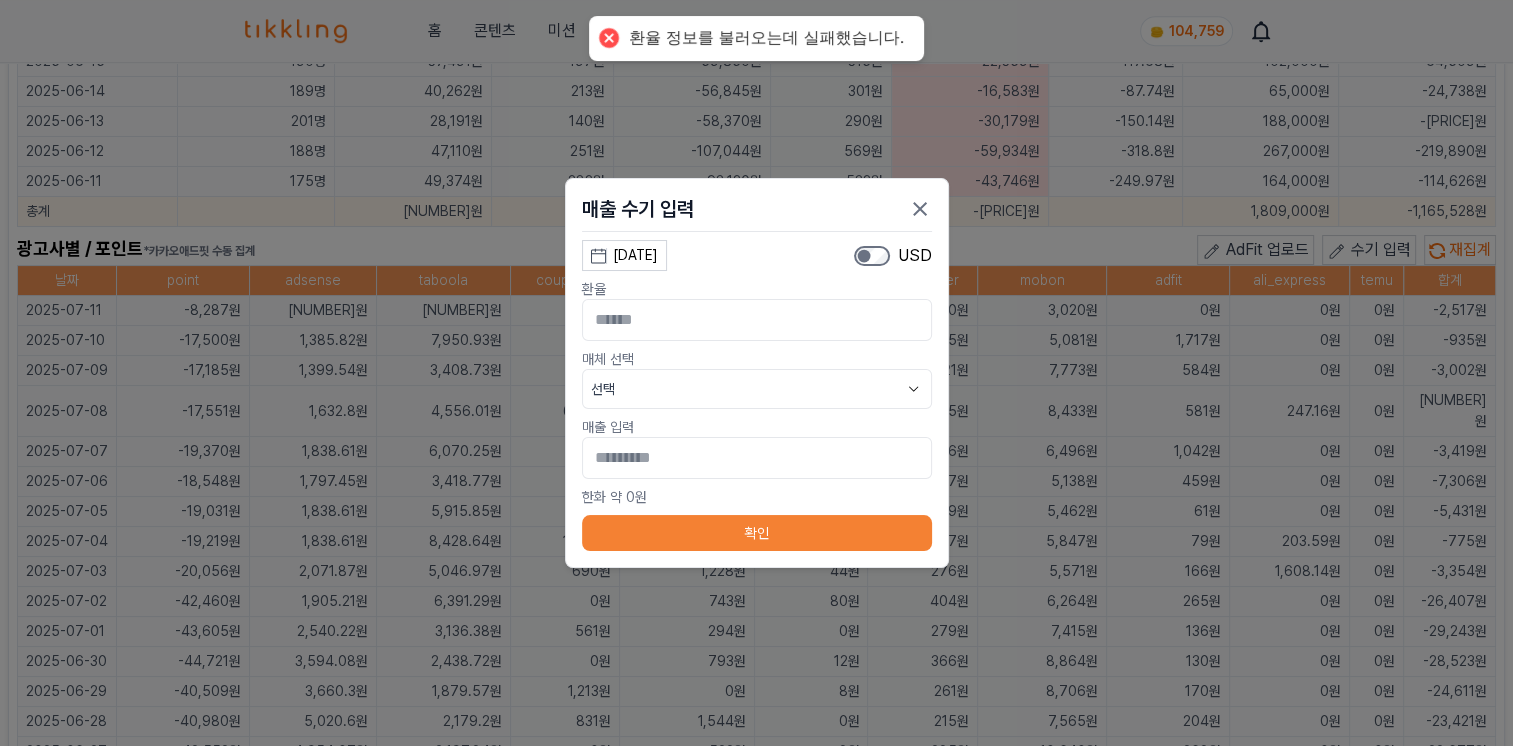 click on "선택" at bounding box center (757, 389) 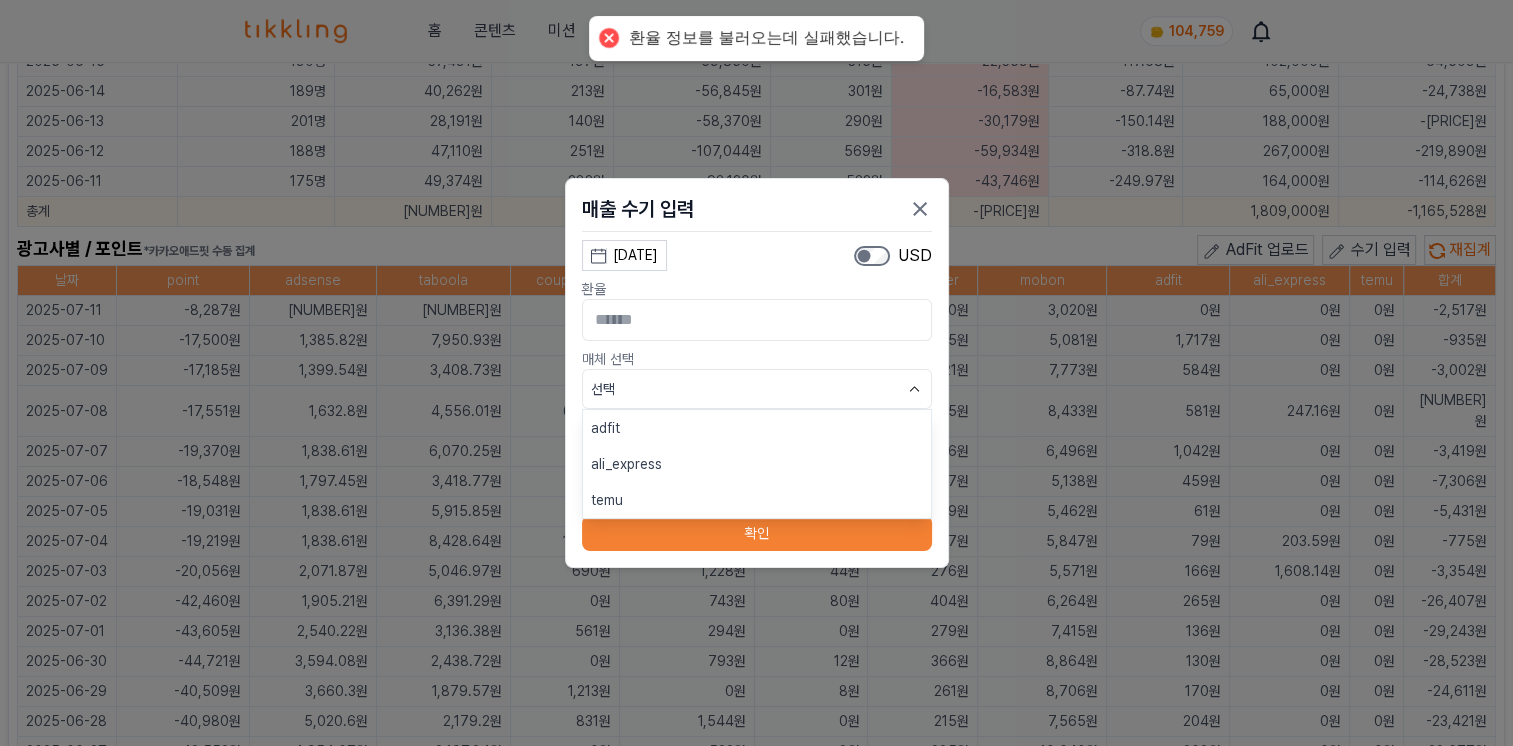 click on "ali_express" at bounding box center [757, 464] 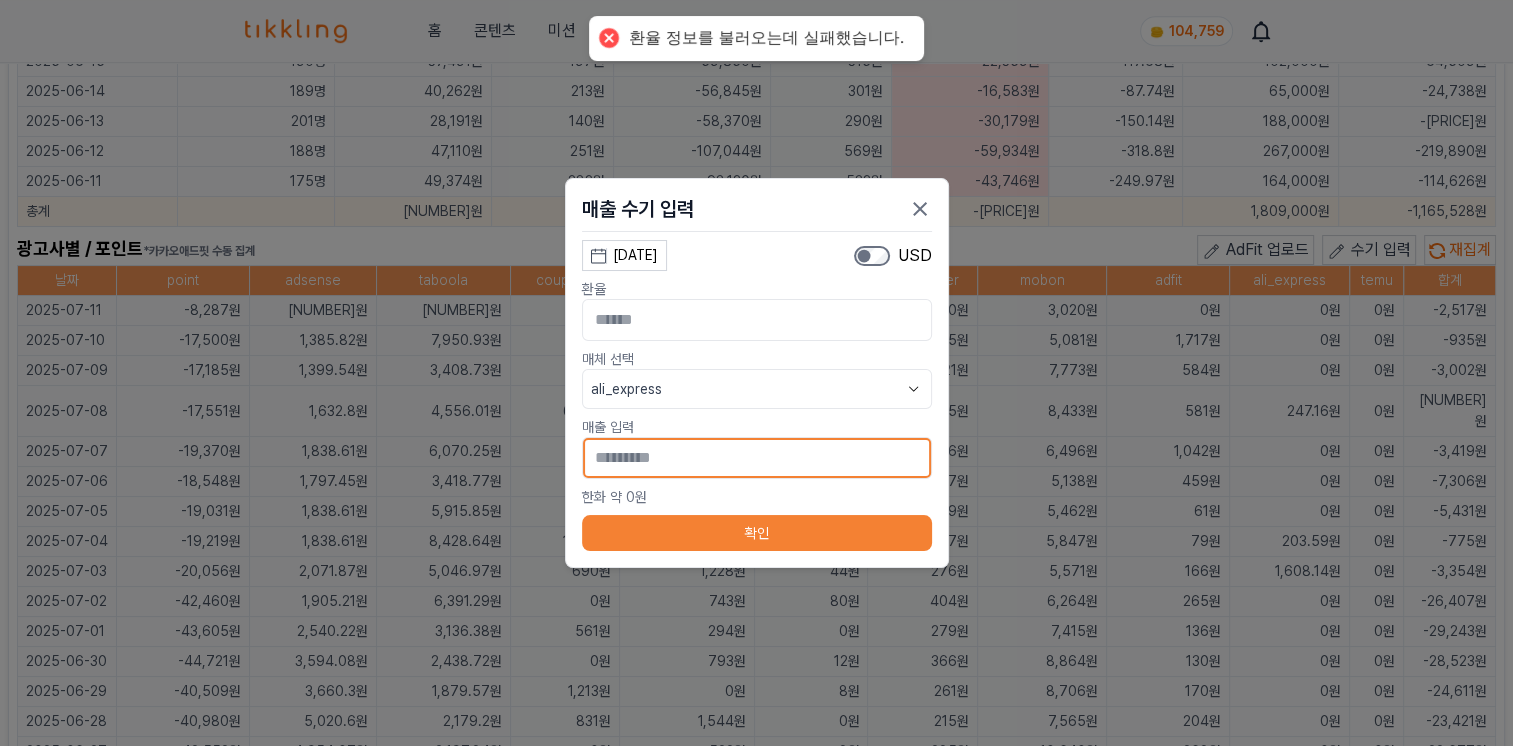 click on "*" at bounding box center (757, 458) 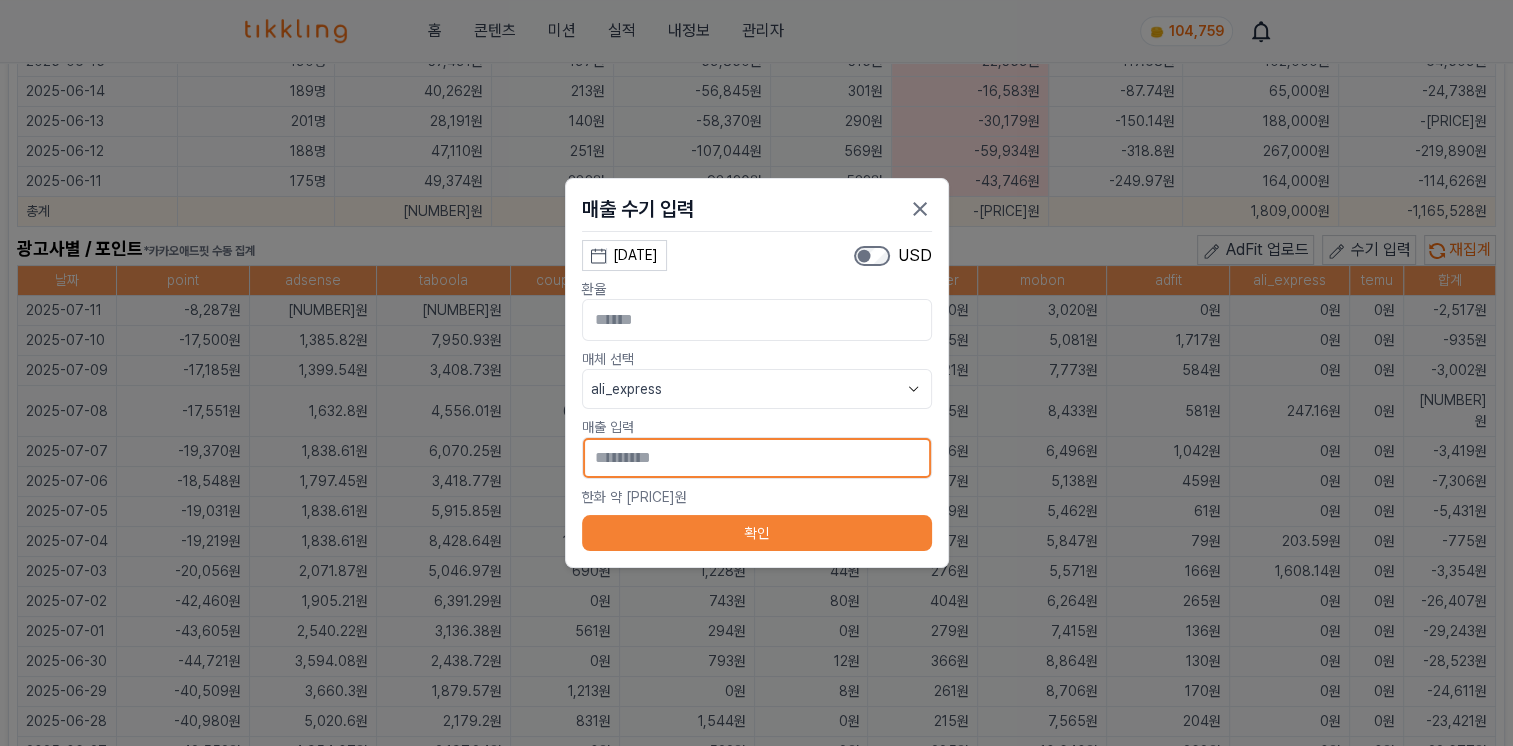 type on "[MASKED]" 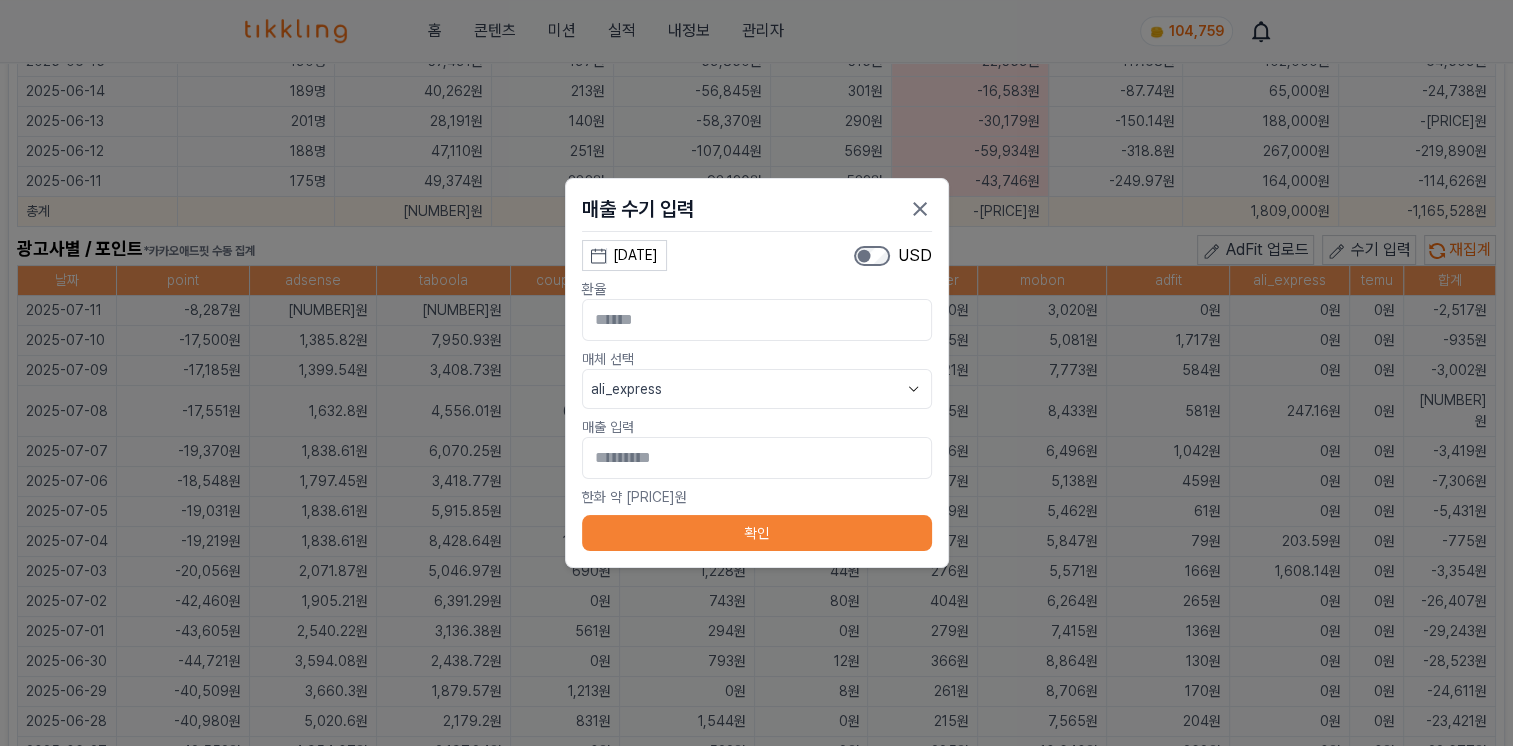 click on "확인" at bounding box center [757, 533] 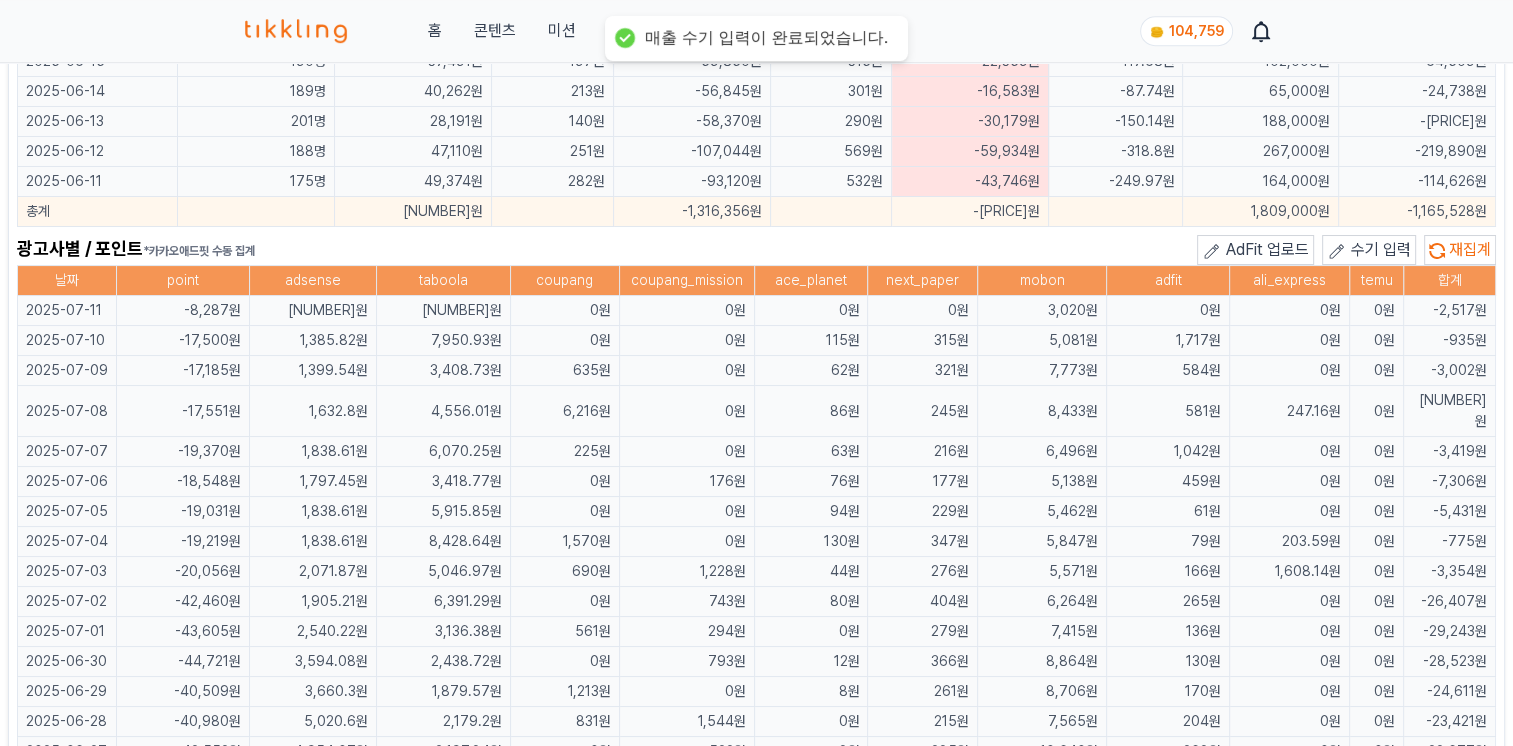 click on "수기 입력" at bounding box center [1381, 249] 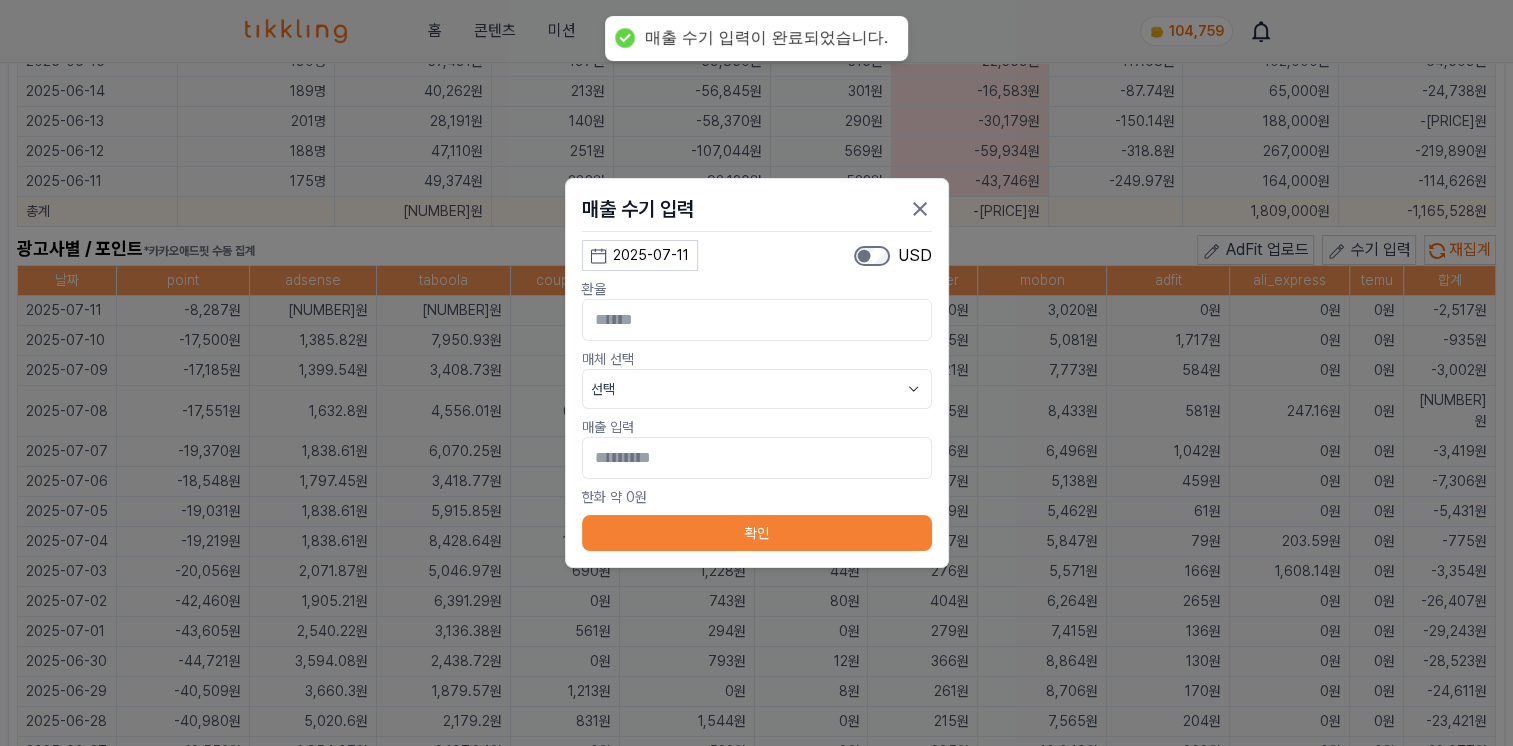 click on "2025-07-11" at bounding box center [651, 255] 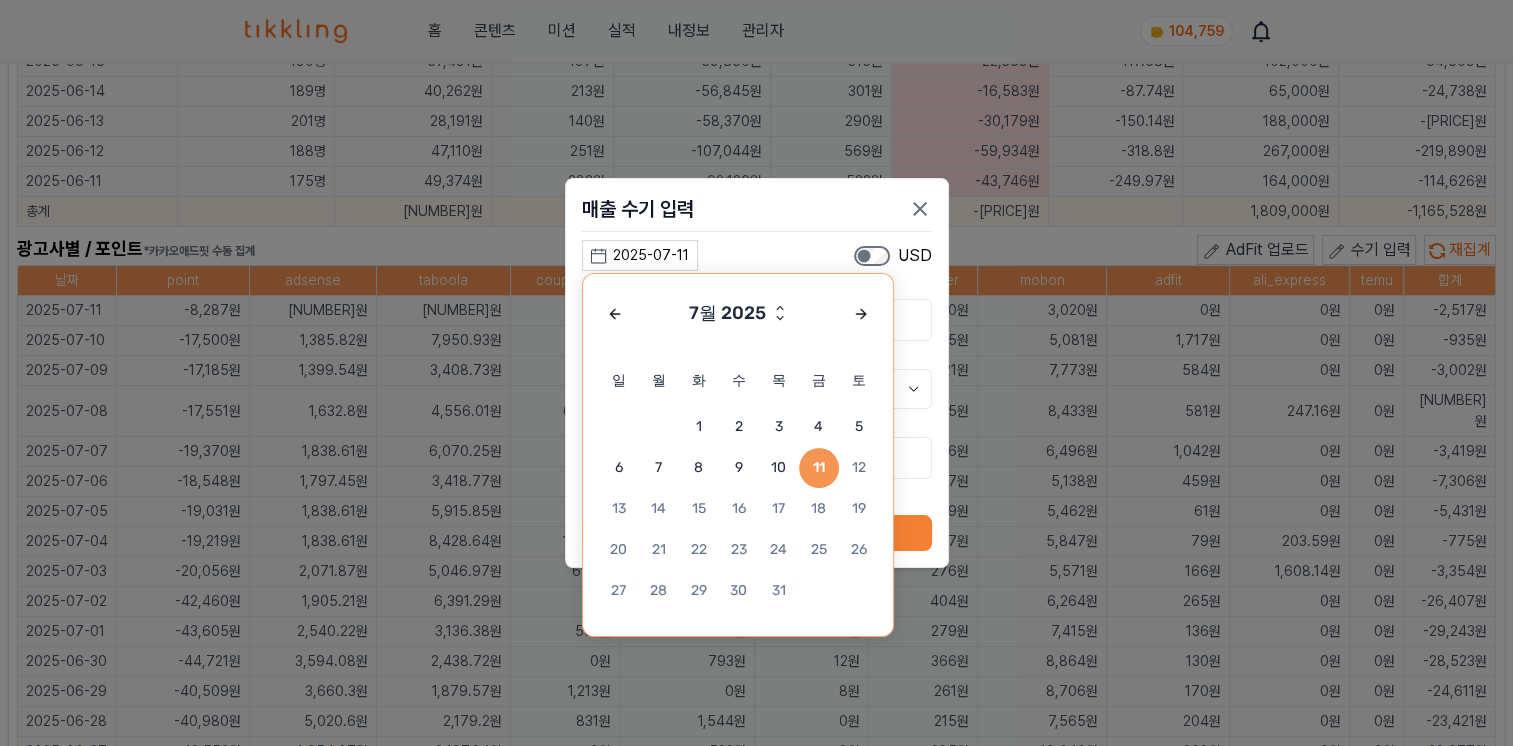 type 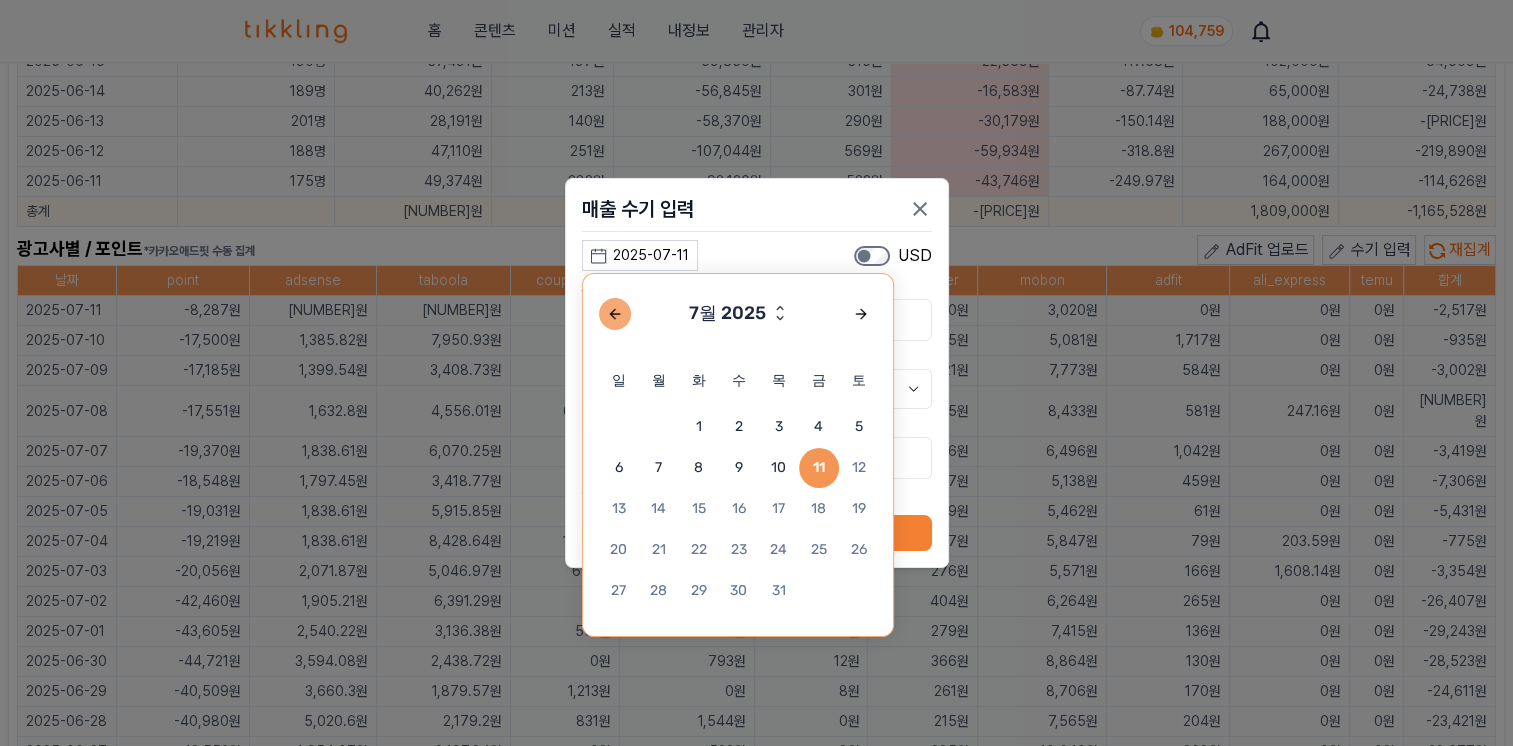 click at bounding box center (615, 314) 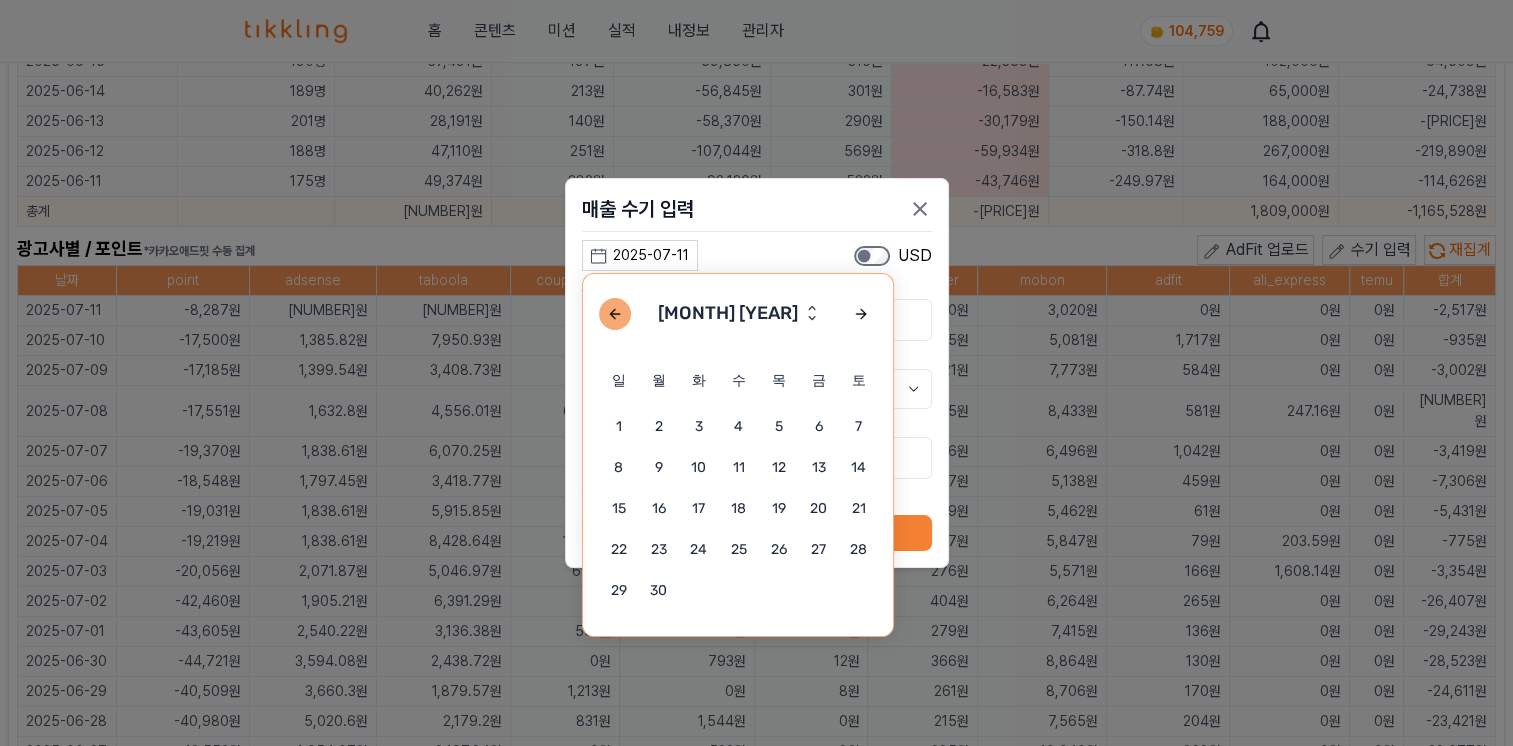 click at bounding box center (615, 314) 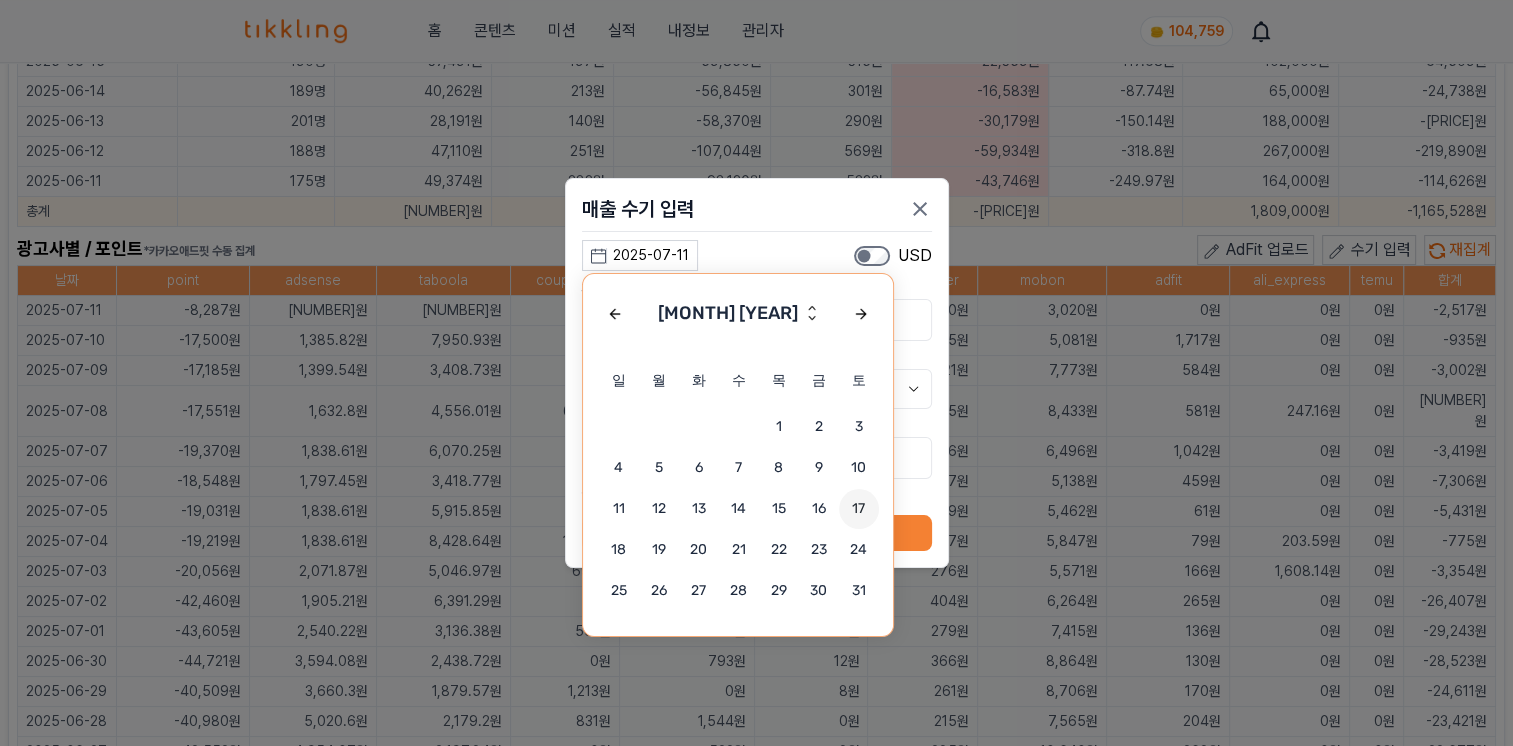 click on "17" at bounding box center (859, 509) 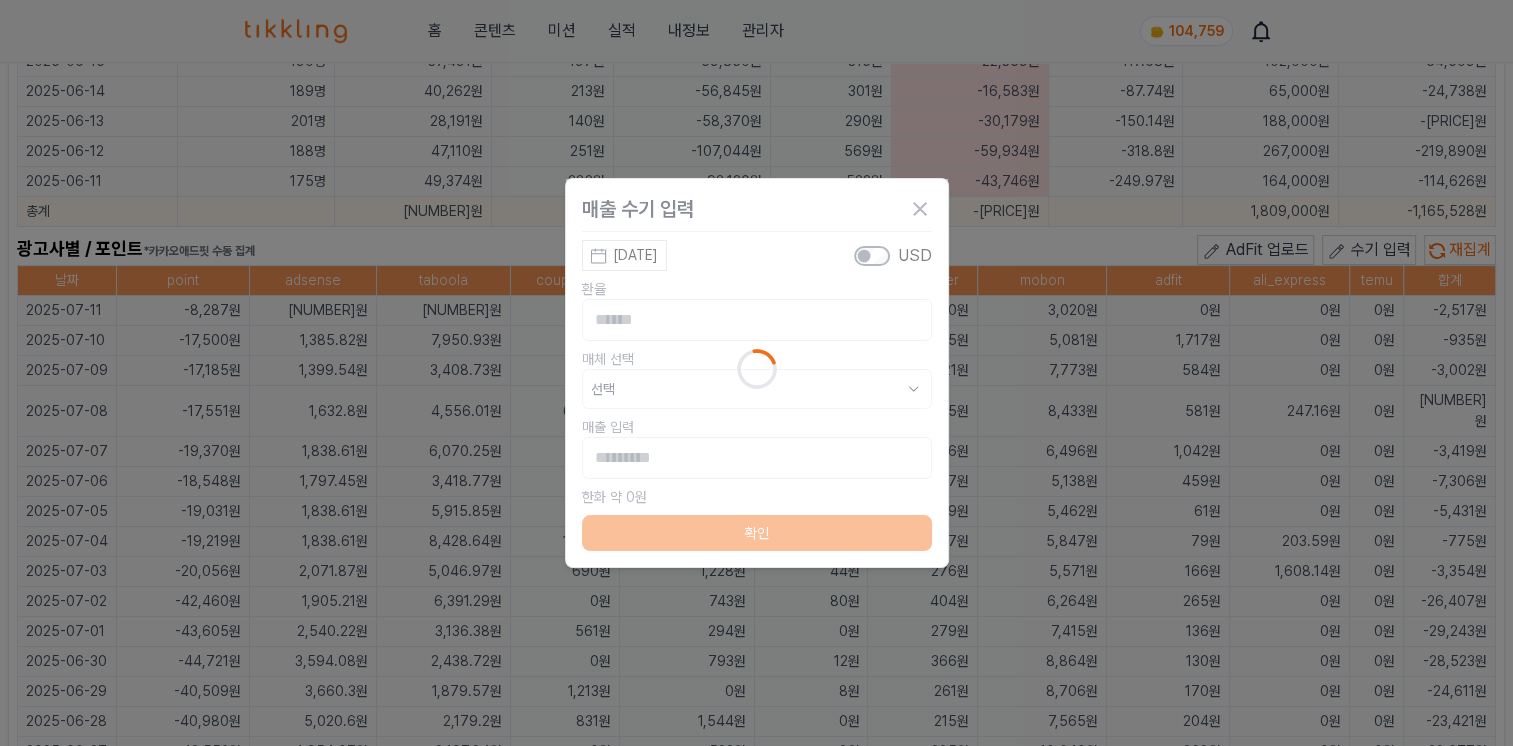 type on "**********" 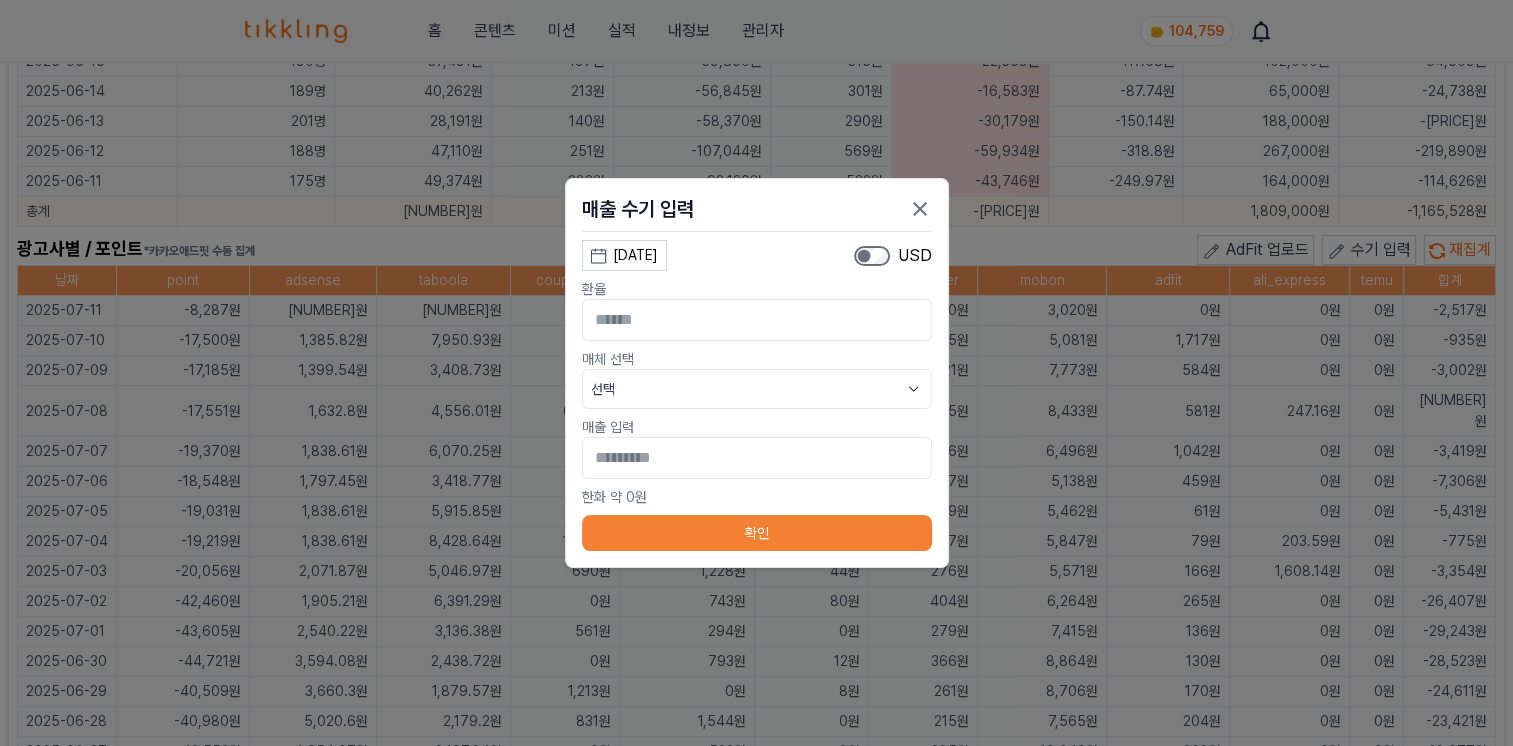 click on "선택" at bounding box center [757, 389] 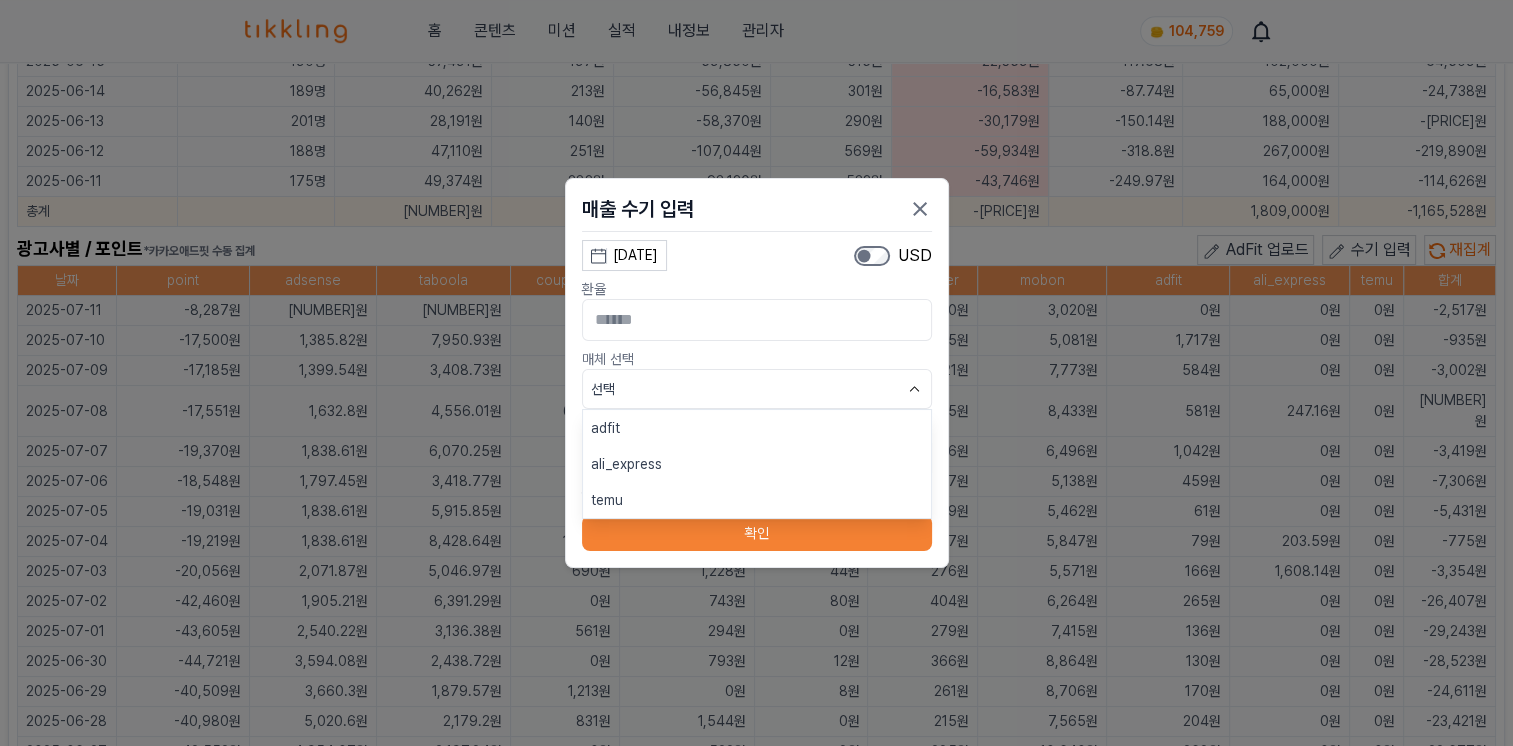 click on "ali_express" at bounding box center (757, 464) 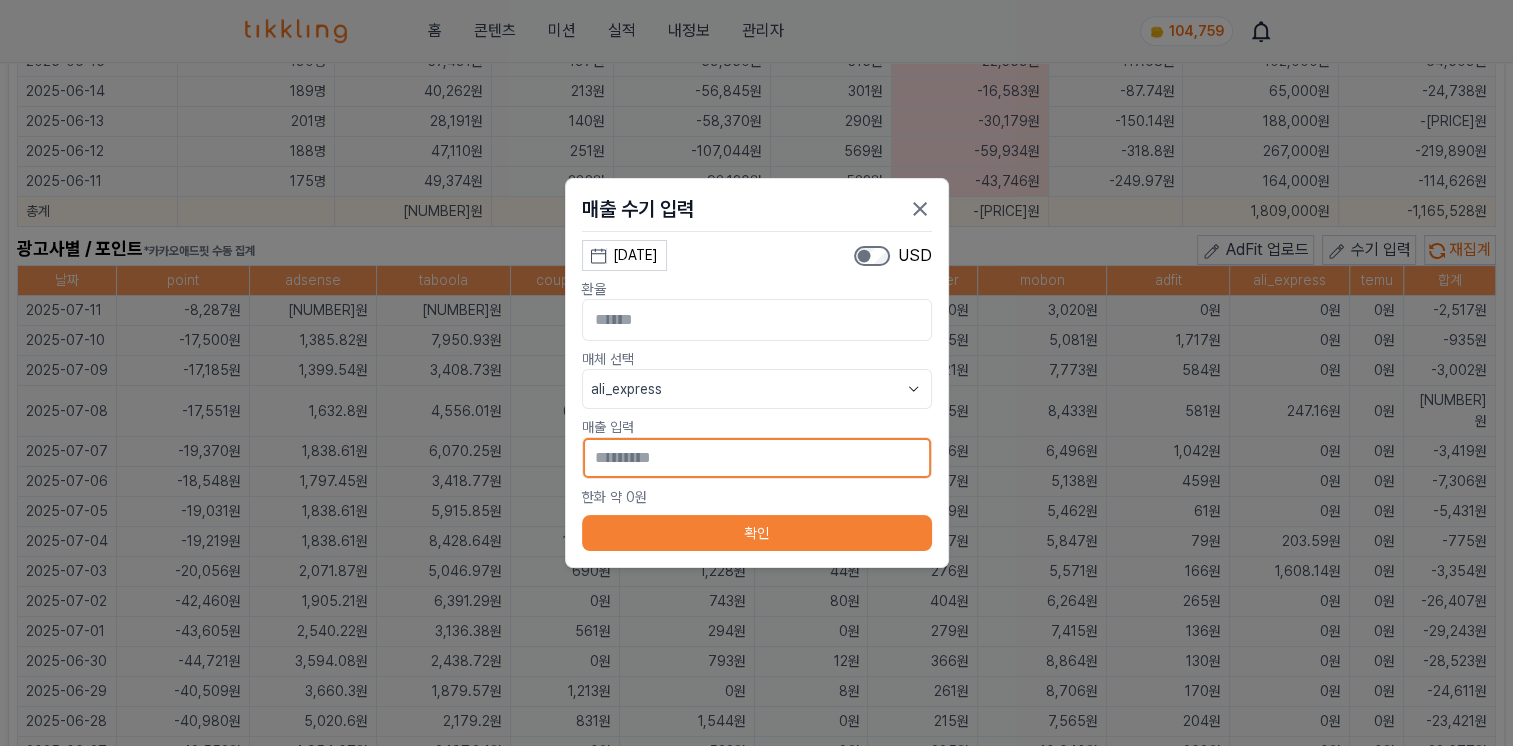 click on "*" at bounding box center [757, 458] 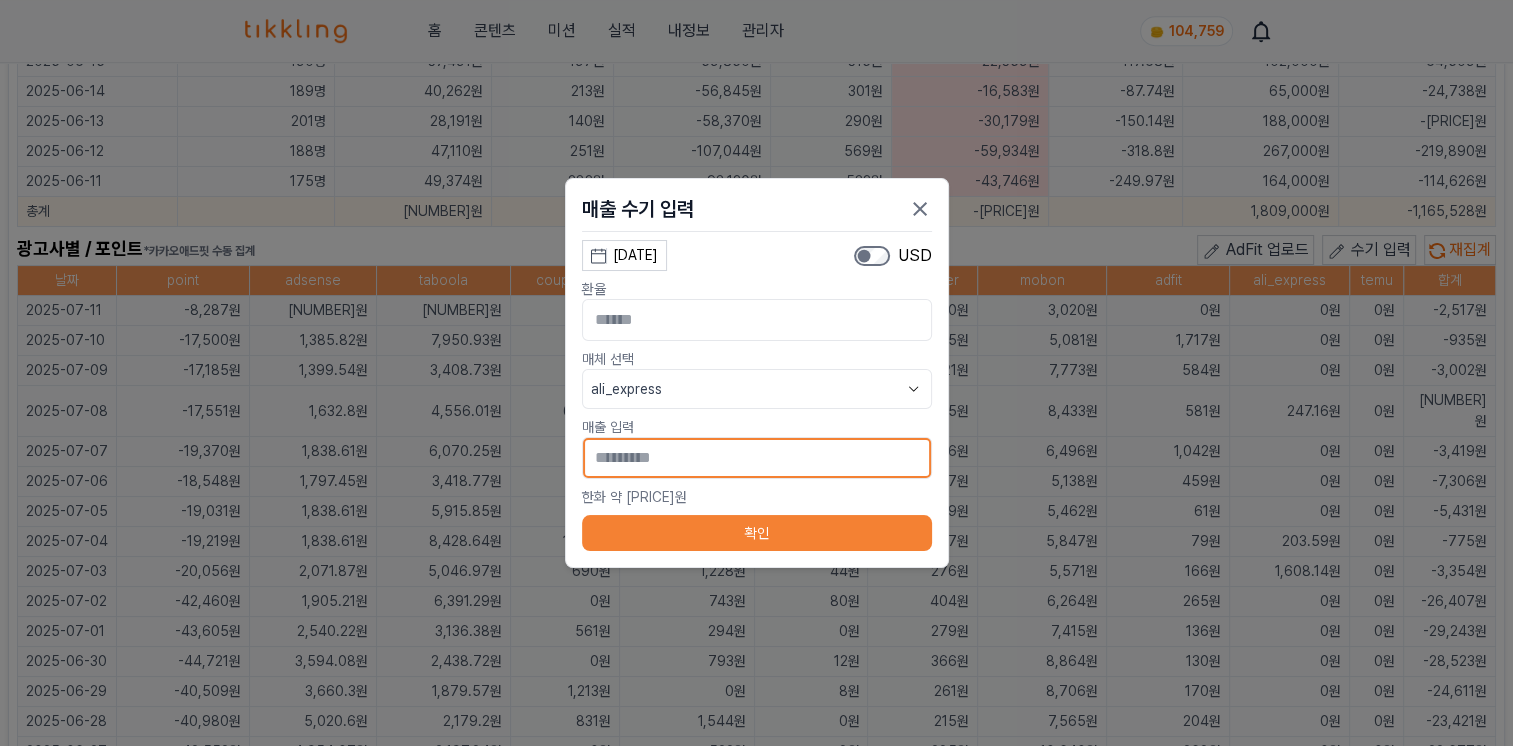 type on "[MASKED]" 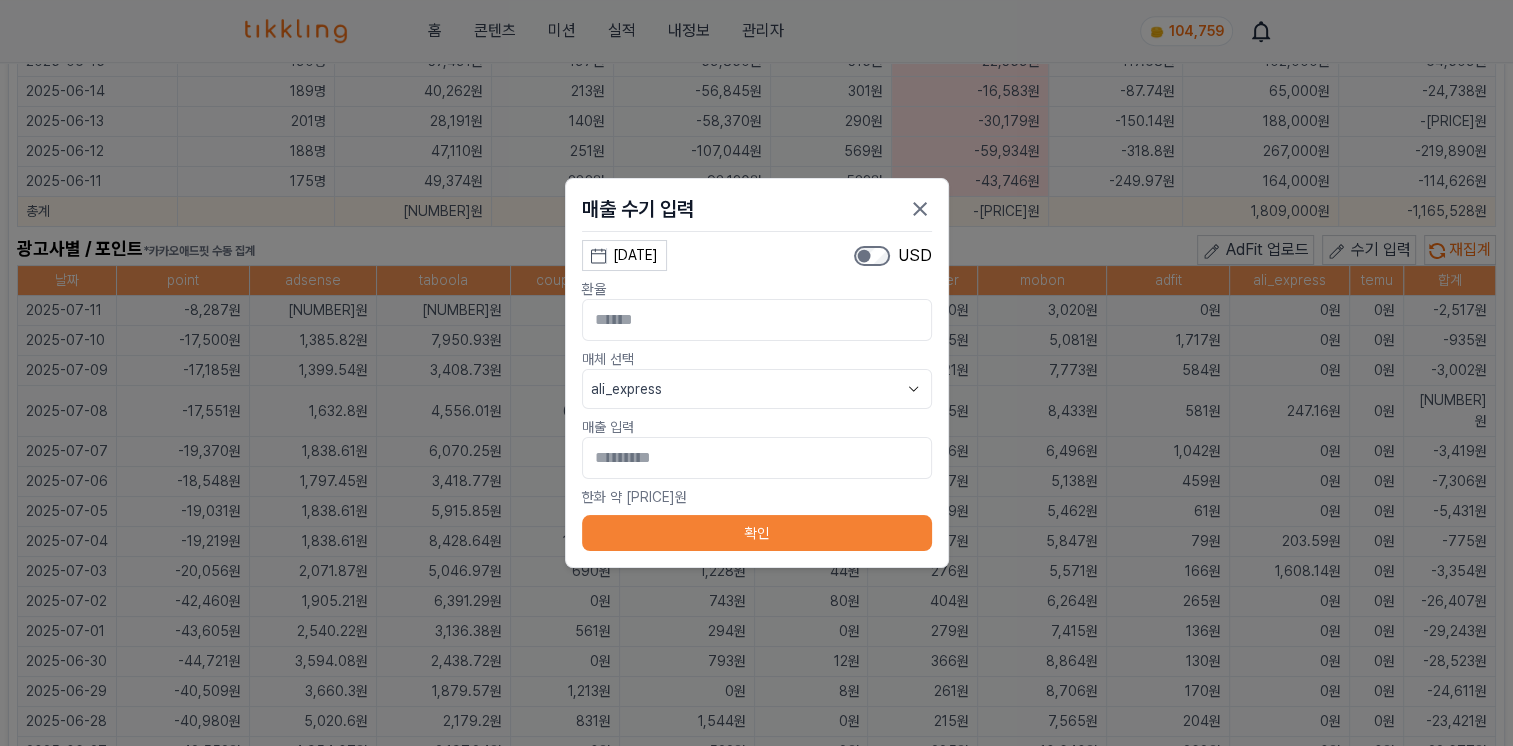 click on "확인" at bounding box center [757, 533] 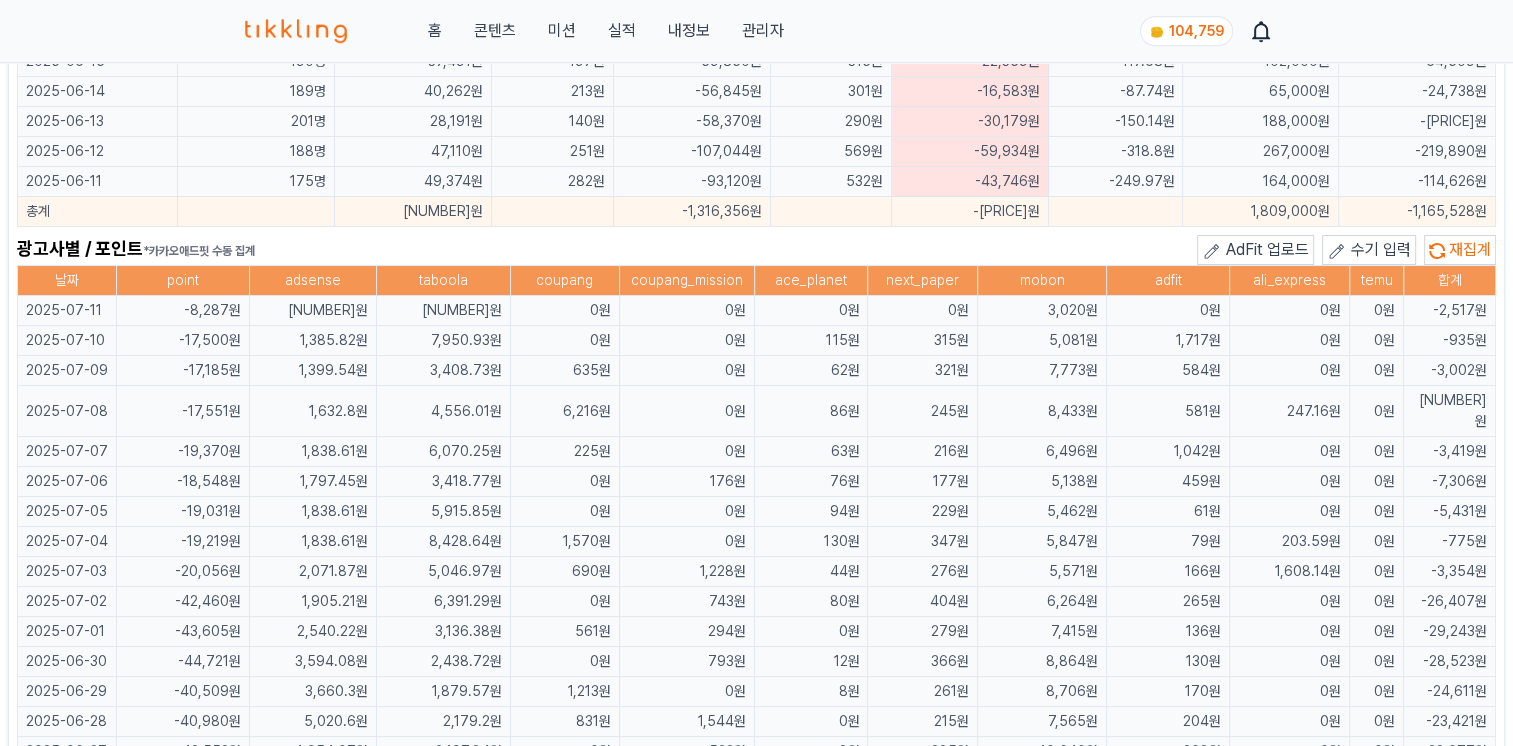 click on "수기 입력" at bounding box center [1381, 249] 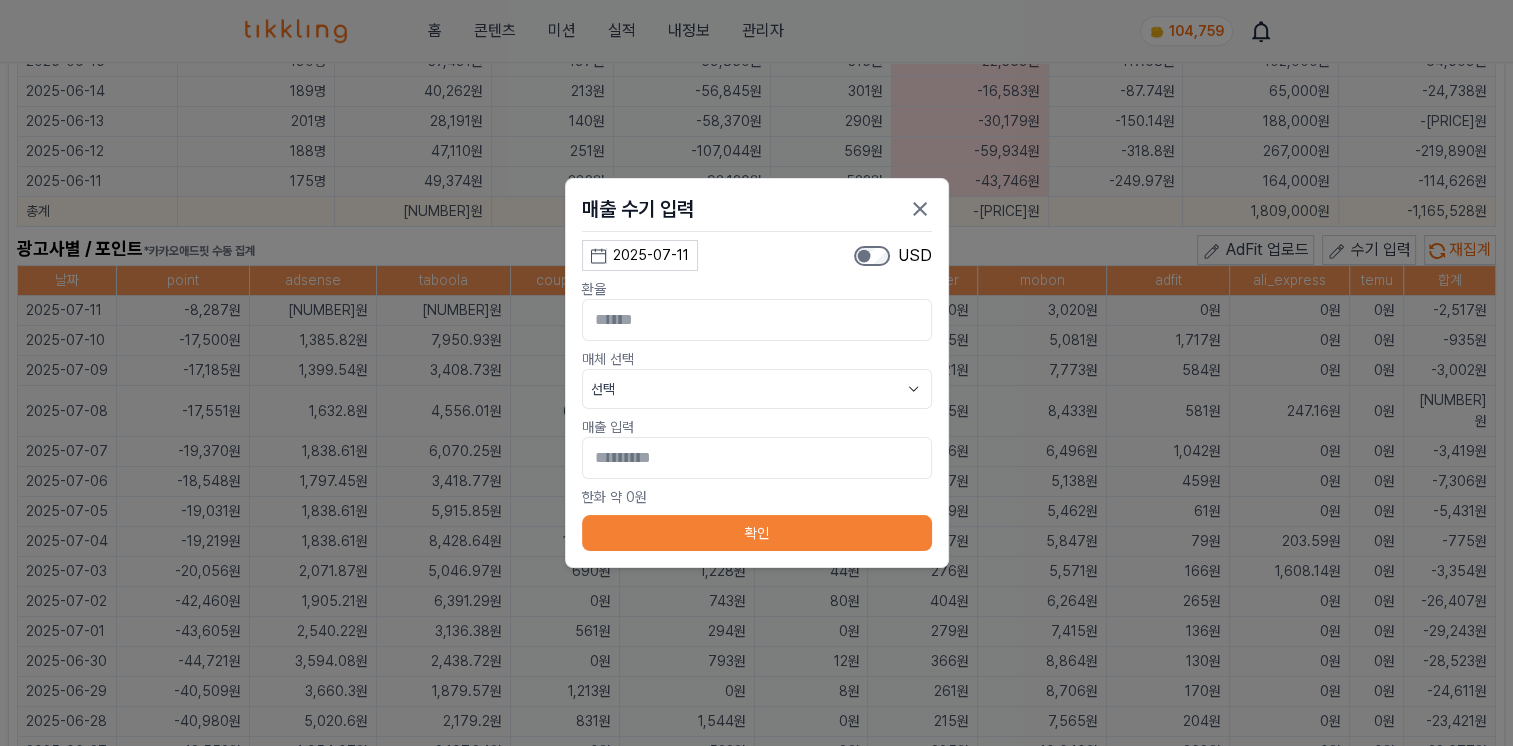 click on "2025-07-11" at bounding box center (651, 255) 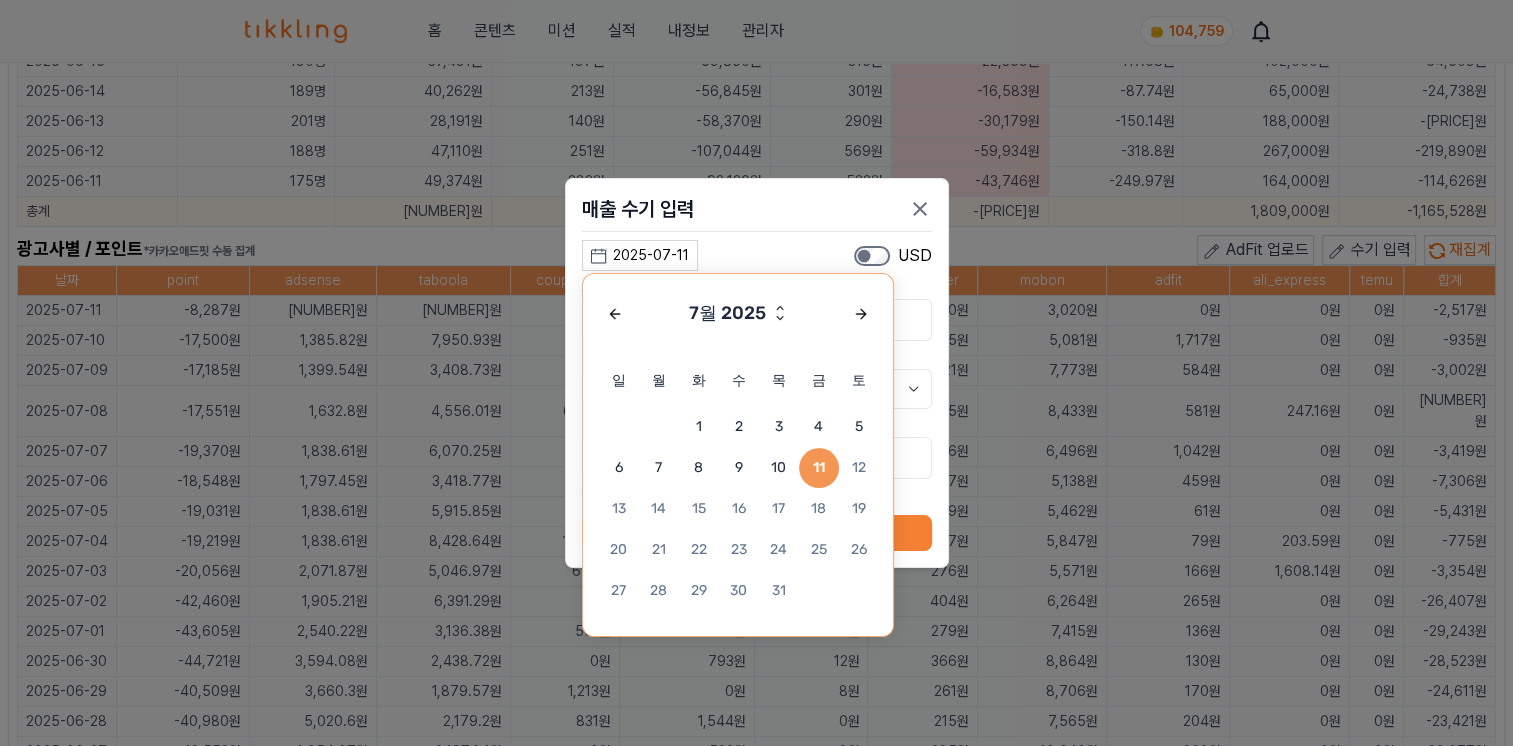 click on "7월 2025" at bounding box center [738, 314] 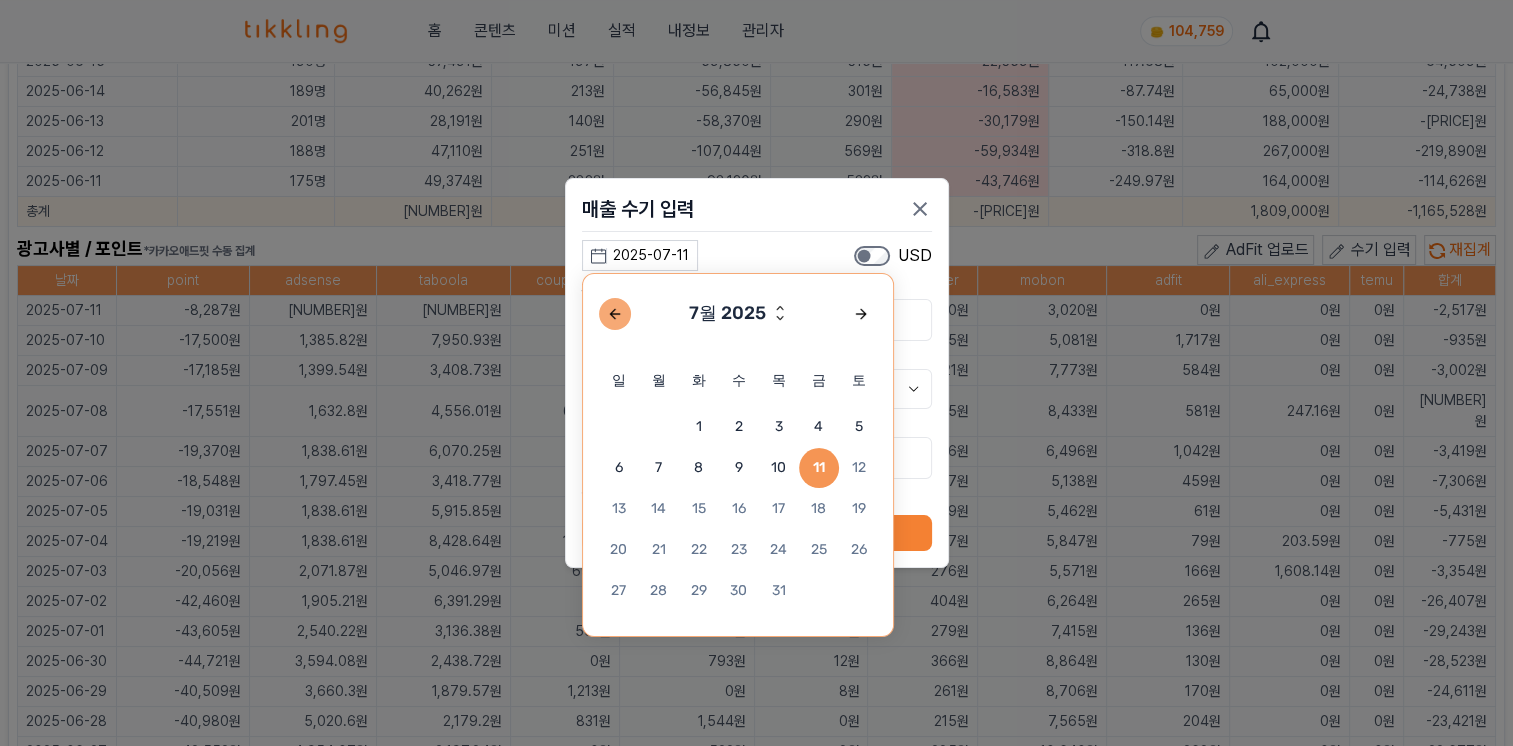 click at bounding box center (615, 314) 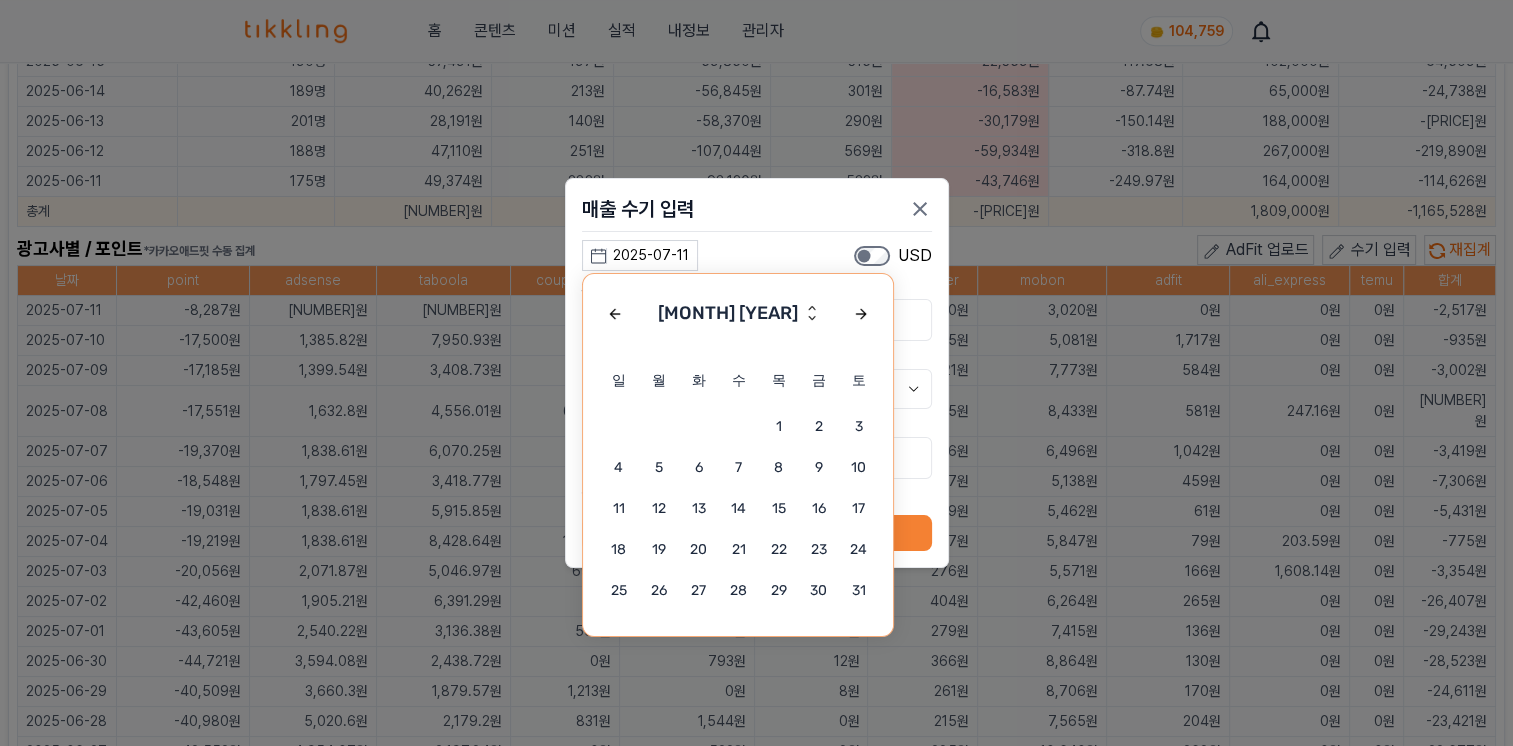 click on "4" 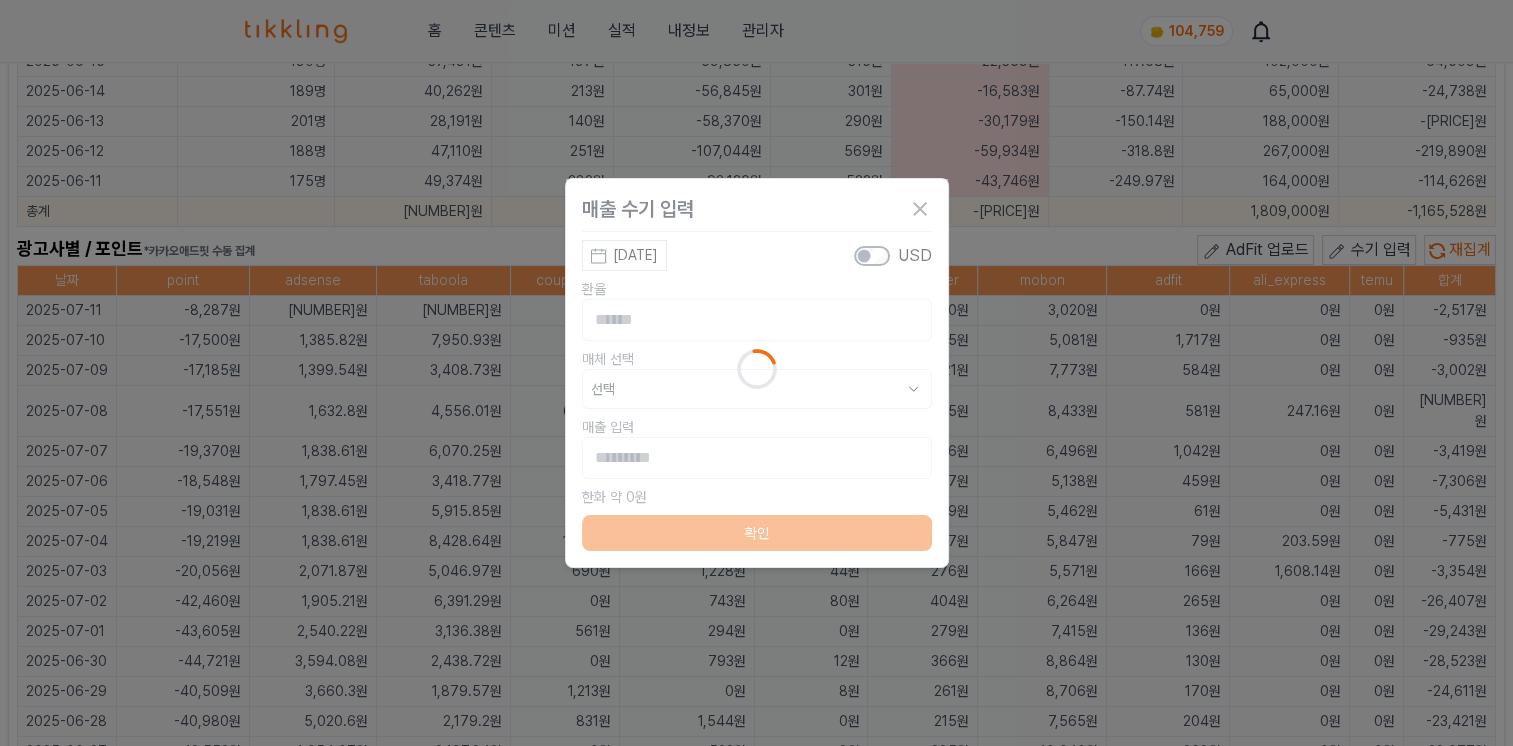 type on "**********" 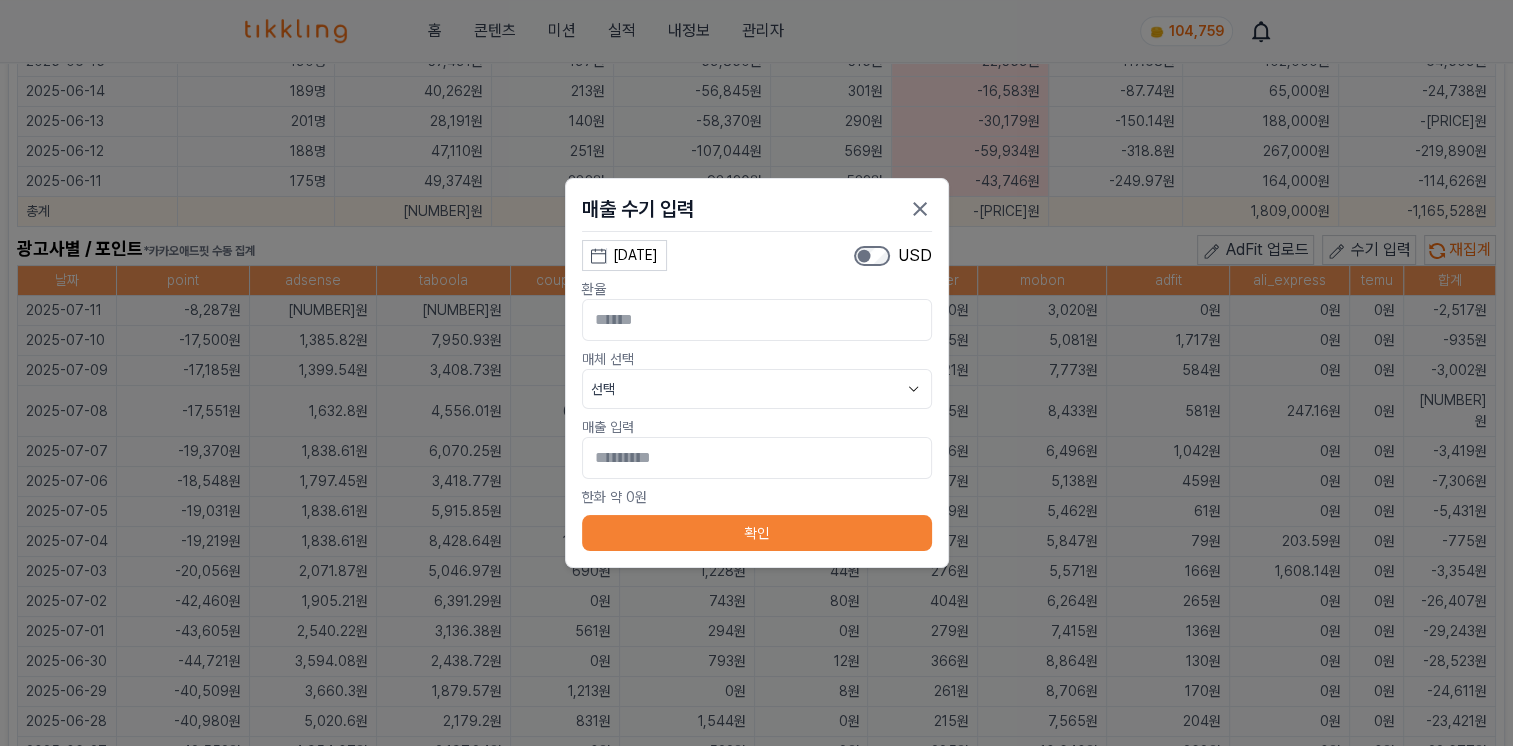 click on "선택" at bounding box center (757, 389) 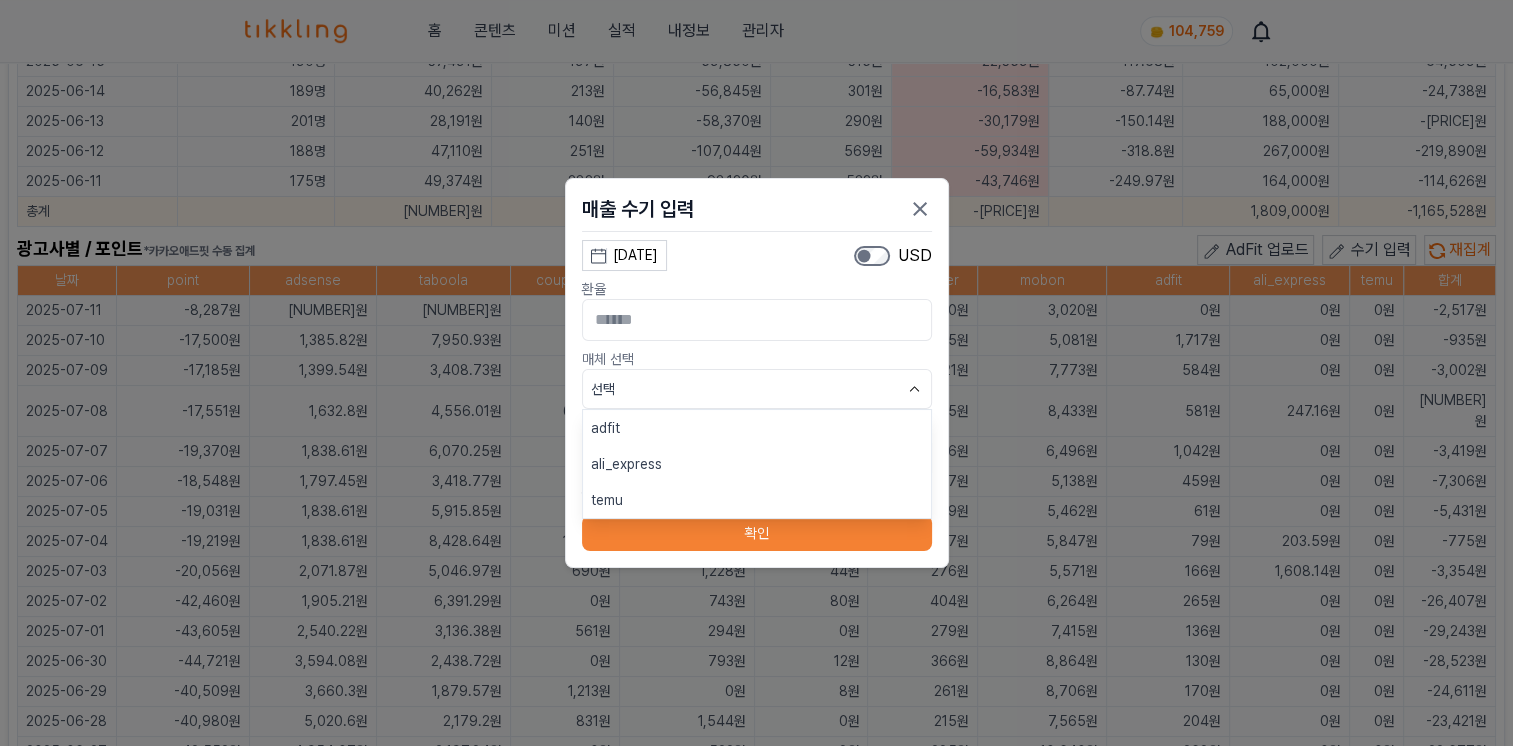 click on "ali_express" at bounding box center [757, 464] 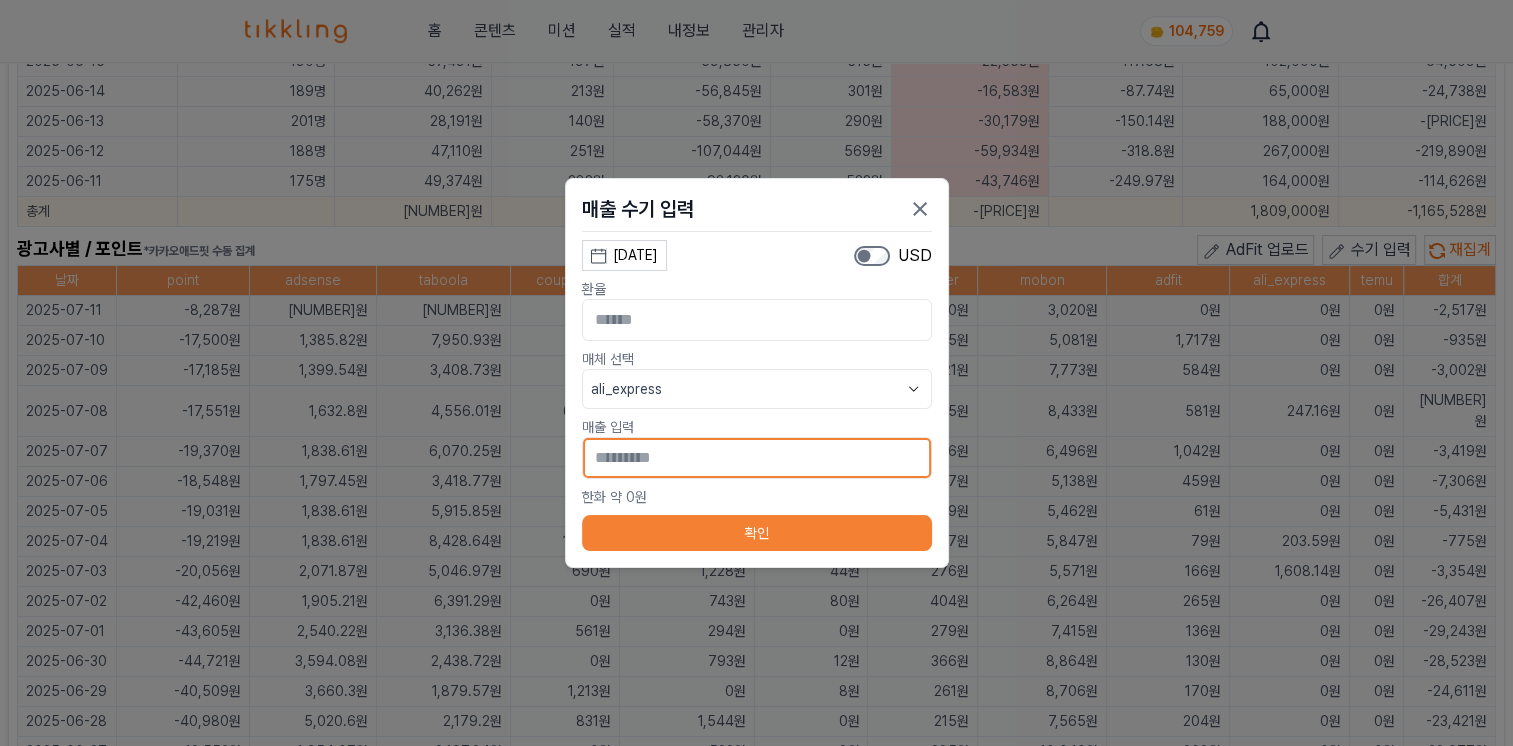 click on "*" at bounding box center (757, 458) 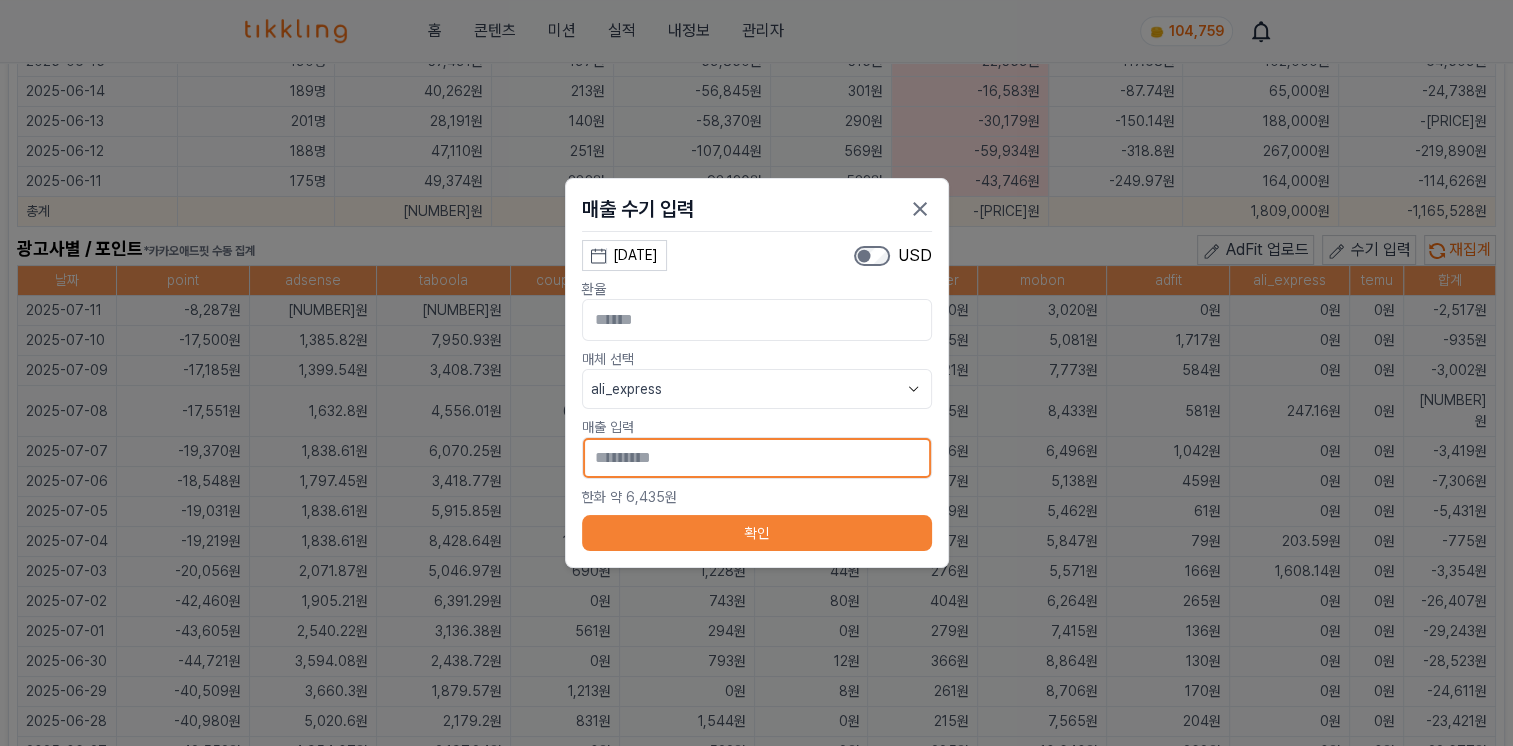 type on "[MASKED]" 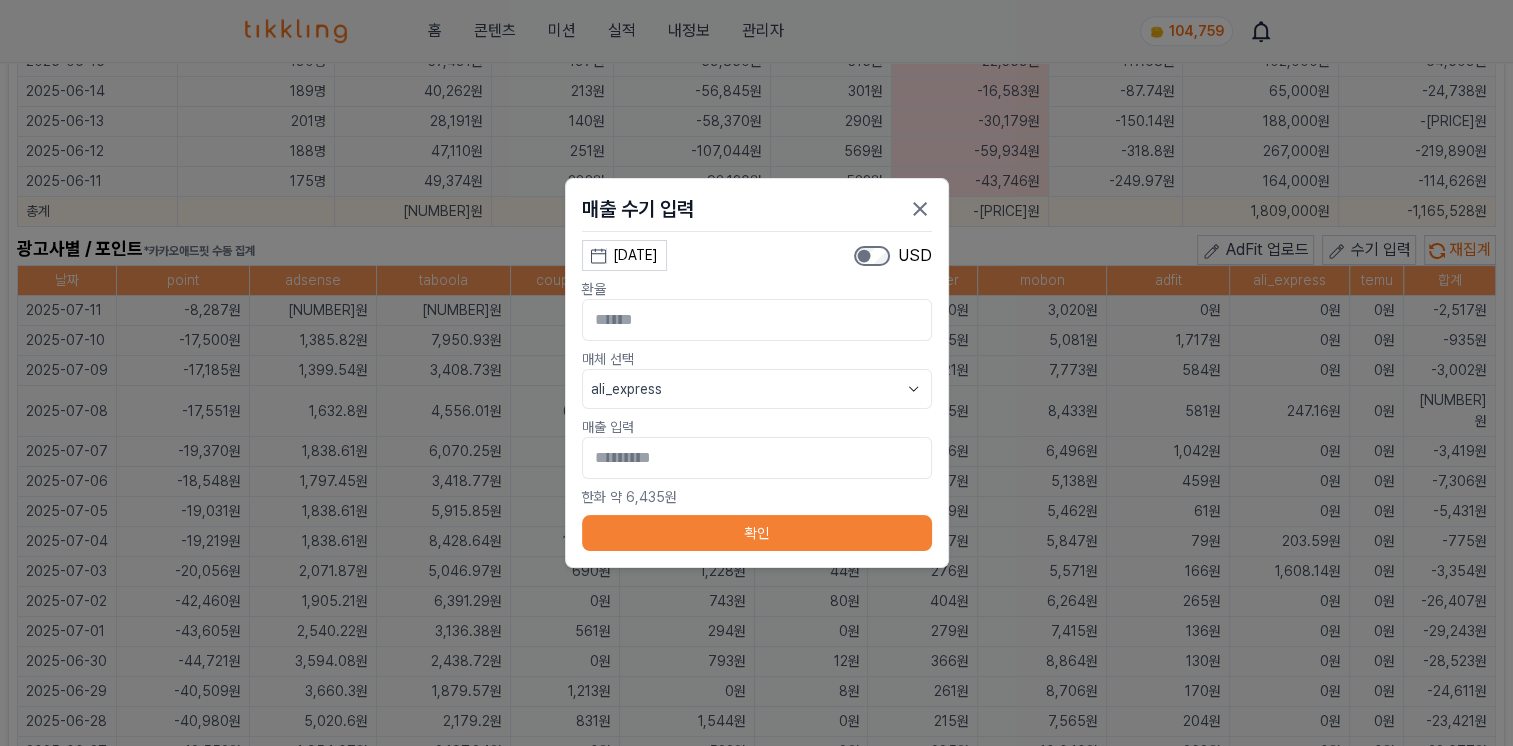 click on "확인" at bounding box center (757, 533) 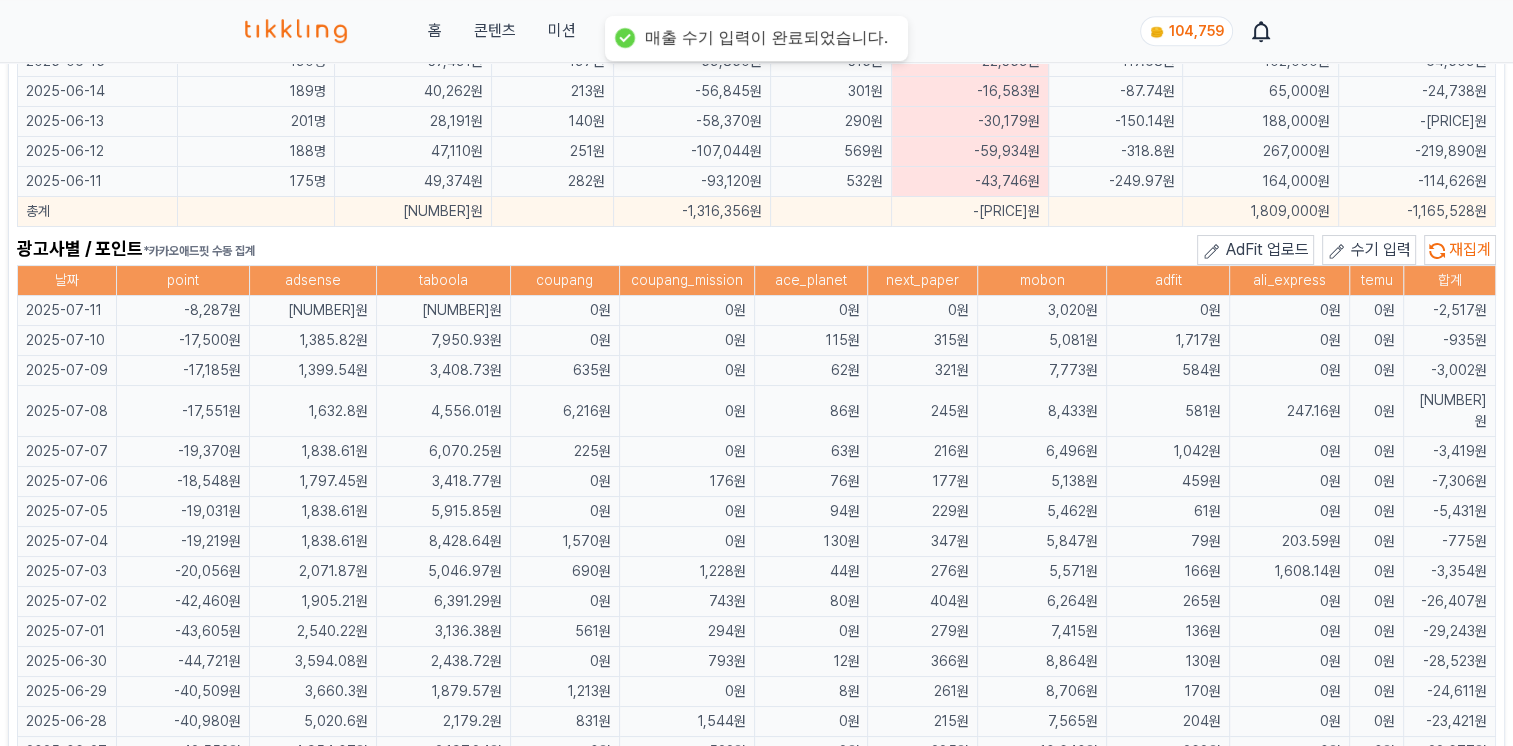 click on "광고사별 / 포인트  *카카오애드핏 수동 집계     AdFit 업로드     수기 입력     재집계" at bounding box center [756, 250] 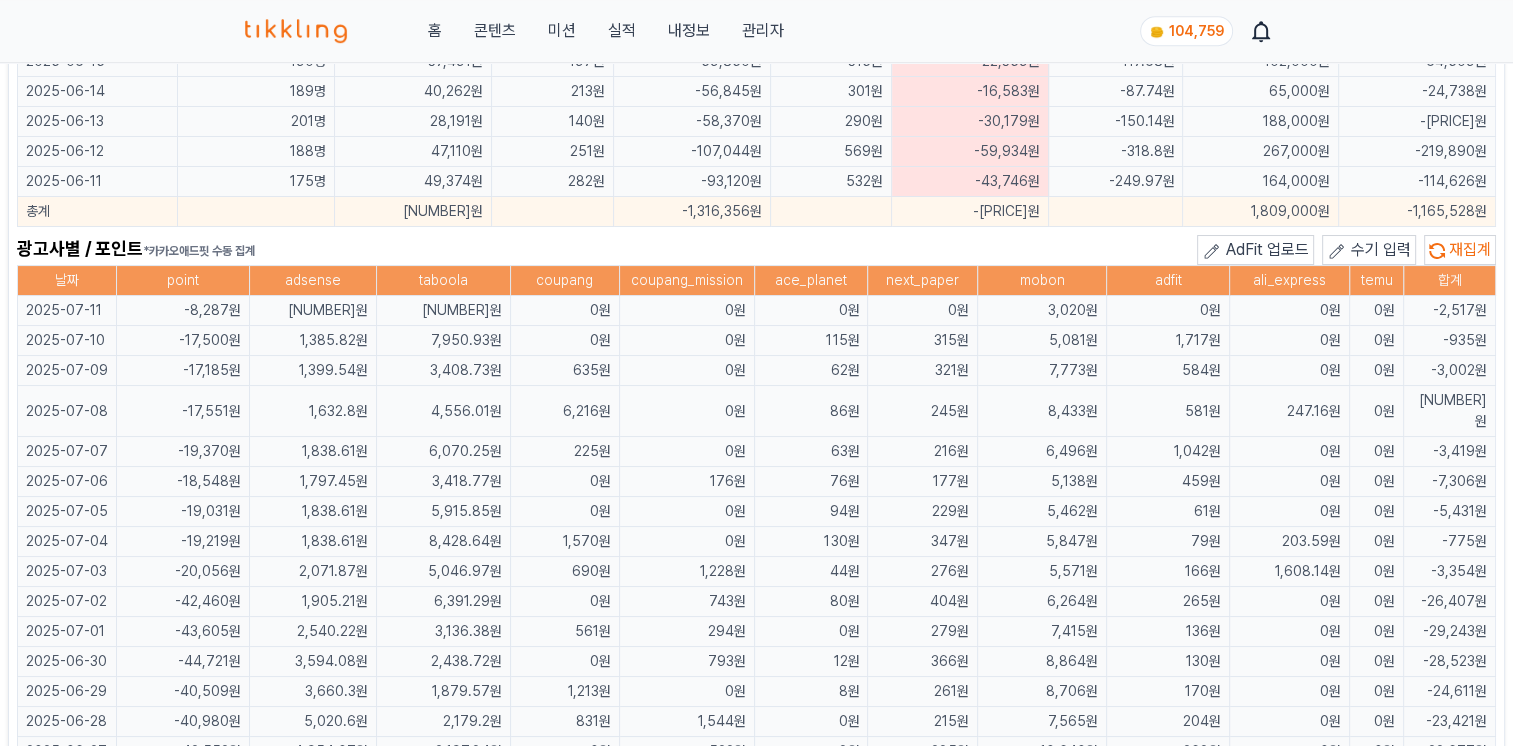 click on "광고사별 / 포인트  *카카오애드핏 수동 집계     AdFit 업로드     수기 입력     재집계" at bounding box center (756, 250) 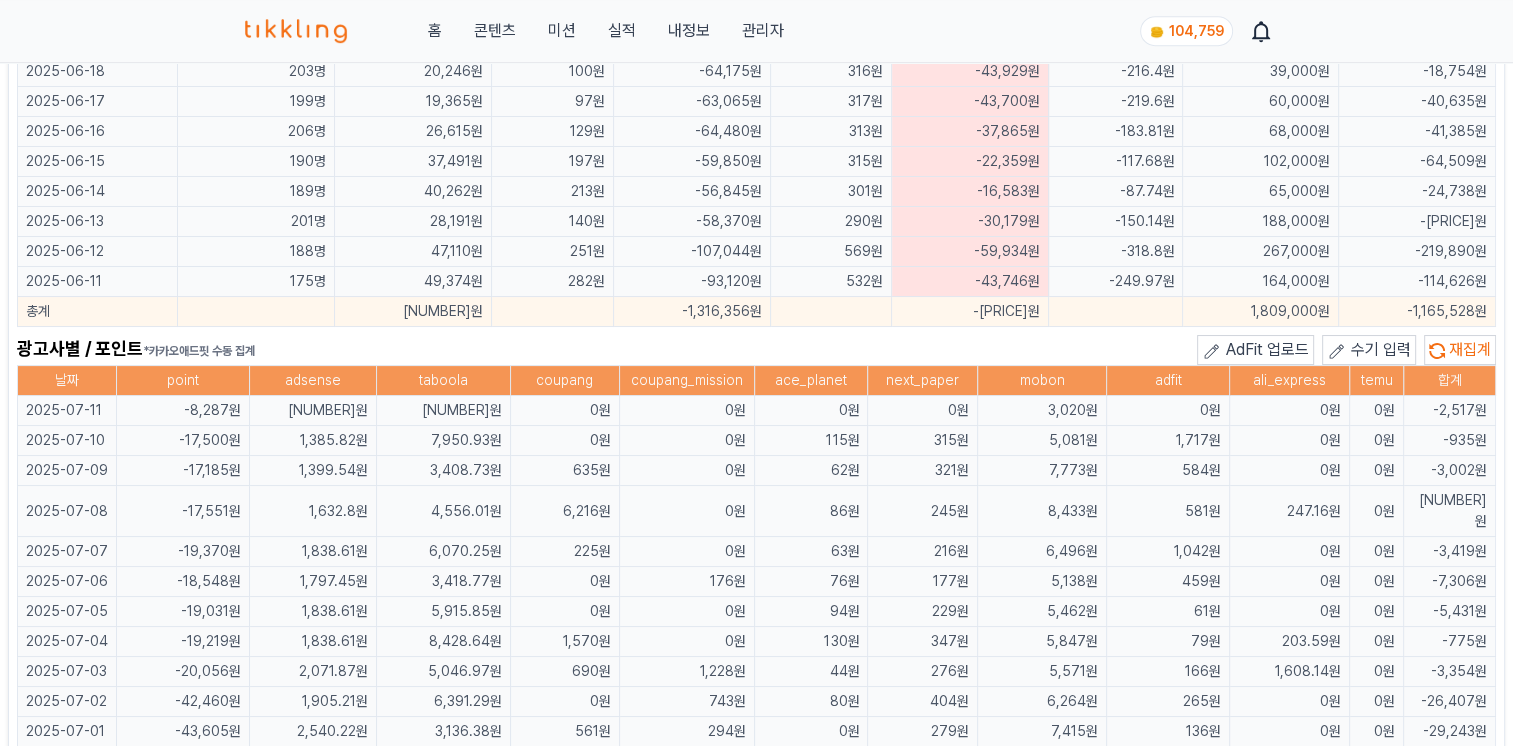 scroll, scrollTop: 1200, scrollLeft: 0, axis: vertical 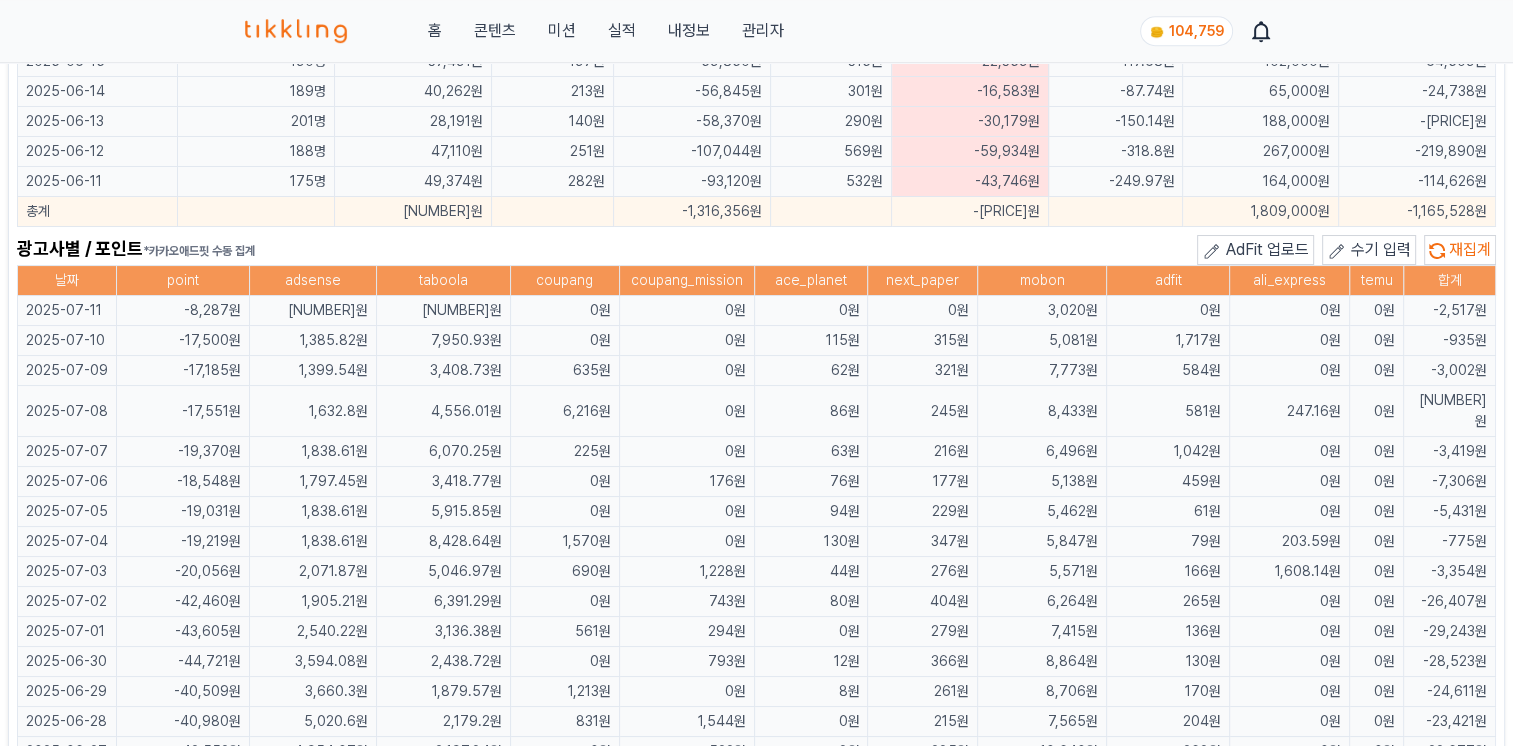 click on "next_paper" at bounding box center (923, 281) 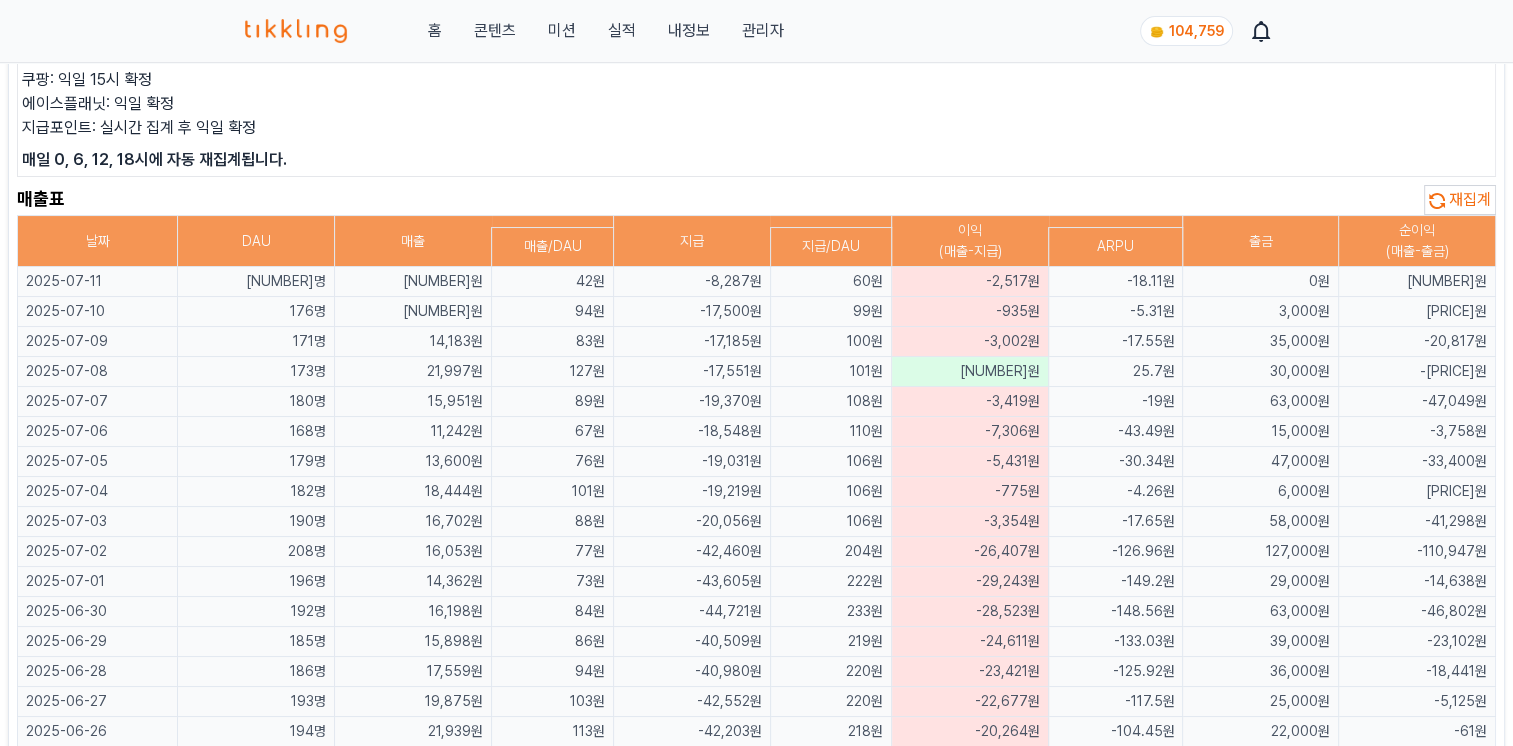 scroll, scrollTop: 100, scrollLeft: 0, axis: vertical 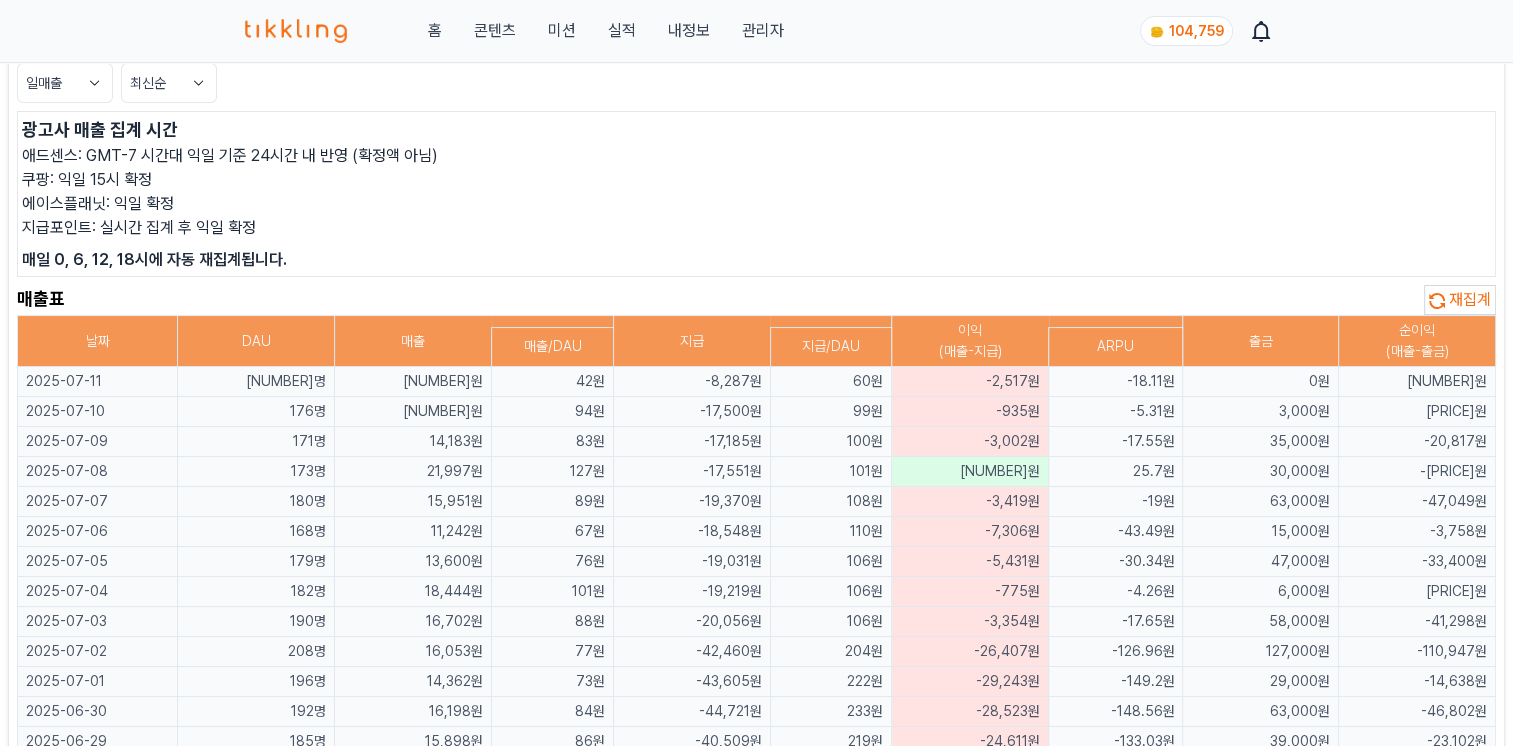 click 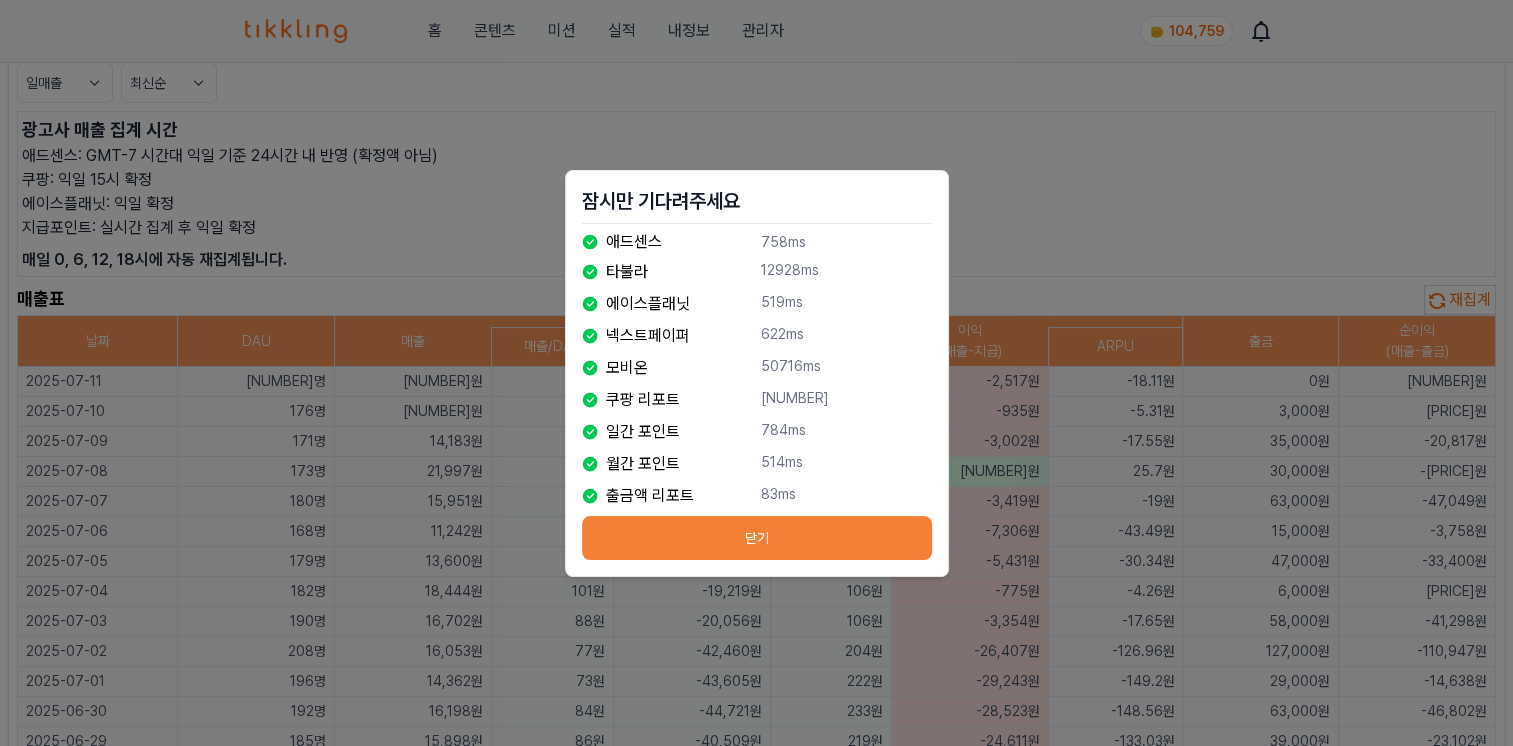 click on "닫기" at bounding box center (757, 538) 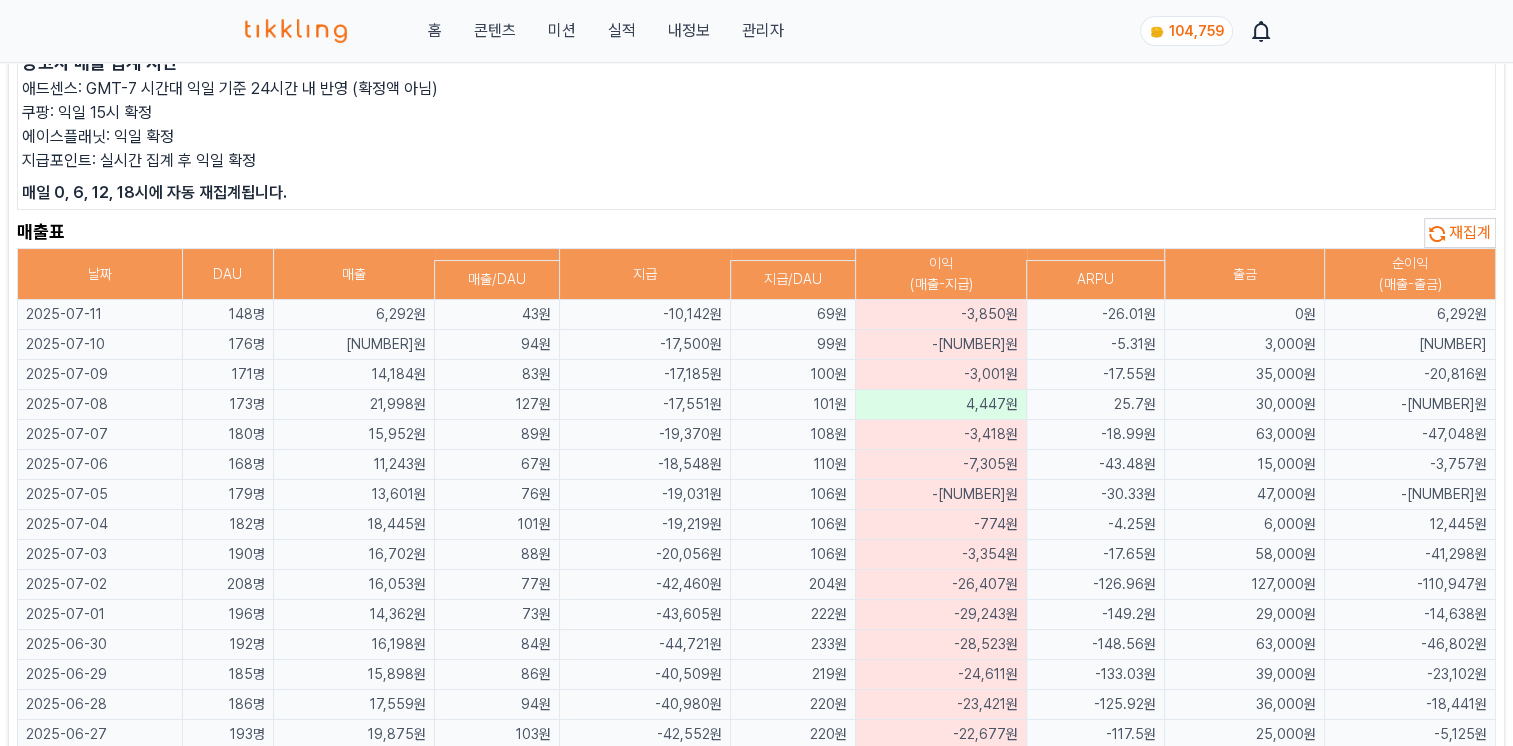 scroll, scrollTop: 200, scrollLeft: 0, axis: vertical 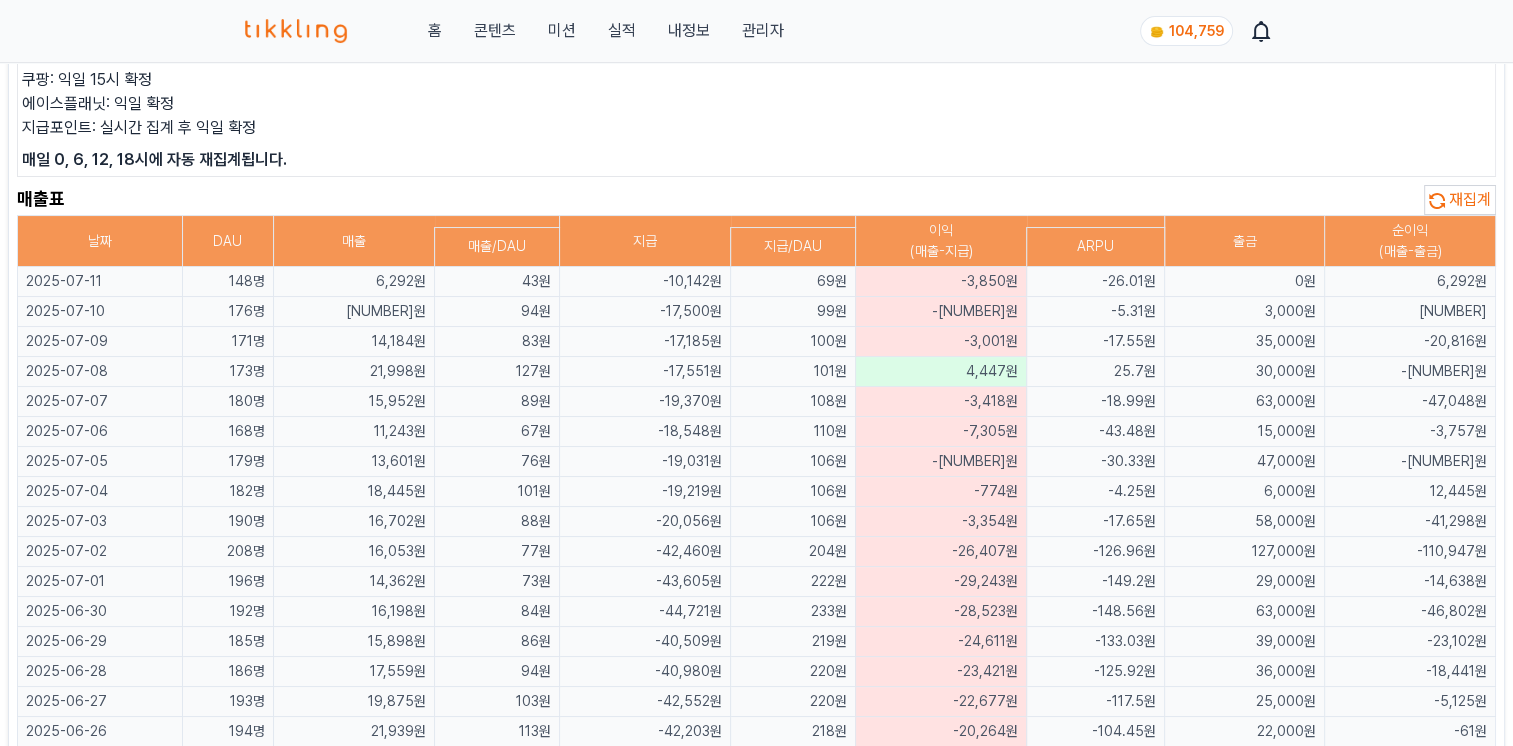 click on "매일 0, 6, 12, 18시에 자동 재집계됩니다." at bounding box center [756, 160] 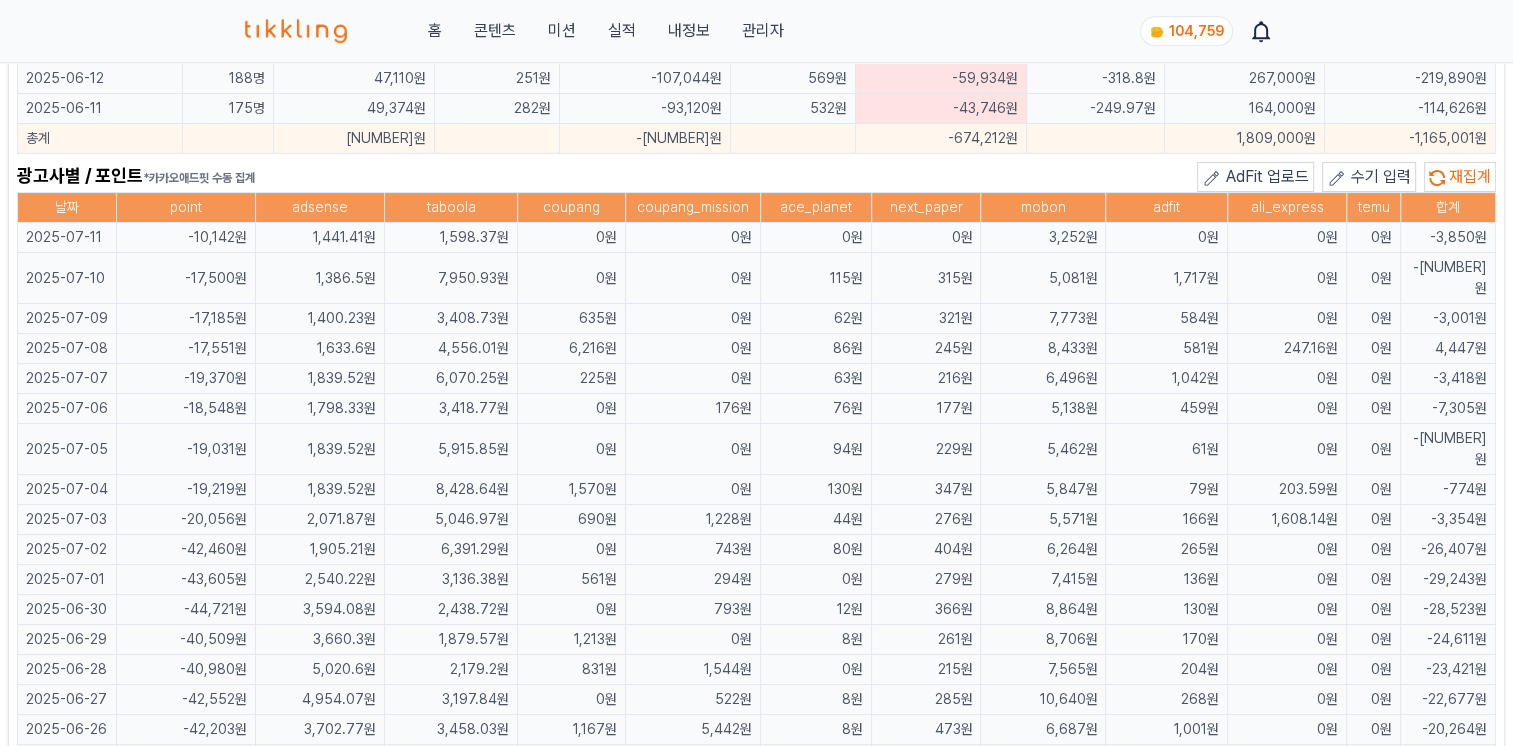 scroll, scrollTop: 1300, scrollLeft: 0, axis: vertical 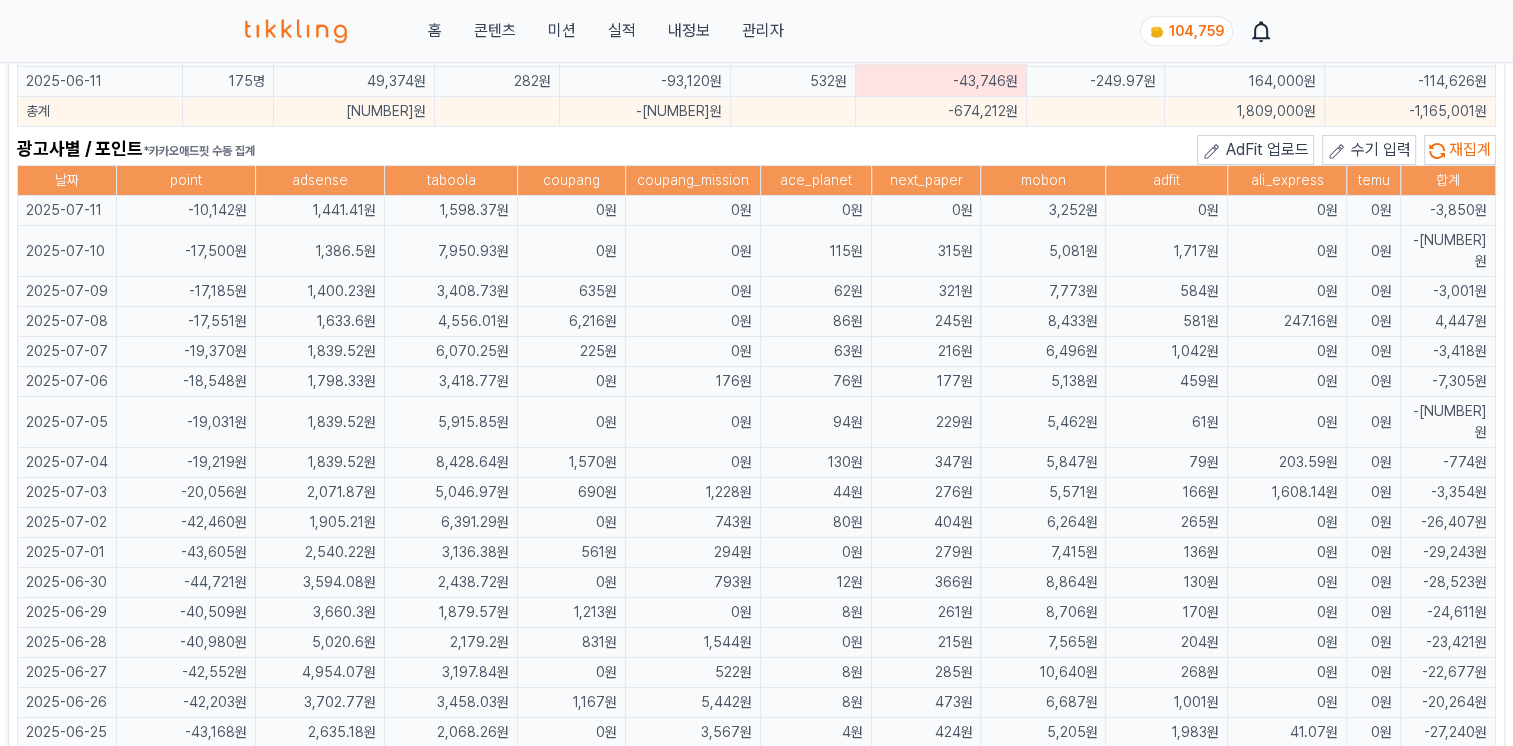 click on "203.59원" at bounding box center (1287, 463) 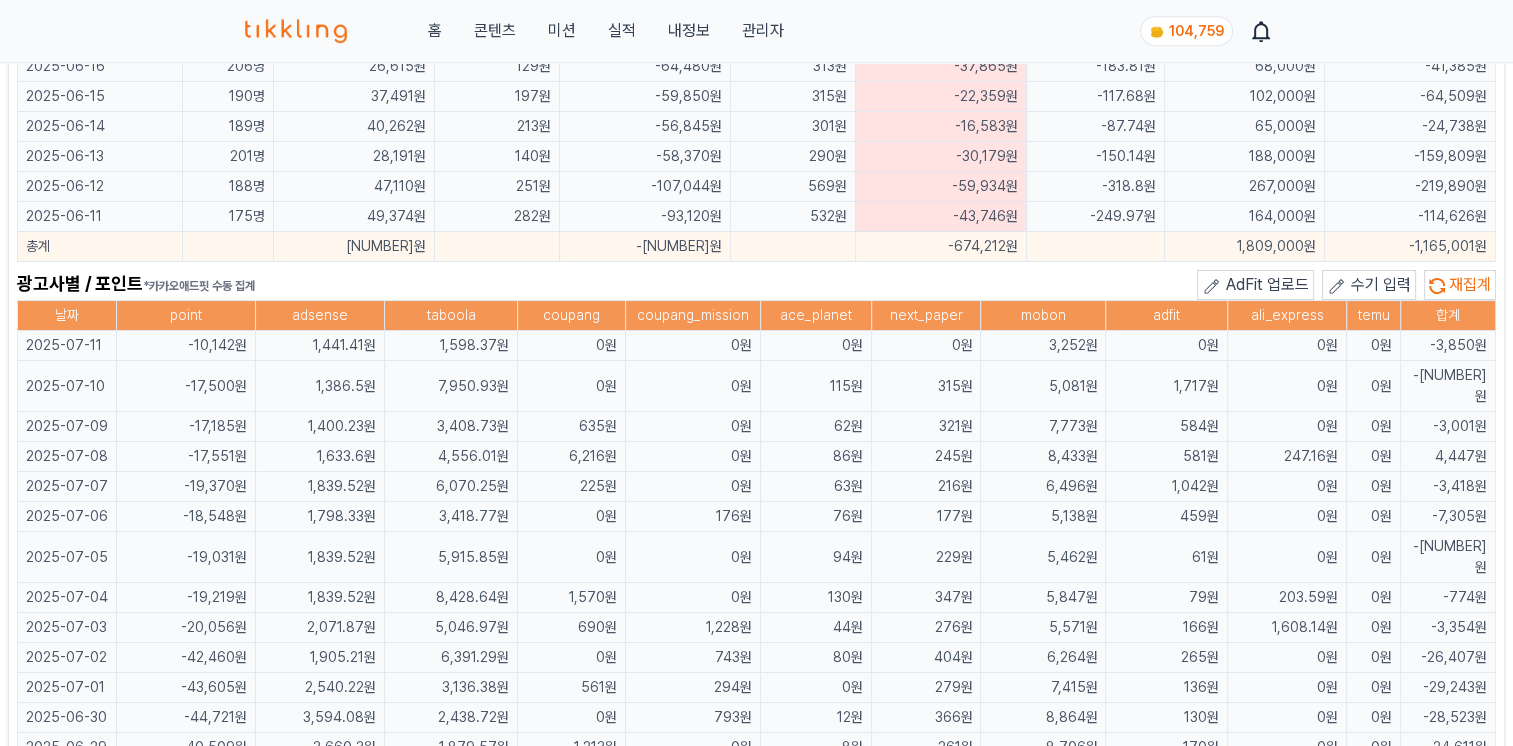 scroll, scrollTop: 1200, scrollLeft: 0, axis: vertical 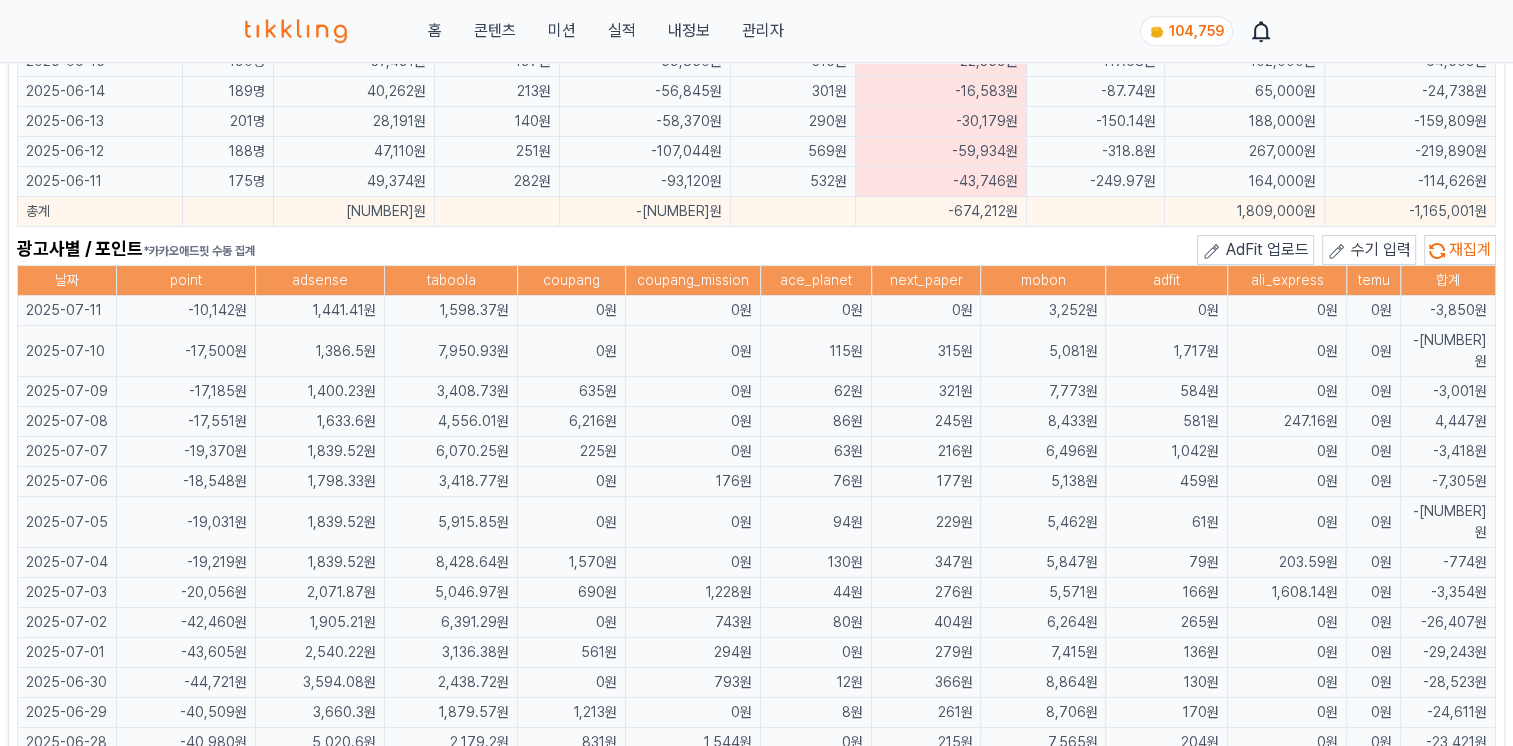 click on "광고사별 / 포인트  *카카오애드핏 수동 집계     AdFit 업로드     수기 입력     재집계" at bounding box center (756, 250) 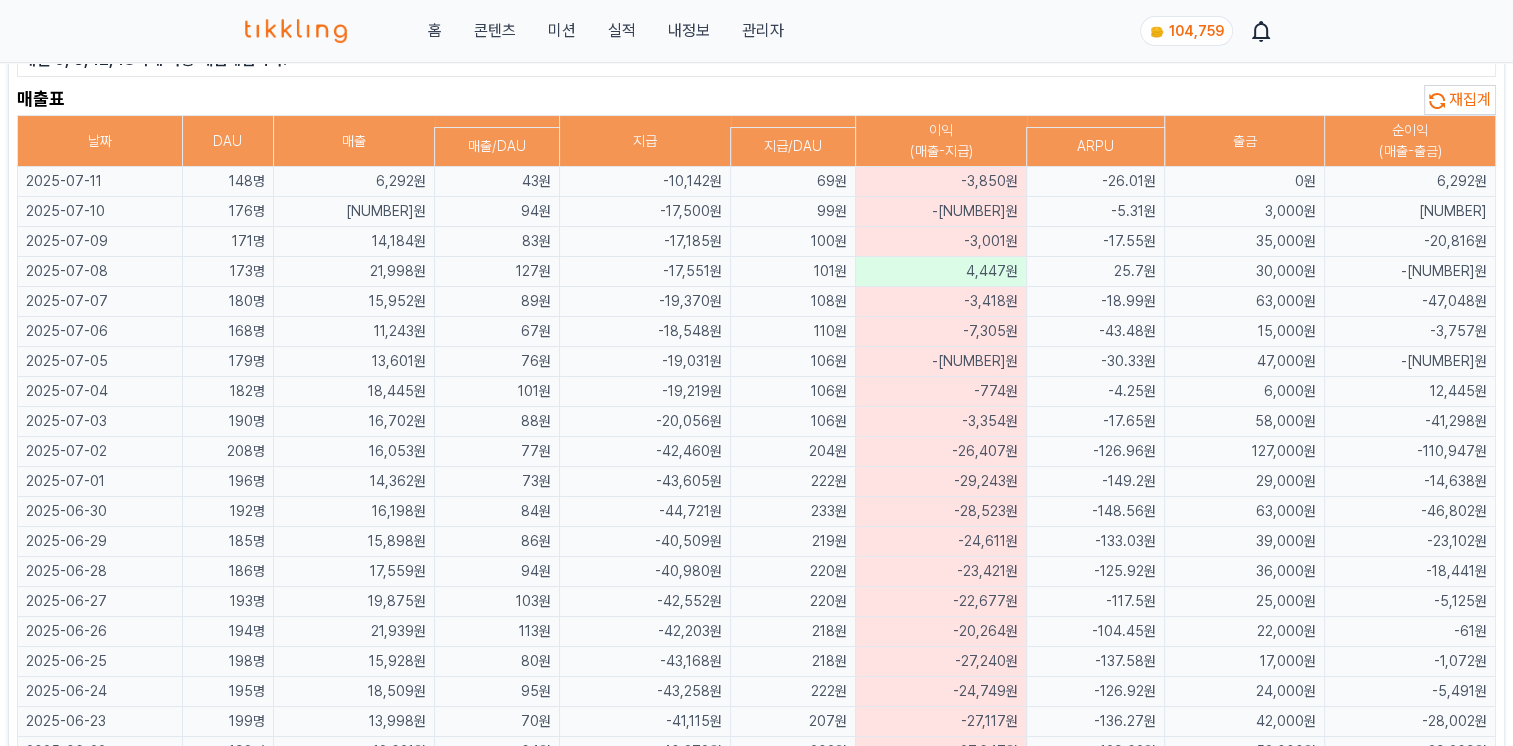 scroll, scrollTop: 0, scrollLeft: 0, axis: both 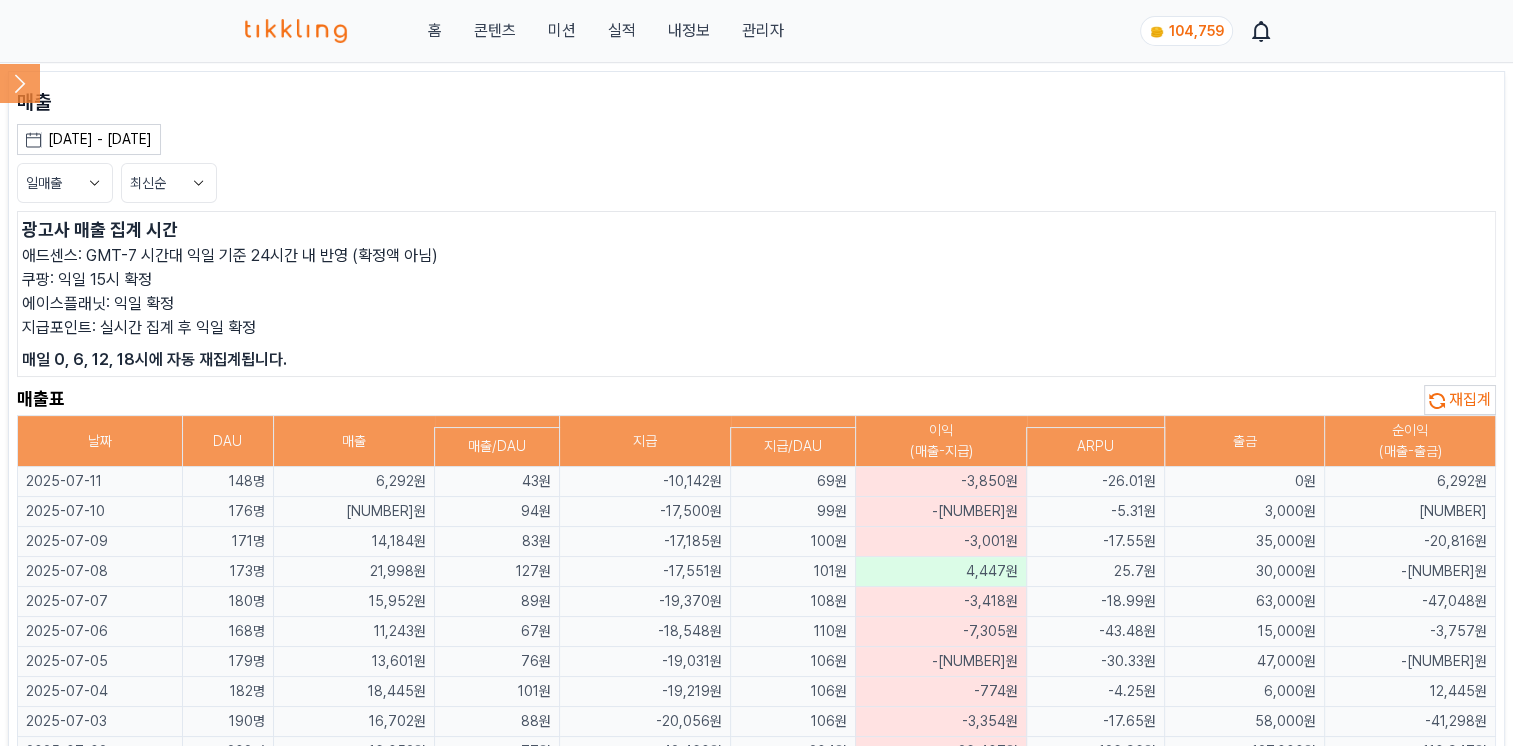 click 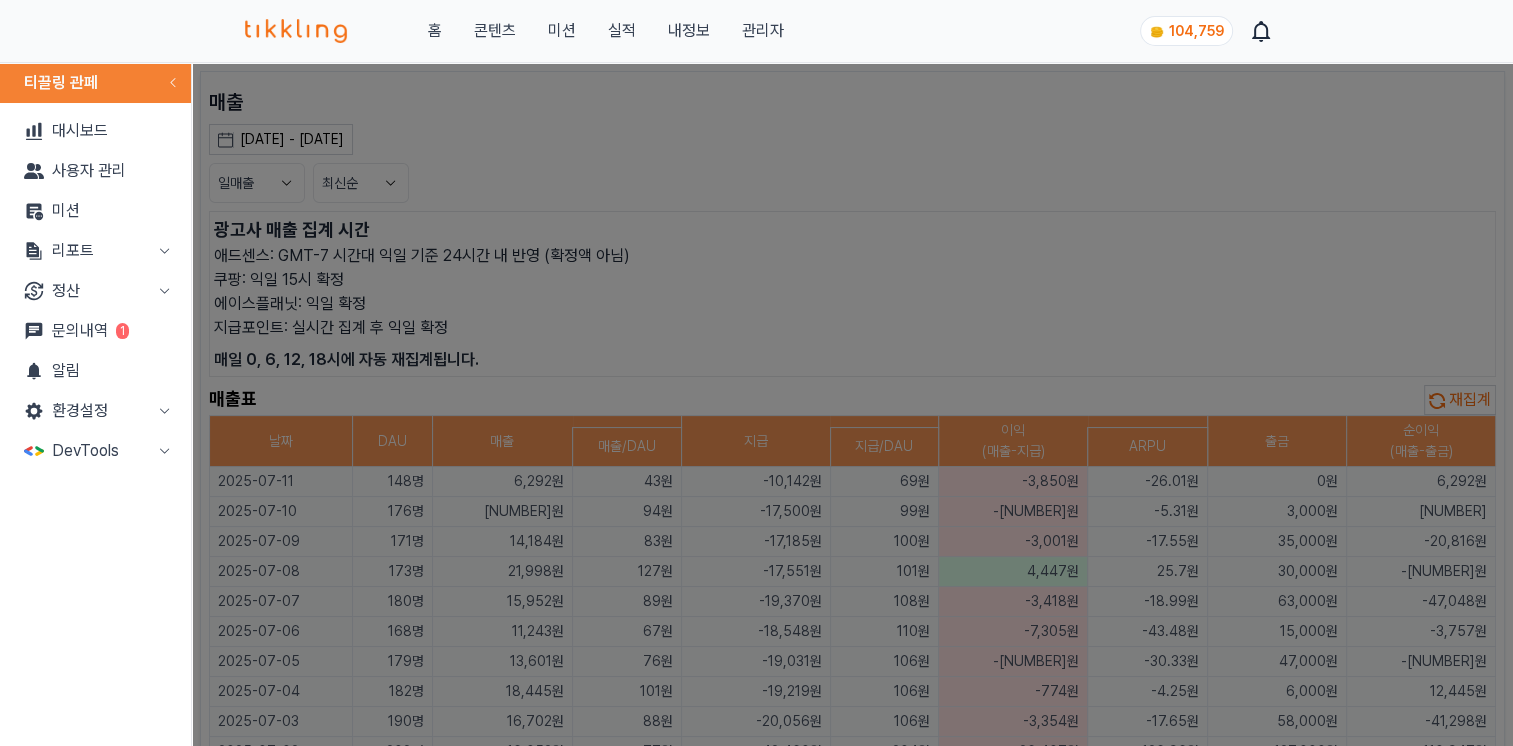click on "문의내역  1" at bounding box center [95, 331] 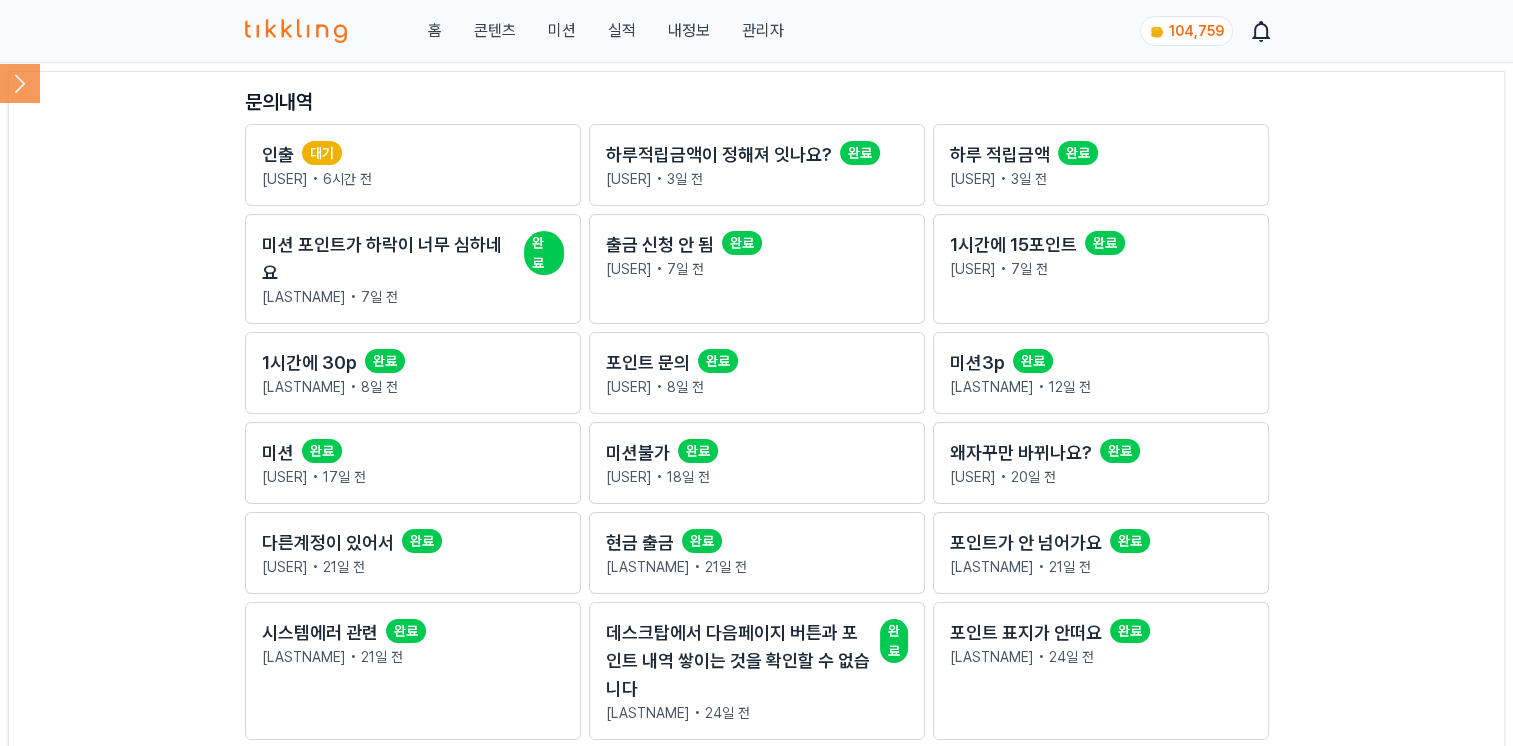 click on "긔연시니 • [TIME_AGO]" at bounding box center (413, 179) 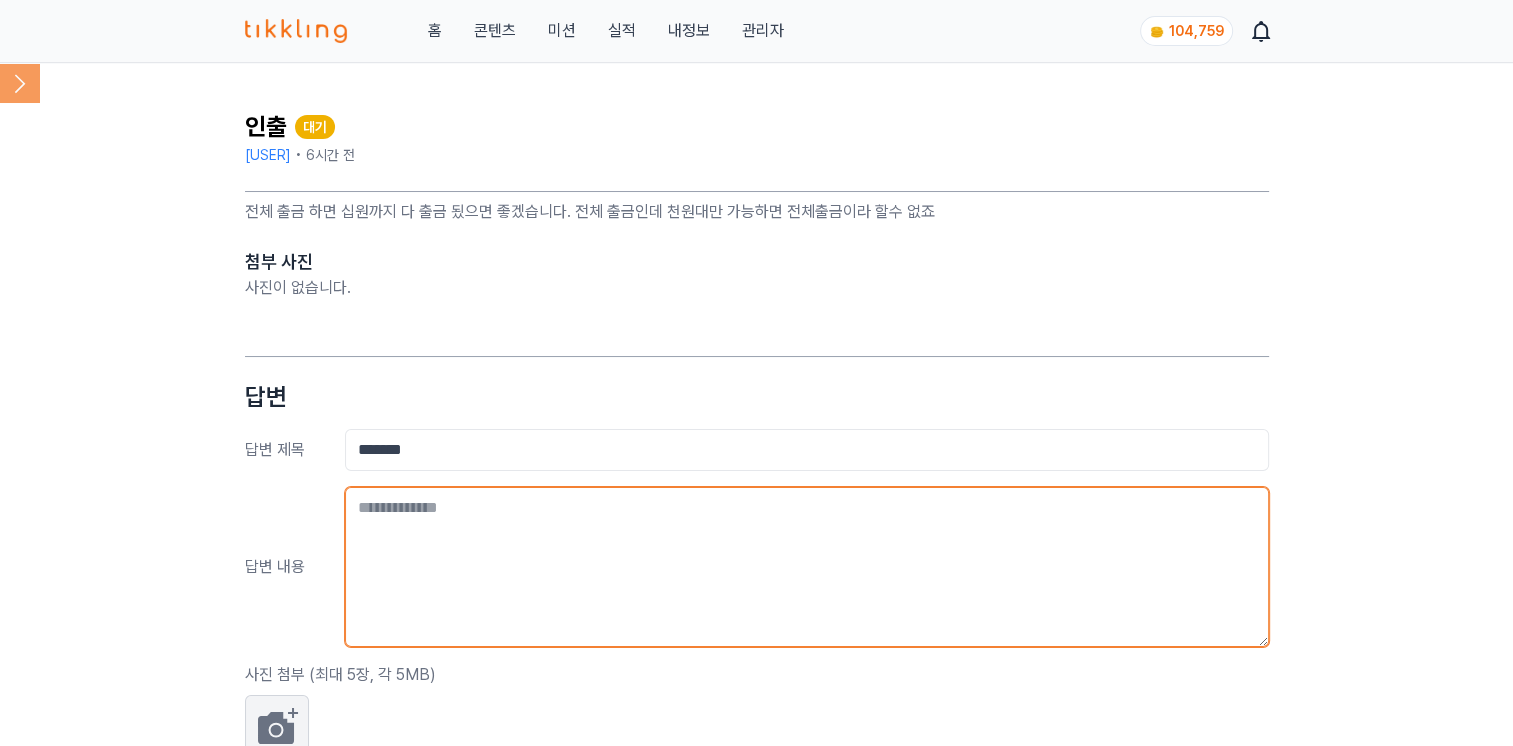 click at bounding box center [807, 567] 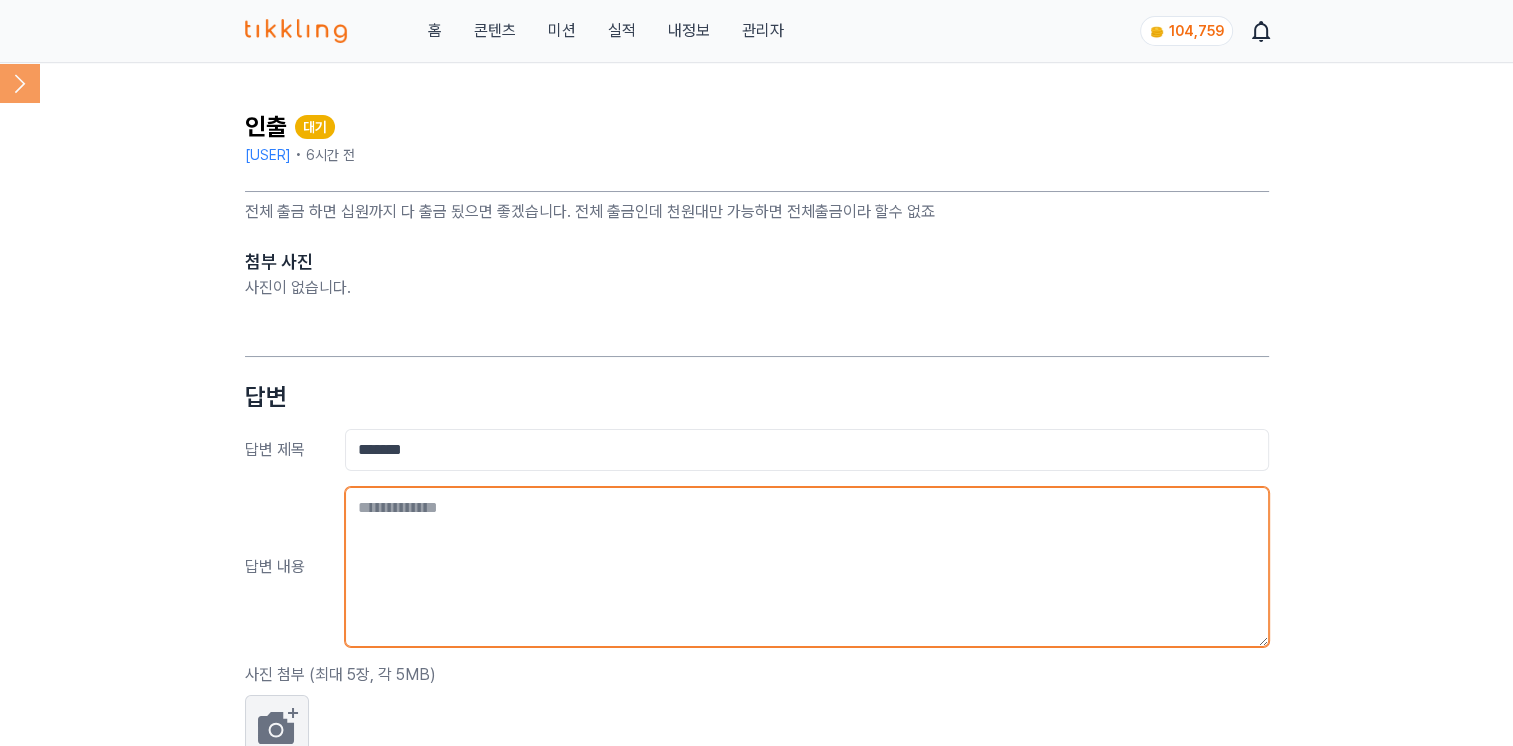 type on "*" 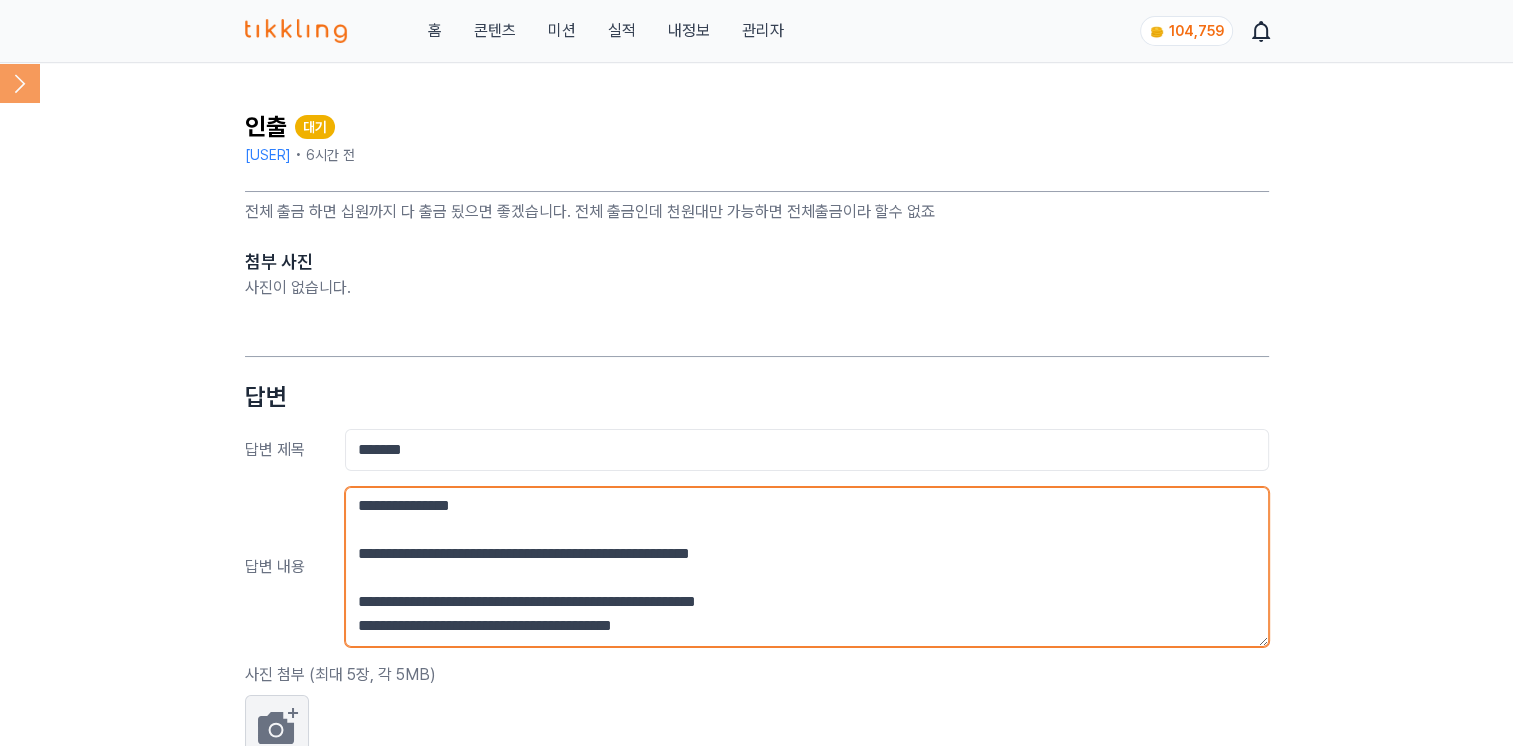 scroll, scrollTop: 39, scrollLeft: 0, axis: vertical 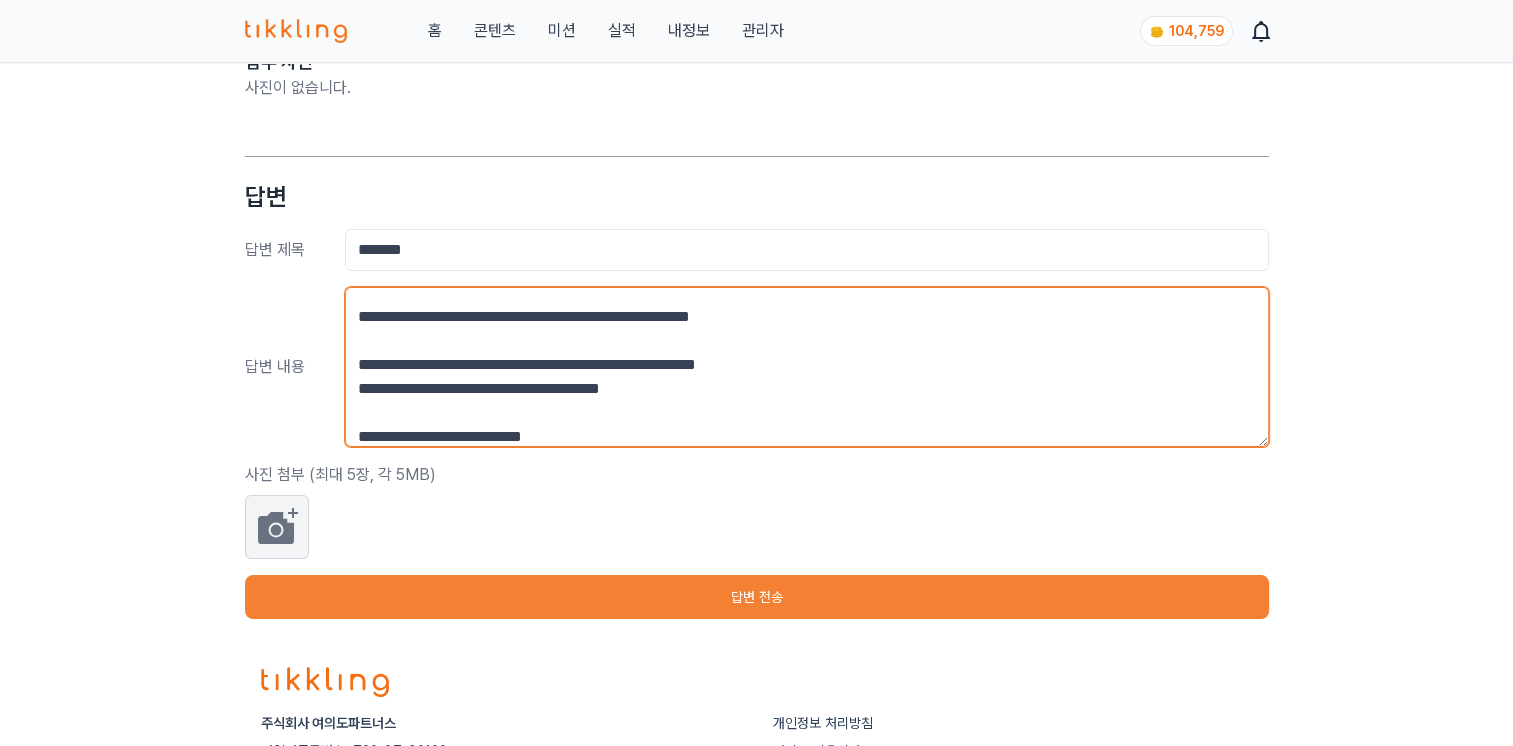 type on "**********" 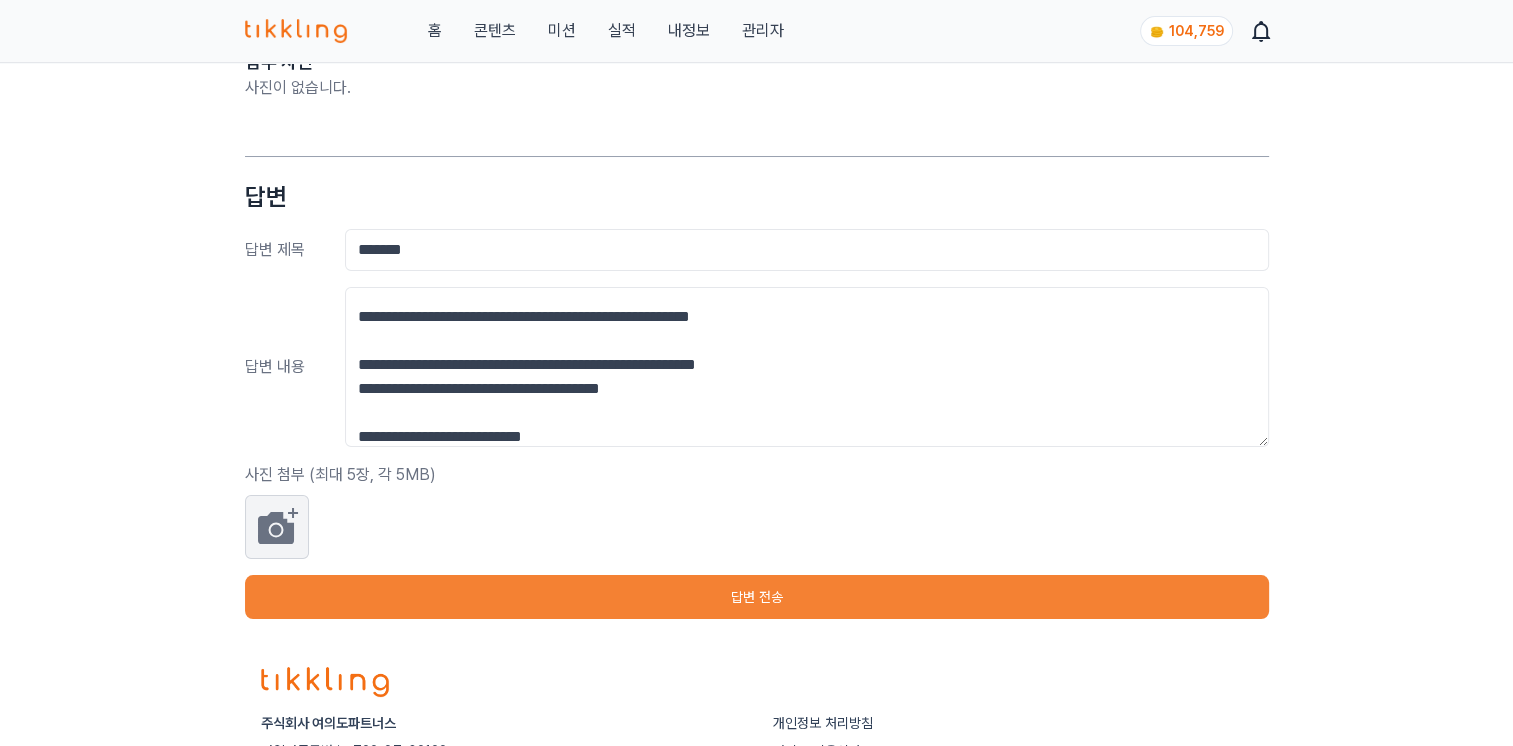 click on "답변 전송" at bounding box center (757, 597) 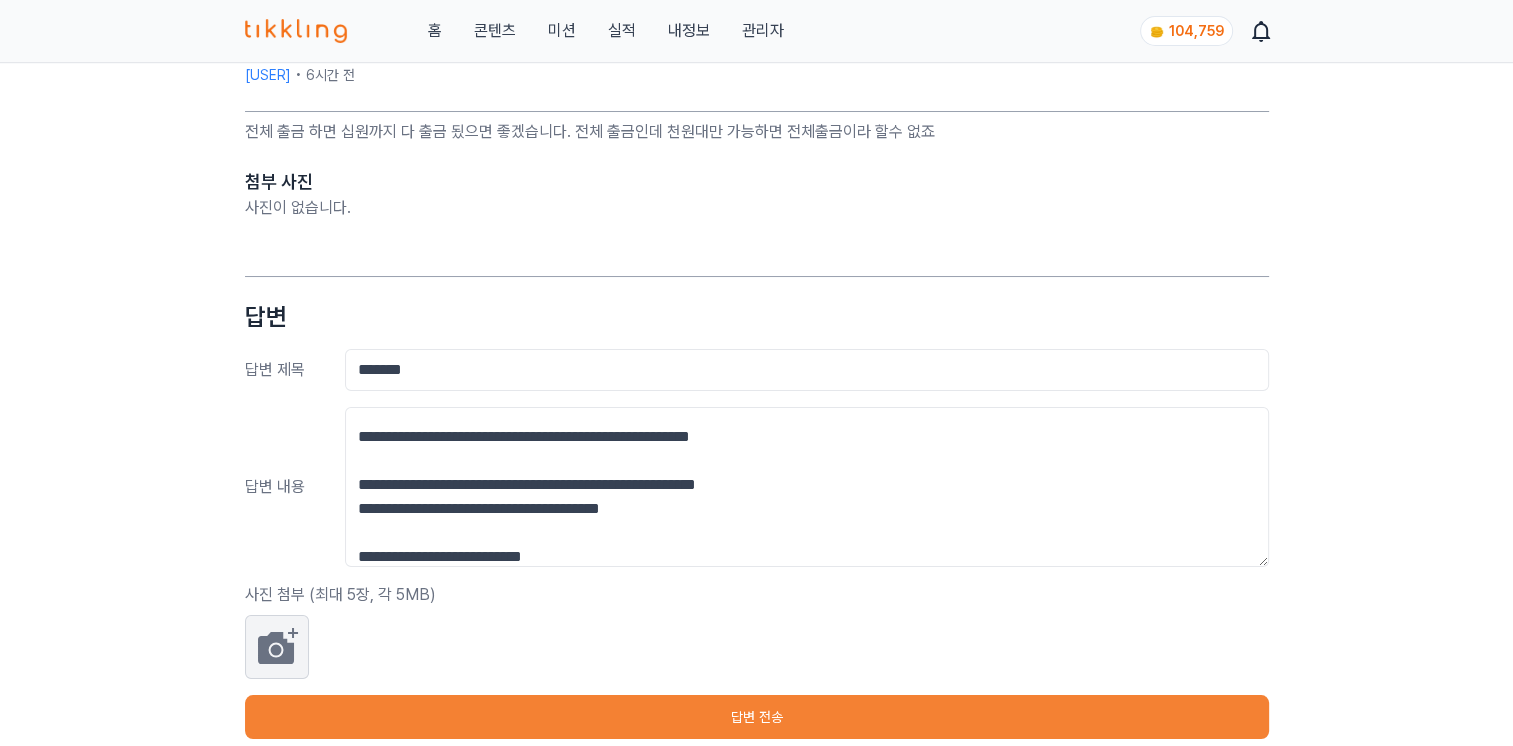 scroll, scrollTop: 0, scrollLeft: 0, axis: both 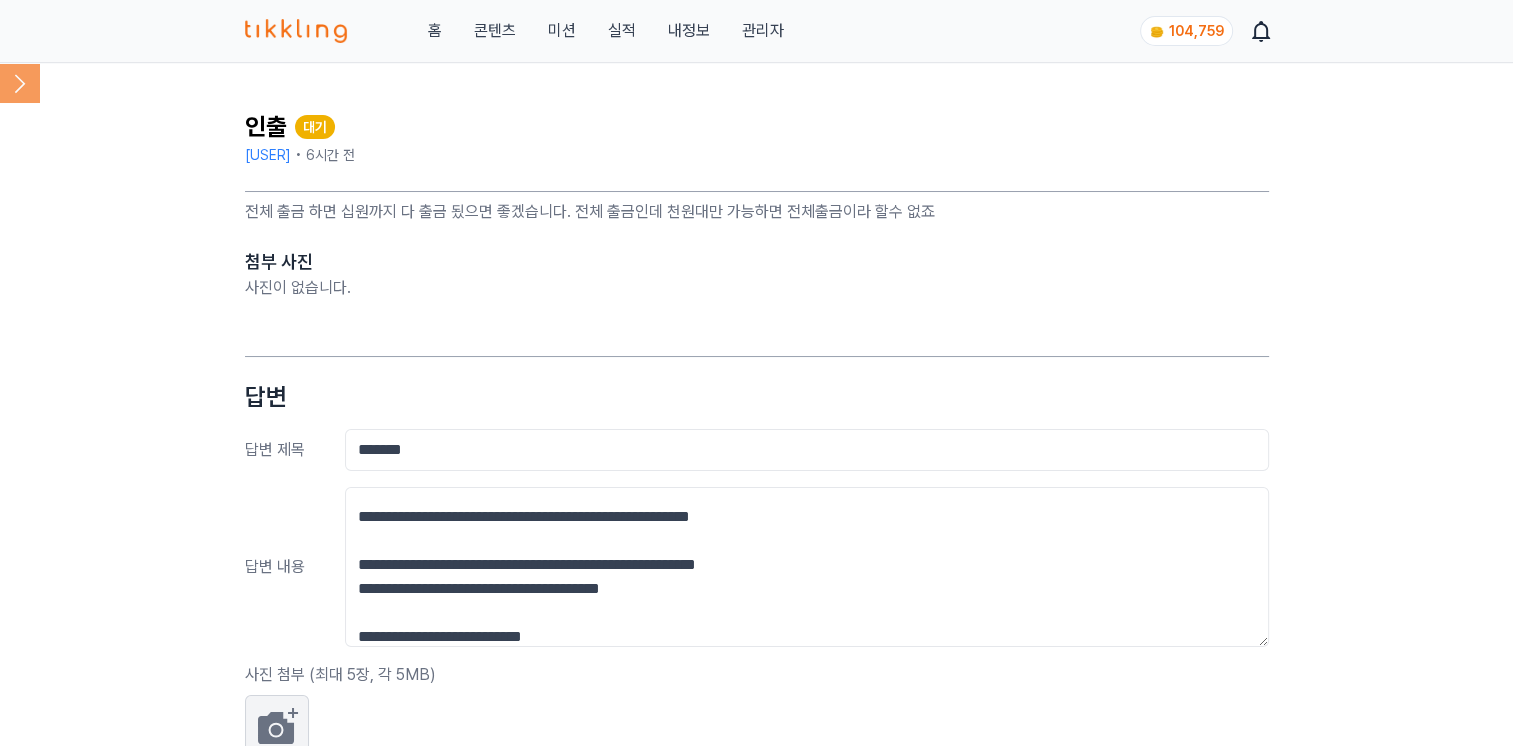 click 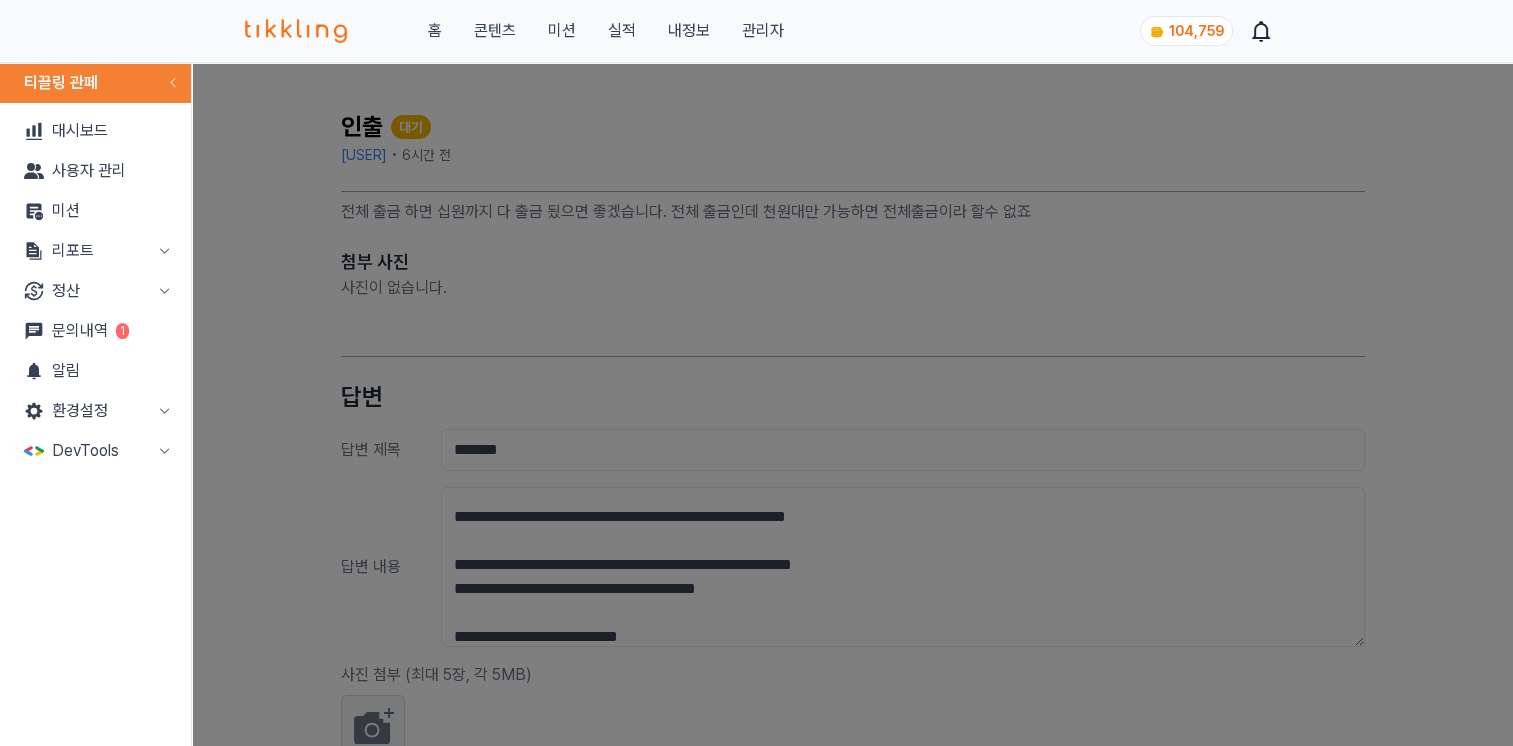 click on "문의내역  1" at bounding box center (95, 331) 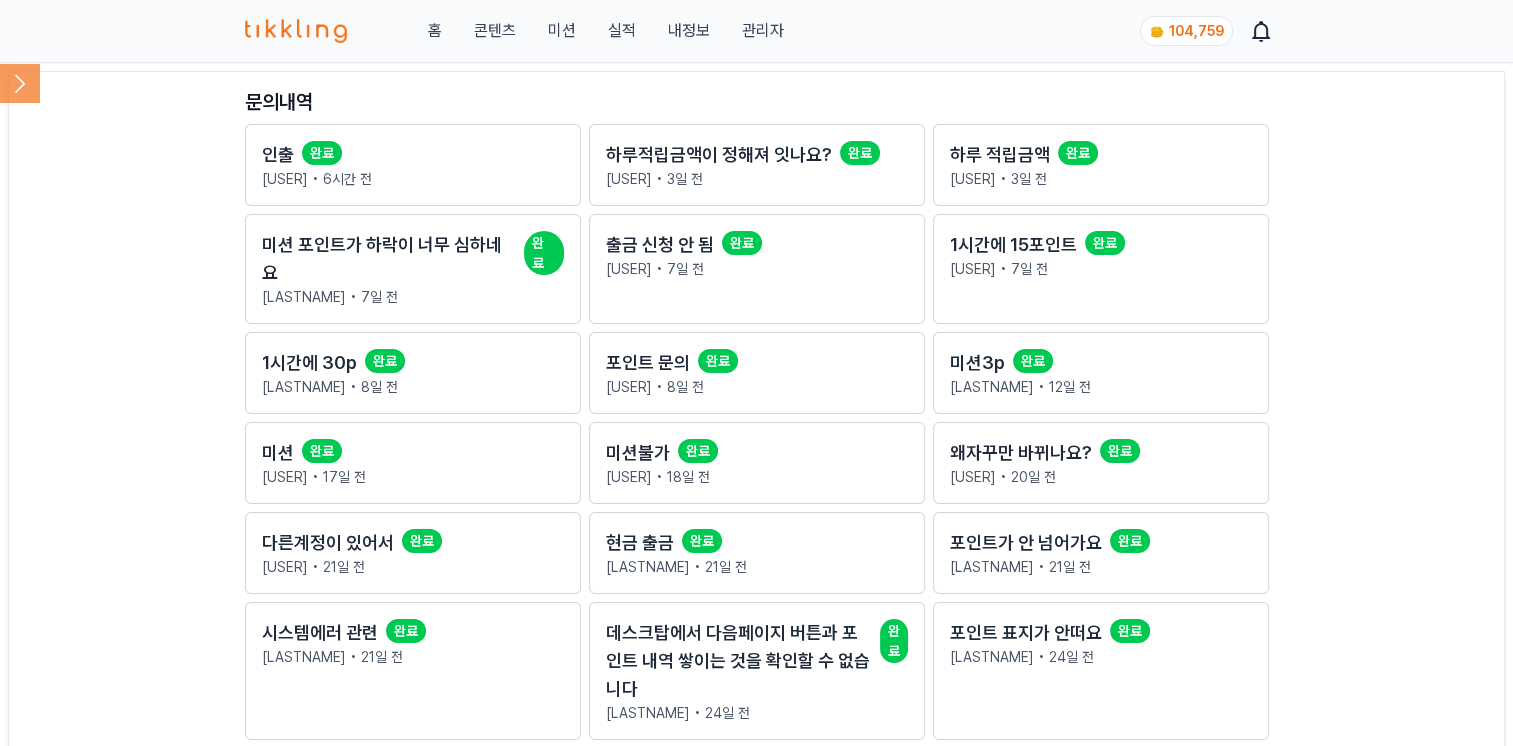 click 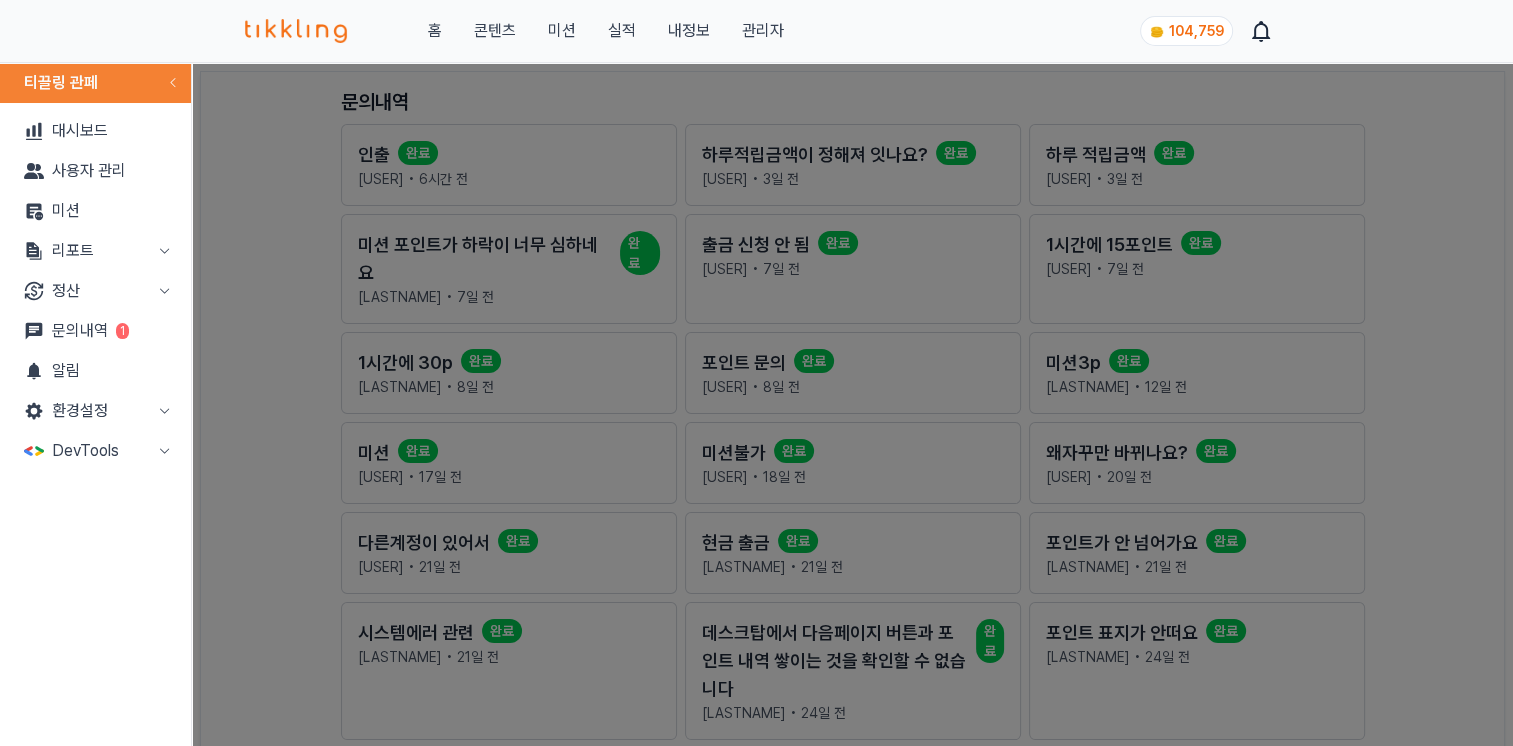 click on "리포트" at bounding box center [95, 251] 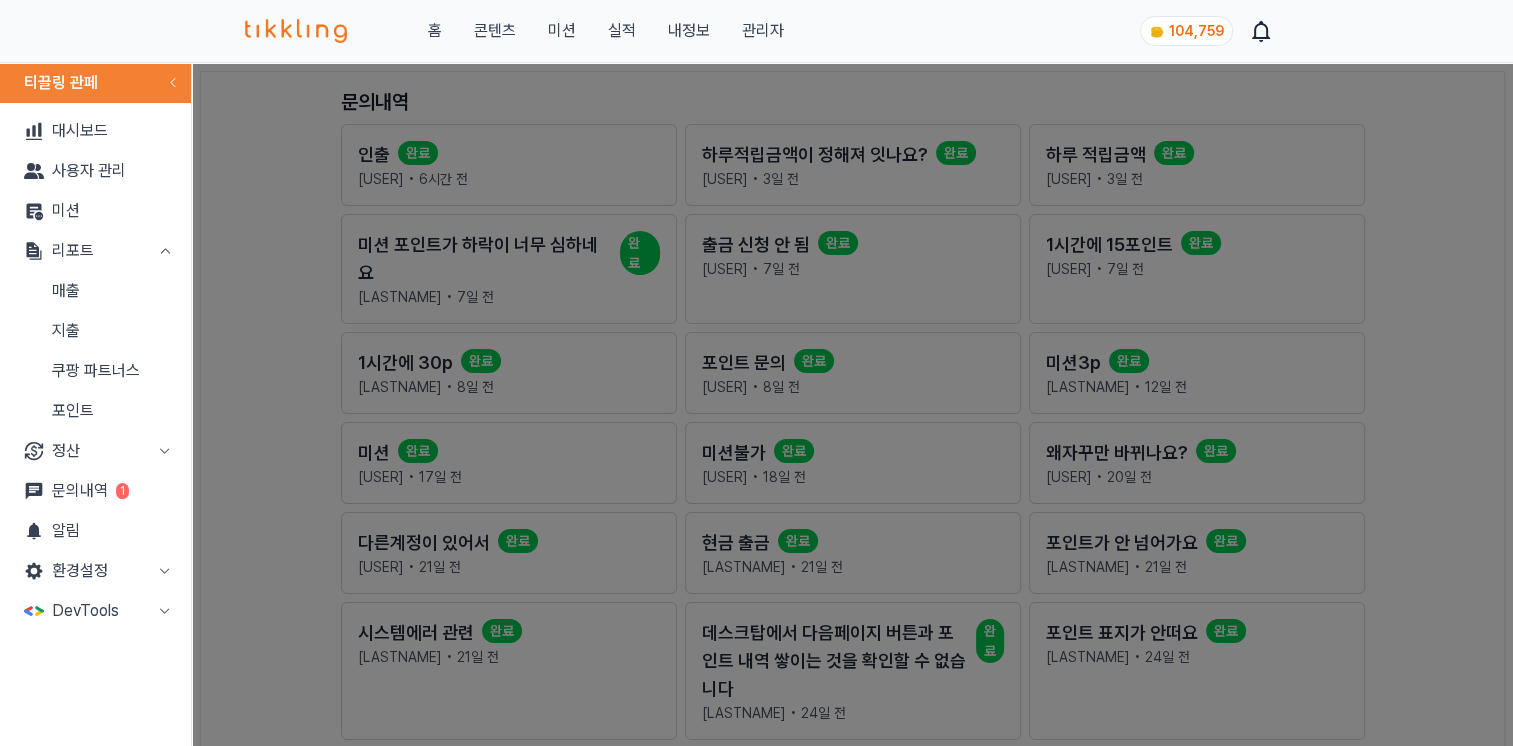 click on "매출" at bounding box center [95, 291] 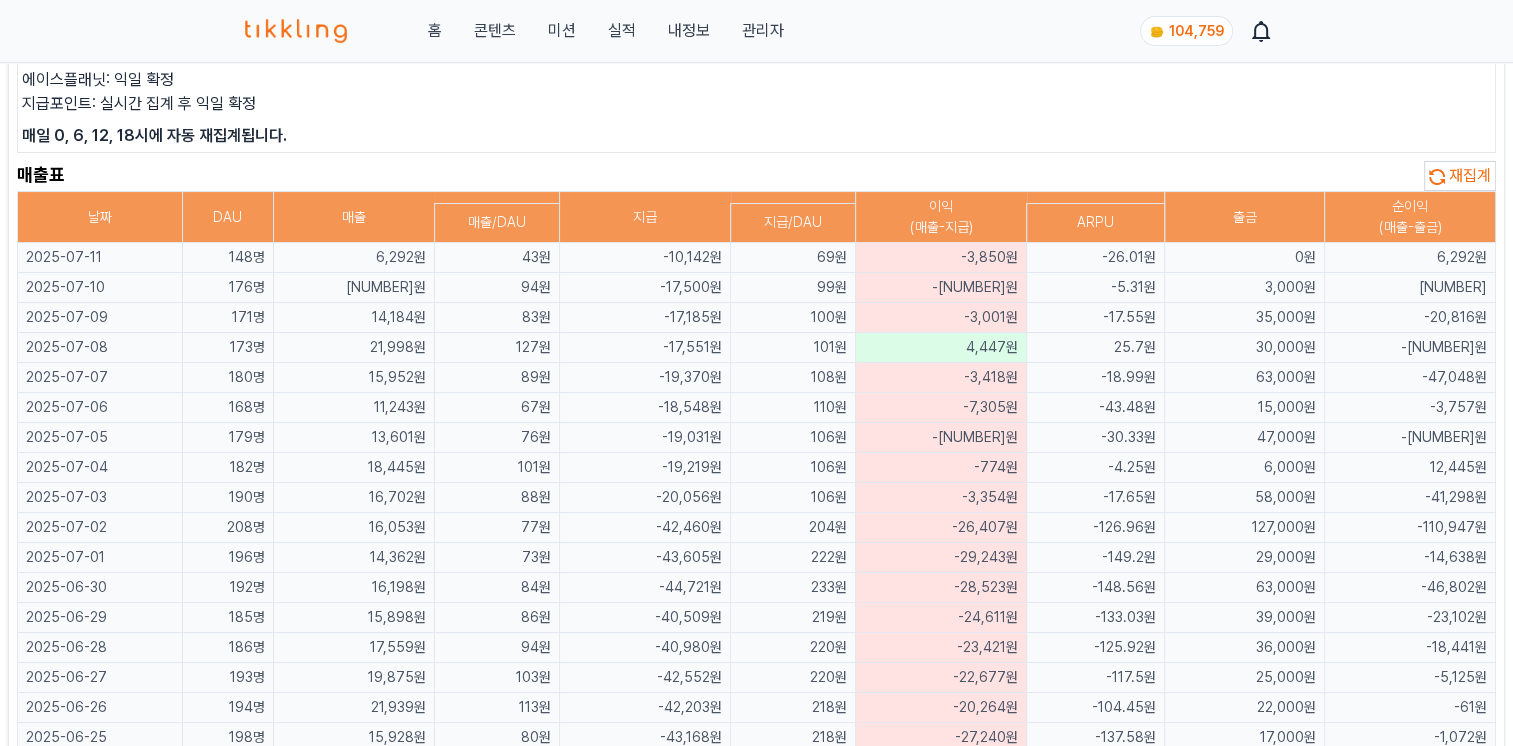 scroll, scrollTop: 200, scrollLeft: 0, axis: vertical 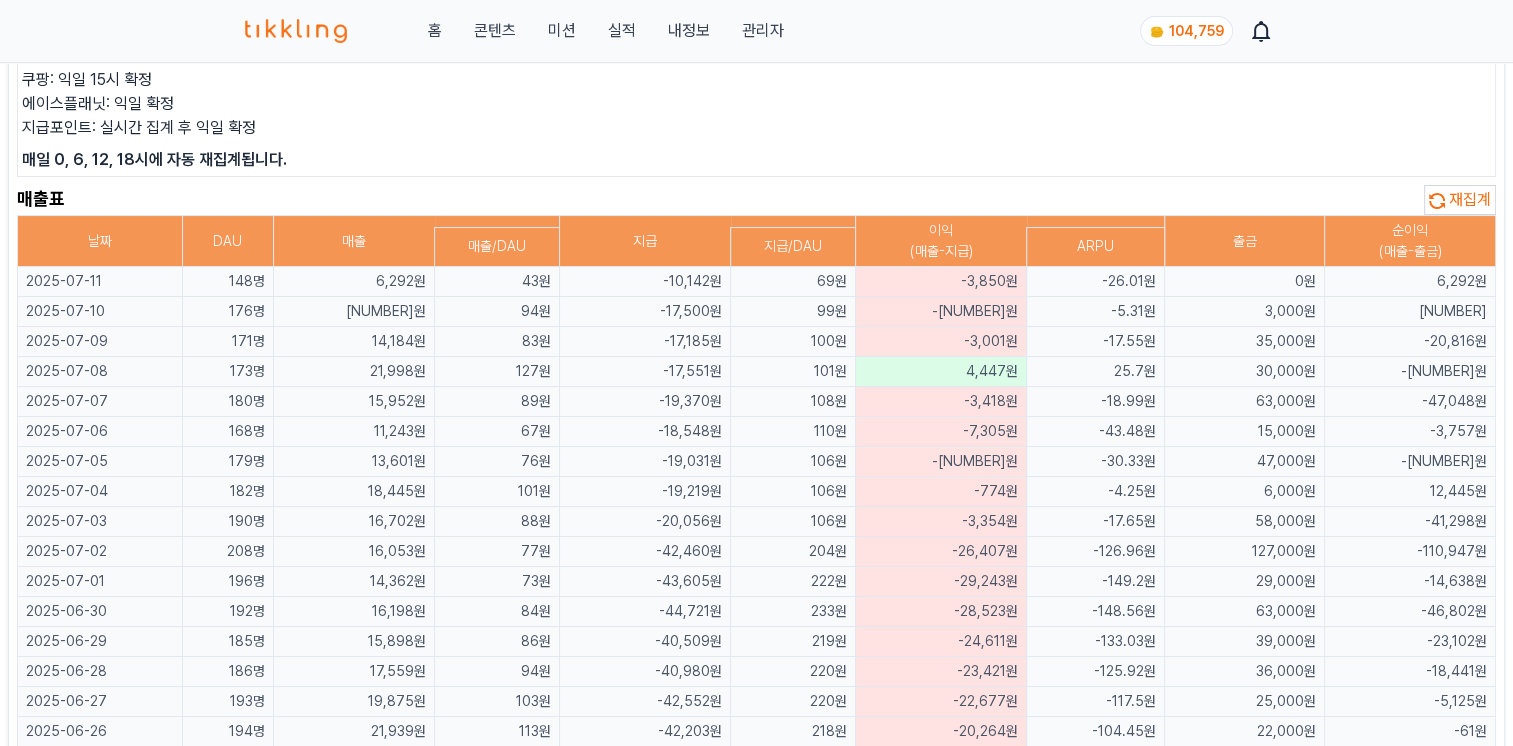 click on "매일 0, 6, 12, 18시에 자동 재집계됩니다." at bounding box center (756, 160) 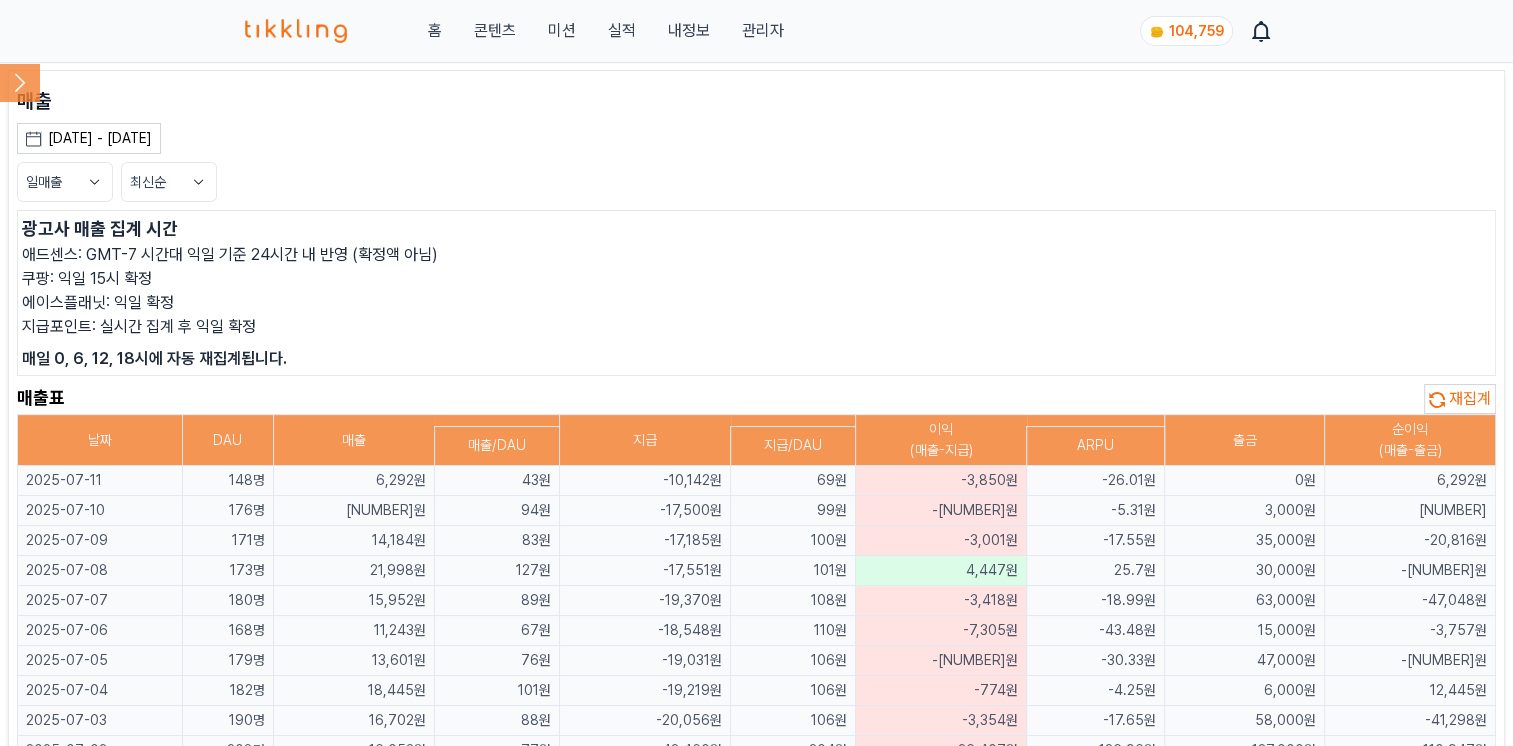 scroll, scrollTop: 0, scrollLeft: 0, axis: both 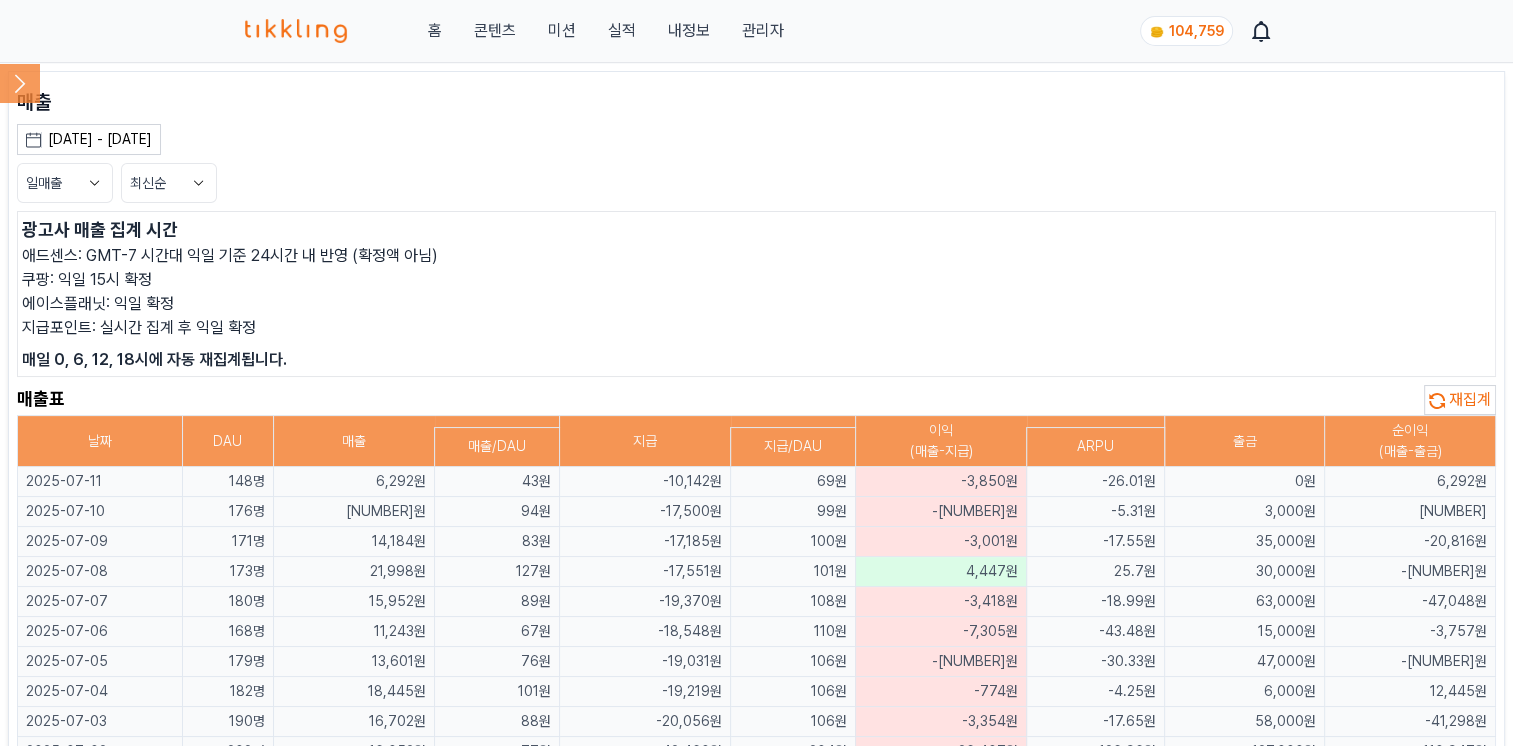 click 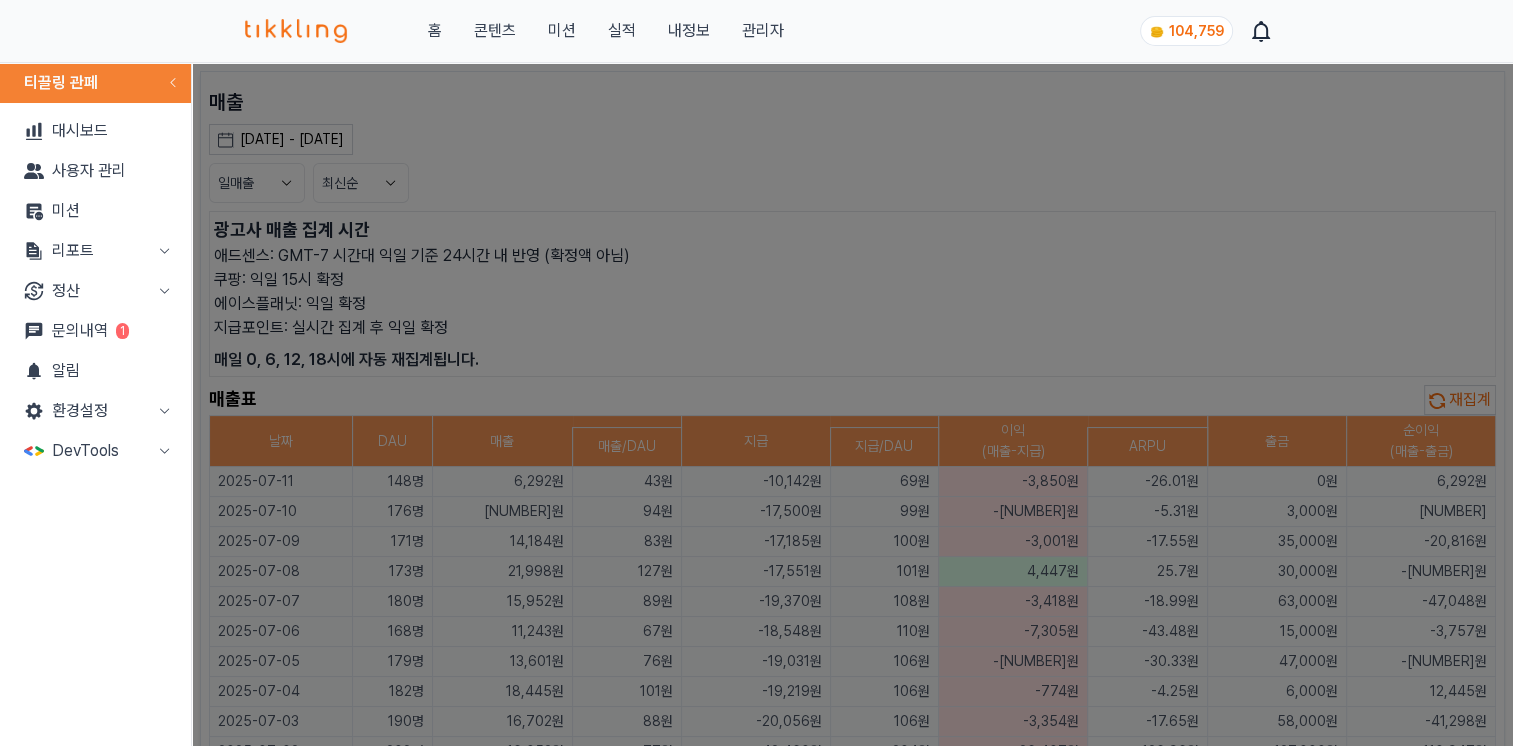 click on "사용자 관리" at bounding box center (95, 171) 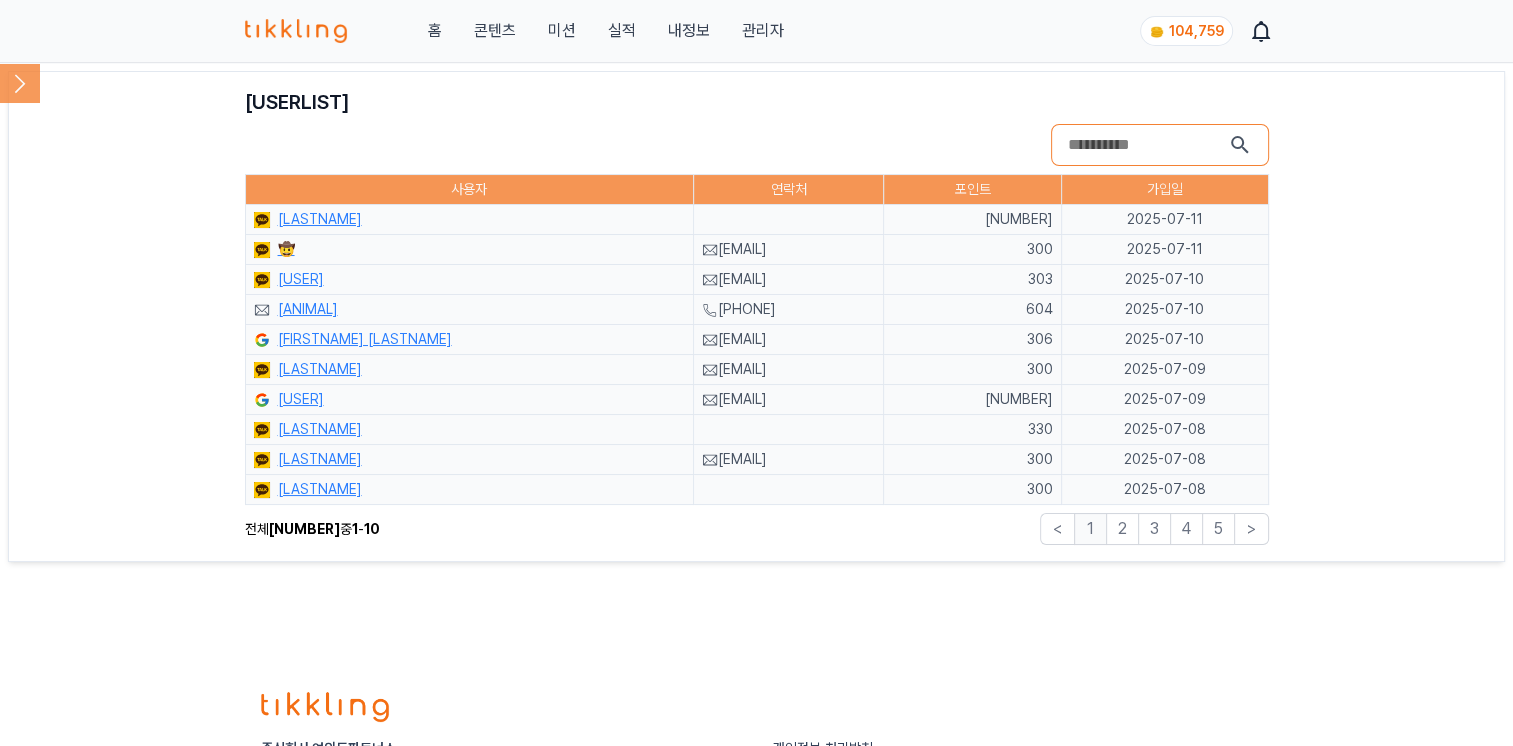click at bounding box center [1148, 145] 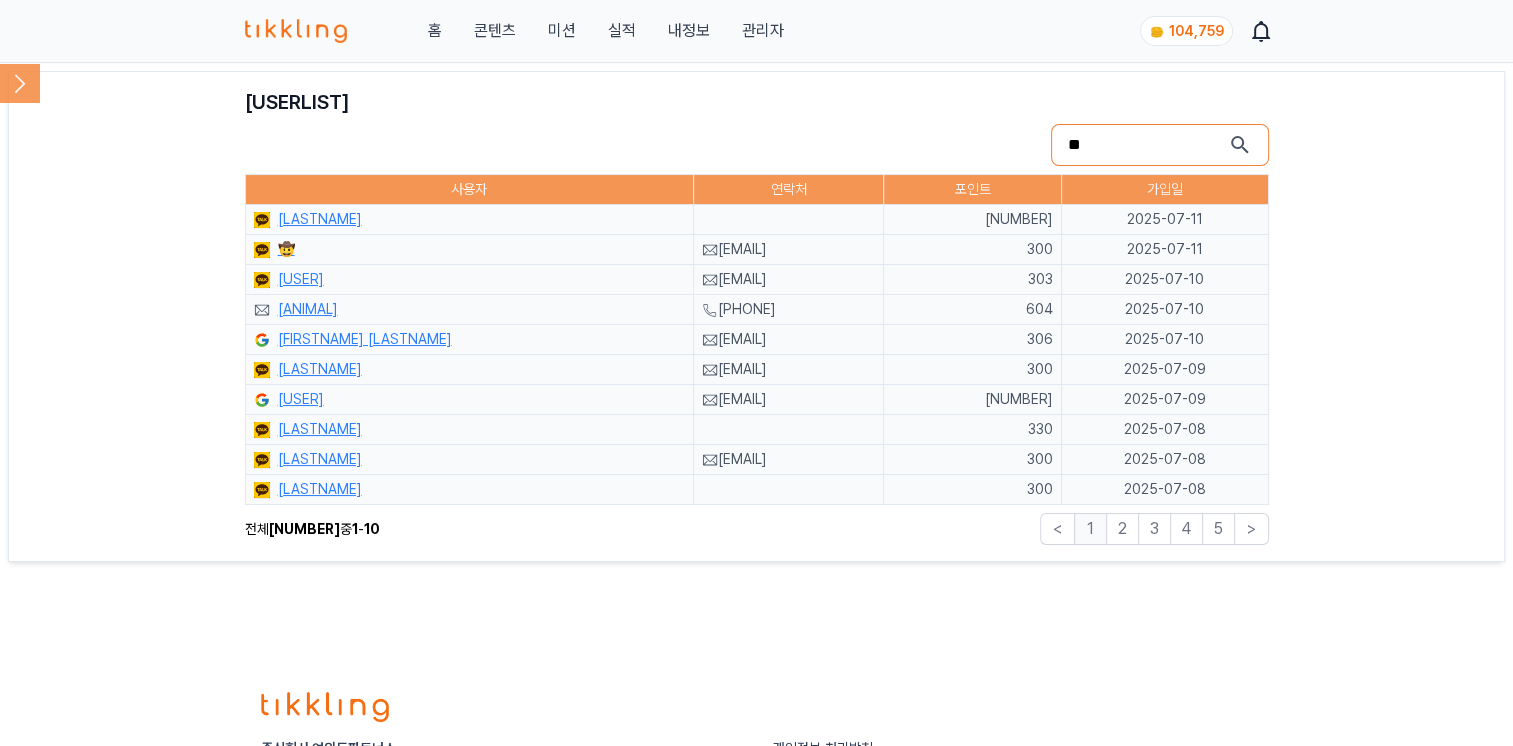 type on "*" 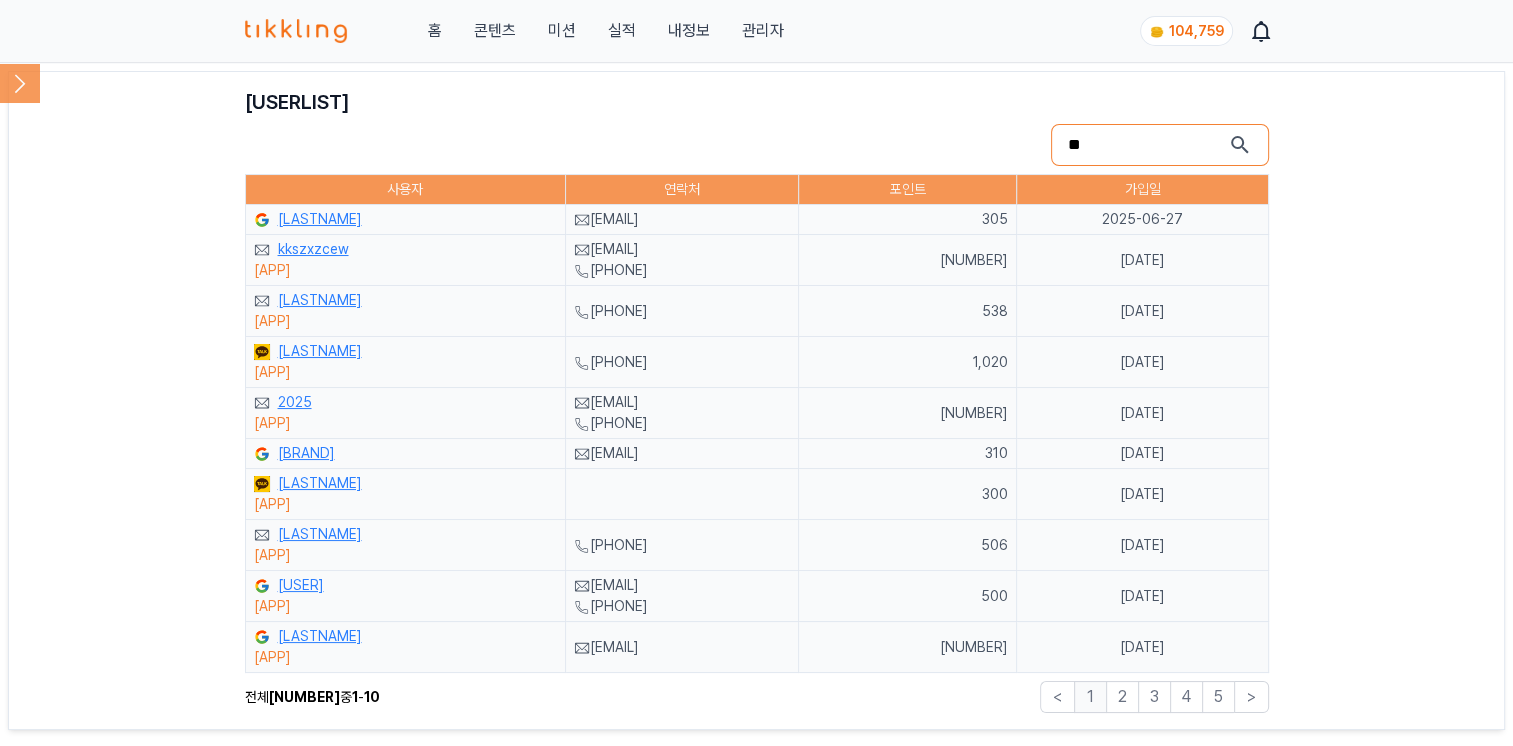 click on "kkszxzcew" 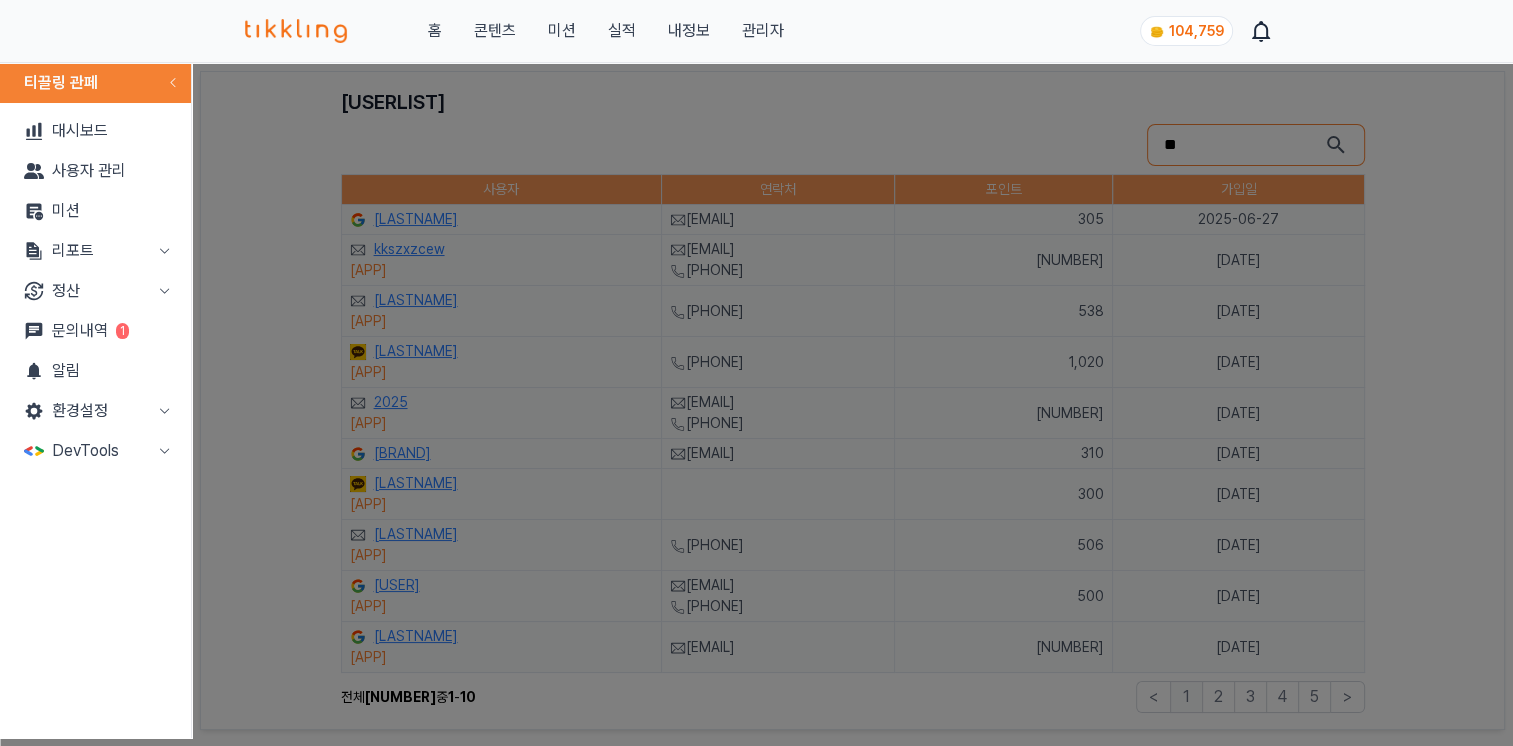 drag, startPoint x: 54, startPoint y: 245, endPoint x: 58, endPoint y: 334, distance: 89.08984 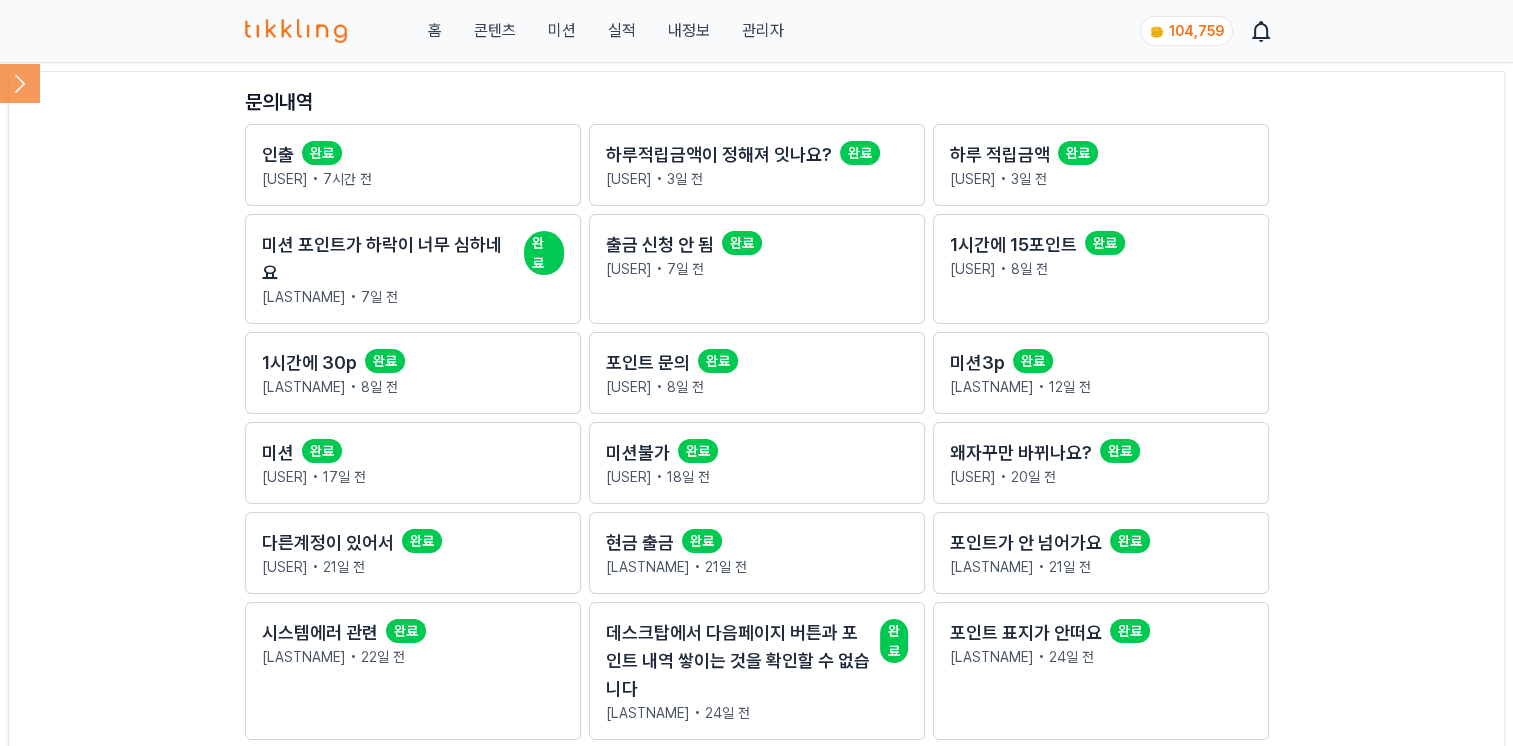 click on "홈   콘텐츠   미션   실적   내정보   관리자     104,759" at bounding box center [756, 31] 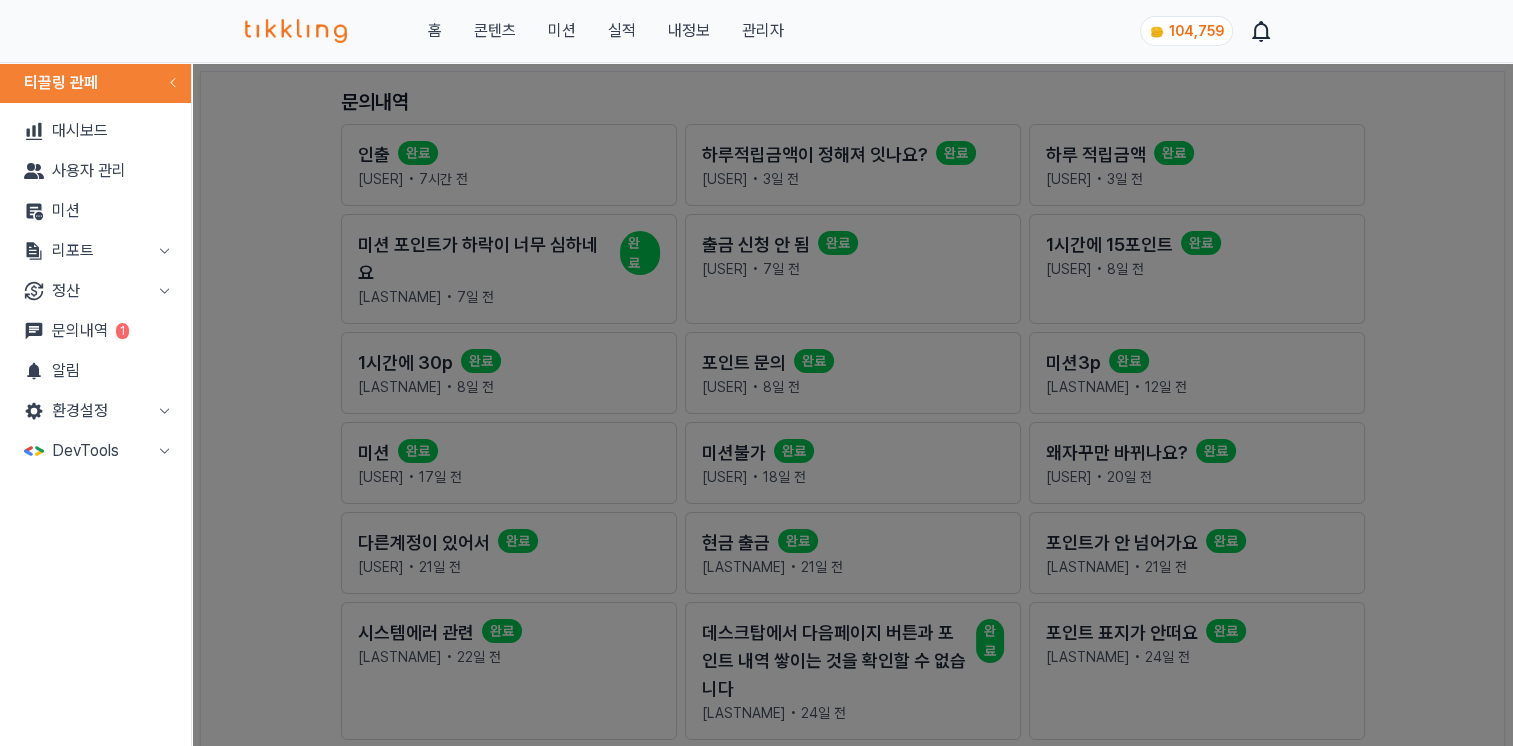 click on "리포트" at bounding box center [95, 251] 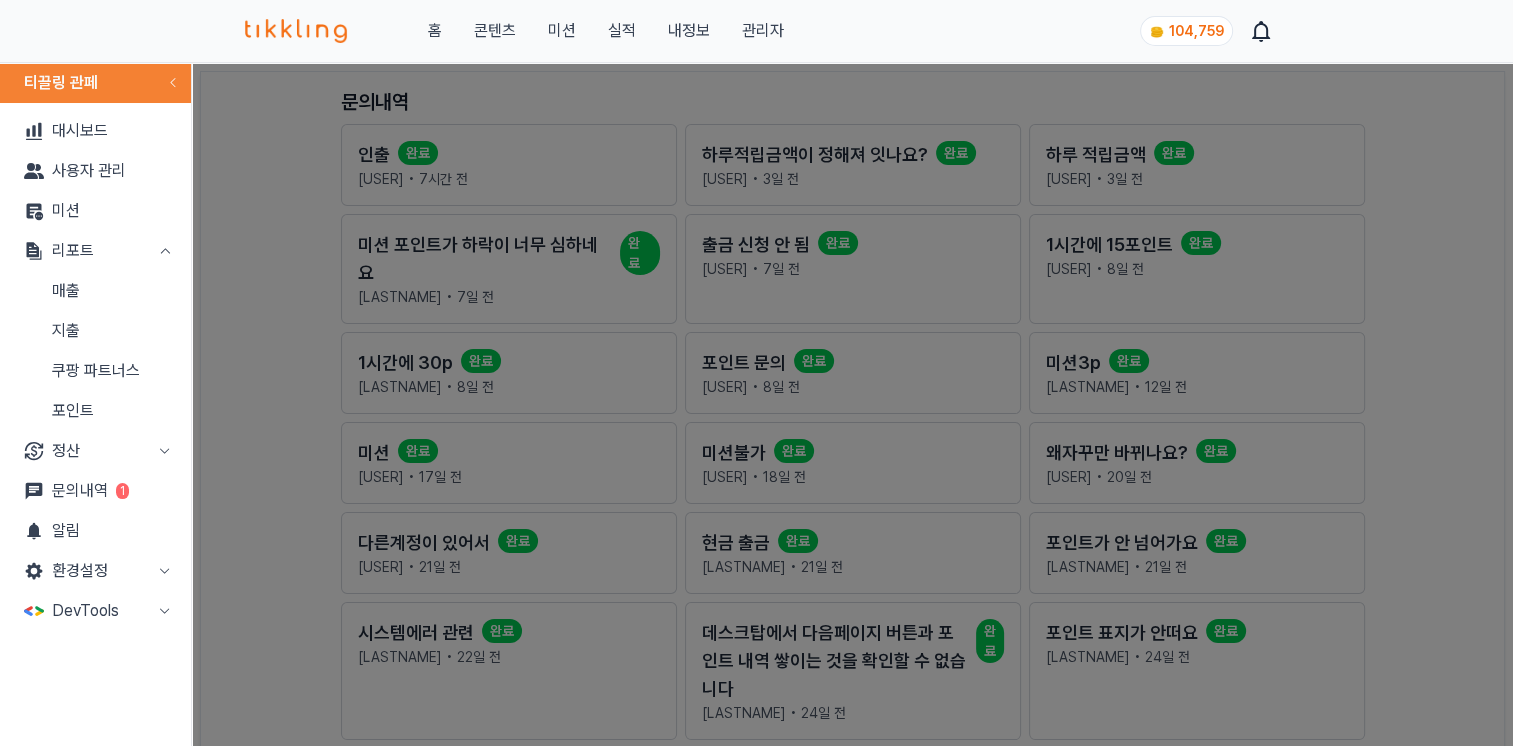 click on "매출" at bounding box center [95, 291] 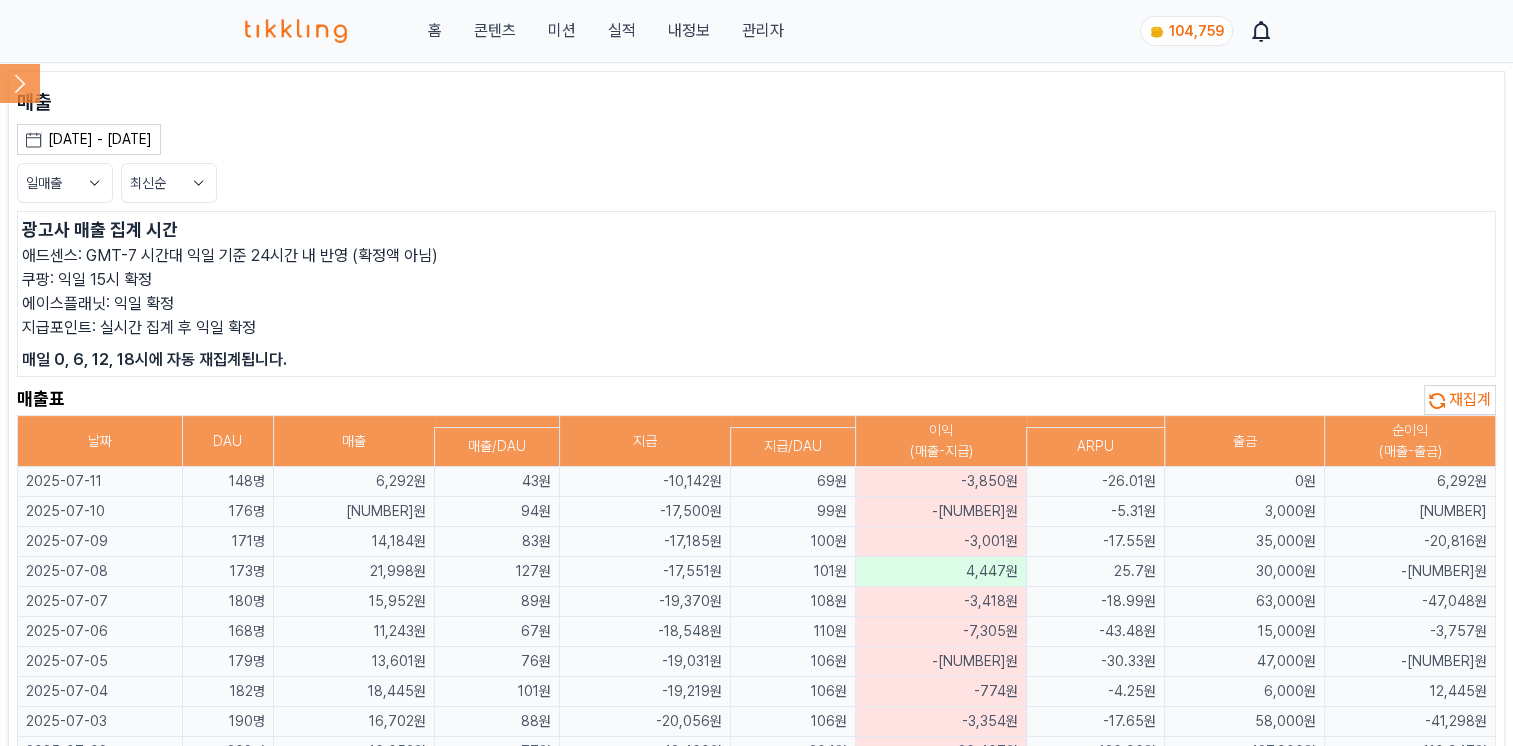 click on "쿠팡: 익일 15시 확정" at bounding box center (756, 280) 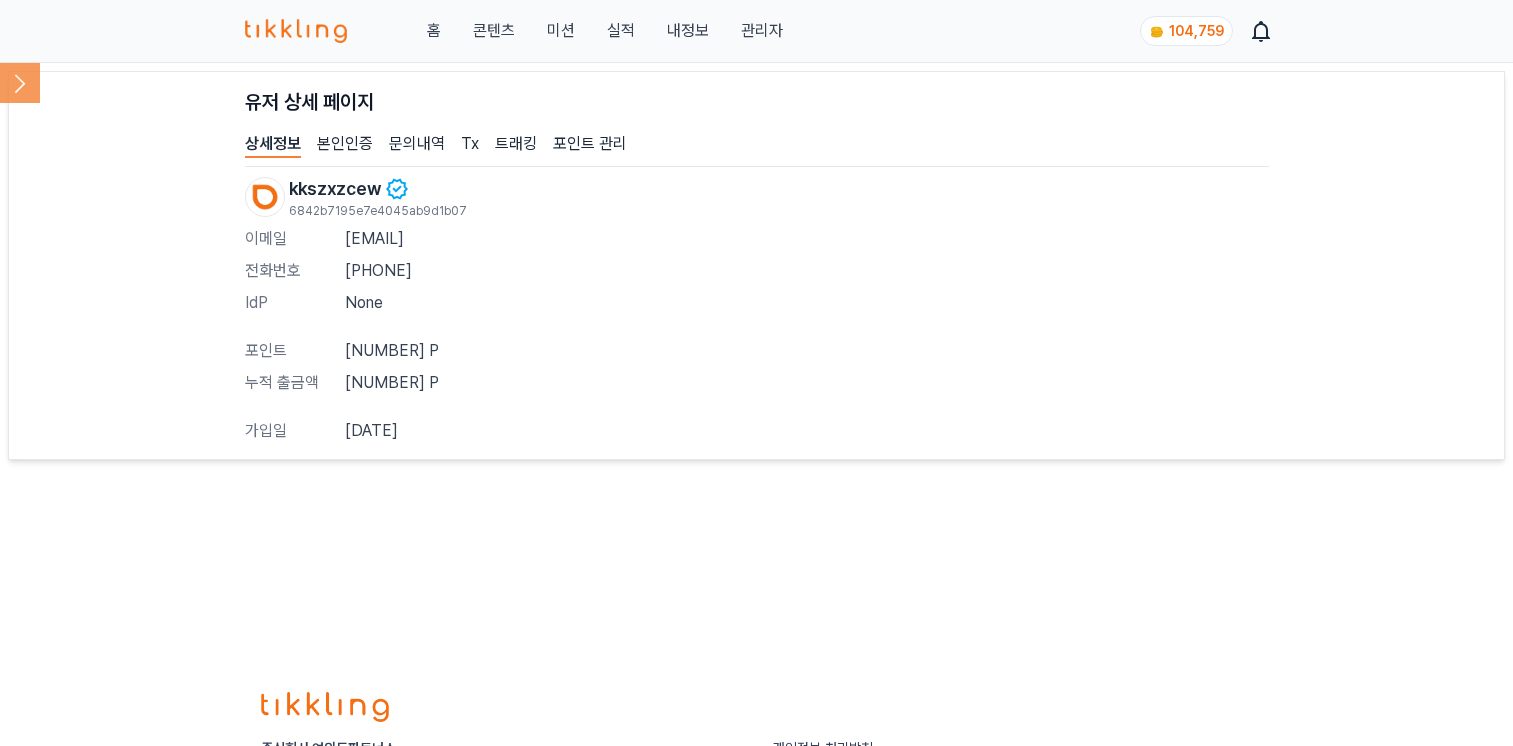 scroll, scrollTop: 0, scrollLeft: 0, axis: both 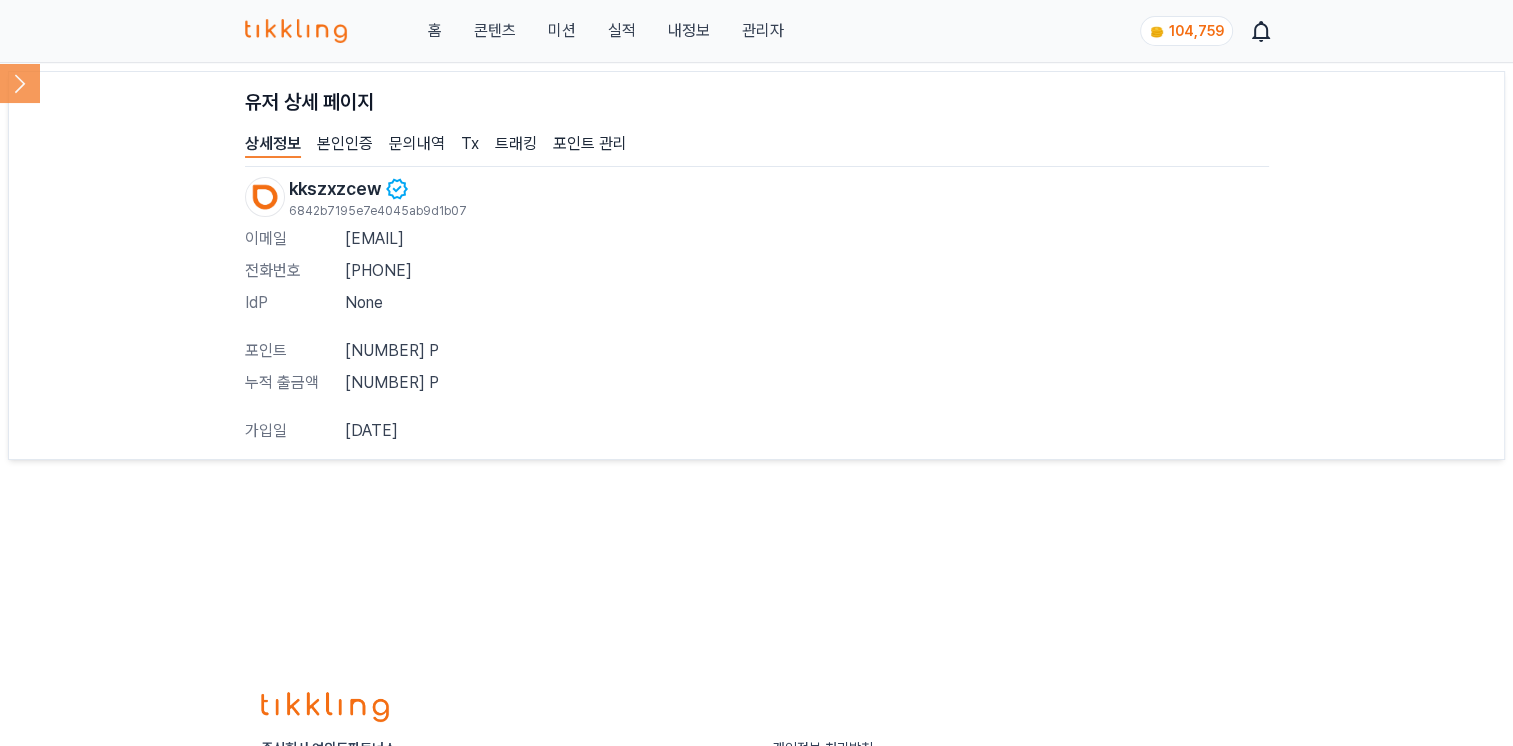 click on "트래킹" at bounding box center (516, 145) 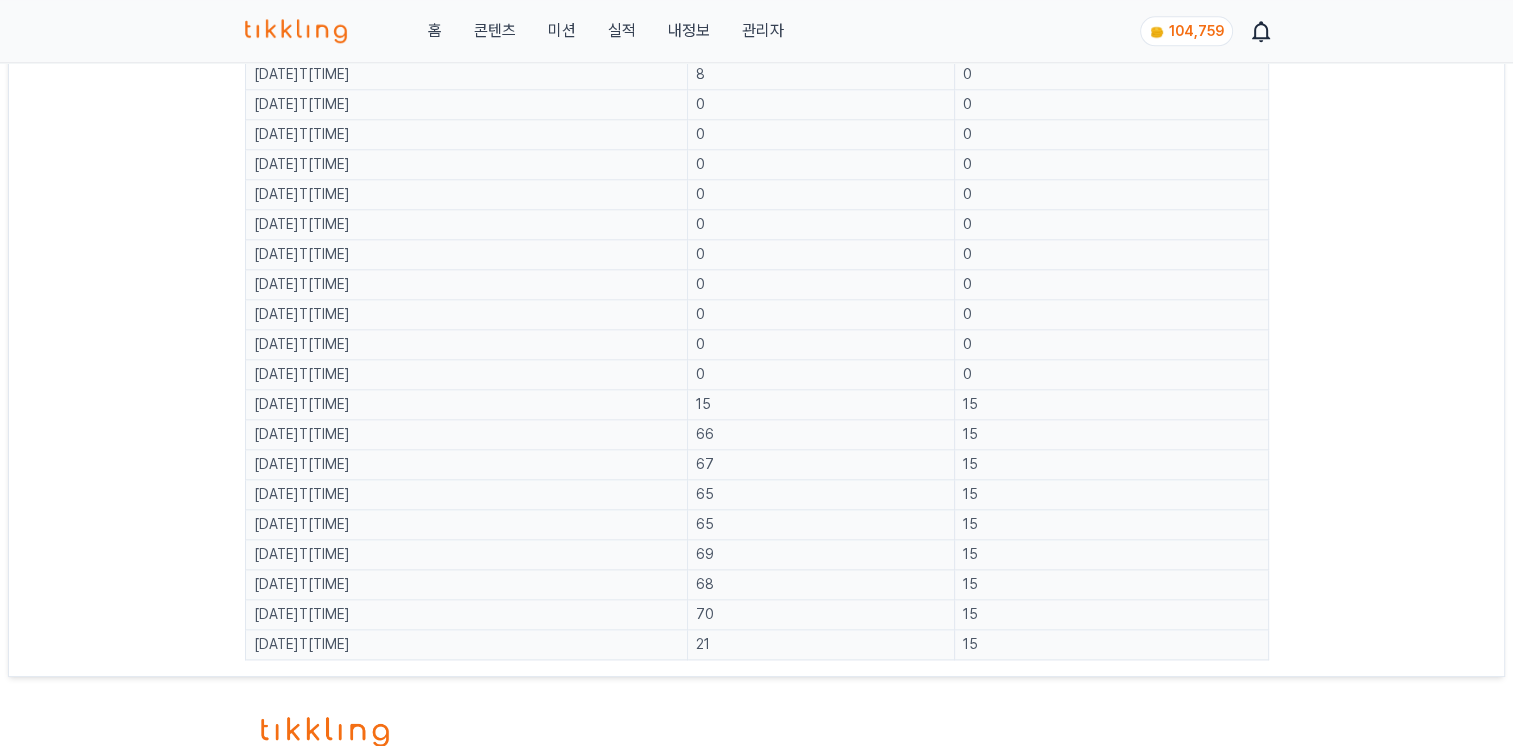 scroll, scrollTop: 2300, scrollLeft: 0, axis: vertical 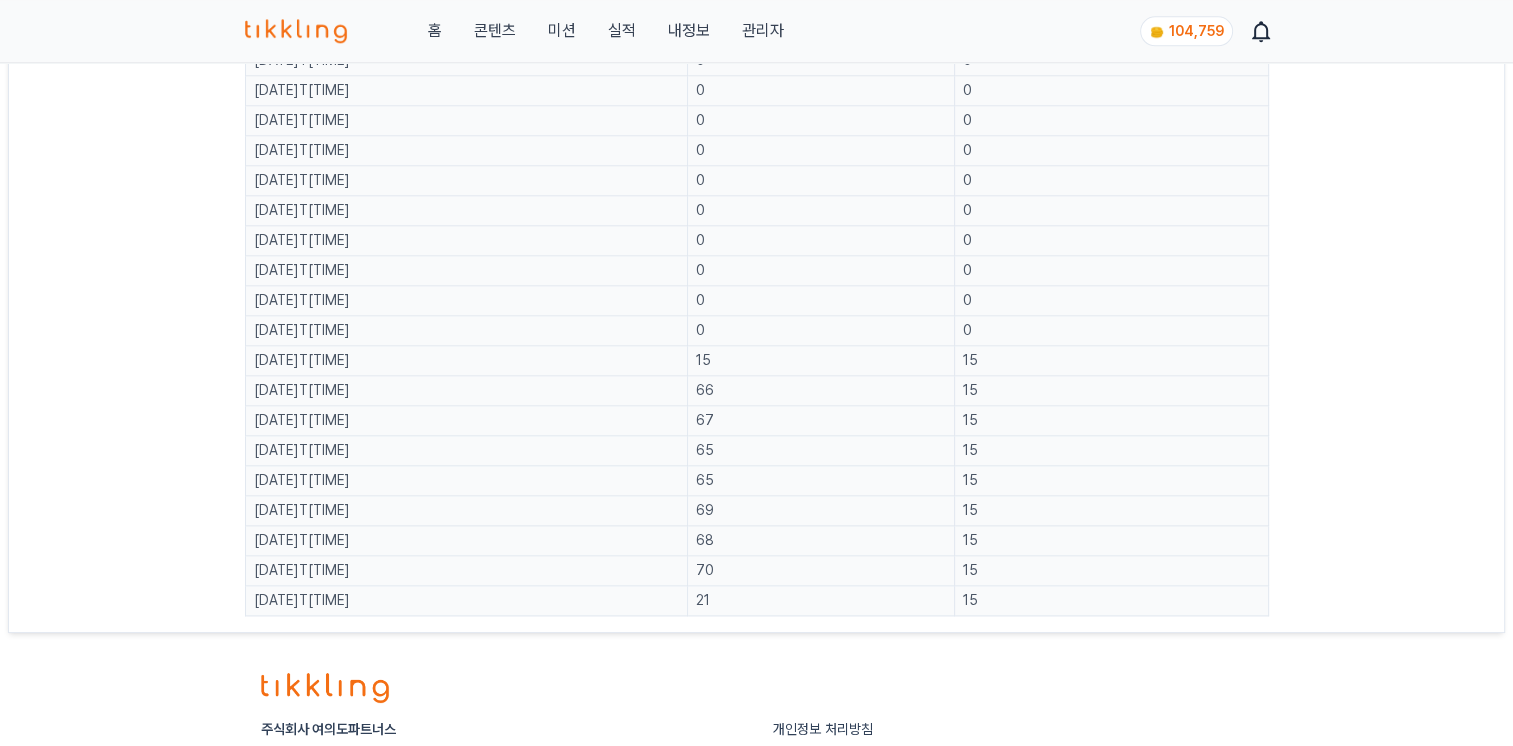 click on "유저 상세 페이지   상세정보 본인인증 문의내역 Tx 트래킹 포인트 관리      시간   페이지 뷰   적립 포인트 [DATE]T[TIME]   5   15 [DATE]T[TIME]   109   15 [DATE]T[TIME]   110   15 [DATE]T[TIME]   113   15 [DATE]T[TIME]   113   0 [DATE]T[TIME]   12   0 [DATE]T[TIME]   0   0 [DATE]T[TIME]   1   0 [DATE]T[TIME]   1   0 [DATE]T[TIME]   0   0 [DATE]T[TIME]   0   0 [DATE]T[TIME]   0   0 [DATE]T[TIME]   0   0 [DATE]T[TIME]   0   0 [DATE]T[TIME]   0   0 [DATE]T[TIME]   53   15 [DATE]T[TIME]   108   15 [DATE]T[TIME]   107   15 [DATE]T[TIME]   111   15 [DATE]T[TIME]   104   15 [DATE]T[TIME]   112   15 [DATE]T[TIME]   109   15 [DATE]T[TIME]   110   15 [DATE]T[TIME]   106   15 [DATE]T[TIME]   109   15 [DATE]T[TIME]   112   0 [DATE]T[TIME]   26   0 [DATE]T[TIME]   1   0 [DATE]T[TIME]   0   0 [DATE]T[TIME]   11   0 [DATE]T[TIME]   0   0 [DATE]T[TIME]   0   0 [DATE]T[TIME]   0   0 [DATE]T[TIME]   0   0 [DATE]T[TIME]   0   0 [DATE]T[TIME]   0   0 [DATE]T[TIME]   0   0 [DATE]T[TIME]   0   0" at bounding box center (756, -798) 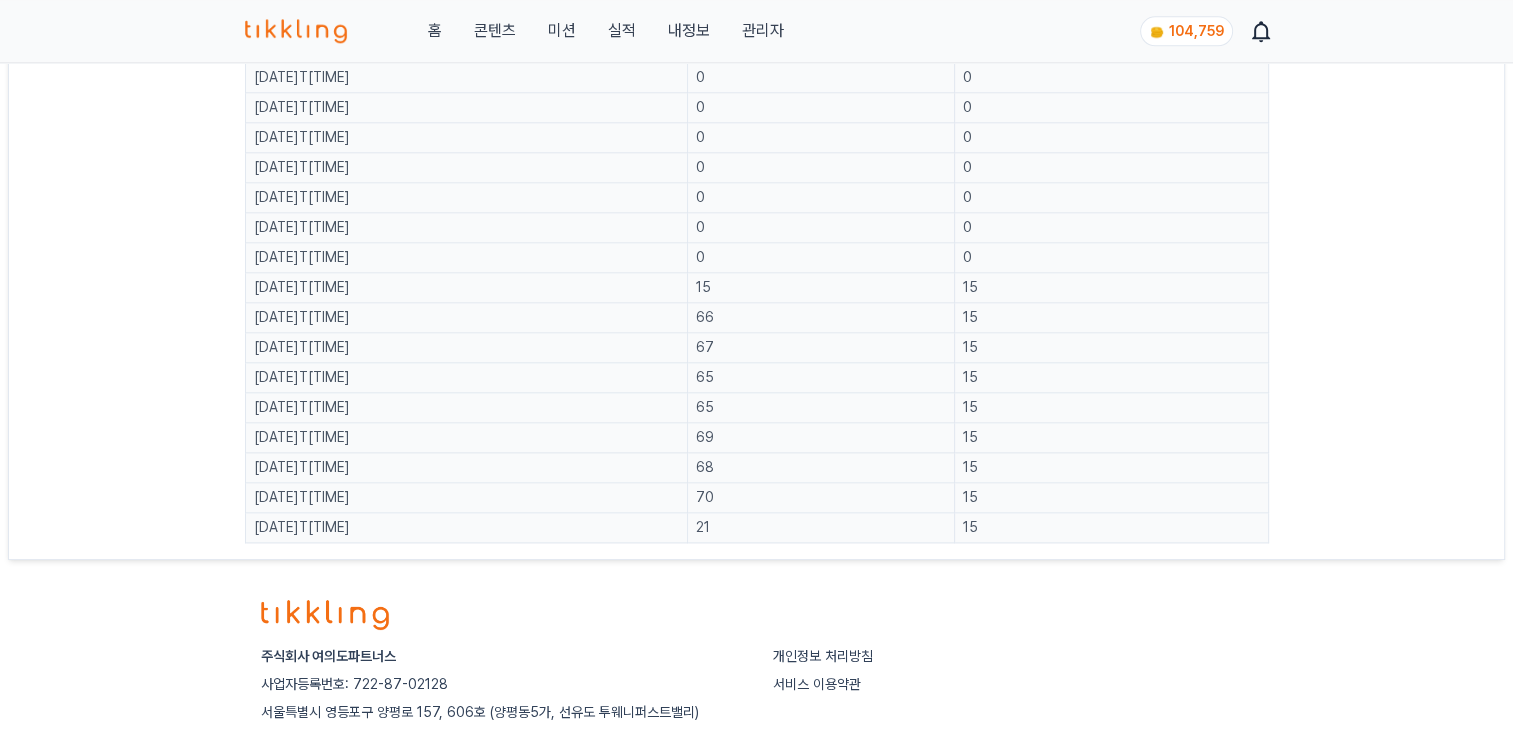 scroll, scrollTop: 2400, scrollLeft: 0, axis: vertical 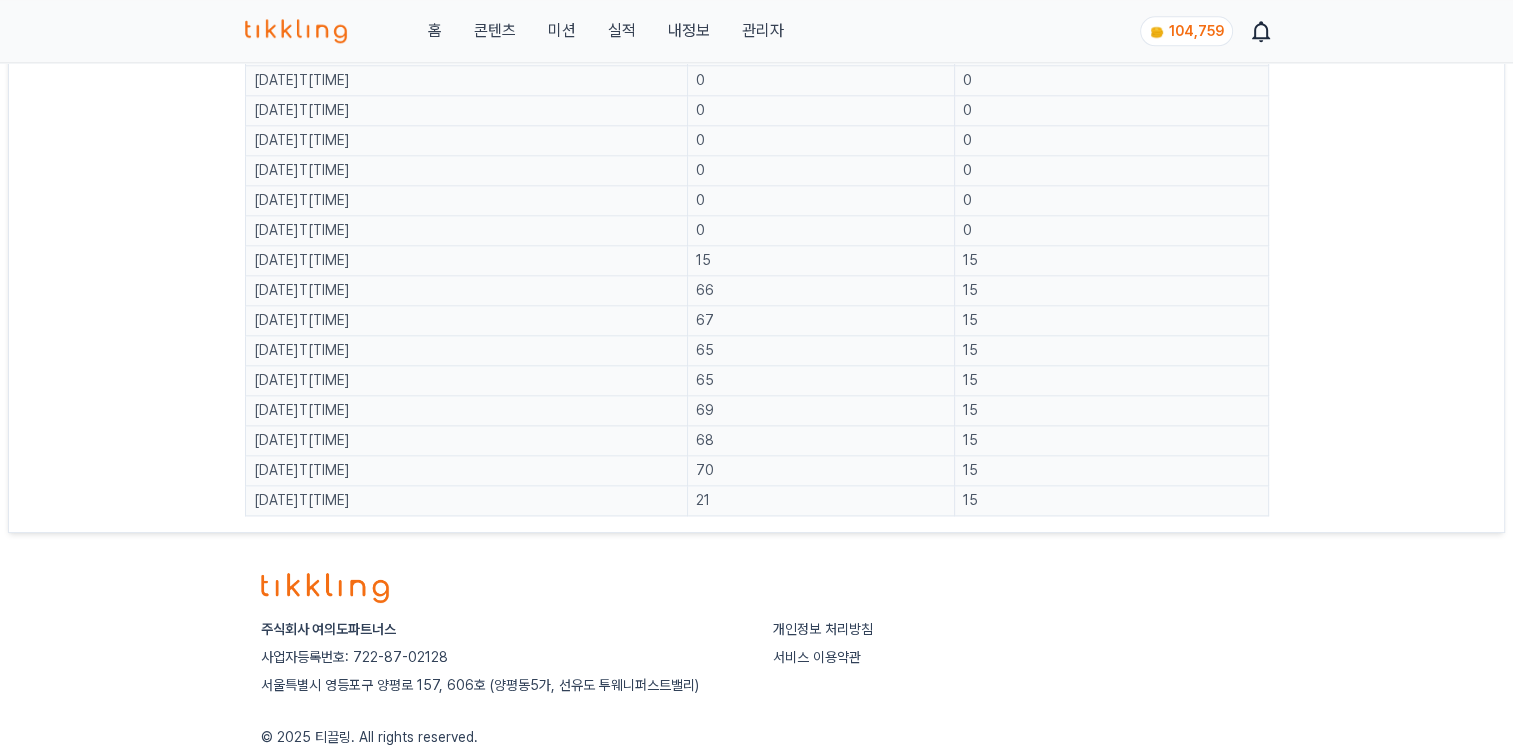 click on "유저 상세 페이지   상세정보 본인인증 문의내역 Tx 트래킹 포인트 관리      시간   페이지 뷰   적립 포인트 [DATE]T[TIME]   5   15 [DATE]T[TIME]   109   15 [DATE]T[TIME]   110   15 [DATE]T[TIME]   113   15 [DATE]T[TIME]   113   0 [DATE]T[TIME]   12   0 [DATE]T[TIME]   0   0 [DATE]T[TIME]   1   0 [DATE]T[TIME]   1   0 [DATE]T[TIME]   0   0 [DATE]T[TIME]   0   0 [DATE]T[TIME]   0   0 [DATE]T[TIME]   0   0 [DATE]T[TIME]   0   0 [DATE]T[TIME]   0   0 [DATE]T[TIME]   53   15 [DATE]T[TIME]   108   15 [DATE]T[TIME]   107   15 [DATE]T[TIME]   111   15 [DATE]T[TIME]   104   15 [DATE]T[TIME]   112   15 [DATE]T[TIME]   109   15 [DATE]T[TIME]   110   15 [DATE]T[TIME]   106   15 [DATE]T[TIME]   109   15 [DATE]T[TIME]   112   0 [DATE]T[TIME]   26   0 [DATE]T[TIME]   1   0 [DATE]T[TIME]   0   0 [DATE]T[TIME]   11   0 [DATE]T[TIME]   0   0 [DATE]T[TIME]   0   0 [DATE]T[TIME]   0   0 [DATE]T[TIME]   0   0 [DATE]T[TIME]   0   0 [DATE]T[TIME]   0   0 [DATE]T[TIME]   0   0 [DATE]T[TIME]   0   0" at bounding box center (756, -898) 